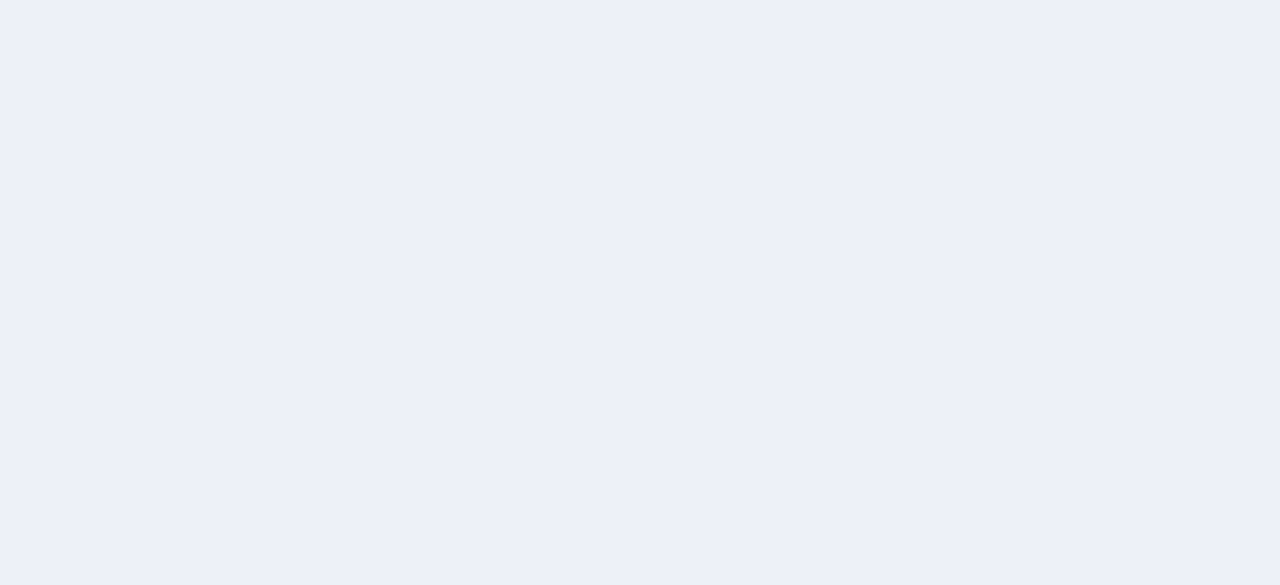 scroll, scrollTop: 0, scrollLeft: 0, axis: both 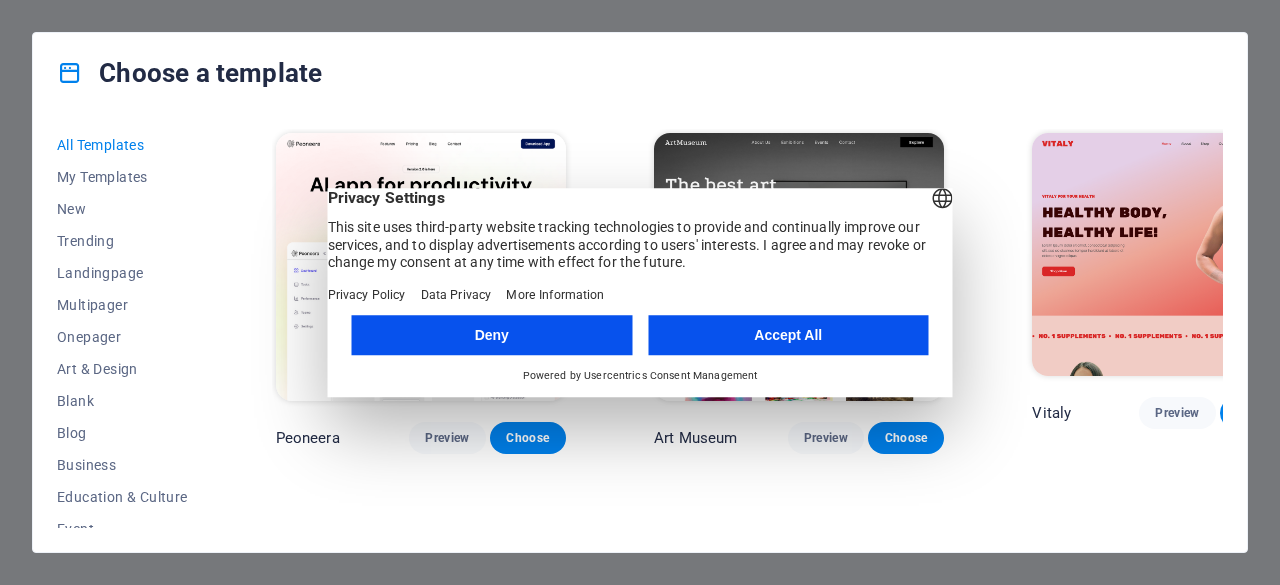 click on "Accept All" at bounding box center (788, 335) 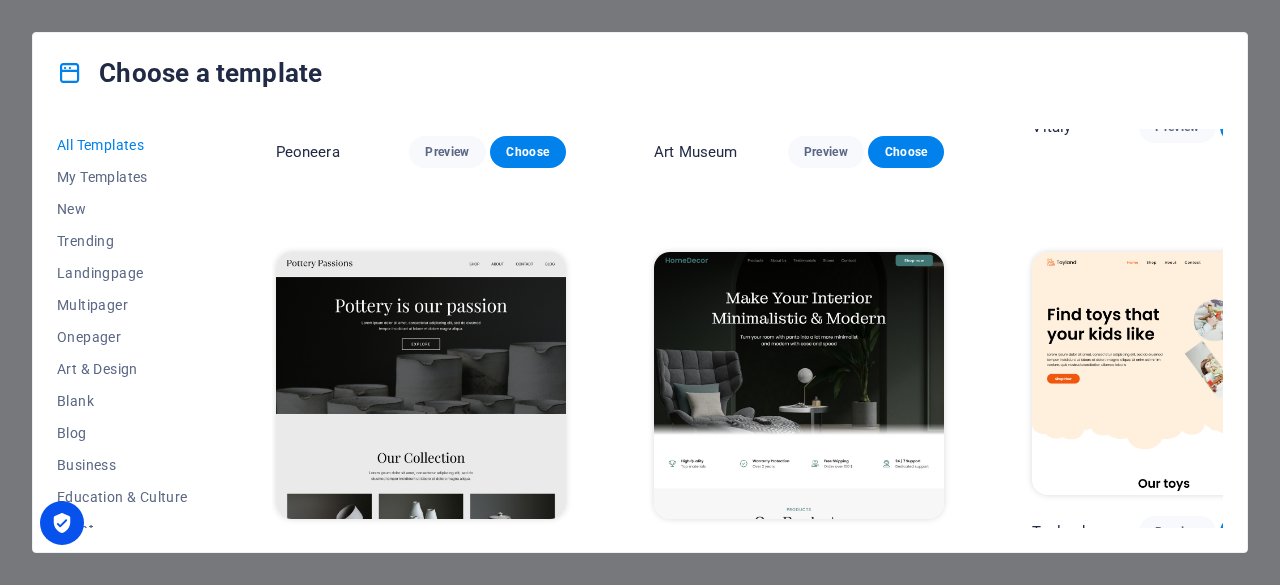 scroll, scrollTop: 0, scrollLeft: 0, axis: both 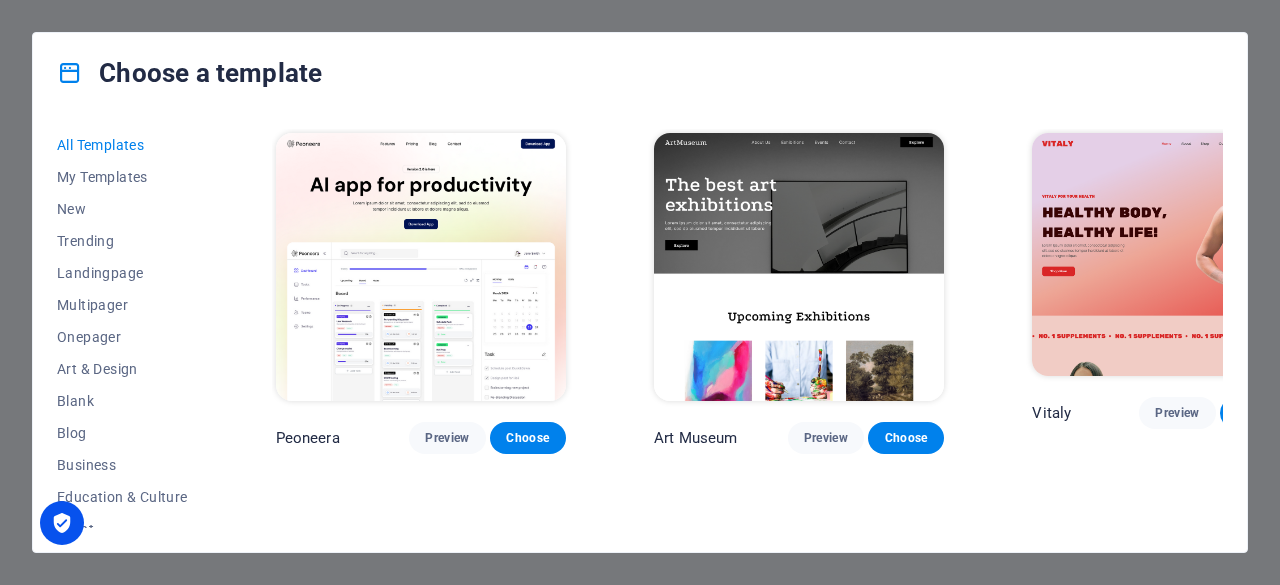 click on "Peoneera Preview Choose Art Museum Preview Choose Vitaly Preview Choose Pottery Passions Preview Choose Home Decor Preview Choose Toyland Preview Choose Pet Shop Preview Choose Wonder Planner Preview Choose Transportable Preview Choose S&L Preview Choose WePaint Preview Choose Eco-Con Preview Choose MeetUp Preview Choose Help & Care Preview Choose Podcaster Preview Choose Academix Preview Choose BIG Barber Shop Preview Choose Health & Food Preview Choose UrbanNest Interiors Preview Choose Green Change Preview Choose The Beauty Temple Preview Choose WeTrain Preview Choose Cleaner Preview Choose Johanna James Preview Choose Delicioso Preview Choose Dream Garden Preview Choose LumeDeAqua Preview Choose Pets Care Preview Choose SafeSpace Preview Choose Midnight Rain Bar Preview Choose Drive Preview Choose Estator Preview Choose Health Group Preview Choose MakeIt Agency Preview Choose Flower Shop Preview Choose Wanderlust Preview Choose WeSpa Preview Choose BERLIN Preview Choose Gadgets Preview Choose Preview Yoga" at bounding box center [747, 11825] 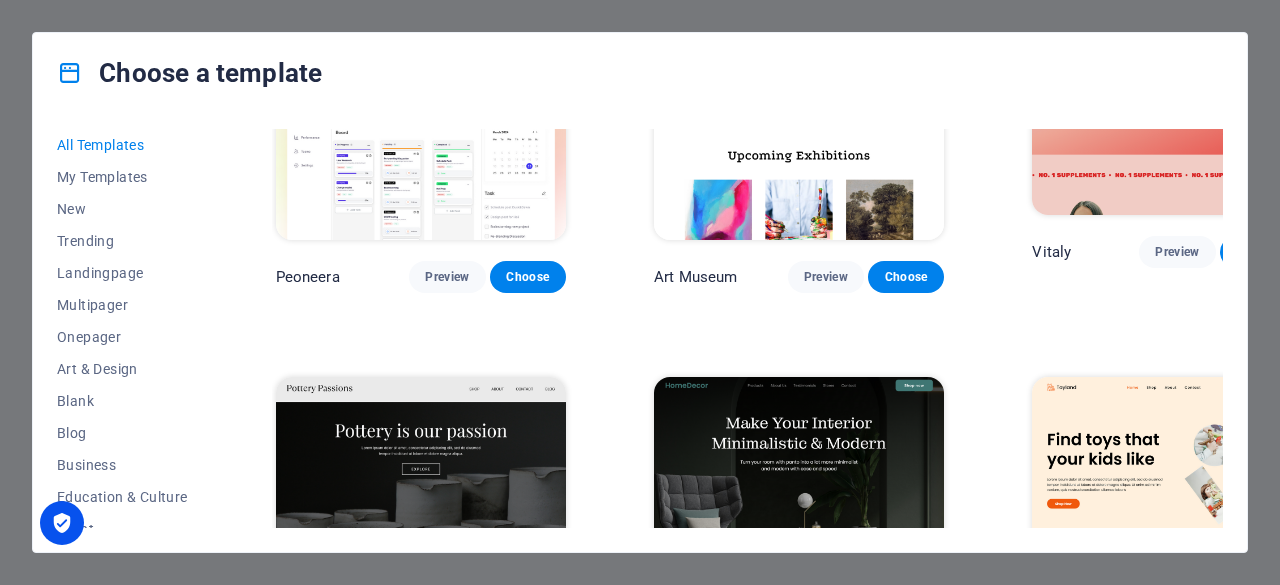 scroll, scrollTop: 0, scrollLeft: 0, axis: both 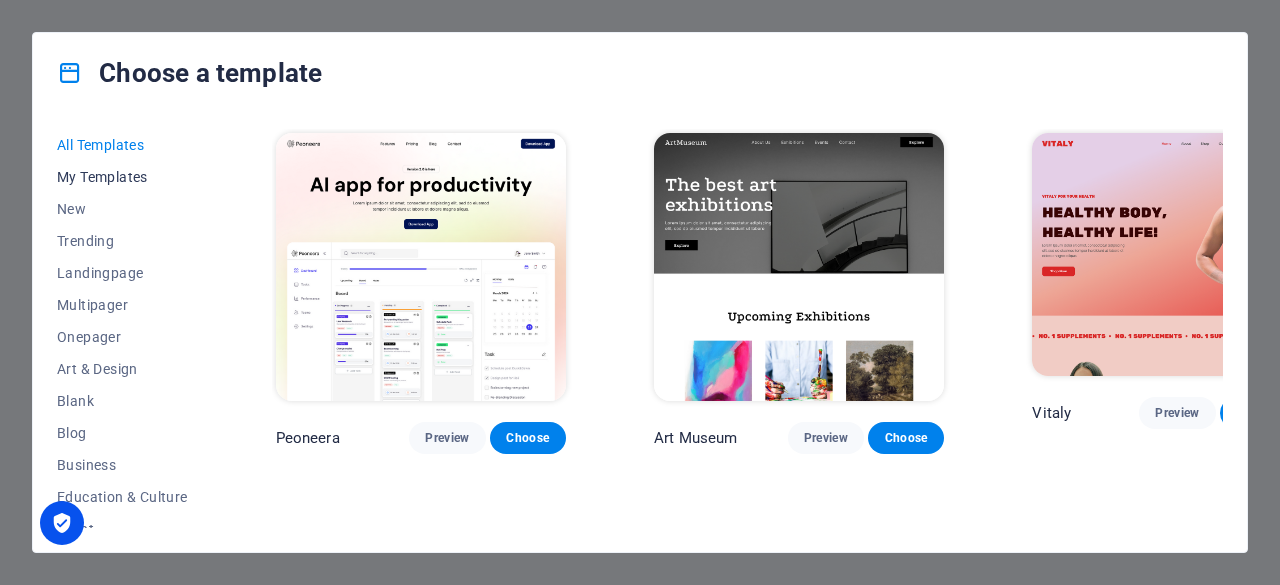 click on "My Templates" at bounding box center [122, 177] 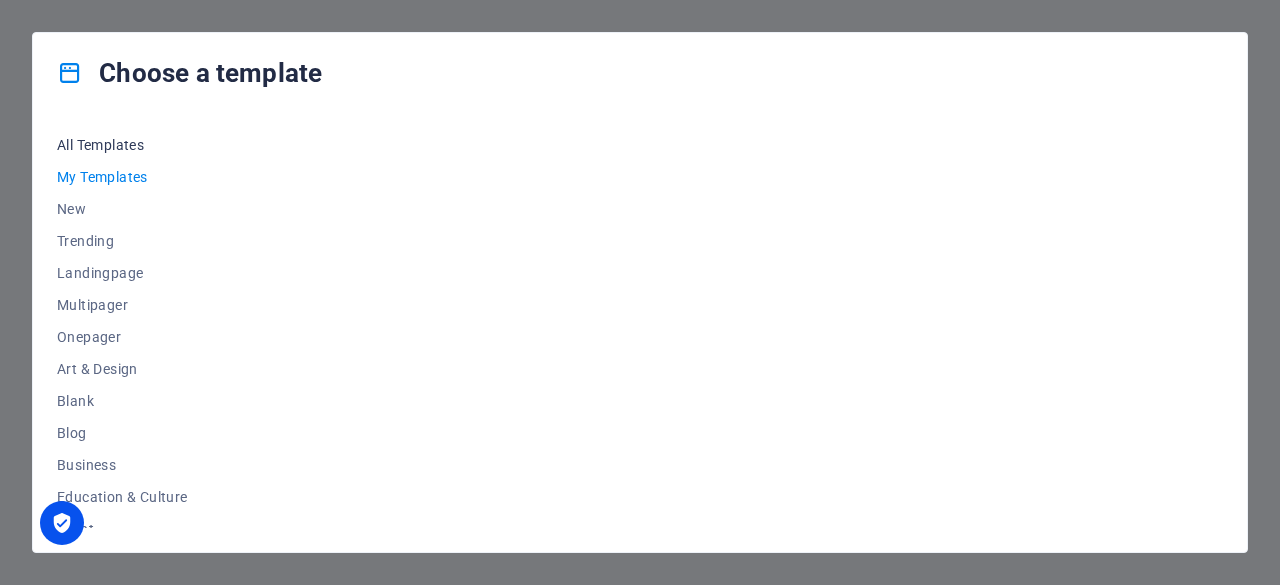 click on "All Templates" at bounding box center (122, 145) 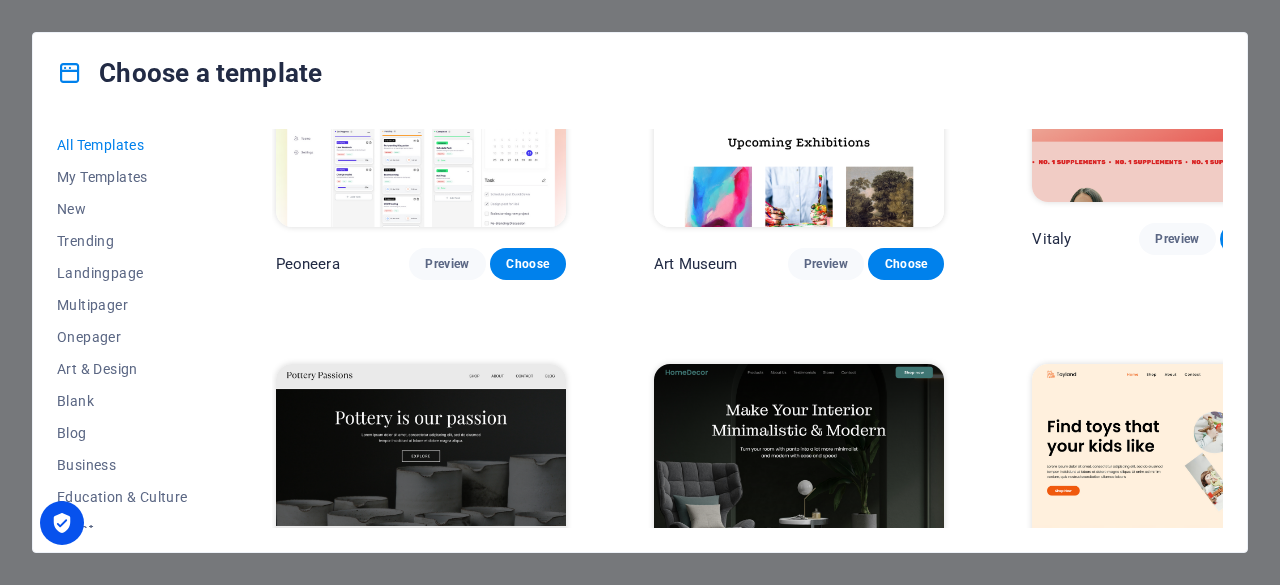 scroll, scrollTop: 0, scrollLeft: 0, axis: both 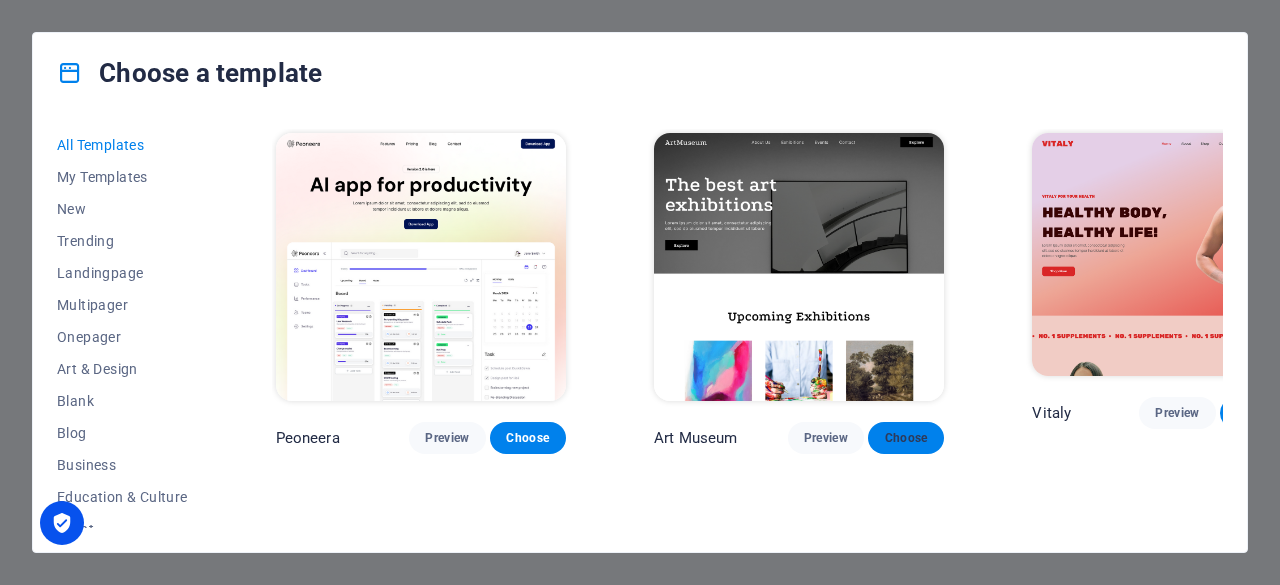 click on "Choose" at bounding box center [906, 438] 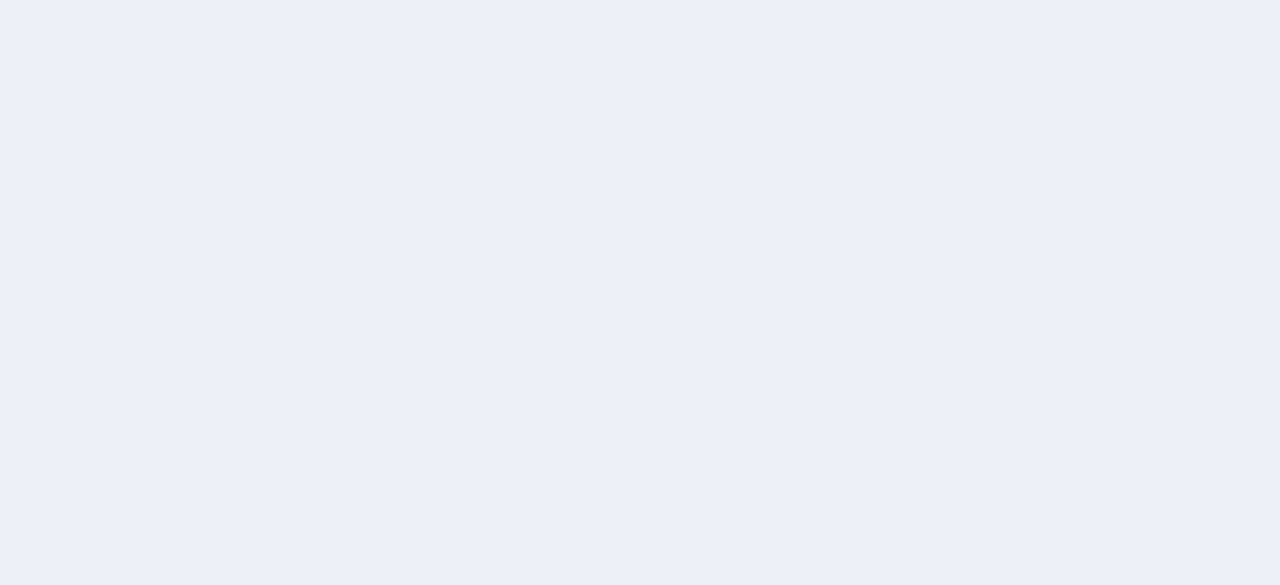 scroll, scrollTop: 0, scrollLeft: 0, axis: both 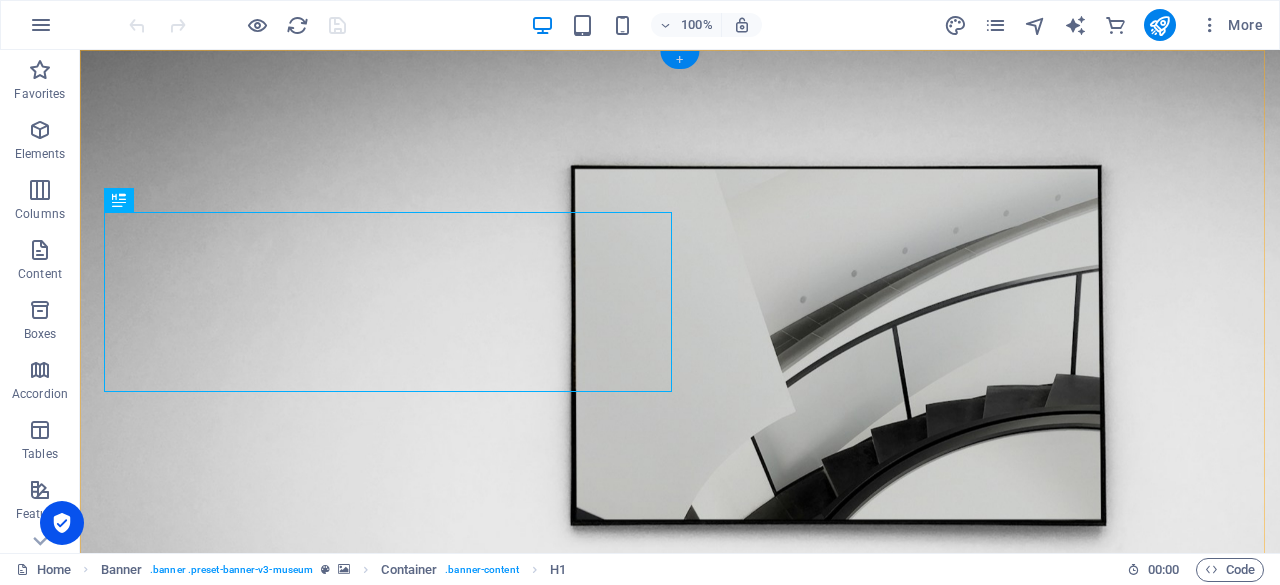 click on "+" at bounding box center [679, 60] 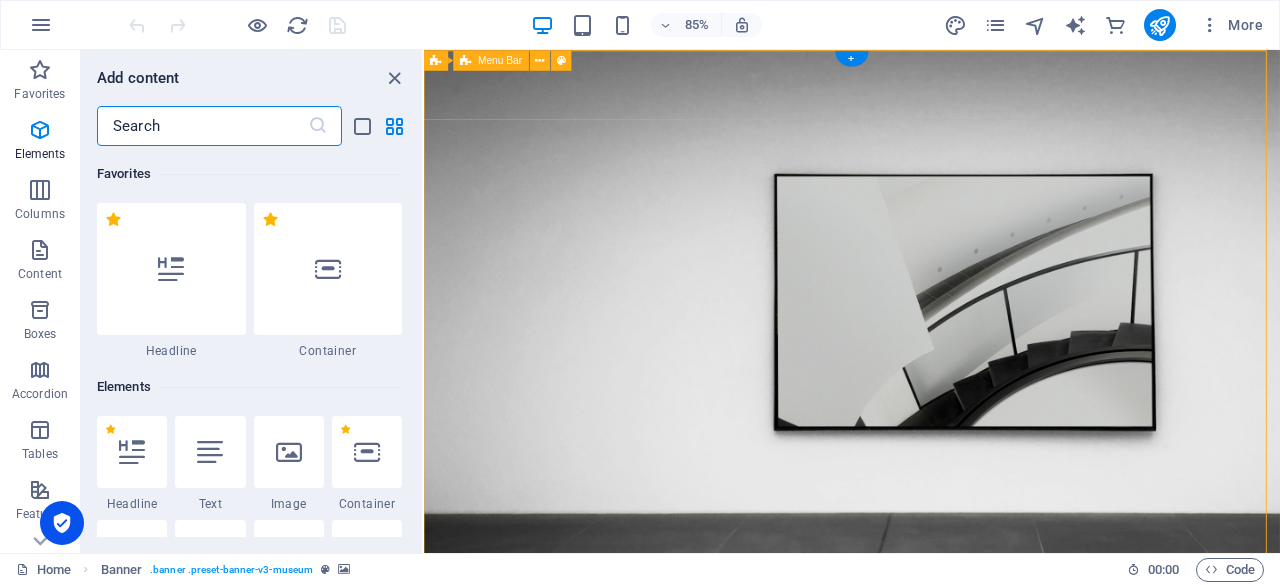 scroll, scrollTop: 3499, scrollLeft: 0, axis: vertical 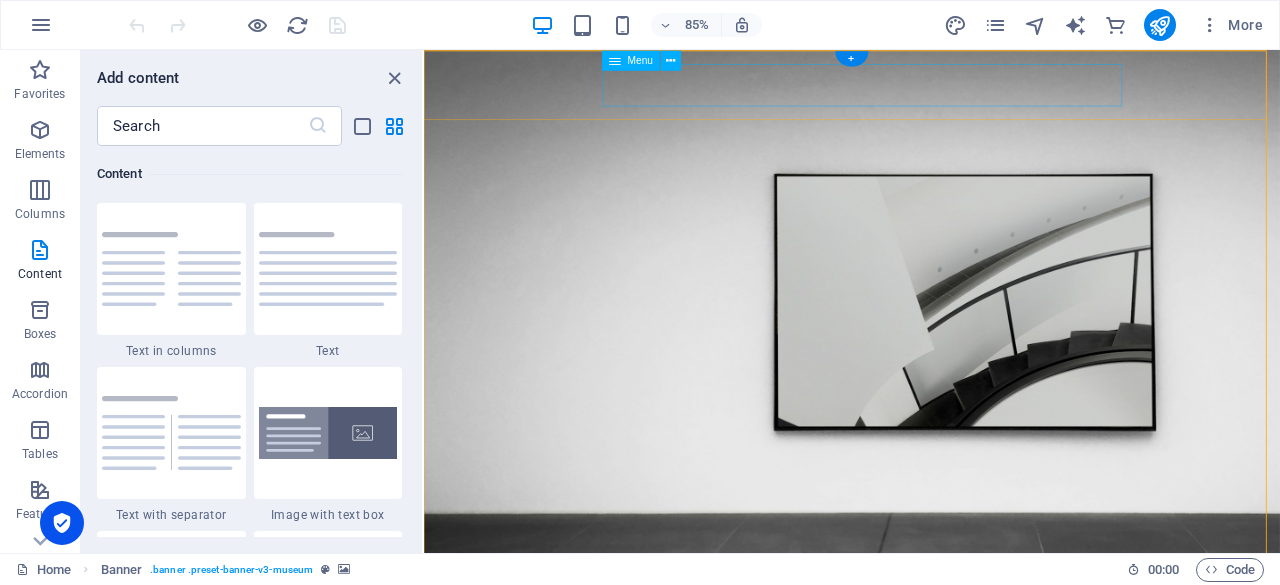 click on "About Us Exhibitions Events Contact" at bounding box center (927, 724) 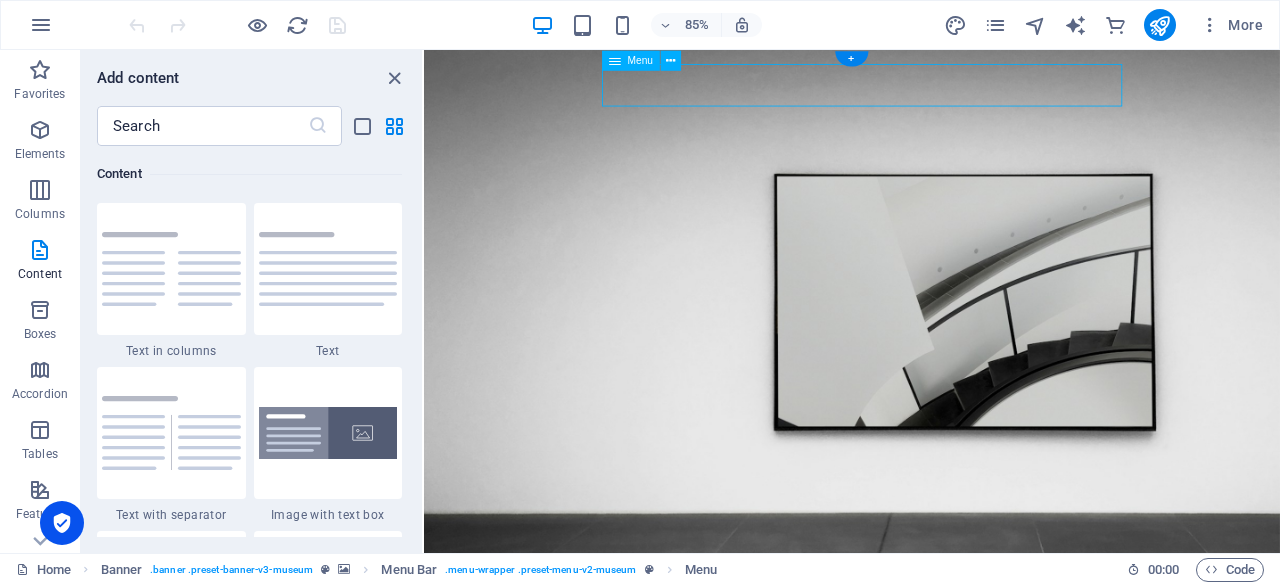 click on "About Us Exhibitions Events Contact" at bounding box center (927, 724) 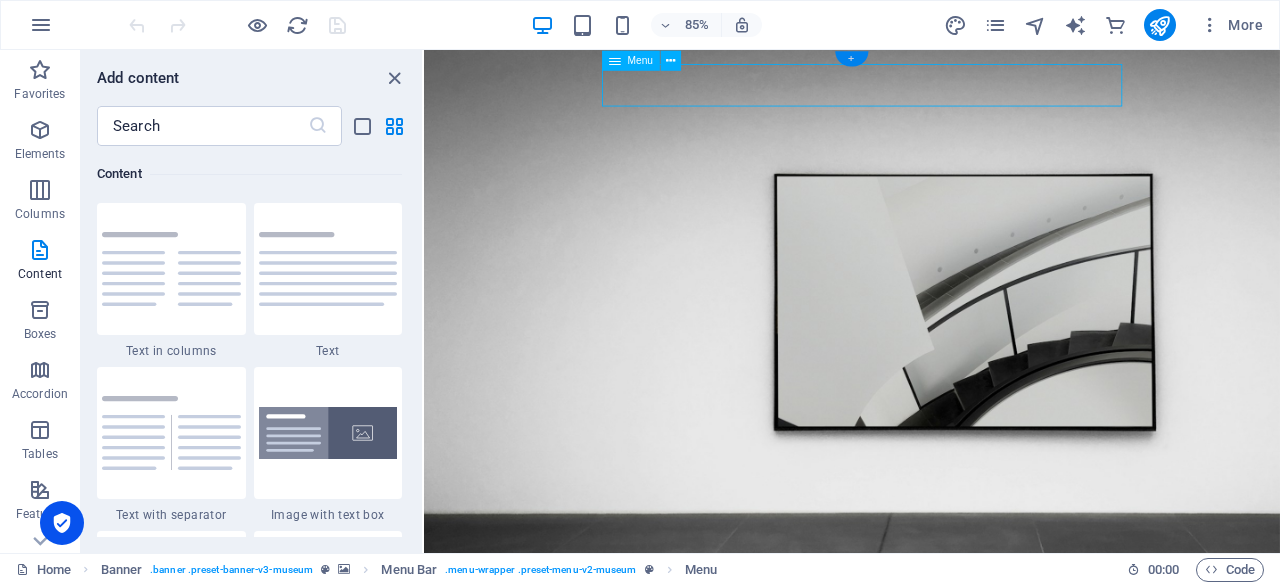 click on "+" at bounding box center (851, 58) 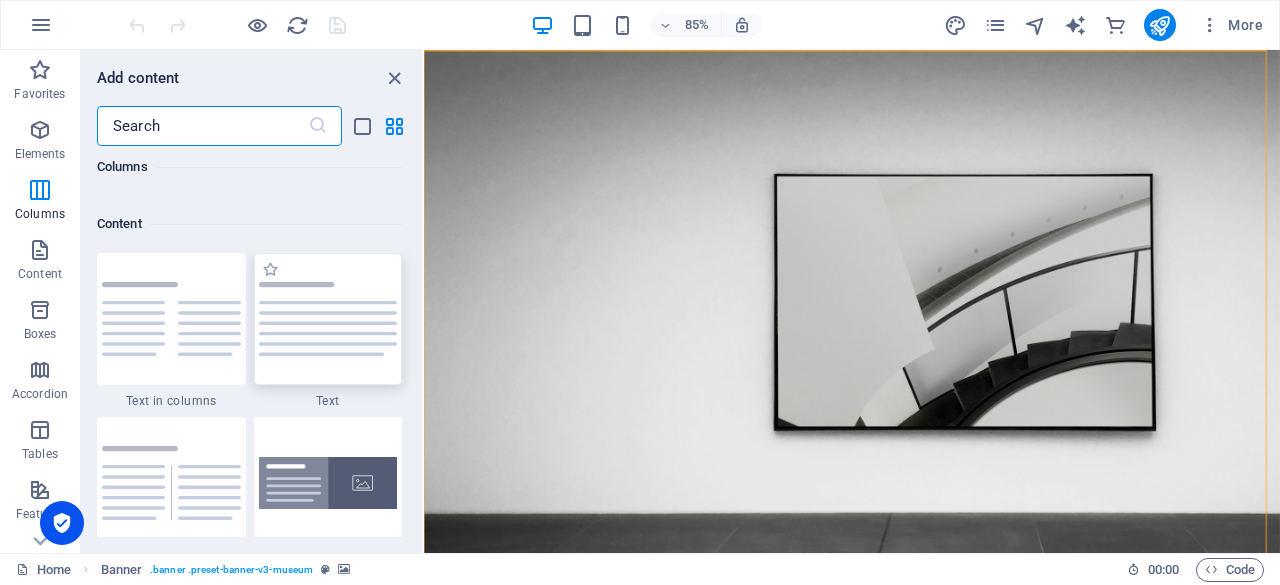 scroll, scrollTop: 3437, scrollLeft: 0, axis: vertical 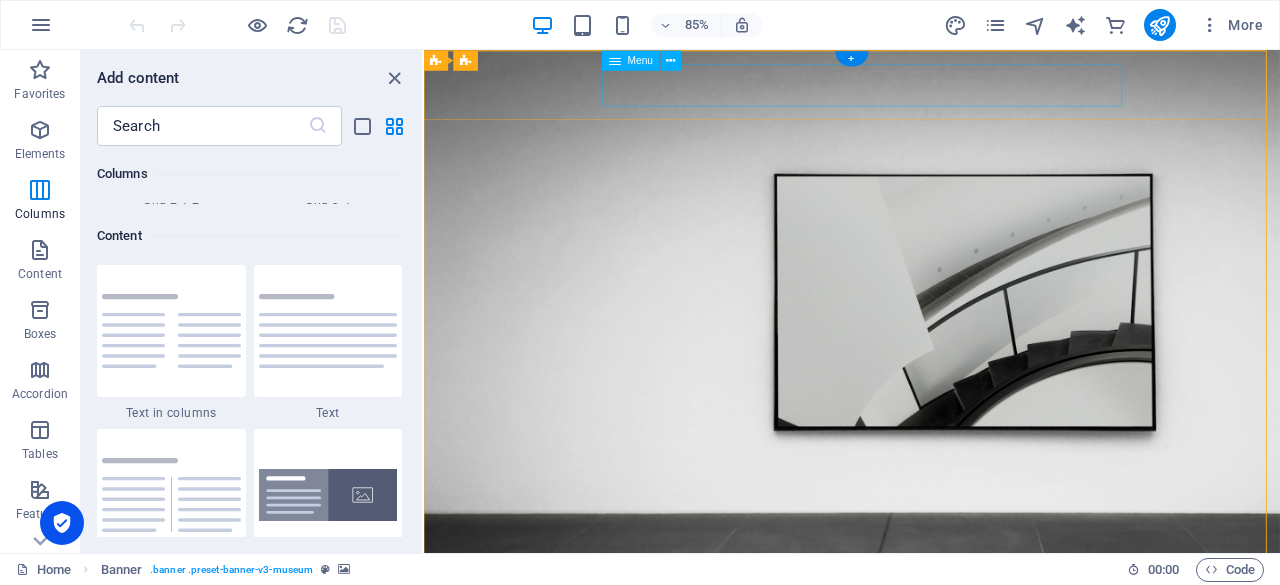click on "About Us Exhibitions Events Contact" at bounding box center [927, 724] 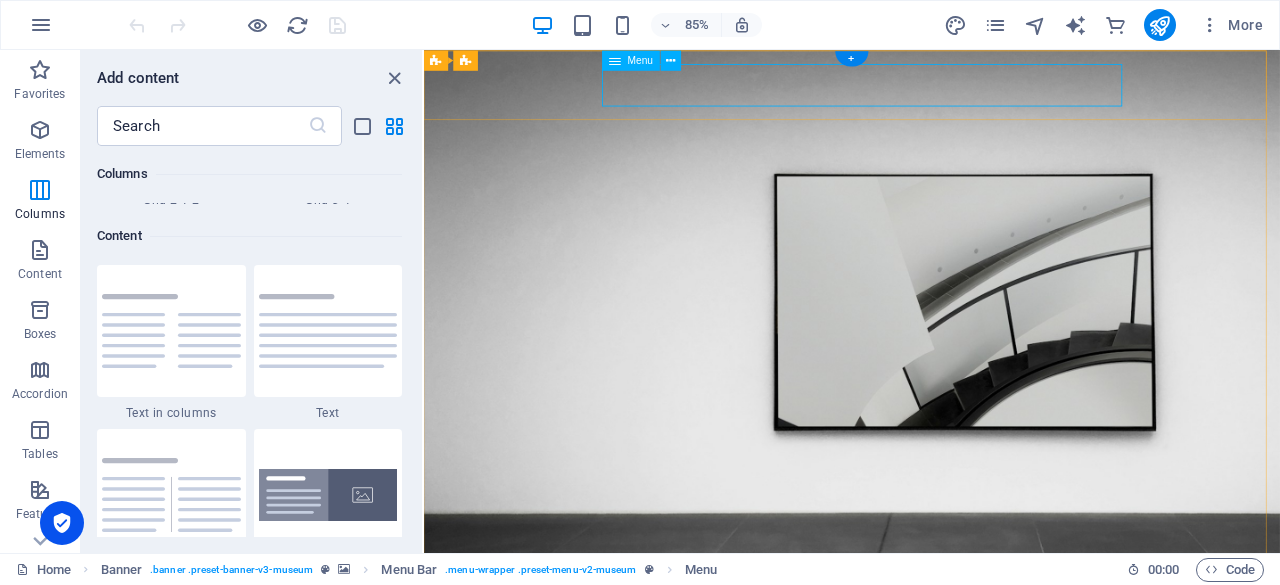 click on "About Us Exhibitions Events Contact" at bounding box center [927, 724] 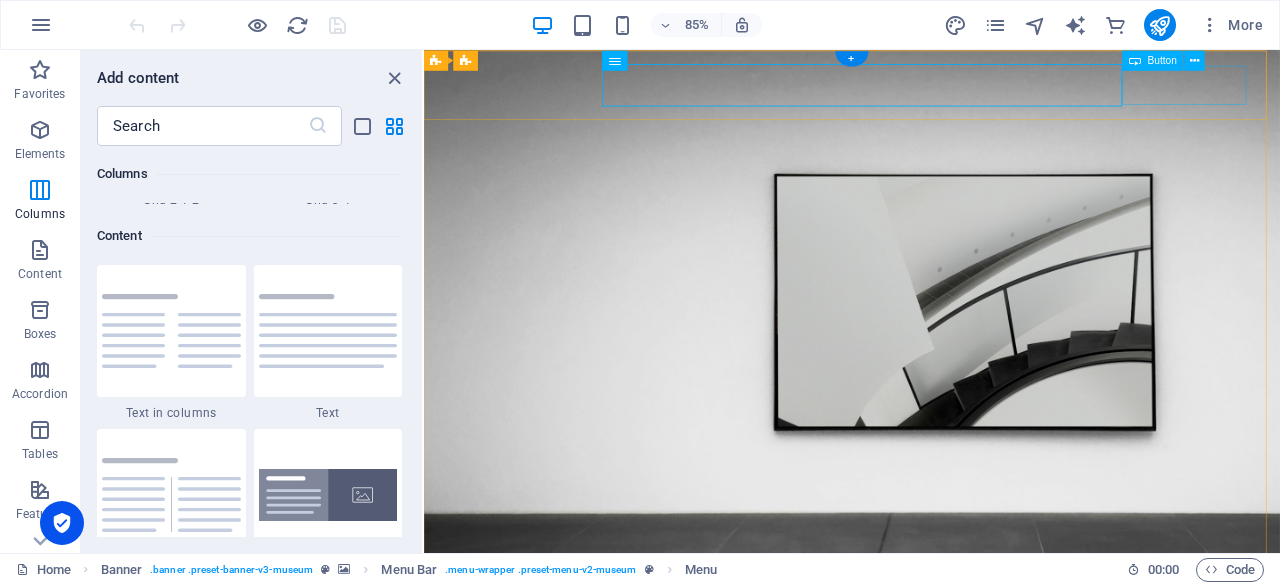 click on "Explore" at bounding box center [927, 772] 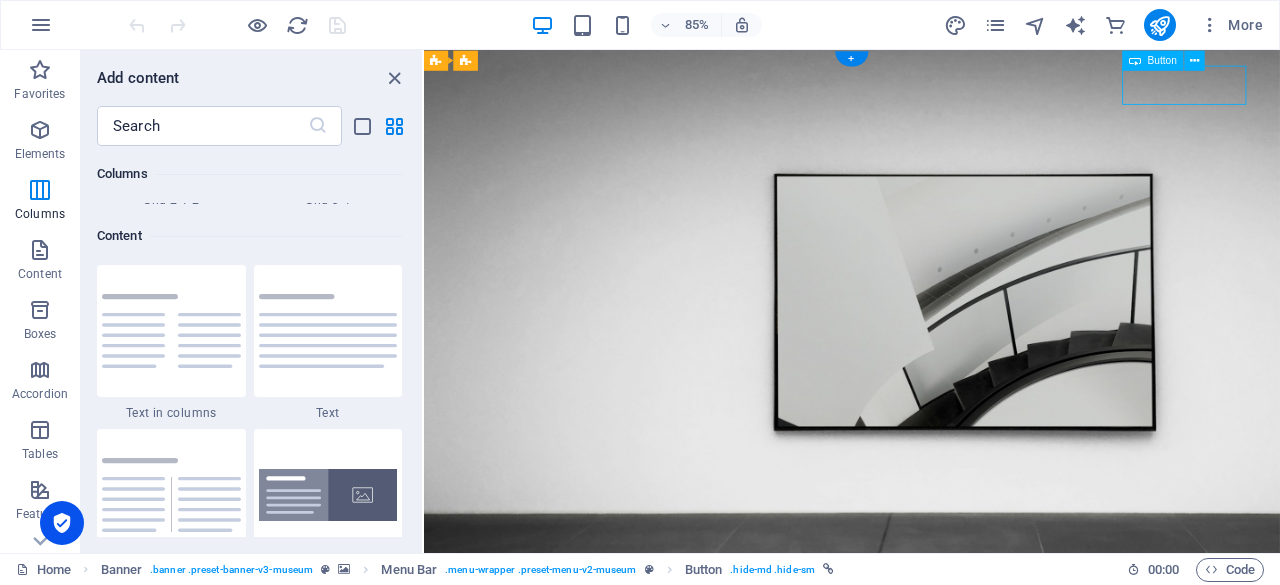 click on "Explore" at bounding box center [927, 772] 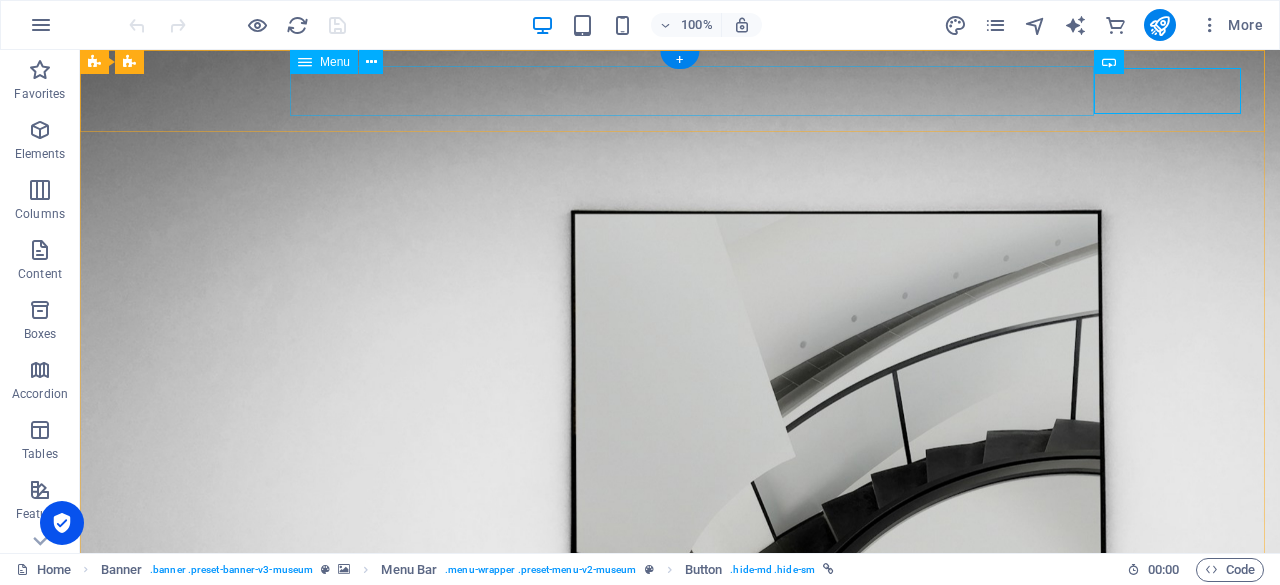 click on "About Us Exhibitions Events Contact" at bounding box center [680, 814] 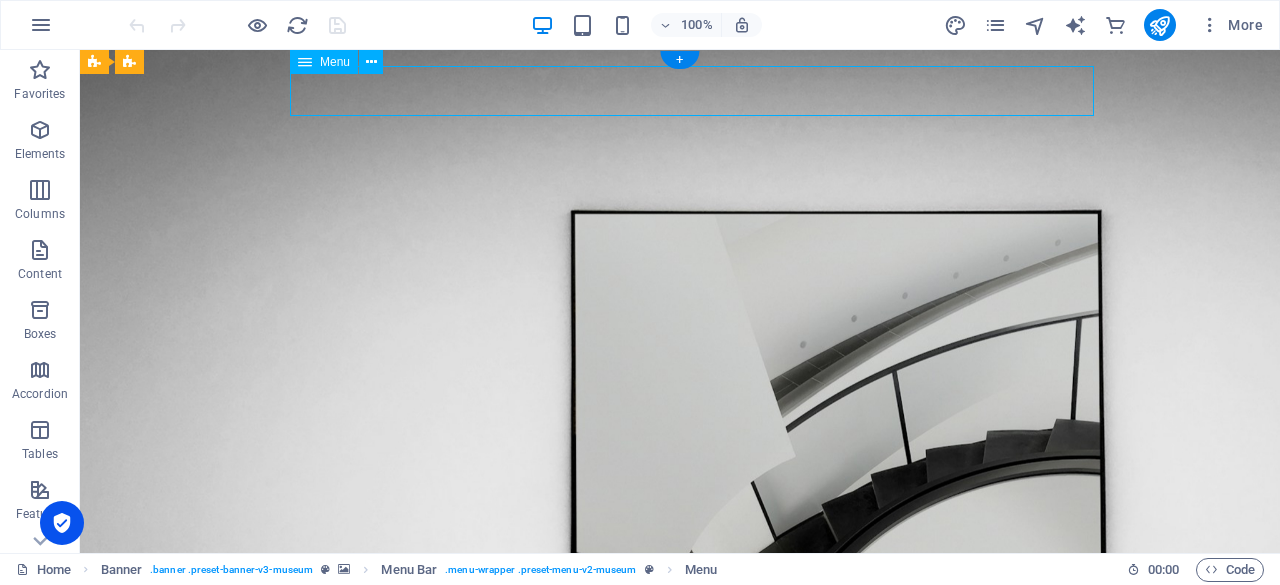 click on "About Us Exhibitions Events Contact" at bounding box center [680, 814] 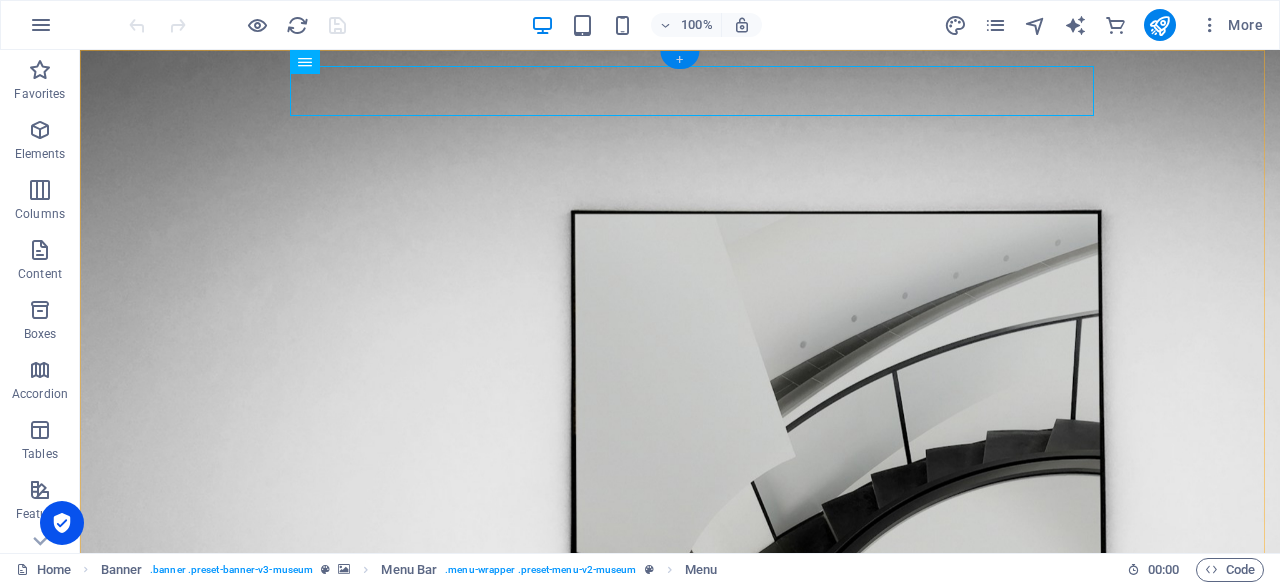 click on "+" at bounding box center (679, 60) 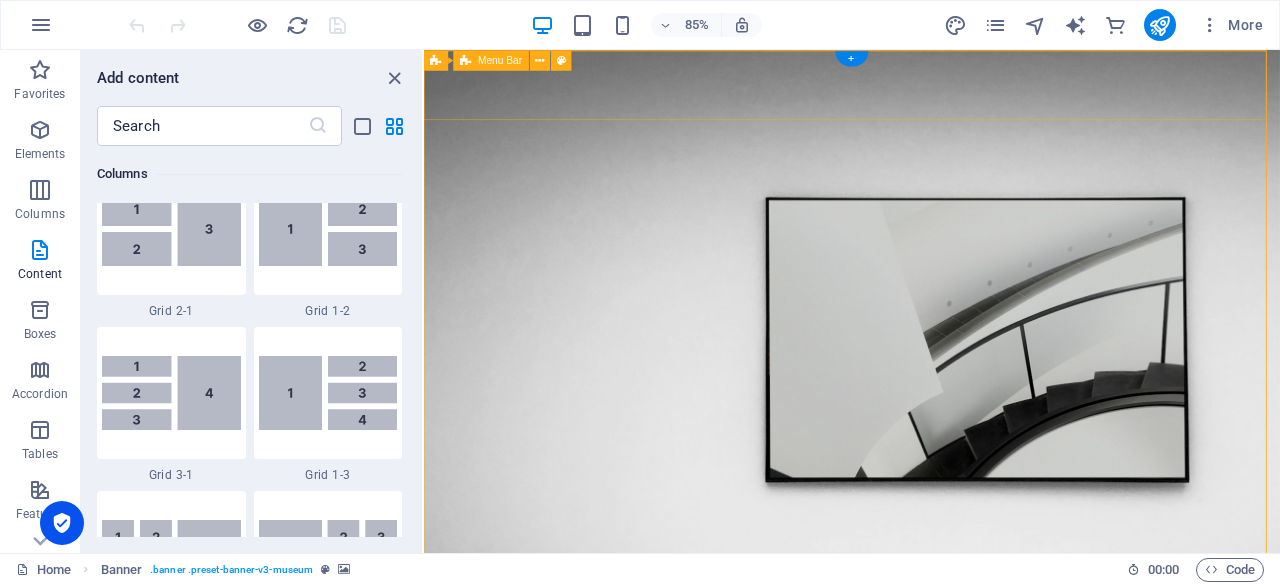 click on "About Us Exhibitions Events Contact Explore" at bounding box center (927, 824) 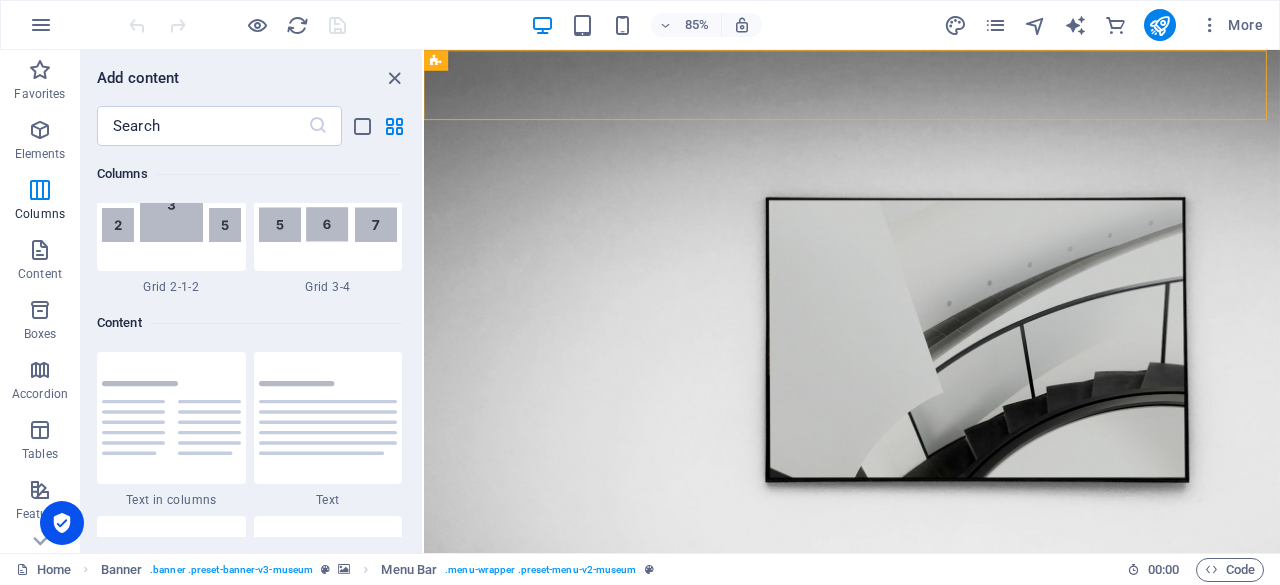 scroll, scrollTop: 3444, scrollLeft: 0, axis: vertical 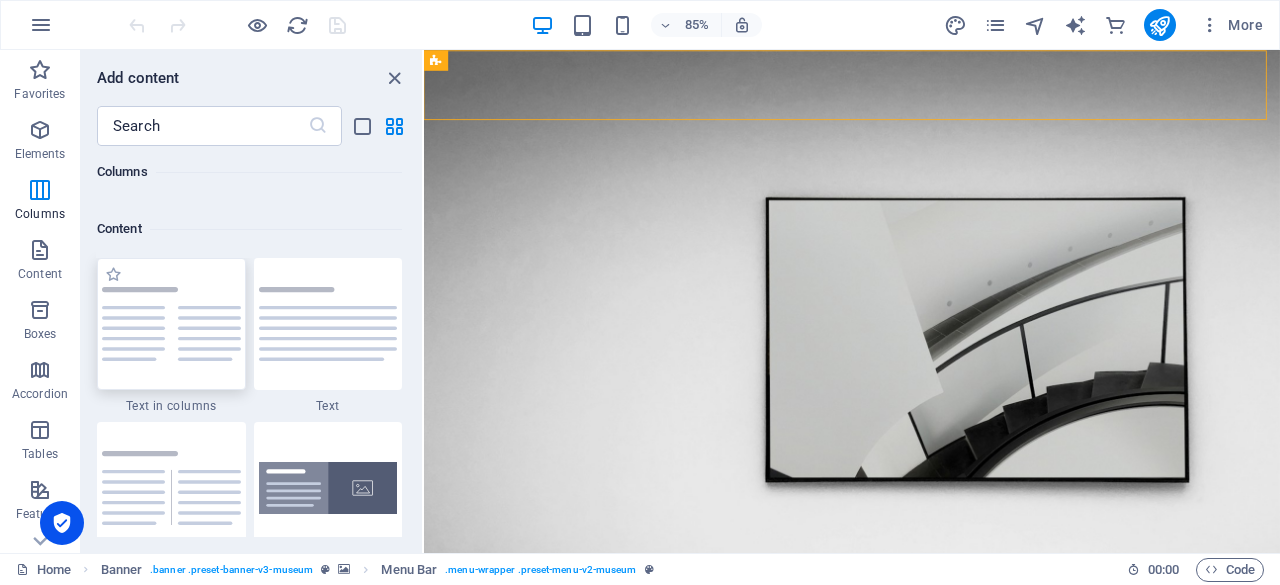 click at bounding box center [171, 324] 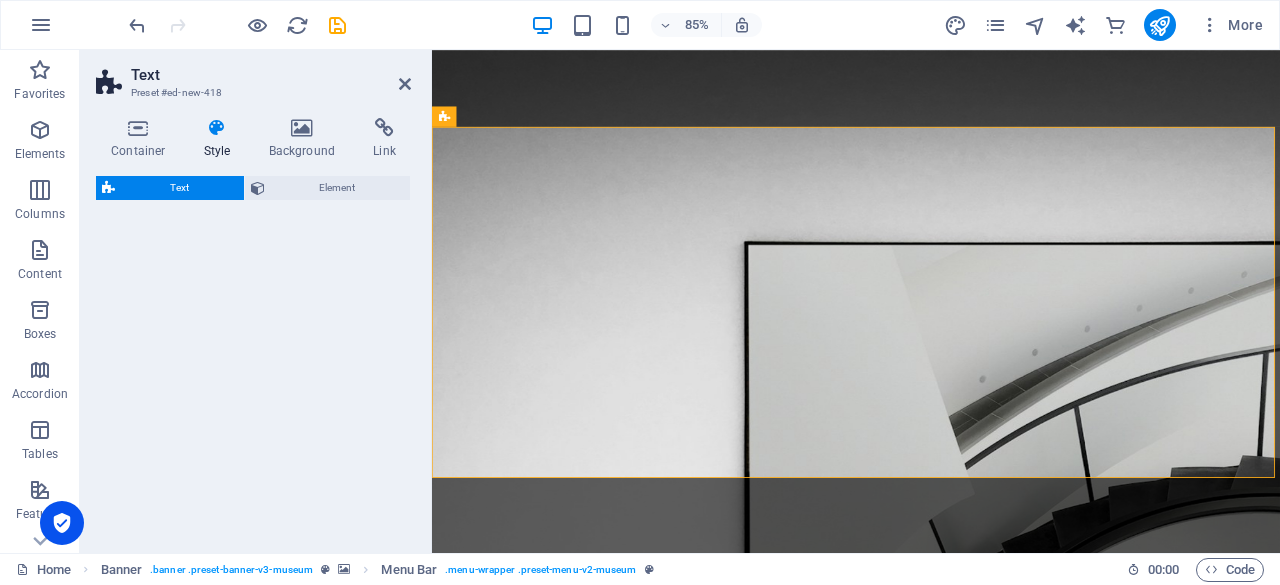scroll, scrollTop: 607, scrollLeft: 0, axis: vertical 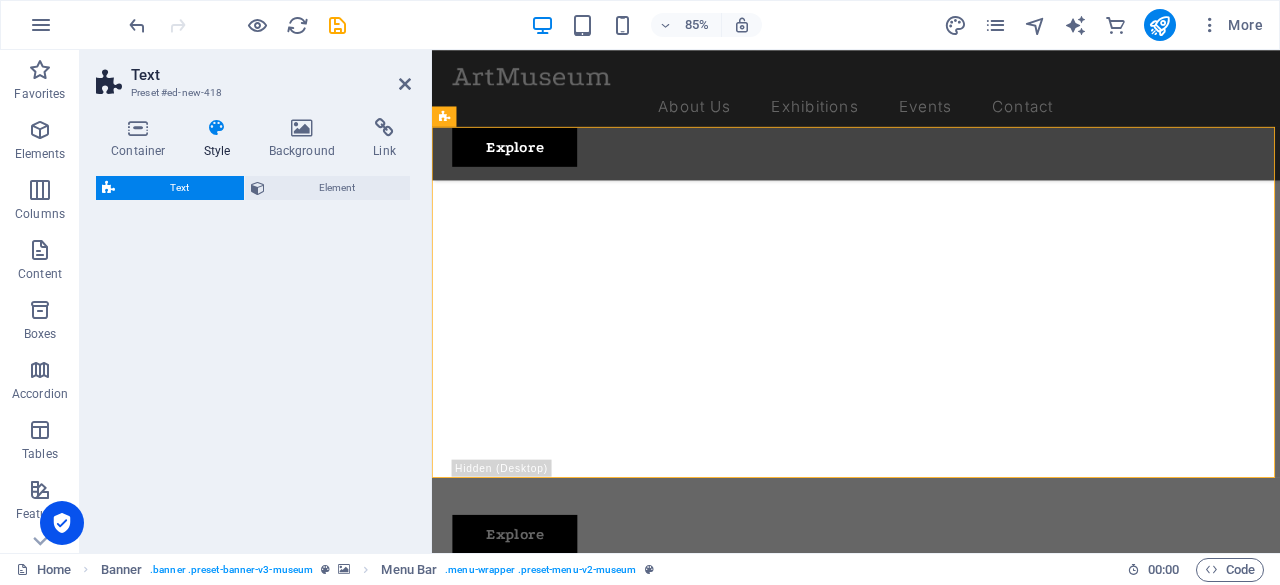 select on "rem" 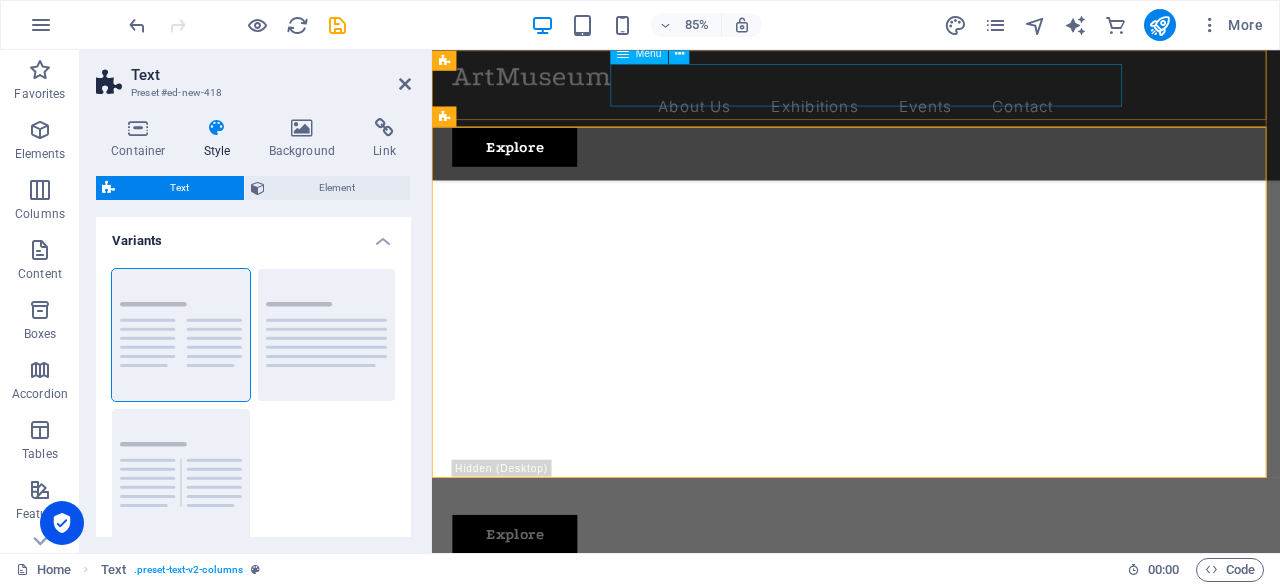 click on "About Us Exhibitions Events Contact" at bounding box center [931, 116] 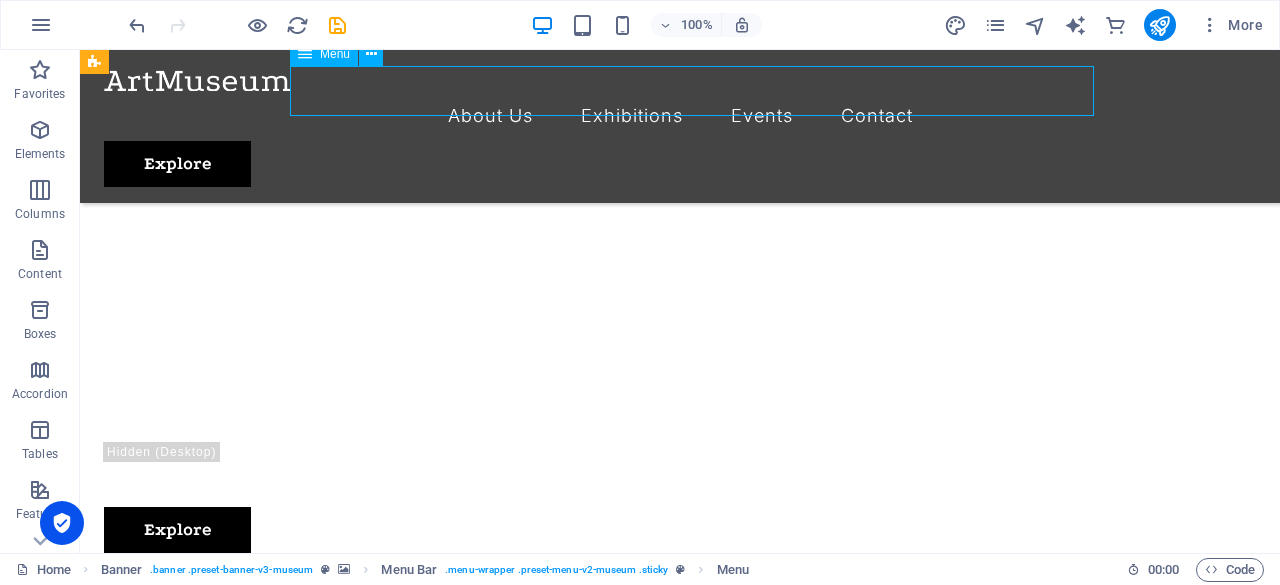 click on "About Us Exhibitions Events Contact" at bounding box center (680, 116) 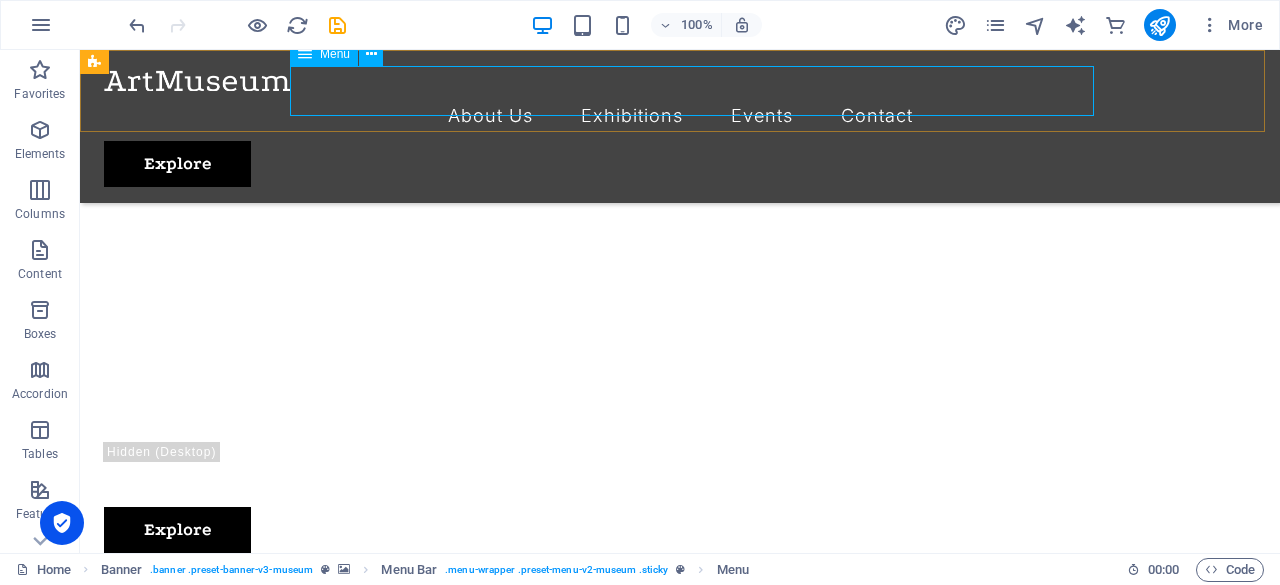 click on "Menu" at bounding box center (324, 54) 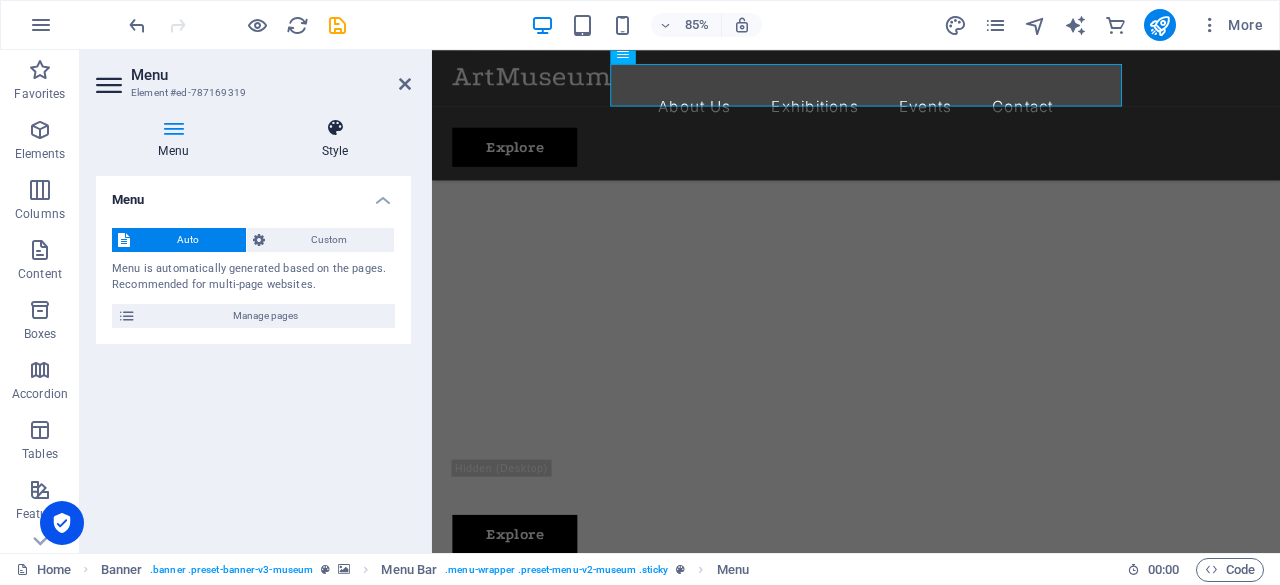 click at bounding box center [335, 128] 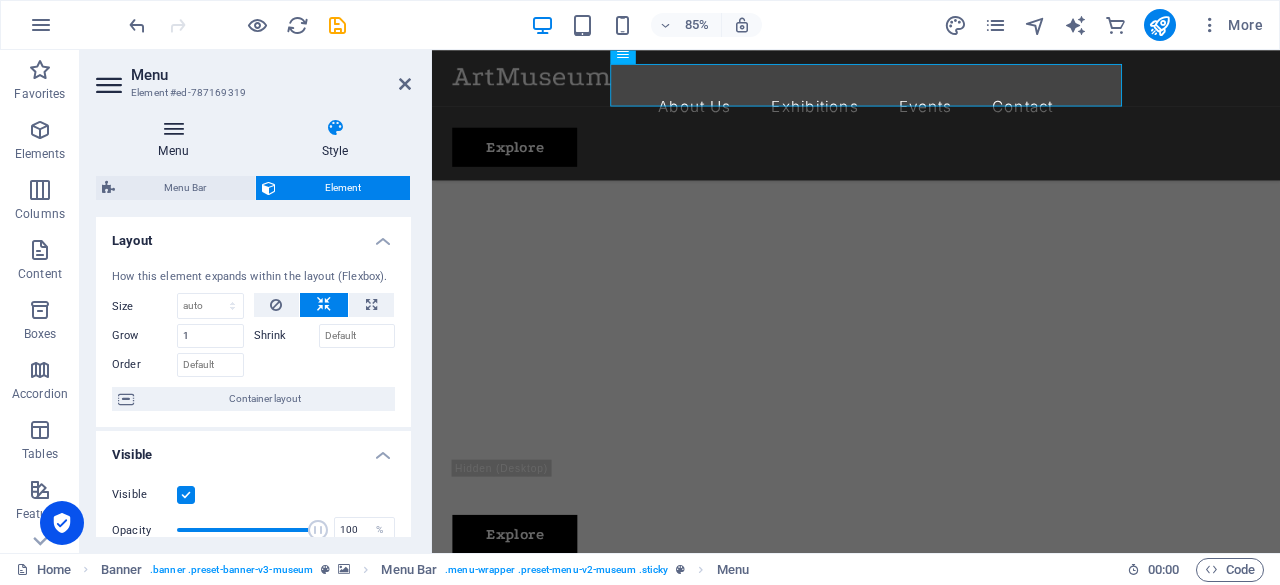 click on "Menu" at bounding box center [177, 139] 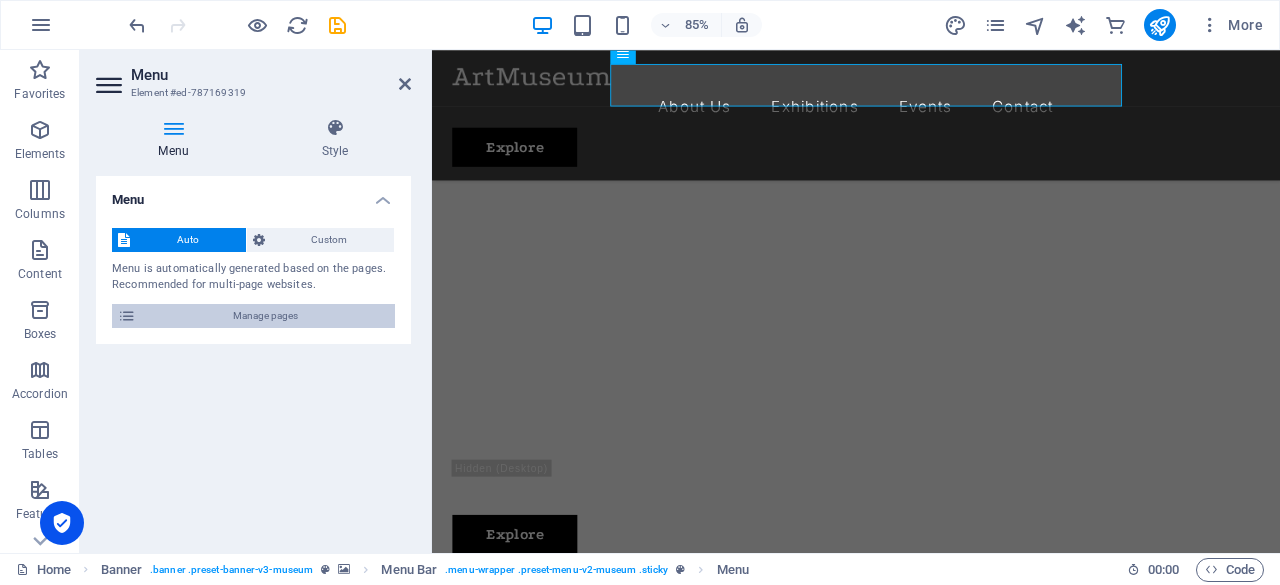 click on "Manage pages" at bounding box center [265, 316] 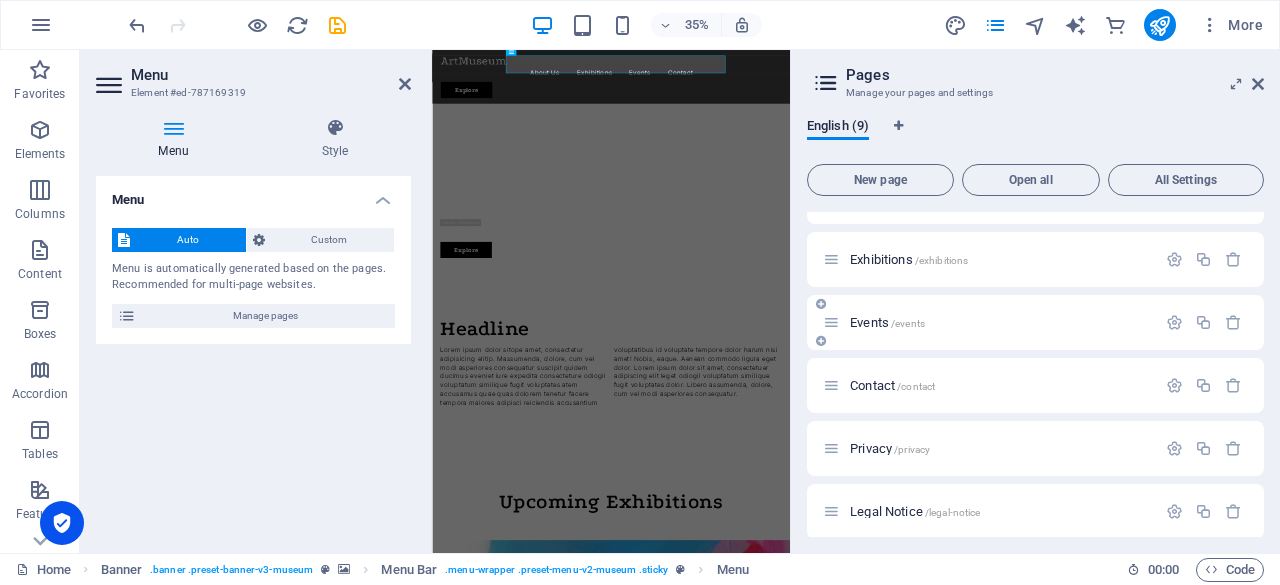 scroll, scrollTop: 0, scrollLeft: 0, axis: both 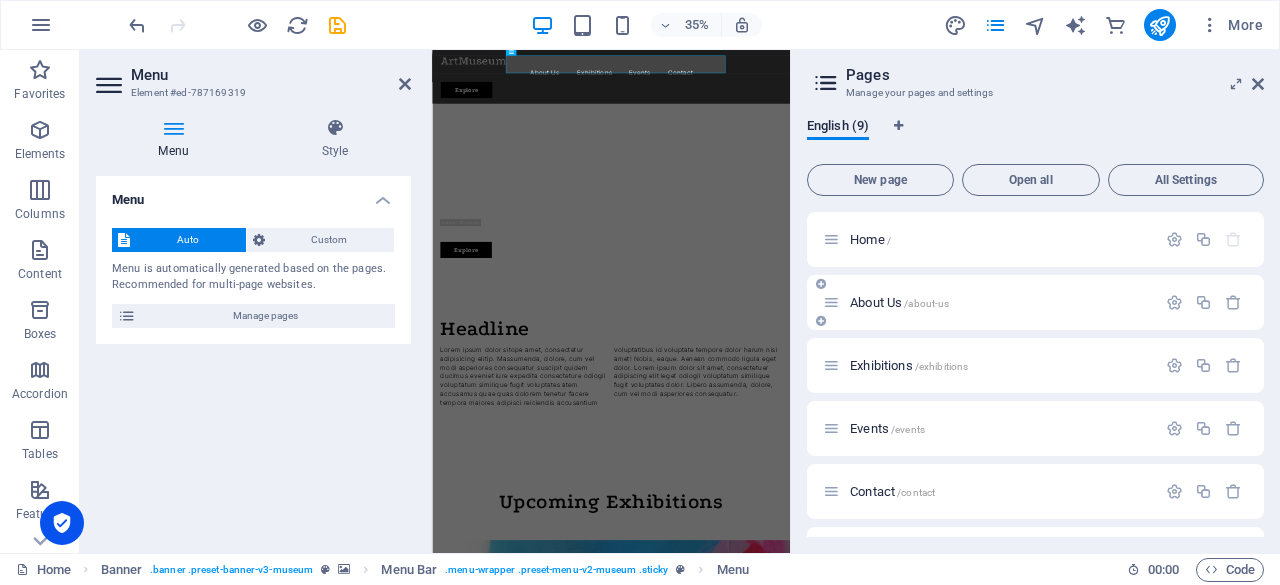 click on "About Us /about-us" at bounding box center [899, 302] 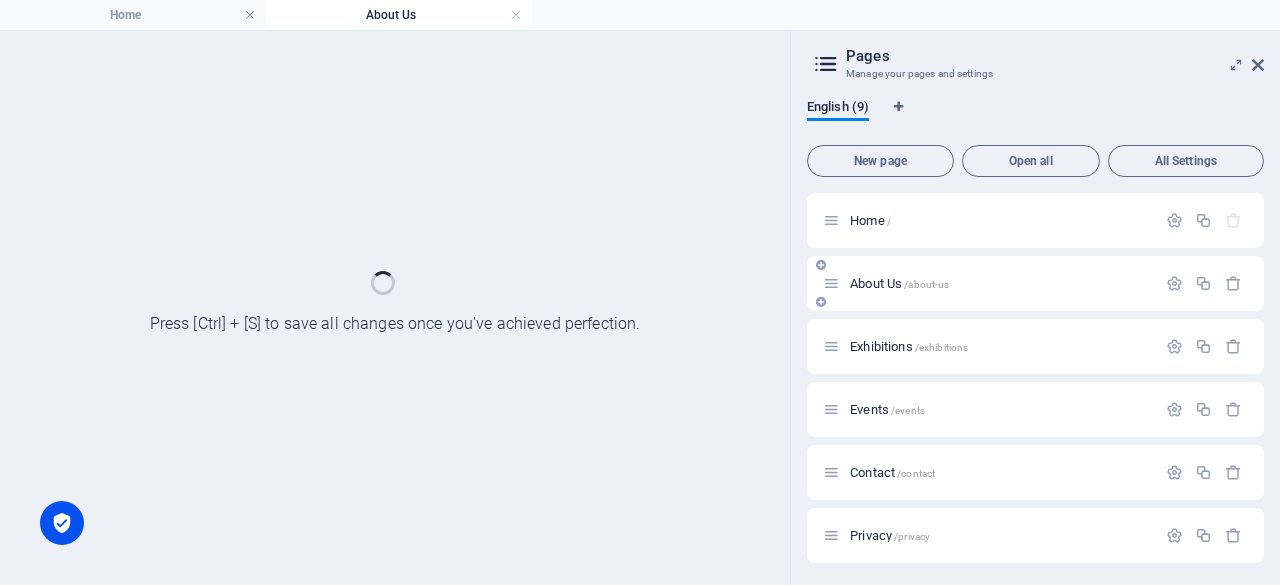 scroll, scrollTop: 0, scrollLeft: 0, axis: both 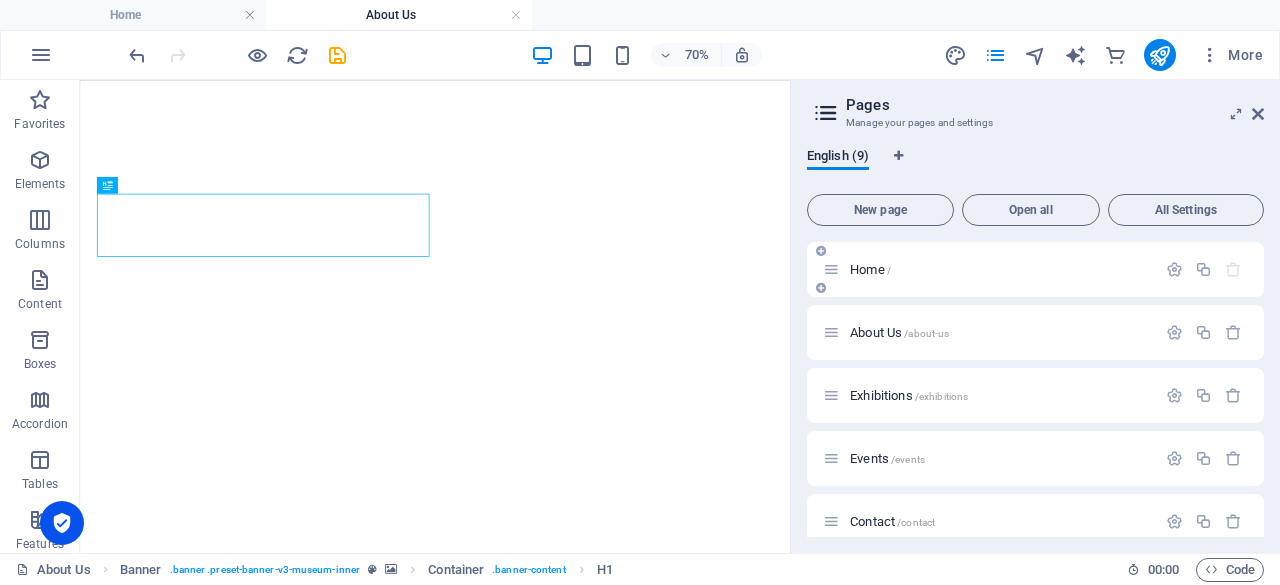 click on "Home /" at bounding box center [1035, 269] 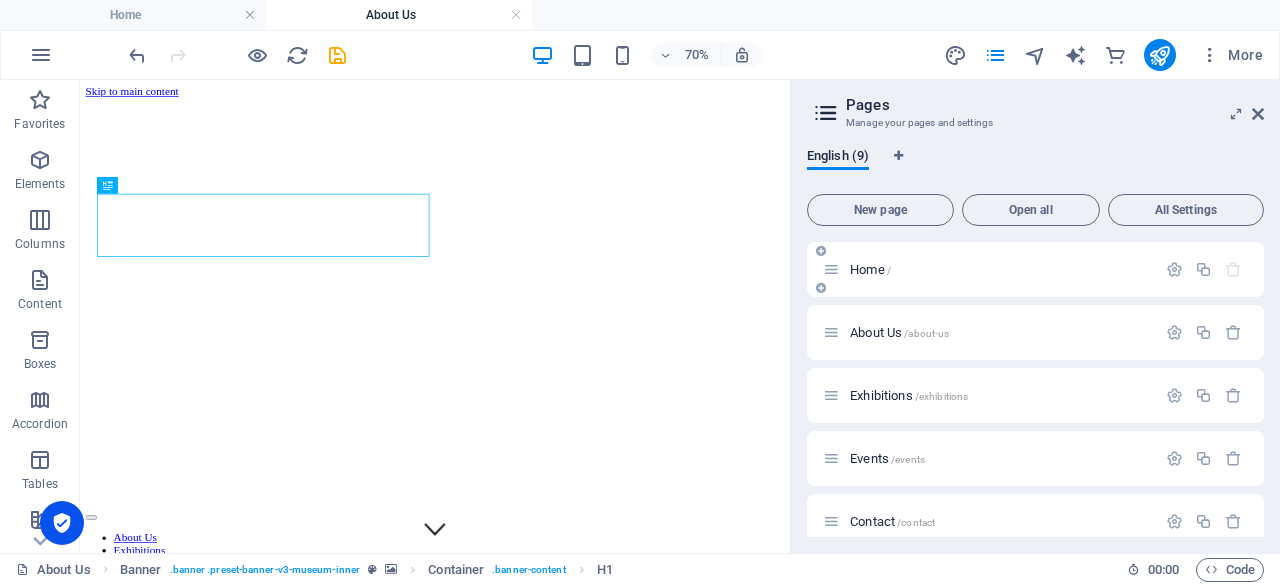 scroll, scrollTop: 0, scrollLeft: 0, axis: both 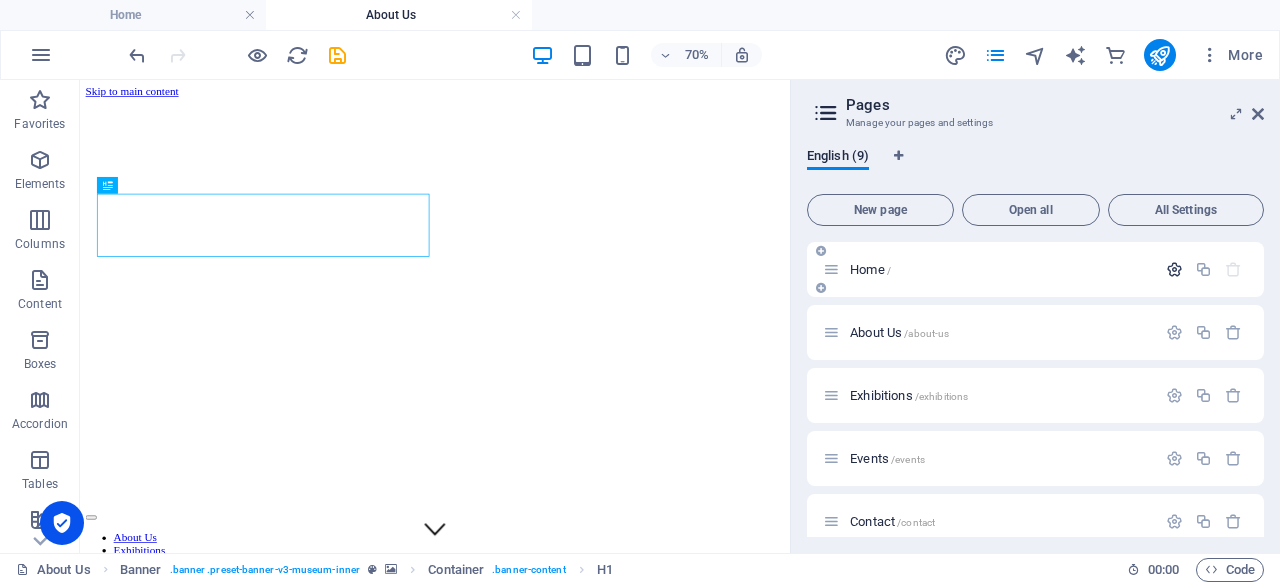click at bounding box center (1174, 269) 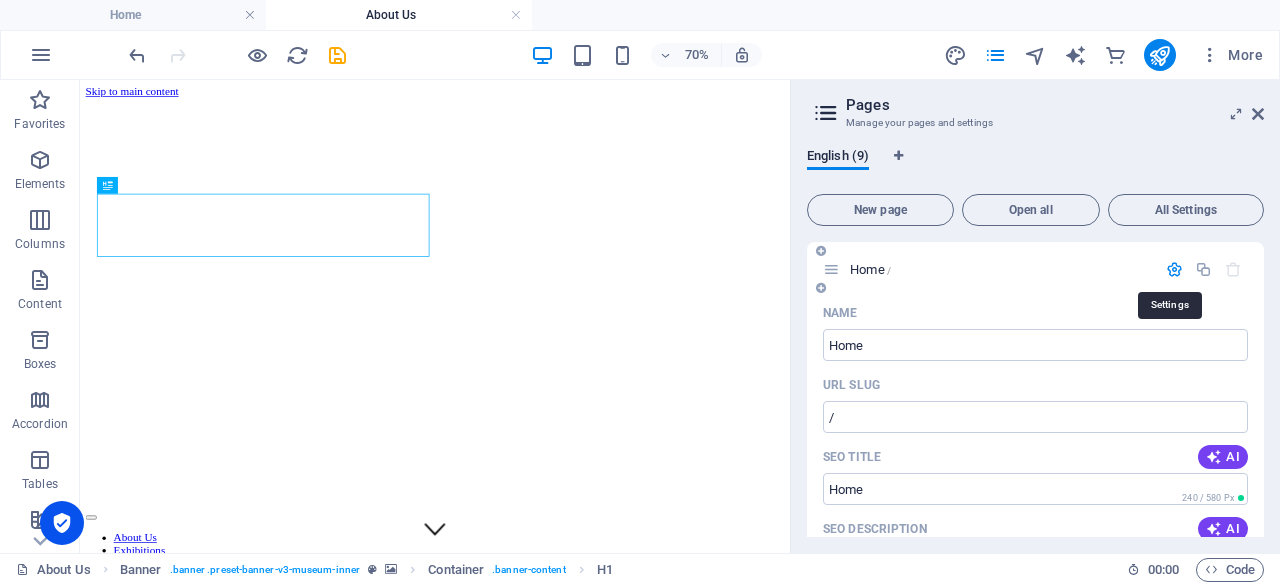 click at bounding box center (1174, 269) 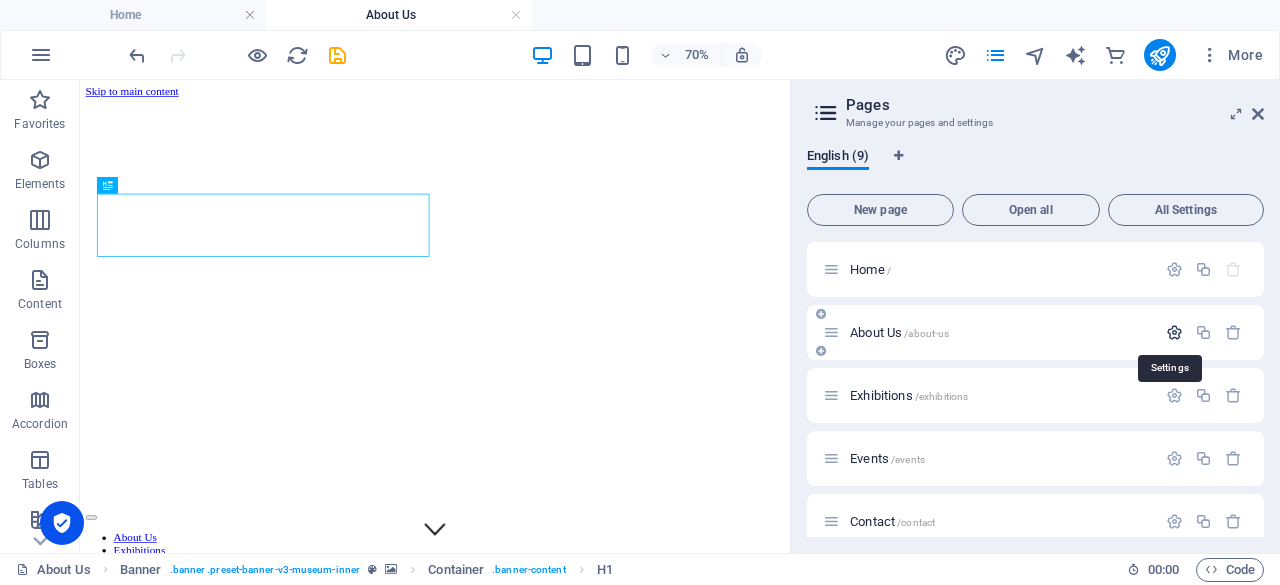click at bounding box center [1174, 332] 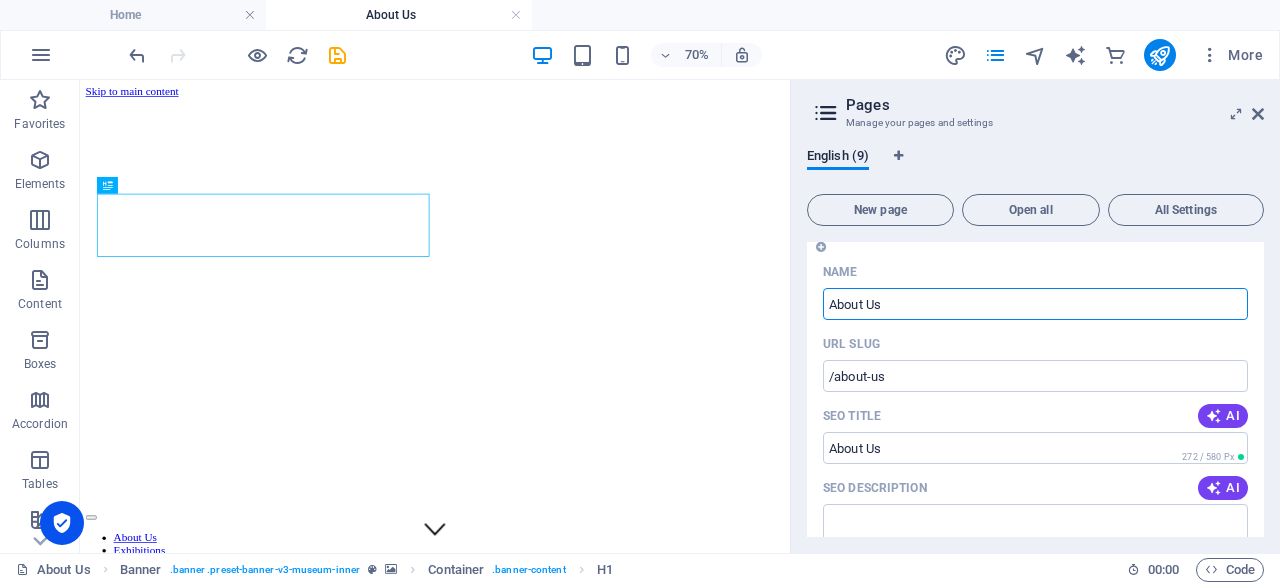 scroll, scrollTop: 67, scrollLeft: 0, axis: vertical 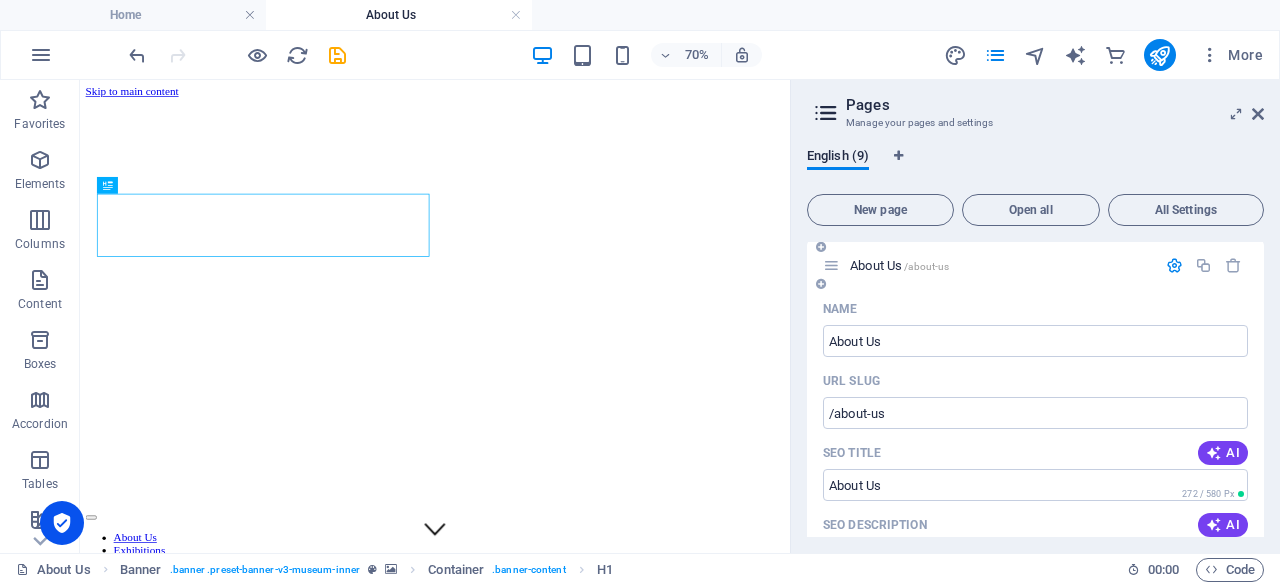 click at bounding box center (1174, 265) 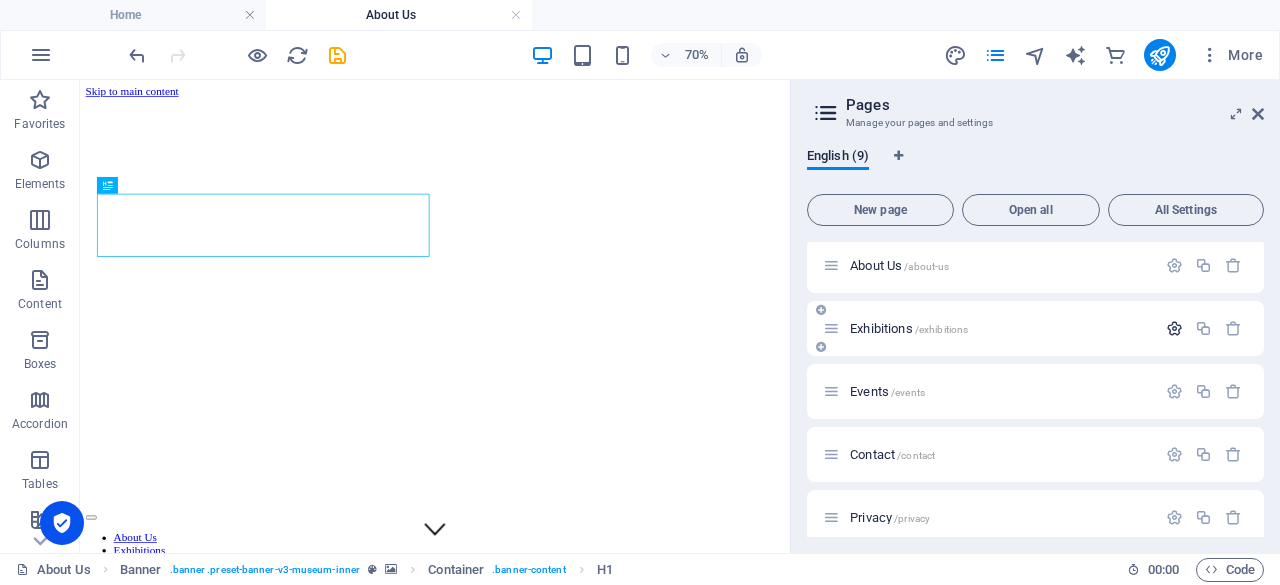 click at bounding box center [1174, 328] 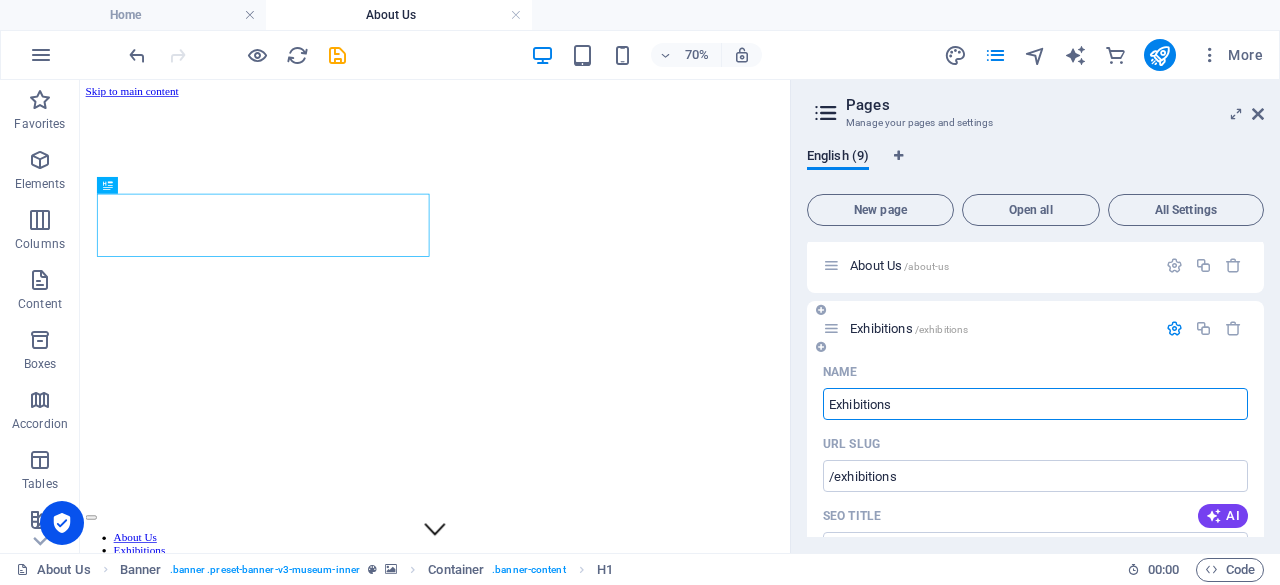 drag, startPoint x: 921, startPoint y: 410, endPoint x: 806, endPoint y: 407, distance: 115.03912 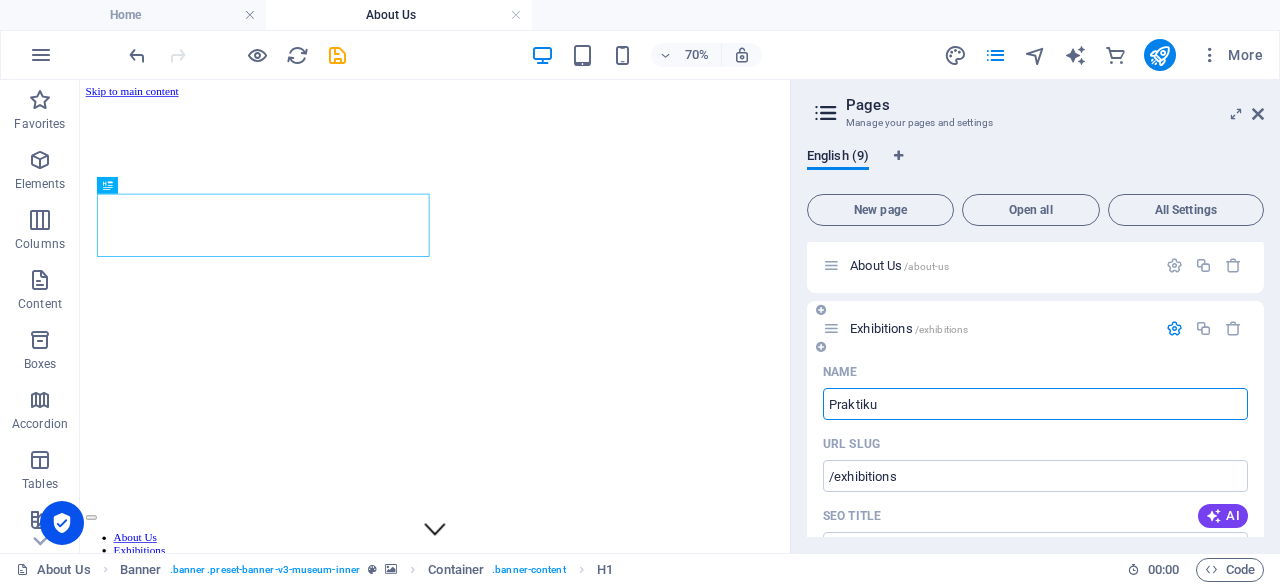 type on "Praktikum" 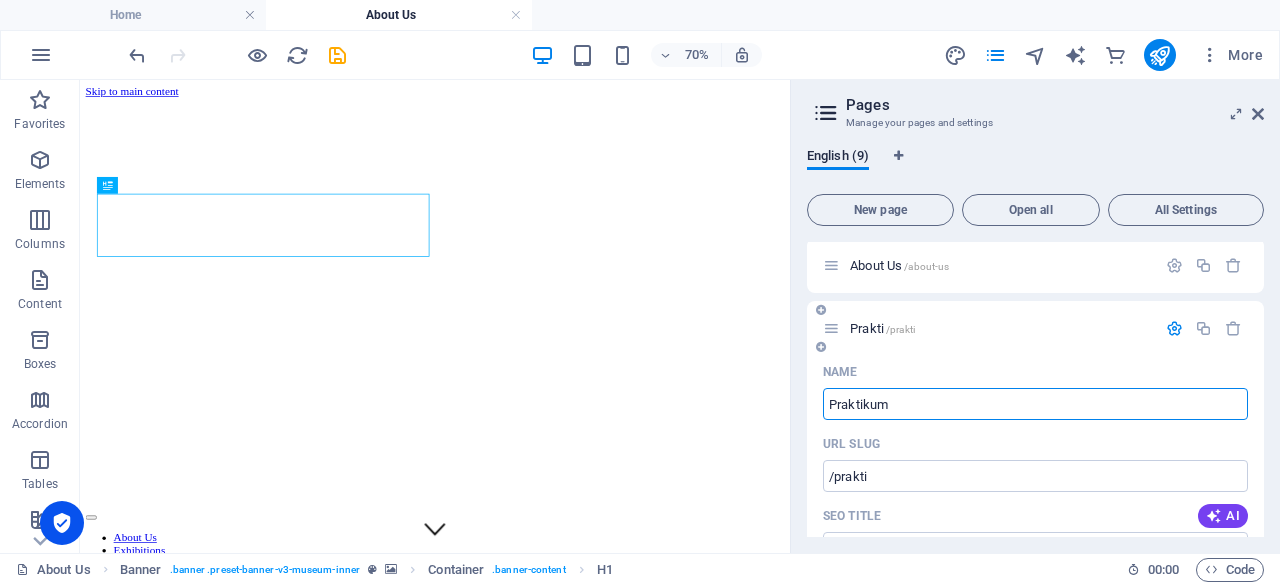 type on "/prakti" 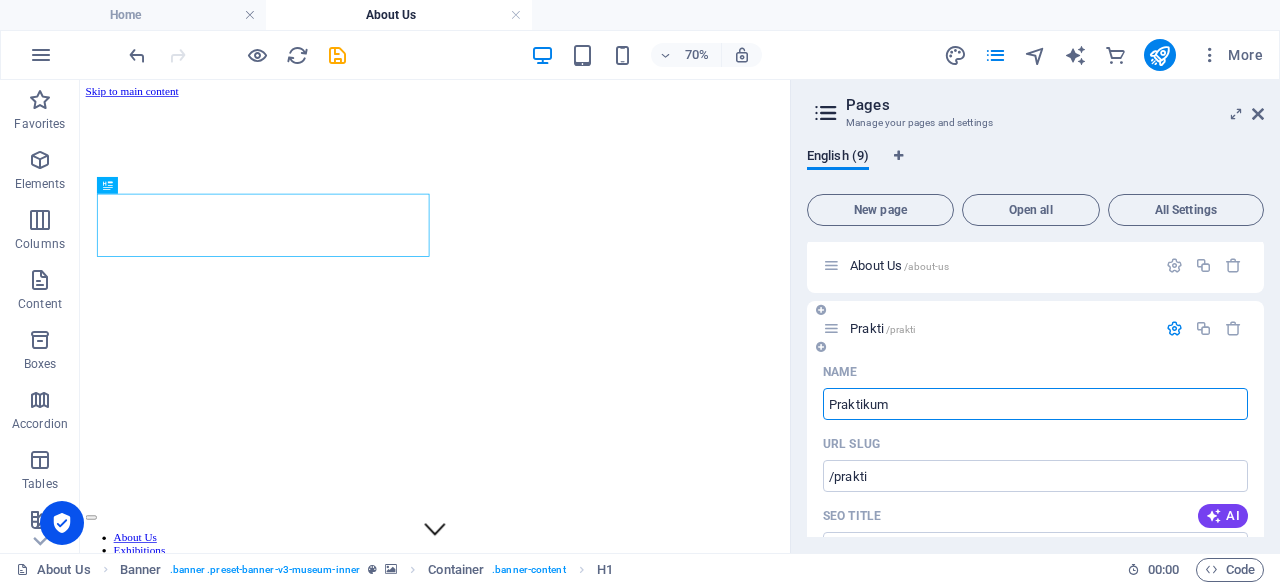 type on "Praktikum" 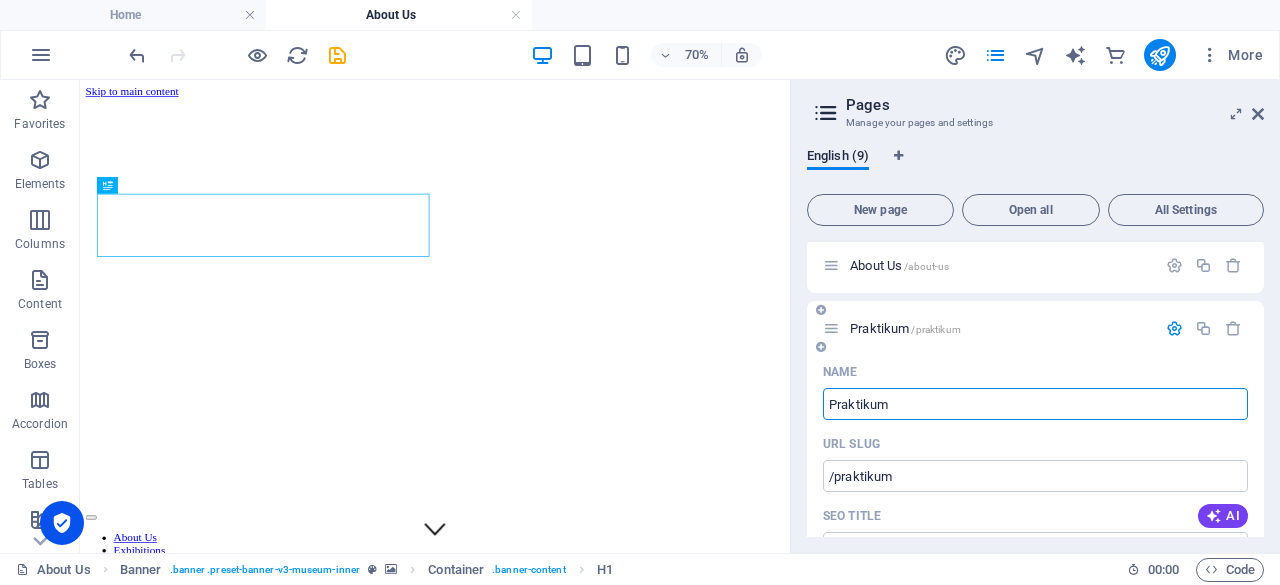 type on "Praktikum" 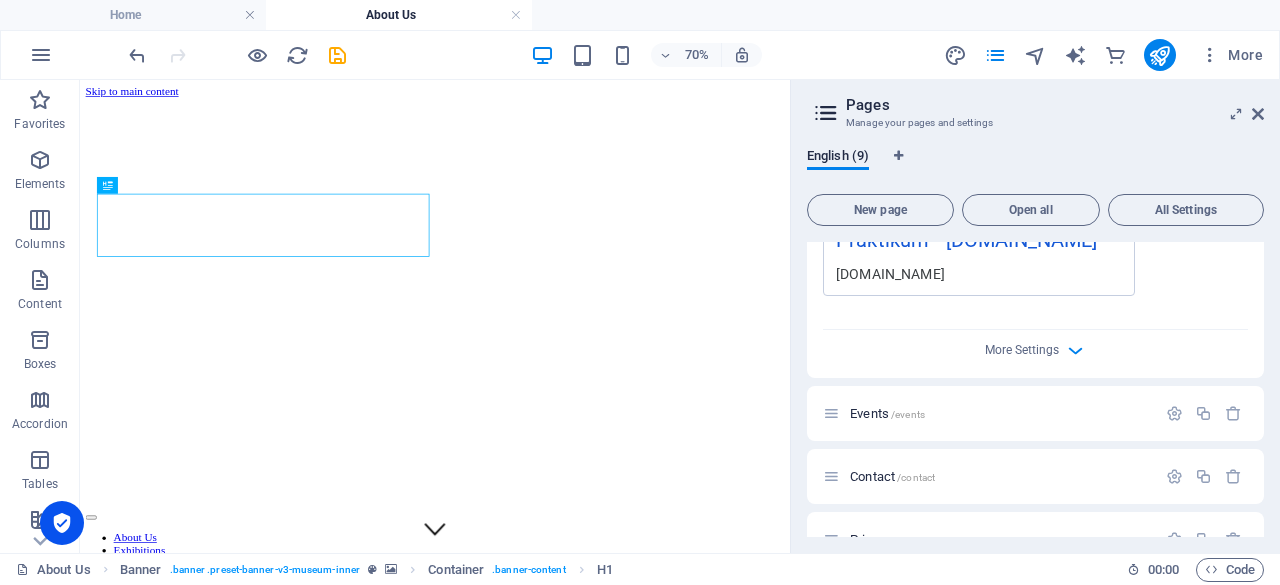 scroll, scrollTop: 837, scrollLeft: 0, axis: vertical 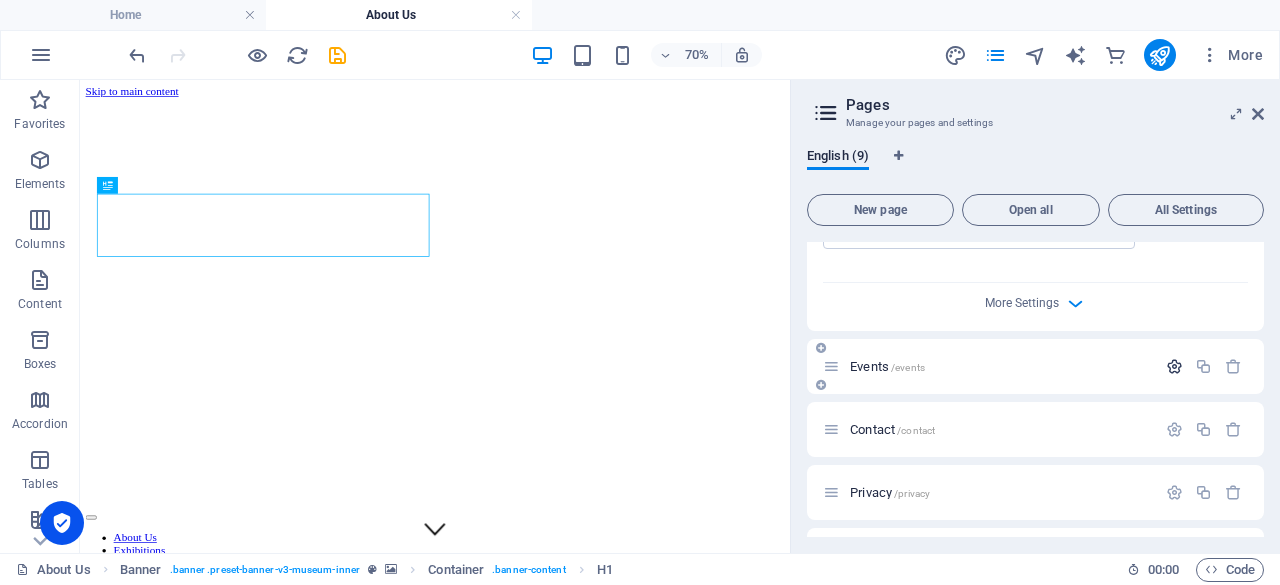 click at bounding box center [1174, 366] 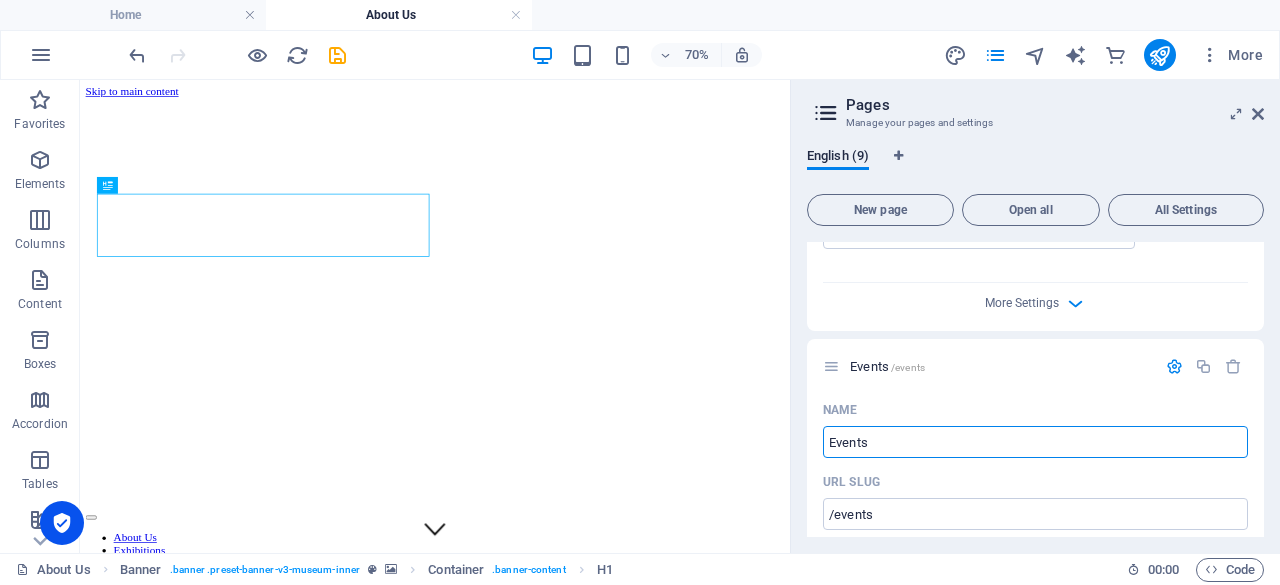 drag, startPoint x: 906, startPoint y: 434, endPoint x: 793, endPoint y: 446, distance: 113.63538 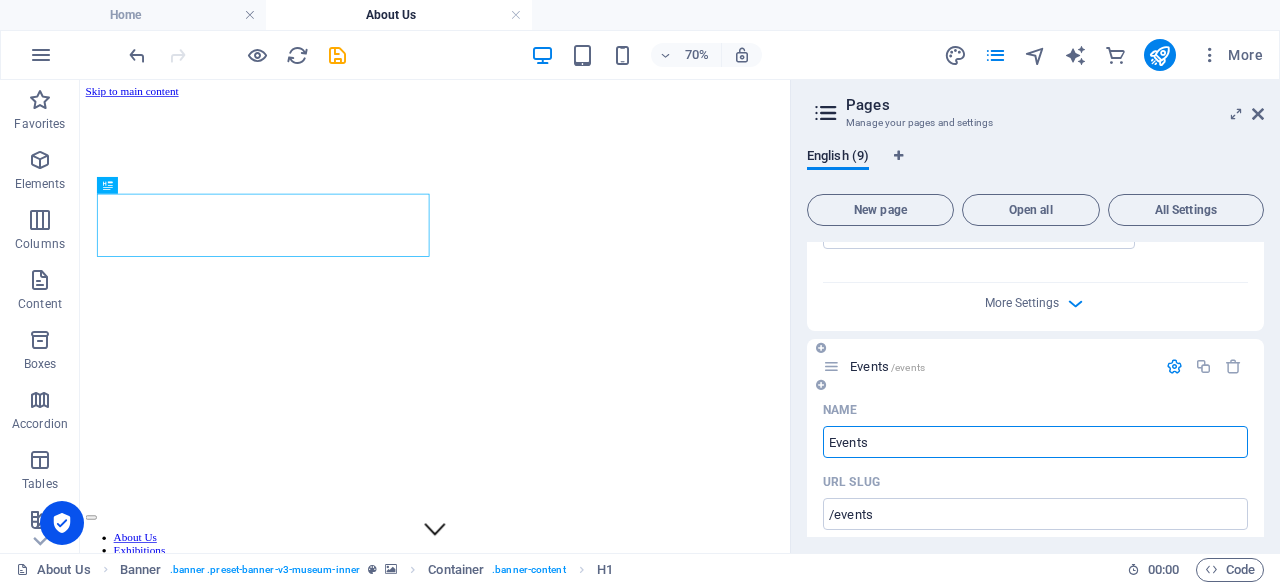 drag, startPoint x: 898, startPoint y: 450, endPoint x: 819, endPoint y: 439, distance: 79.762146 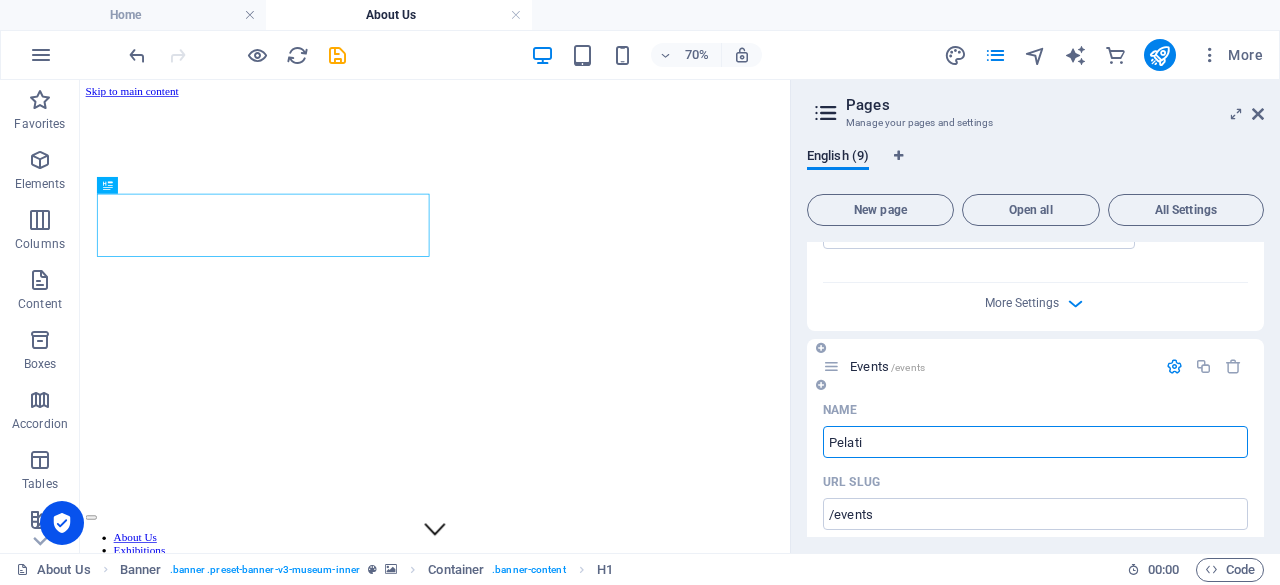 type on "Pelat" 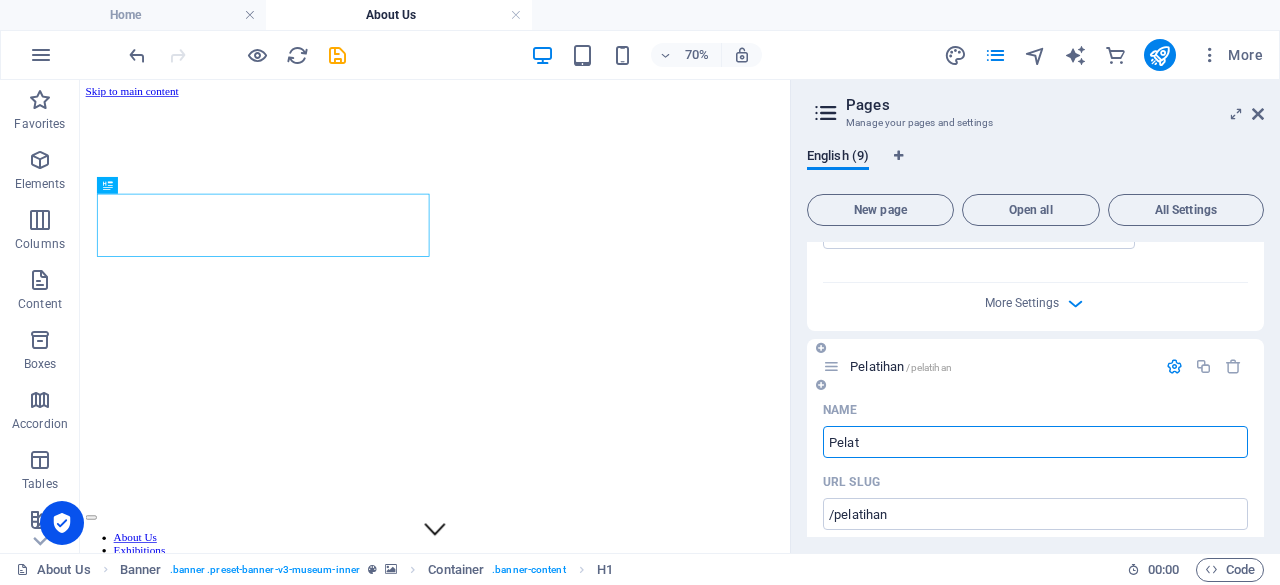 type on "/pelatihan" 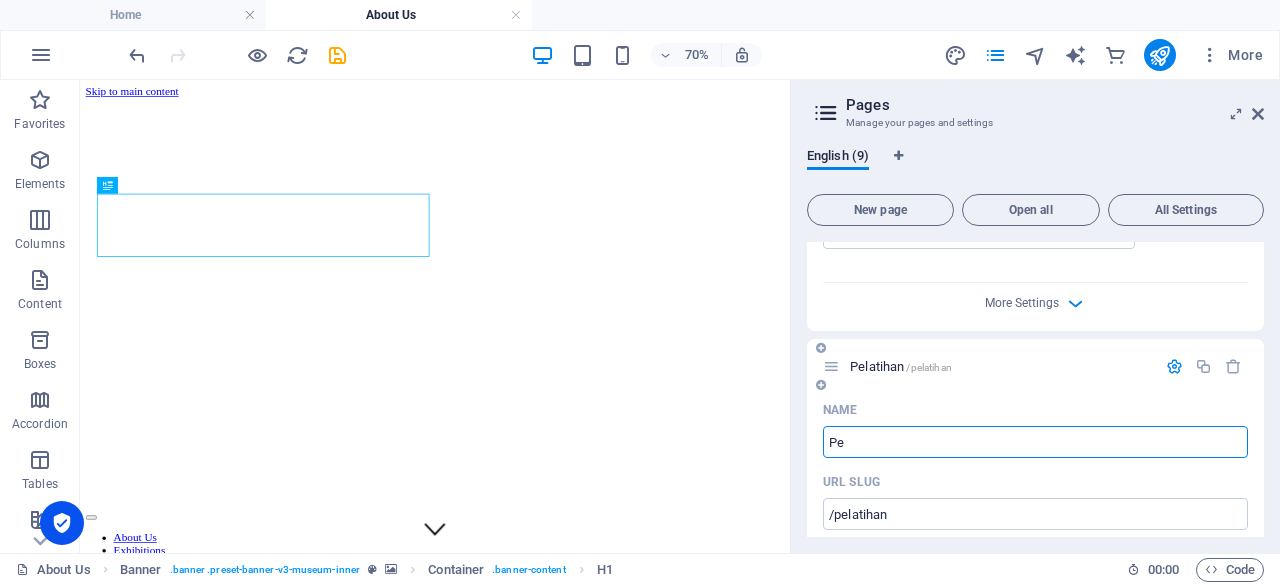 type on "P" 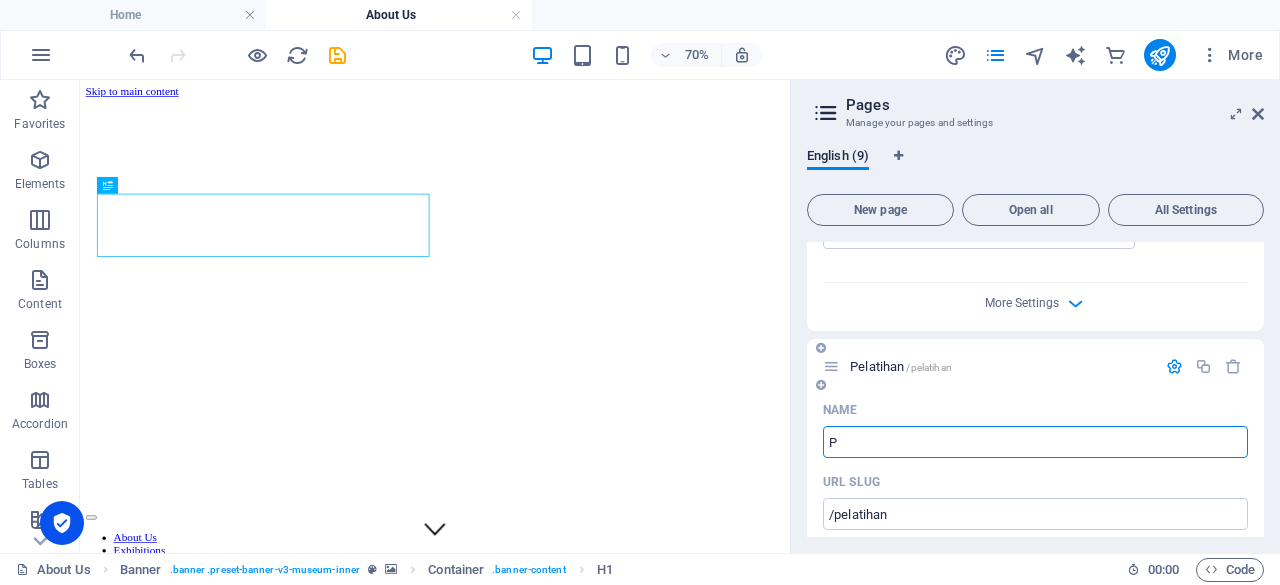 type 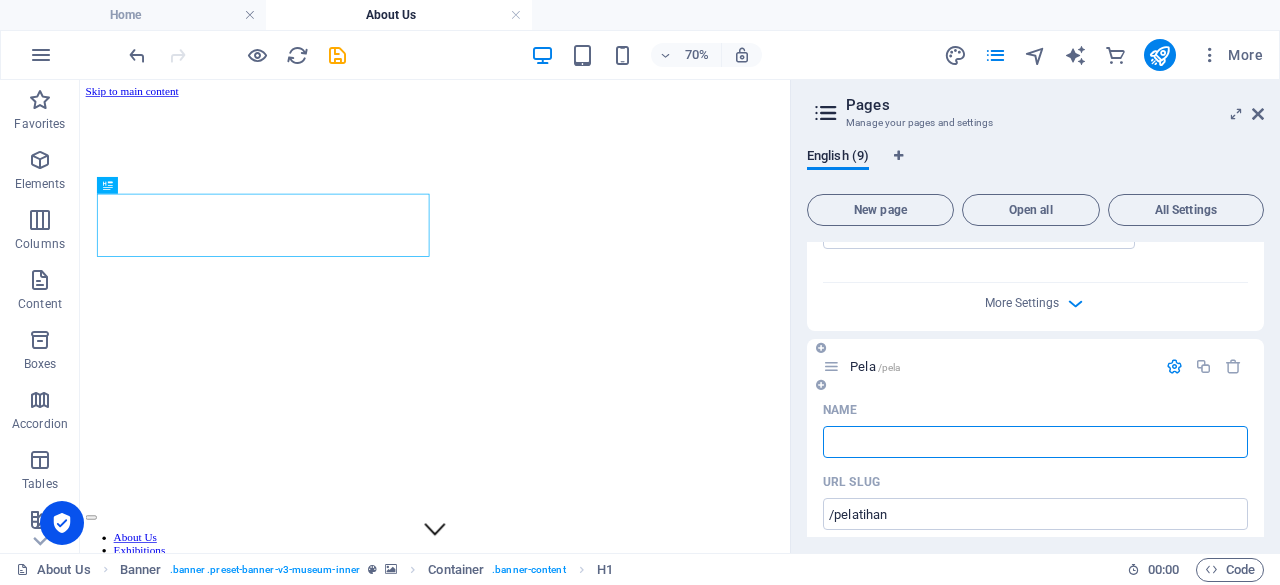 type on "/pela" 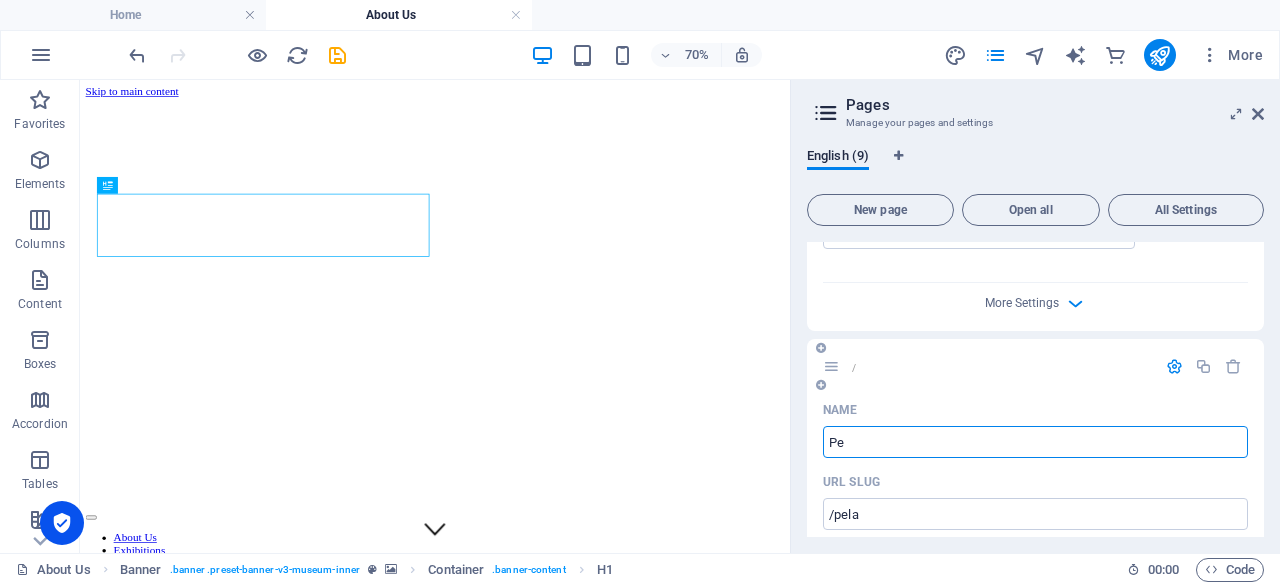 type on "Per" 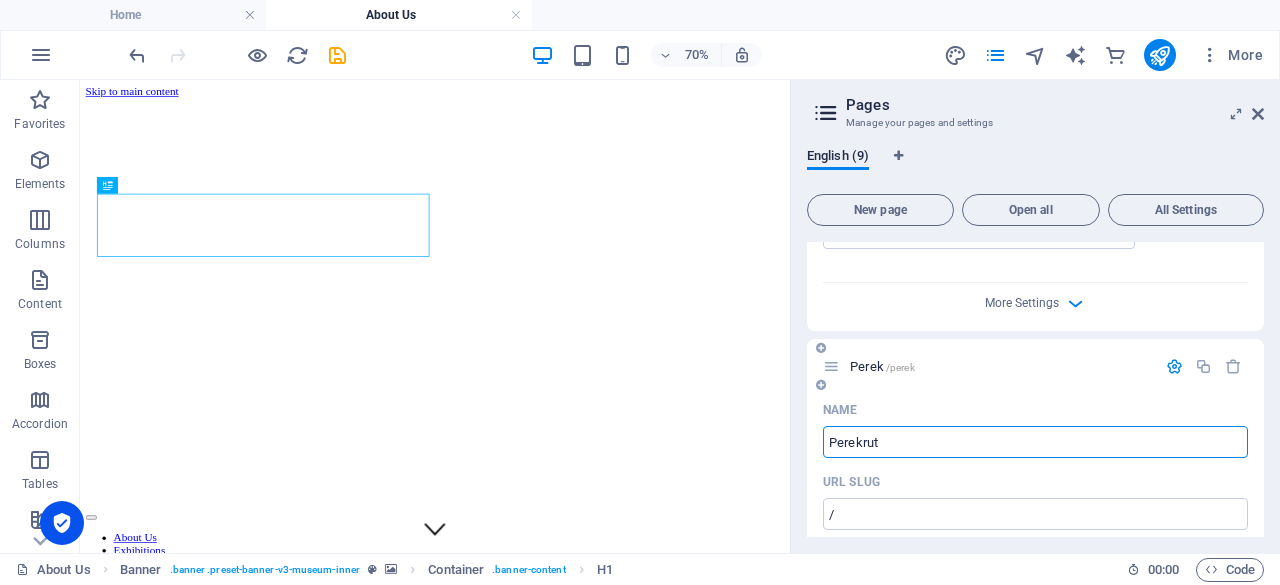 type on "Perekruta" 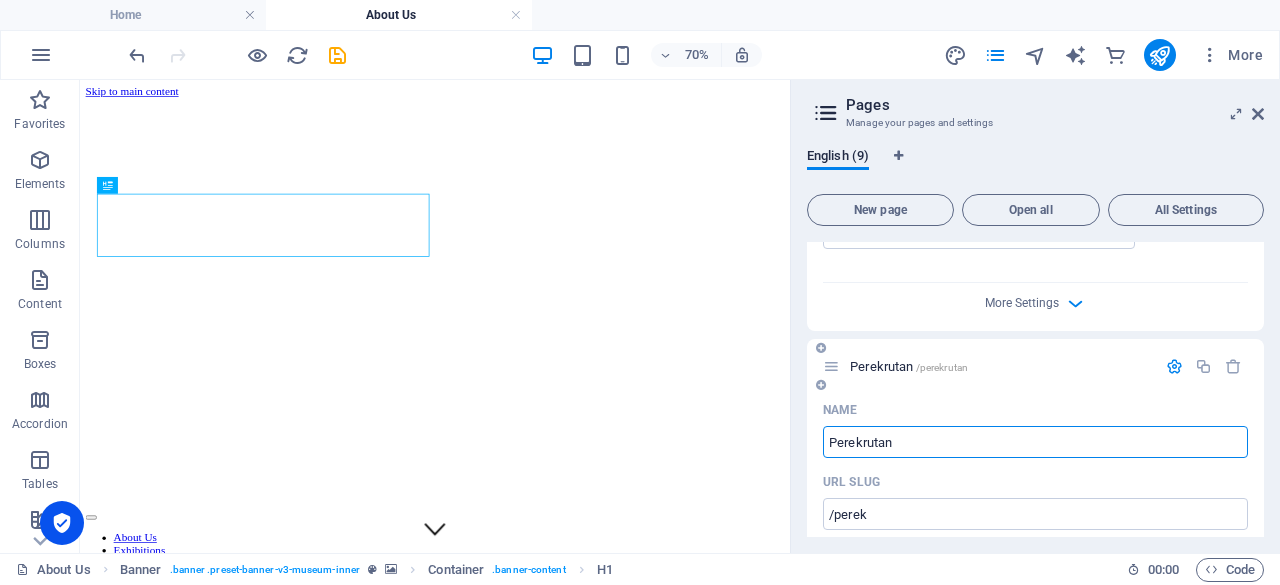 type on "Perekrutan" 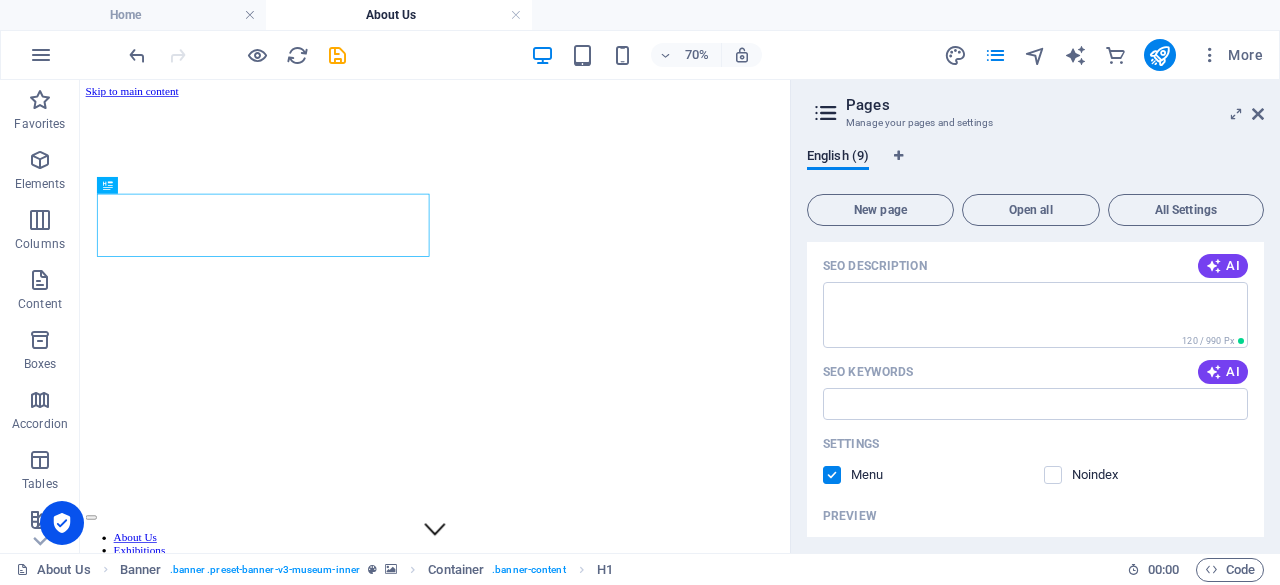 scroll, scrollTop: 1301, scrollLeft: 0, axis: vertical 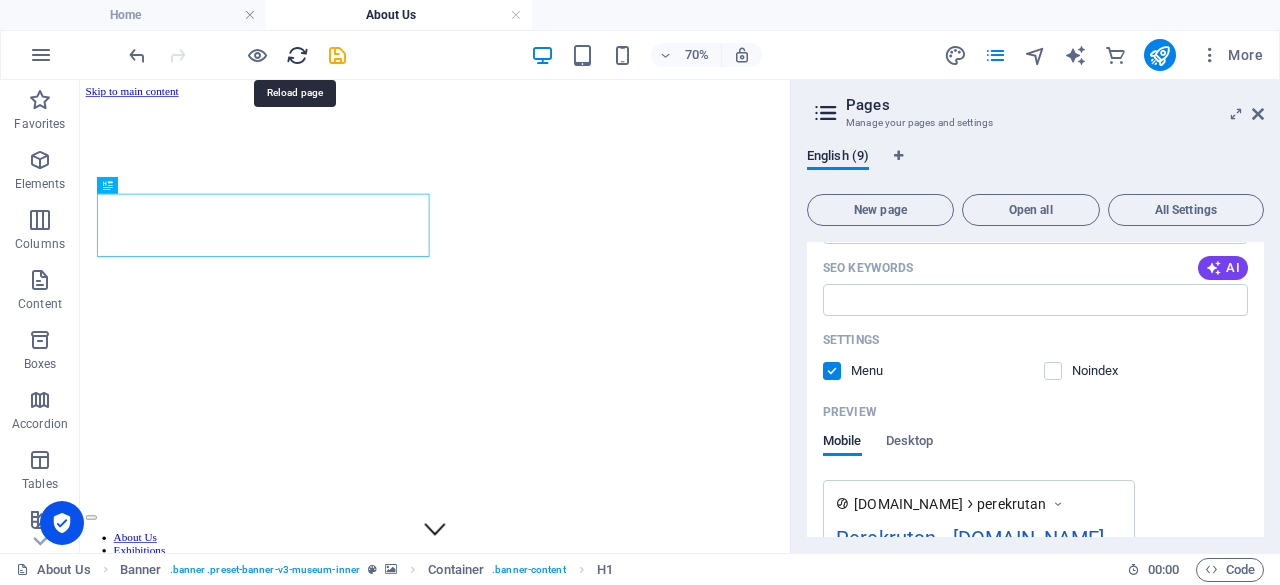 click at bounding box center [297, 55] 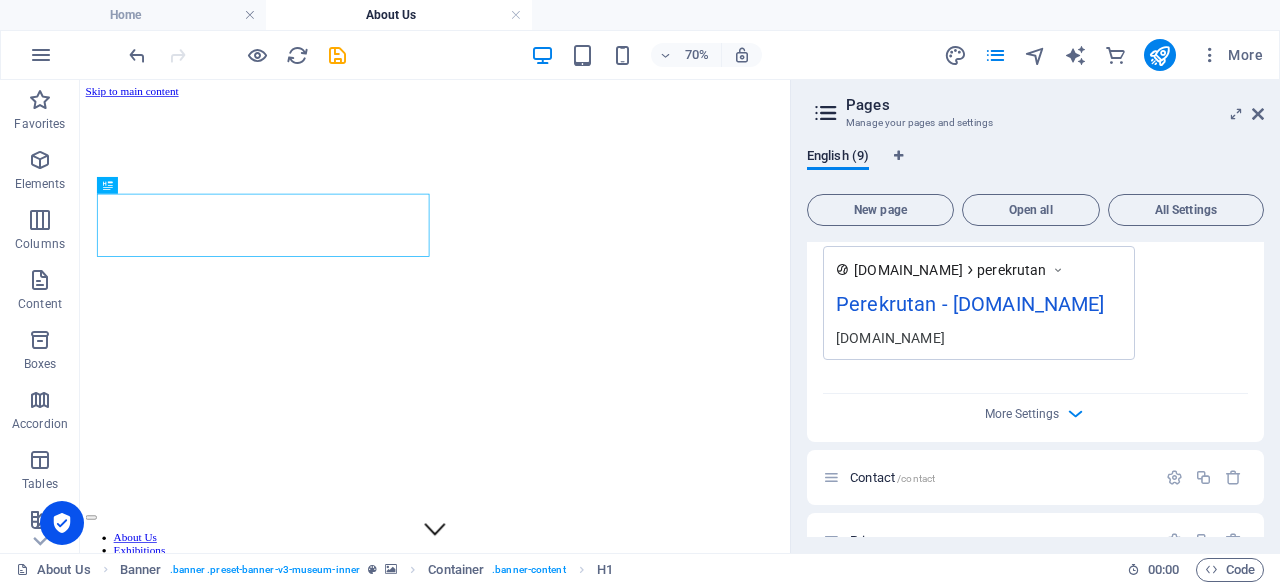 scroll, scrollTop: 1541, scrollLeft: 0, axis: vertical 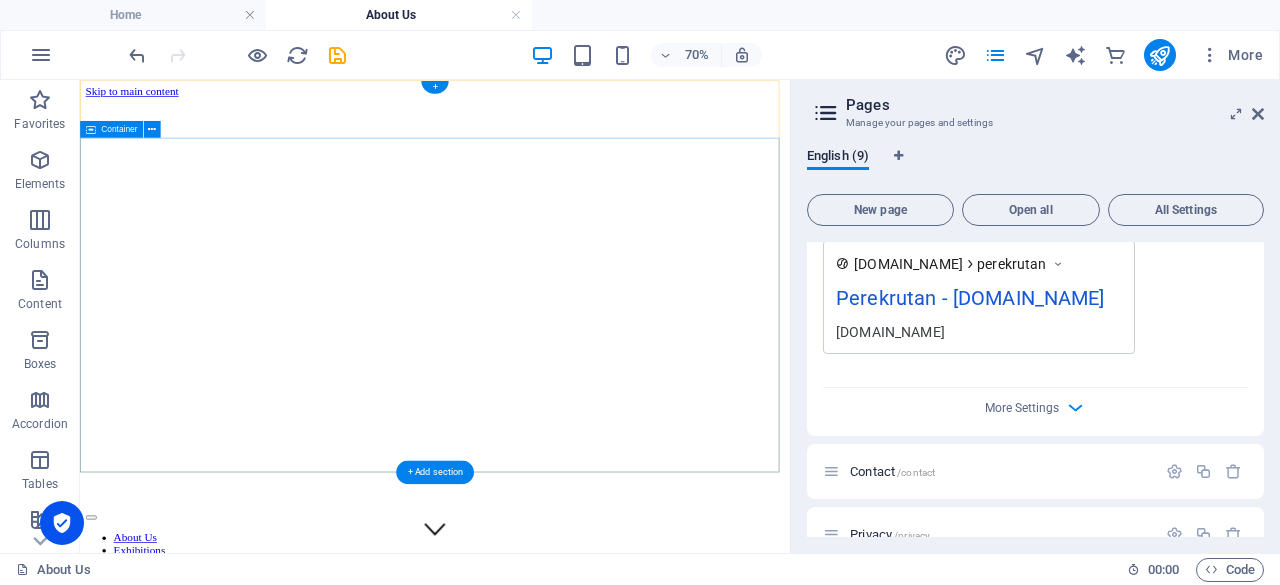 click on "About Us Lorem ipsum dolor sit amet, consectetur adipiscing elit, sed do eiusmod tempor incididunt ut labore Lorem ipsum dolor sit amet, consectetur adipiscing elit, sed do eiusmod tempor incididunt ut labore Learn more" at bounding box center [587, 954] 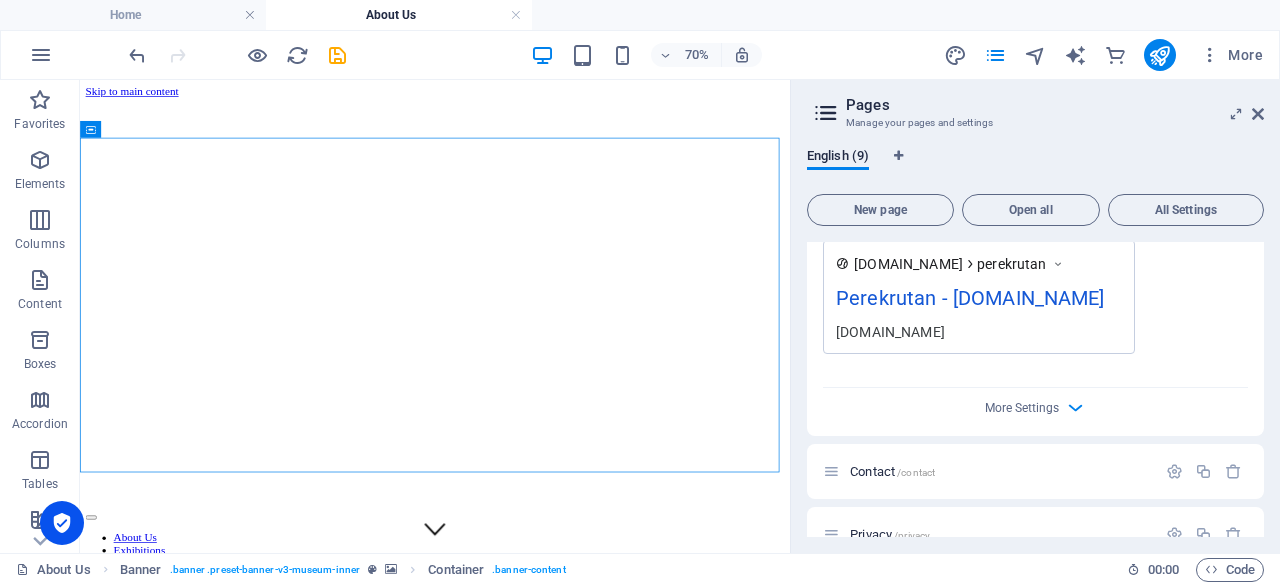 click on "Pages Manage your pages and settings English (9) New page Open all All Settings Home / About Us /about-us Praktikum /praktikum Name Praktikum ​ URL SLUG /praktikum ​ SEO Title AI ​ 279 / 580 Px SEO Description AI ​ 120 / 990 Px SEO Keywords AI ​ Settings Menu Noindex Preview Mobile Desktop www.example.com praktikum Praktikum - lske.temanftm.com lske.temanftm.com Meta tags ​ Preview Image (Open Graph) Drag files here, click to choose files or select files from Files or our free stock photos & videos More Settings Perekrutan /perekrutan Name Perekrutan ​ URL SLUG /perekrutan ​ SEO Title AI Perekrutan ​ 288 / 580 Px SEO Description AI ​ 120 / 990 Px SEO Keywords AI ​ Settings Menu Noindex Preview Mobile Desktop www.example.com perekrutan Perekrutan - lske.temanftm.com lske.temanftm.com Meta tags ​ Preview Image (Open Graph) Drag files here, click to choose files or select files from Files or our free stock photos & videos More Settings Contact /contact Privacy /privacy Legal Notice" at bounding box center (1035, 316) 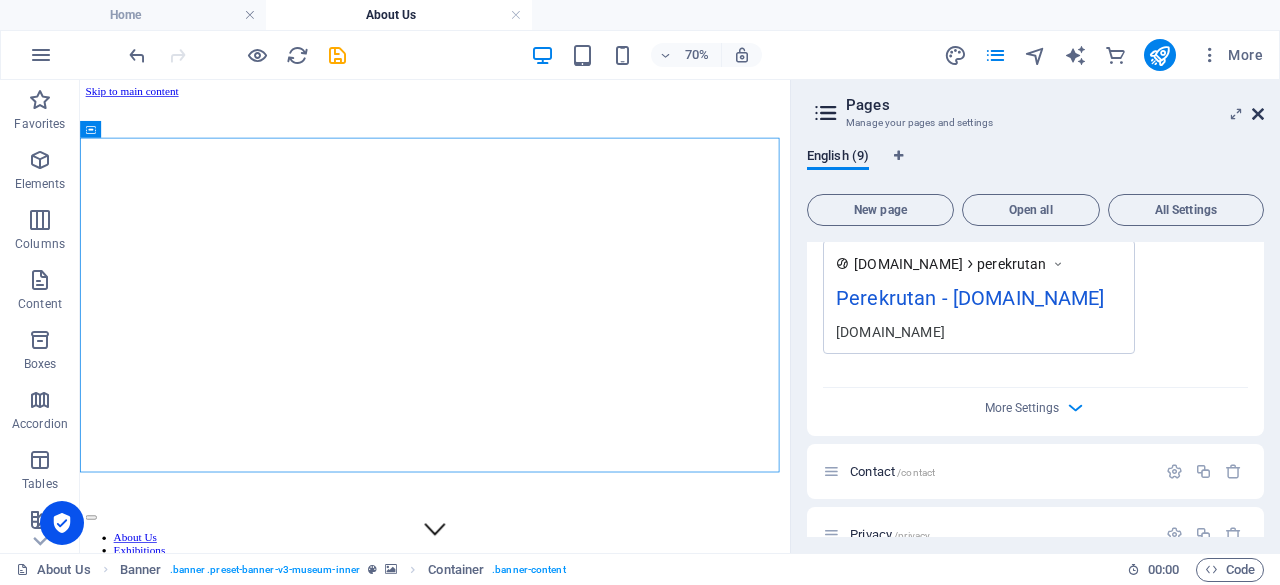 click at bounding box center [1258, 114] 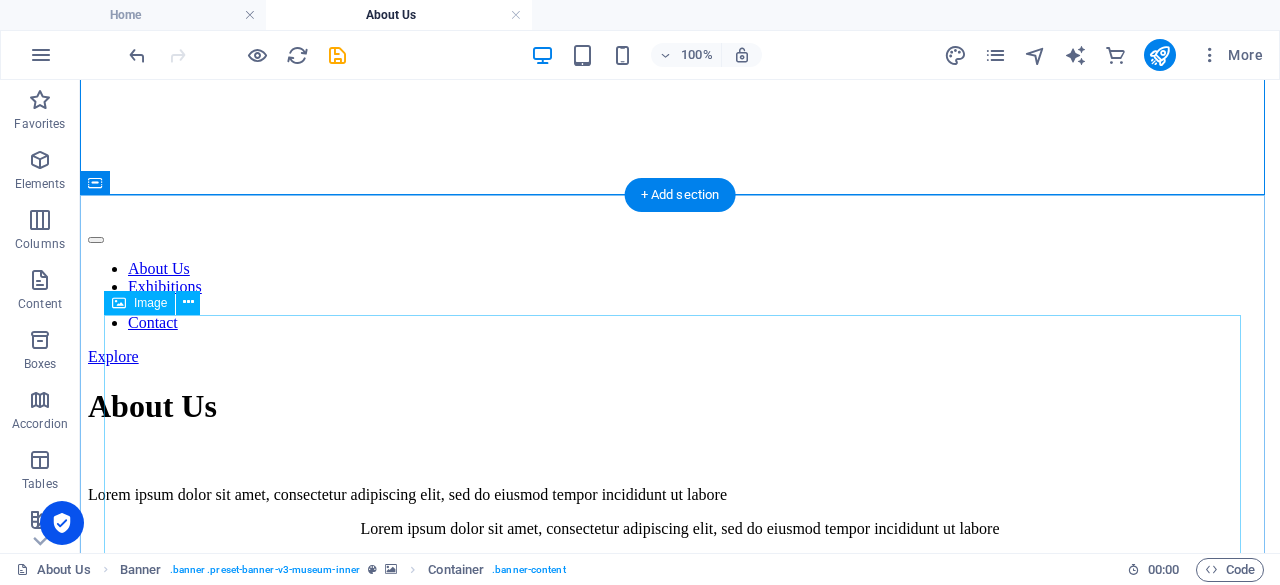 scroll, scrollTop: 0, scrollLeft: 0, axis: both 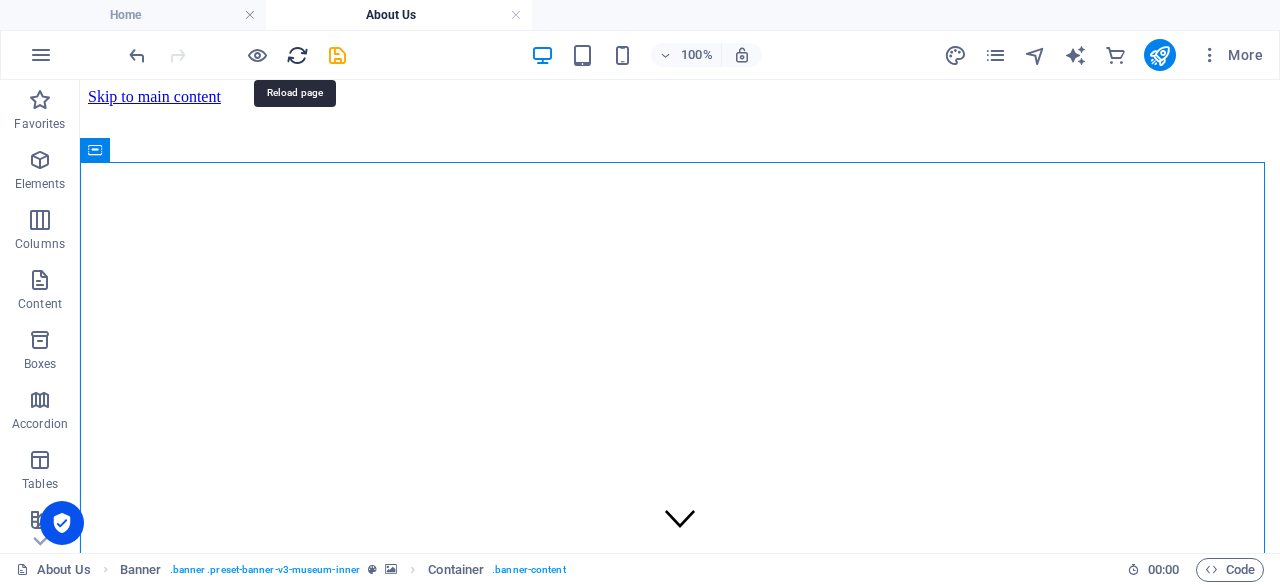 click at bounding box center [297, 55] 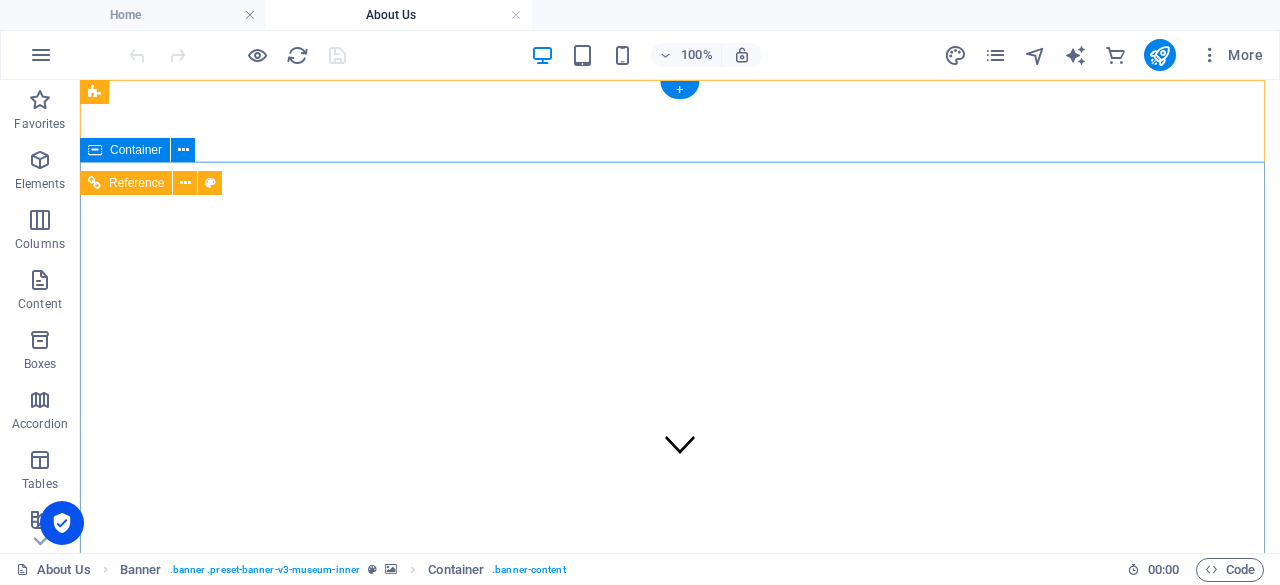 scroll, scrollTop: 0, scrollLeft: 0, axis: both 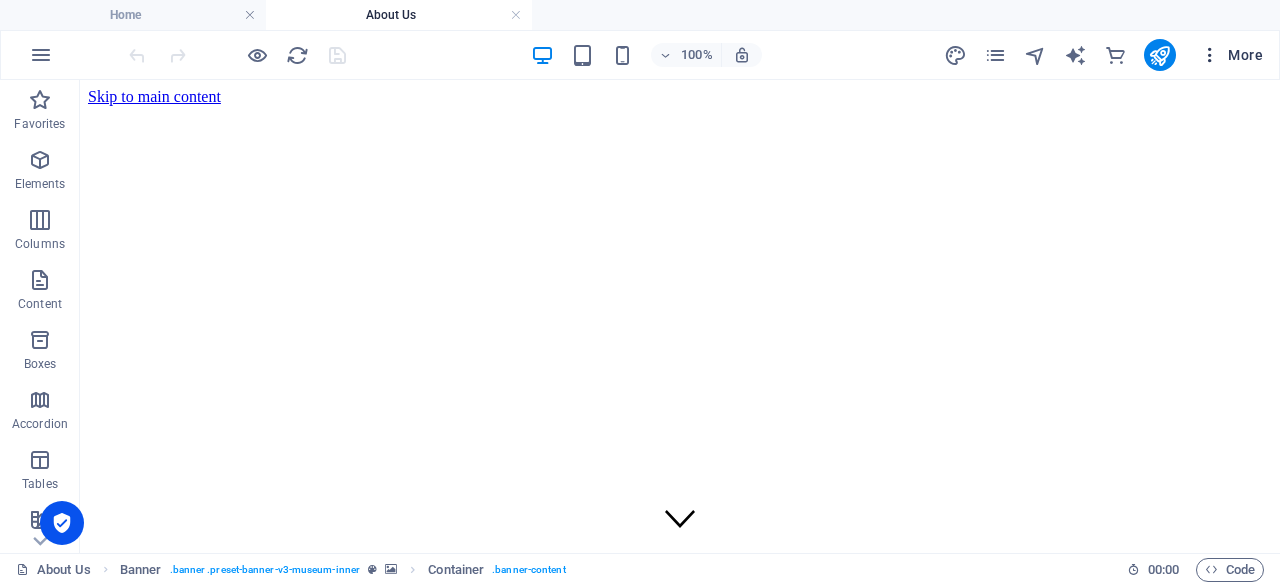 click at bounding box center (1210, 55) 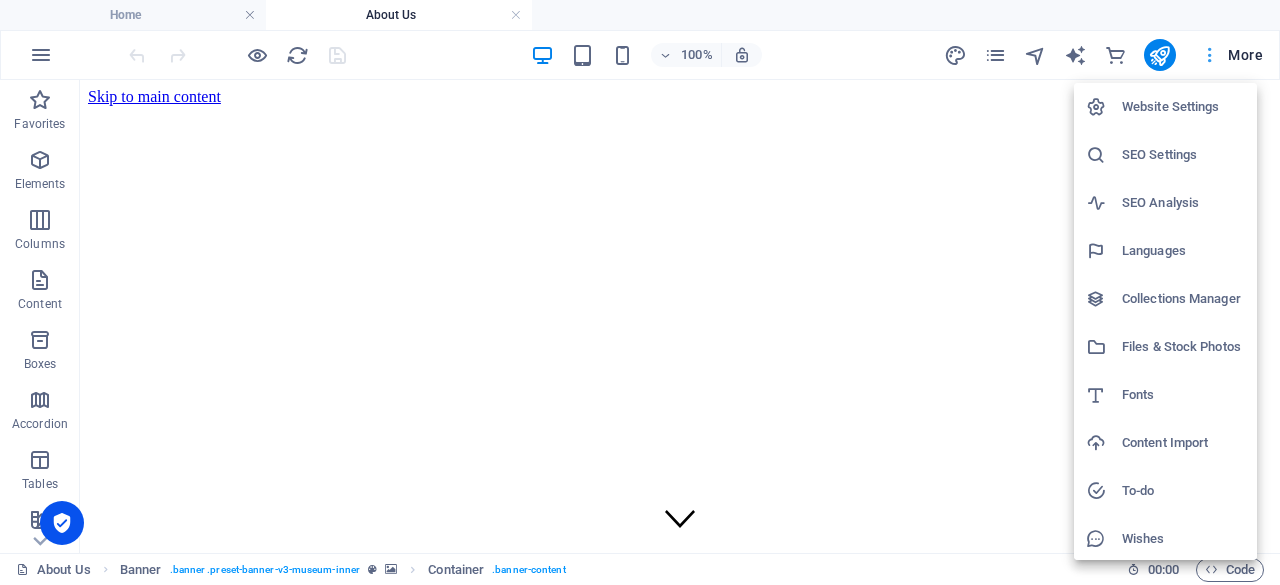 click at bounding box center [640, 292] 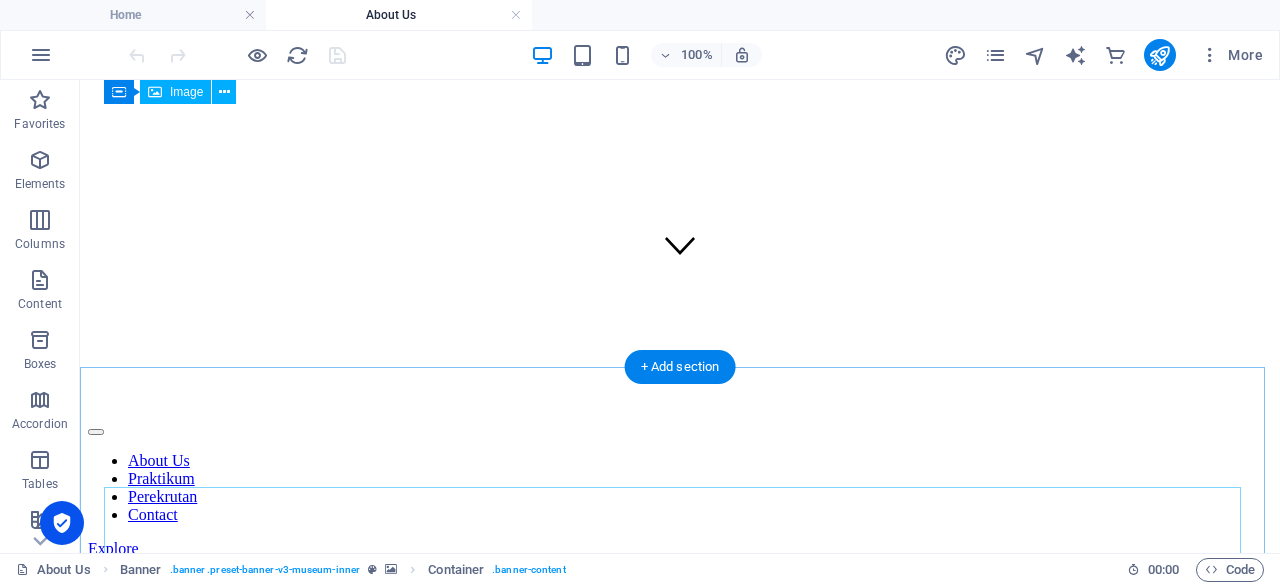 scroll, scrollTop: 0, scrollLeft: 0, axis: both 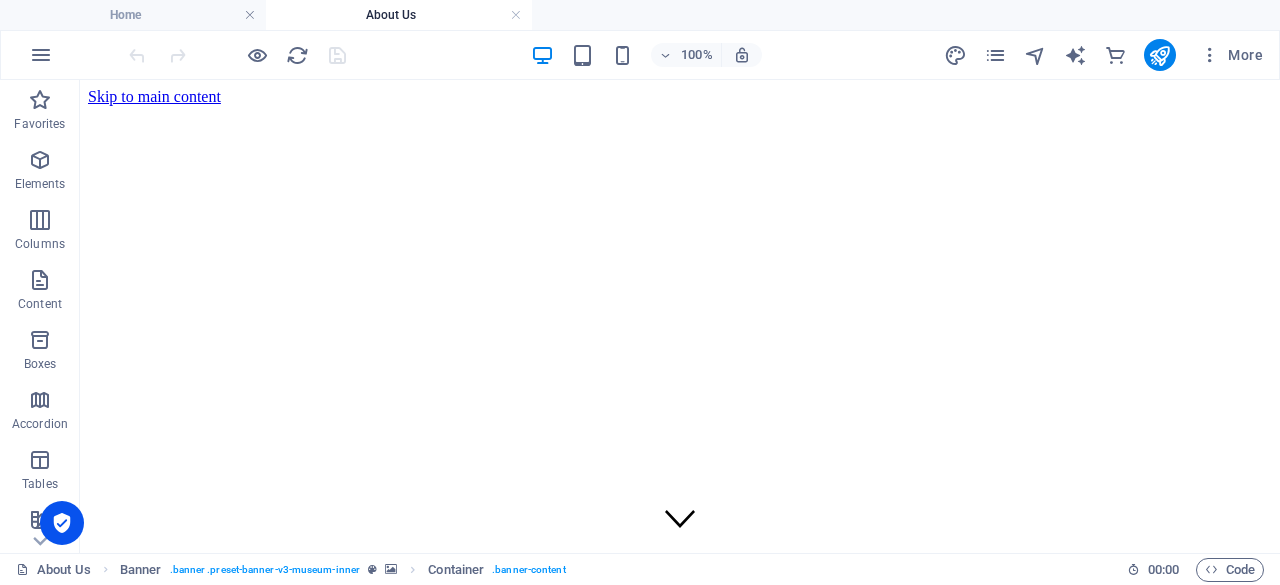 click at bounding box center [1035, 55] 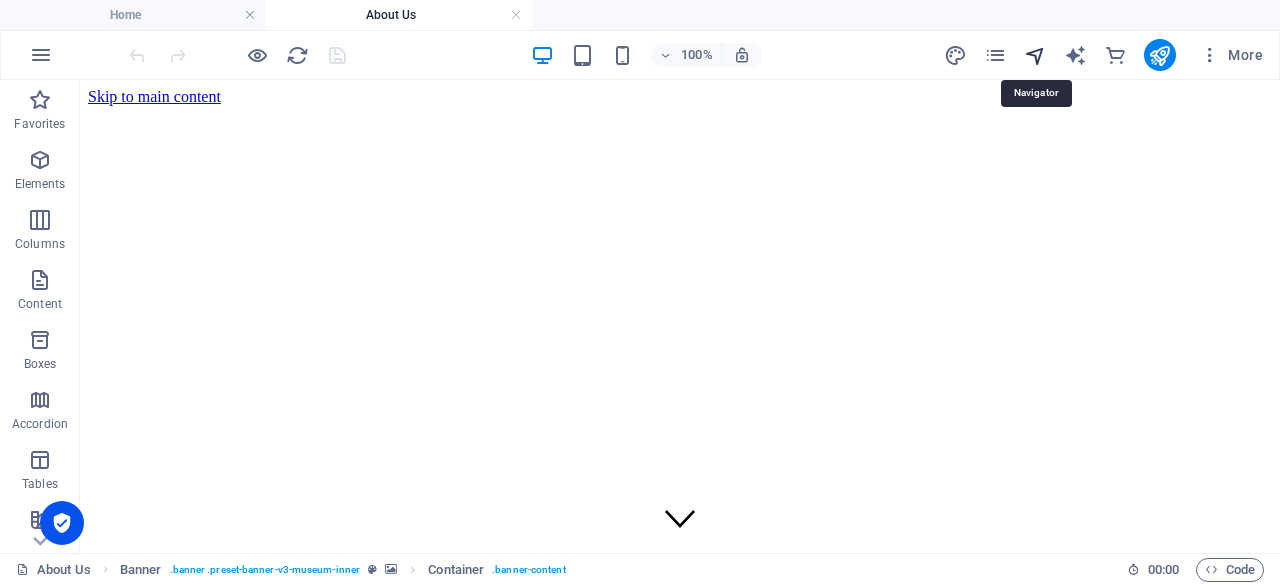 select on "15246900-en" 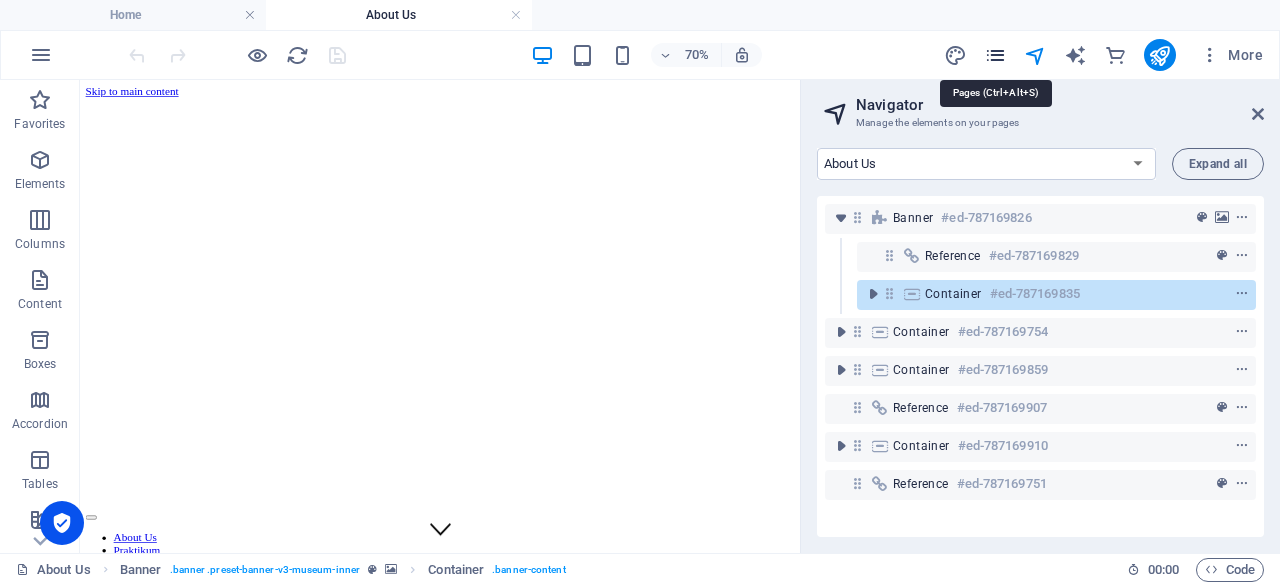 click at bounding box center (995, 55) 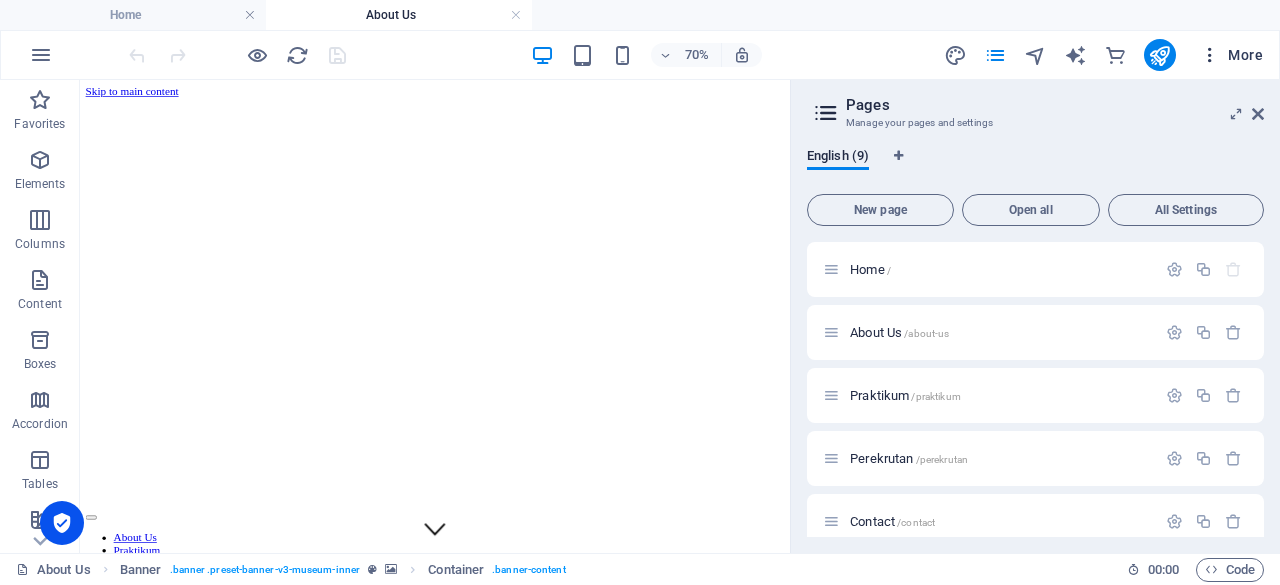 click at bounding box center [1210, 55] 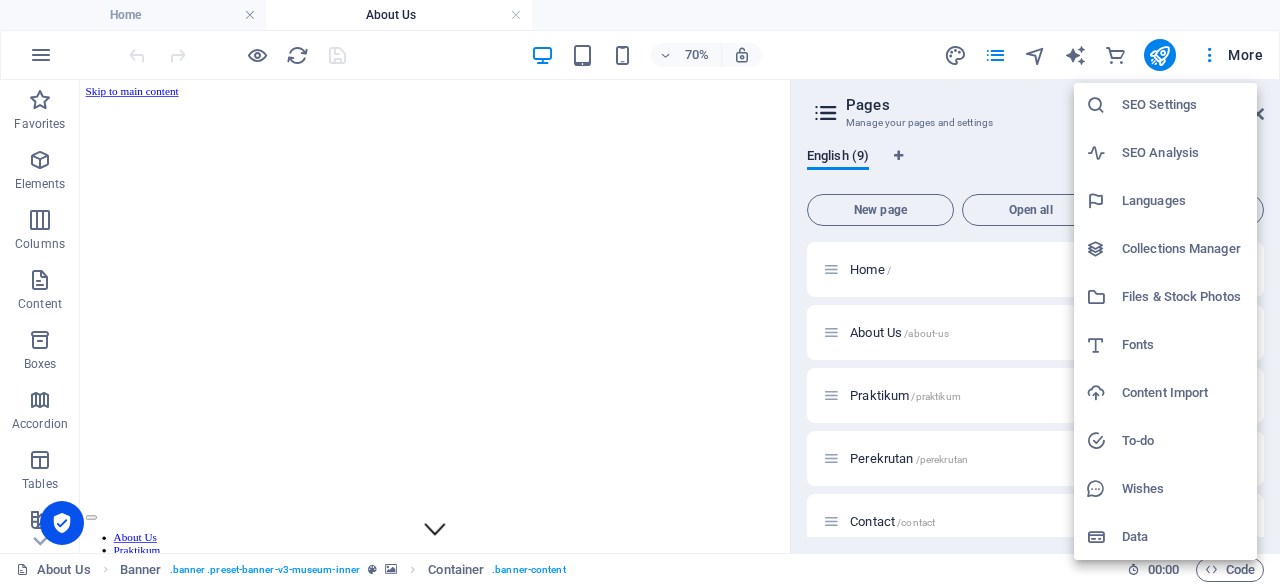 scroll, scrollTop: 0, scrollLeft: 0, axis: both 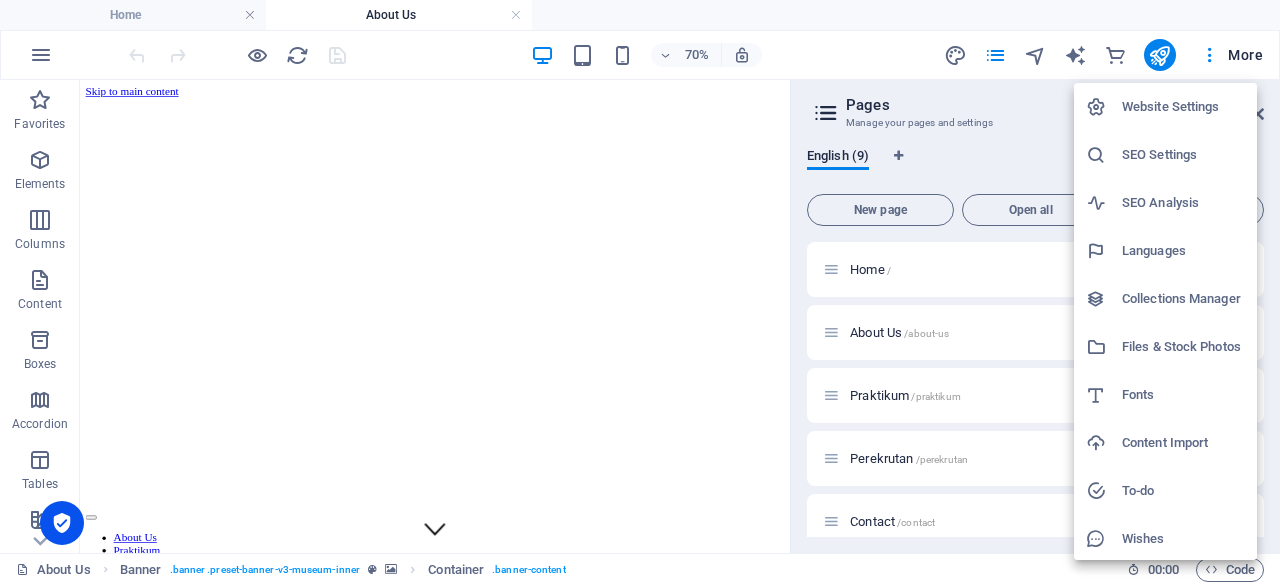 click at bounding box center [640, 292] 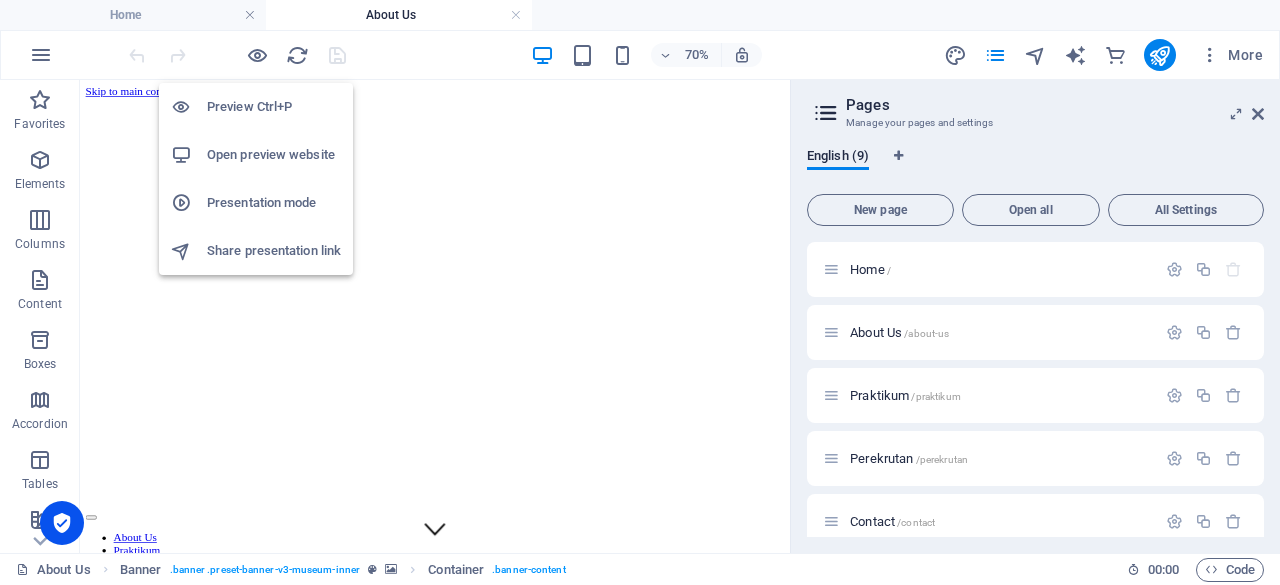 click on "Open preview website" at bounding box center [274, 155] 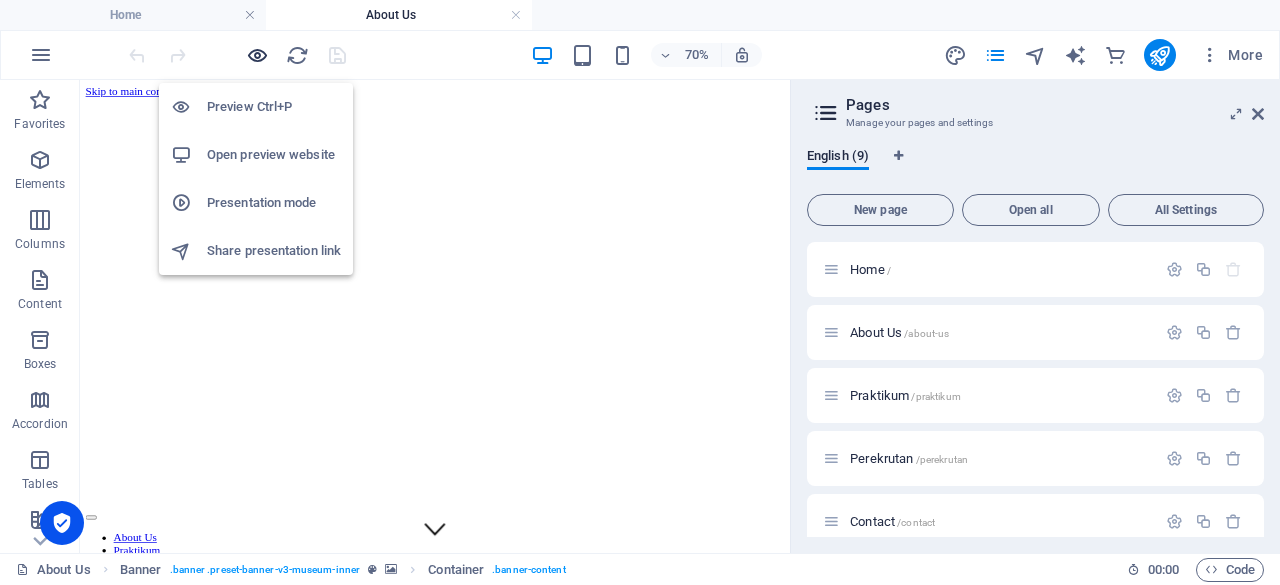 click at bounding box center [257, 55] 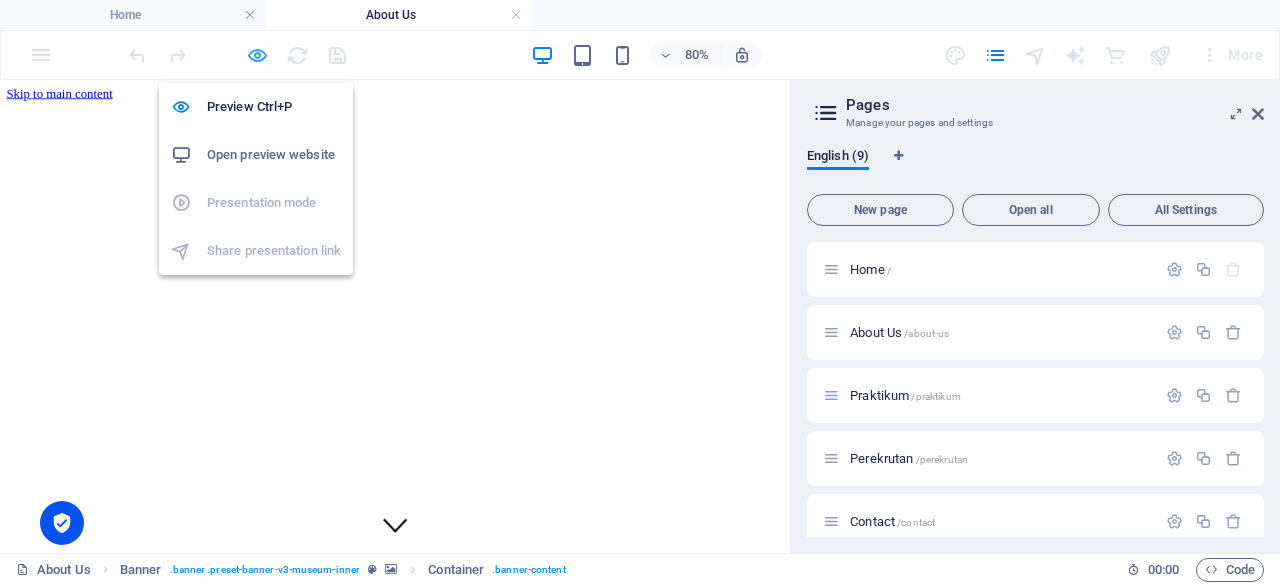 click at bounding box center (257, 55) 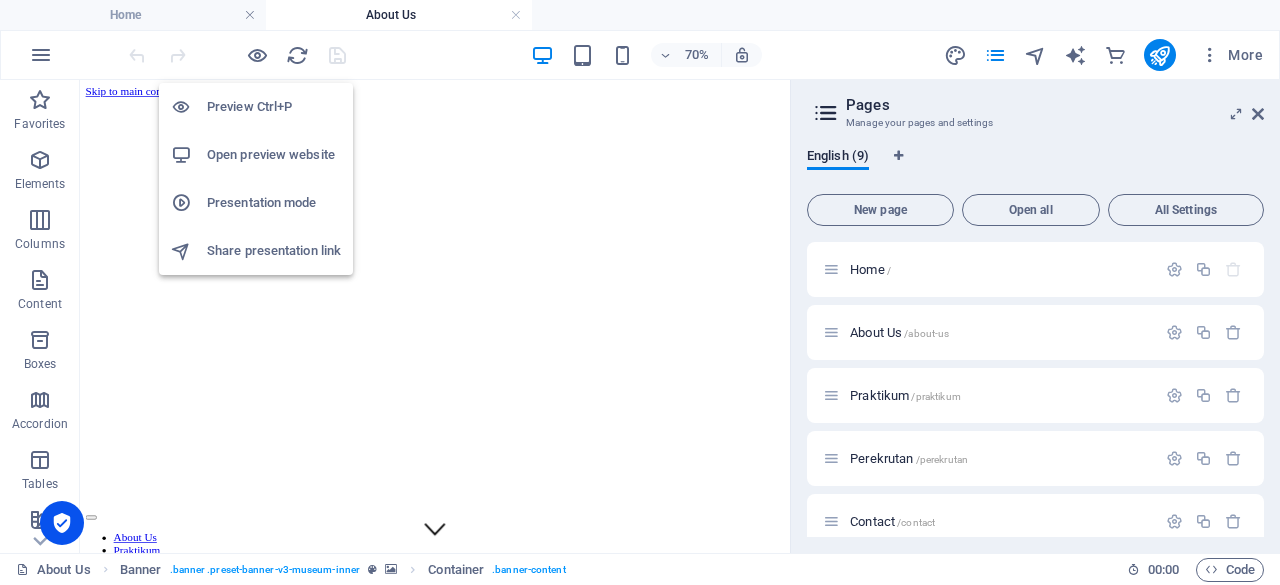 click on "Share presentation link" at bounding box center (274, 251) 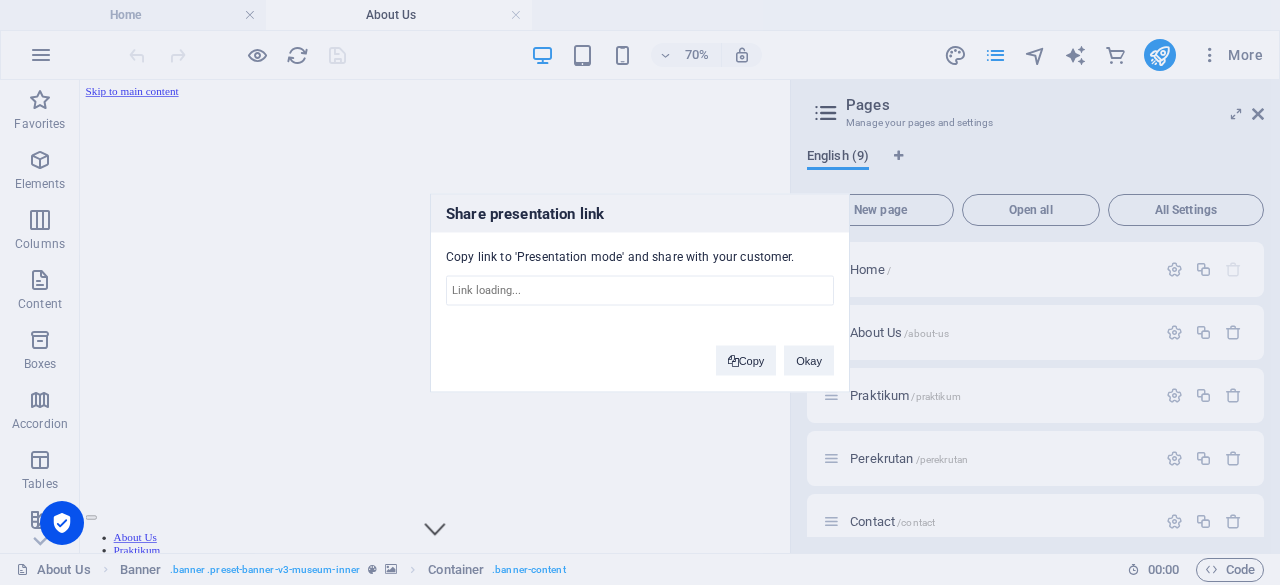 type on "https://cms.sitehub.io/presentation/1934430/193852f3d6bb93bd91e601f52254907750788988d3fdbc9717040f0a5da81c32" 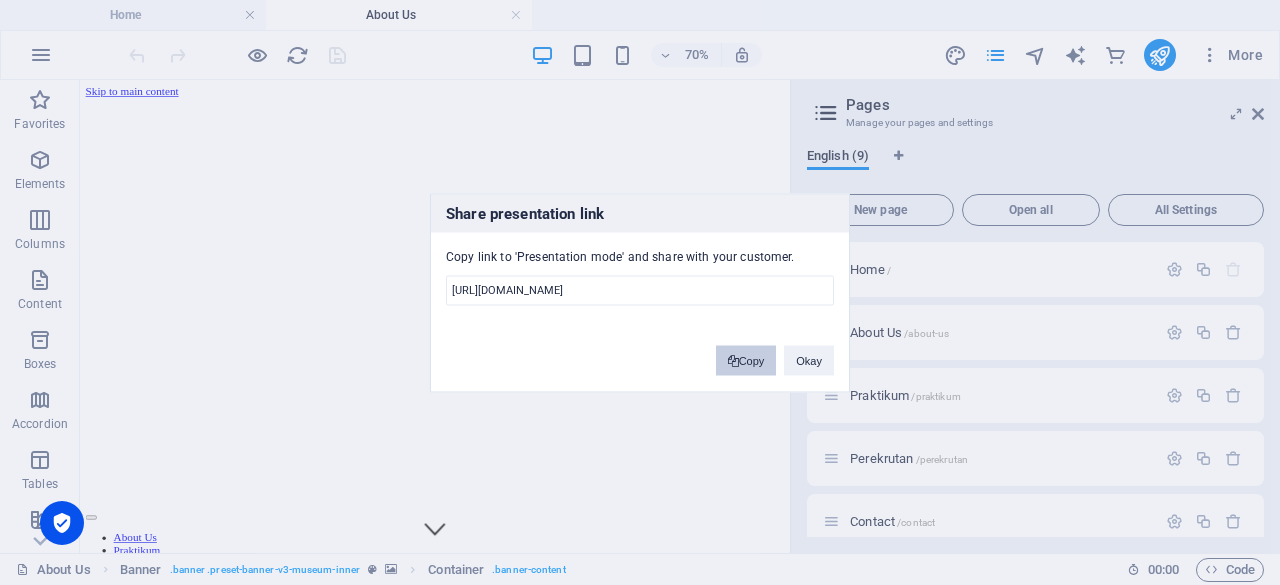 click on "Copy" at bounding box center (746, 360) 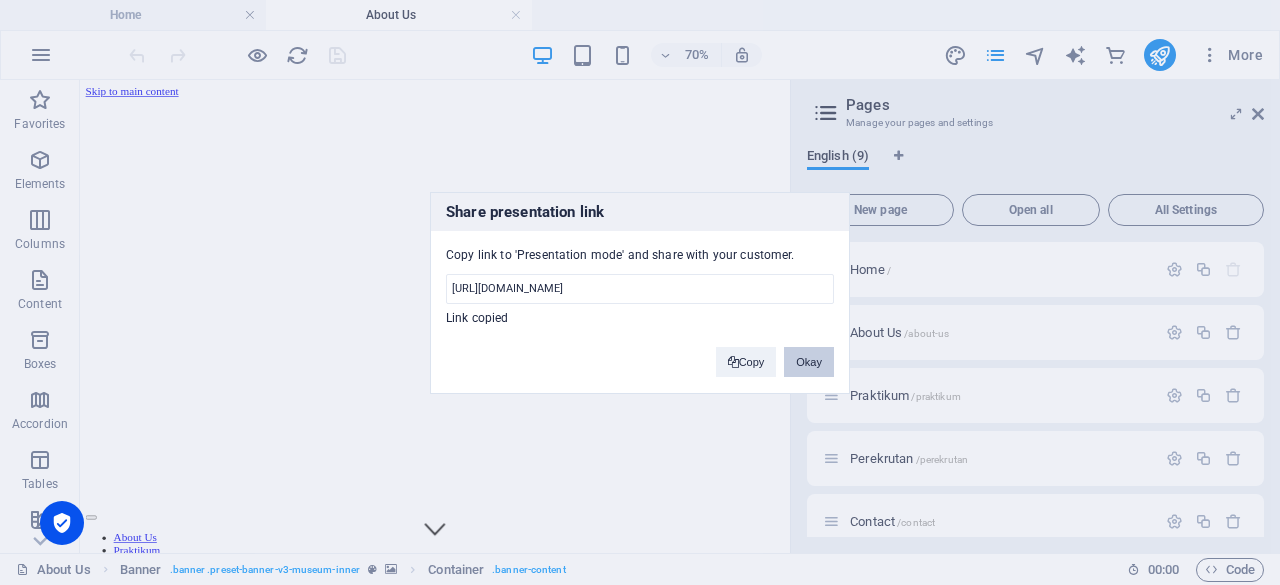 click on "Okay" at bounding box center [809, 362] 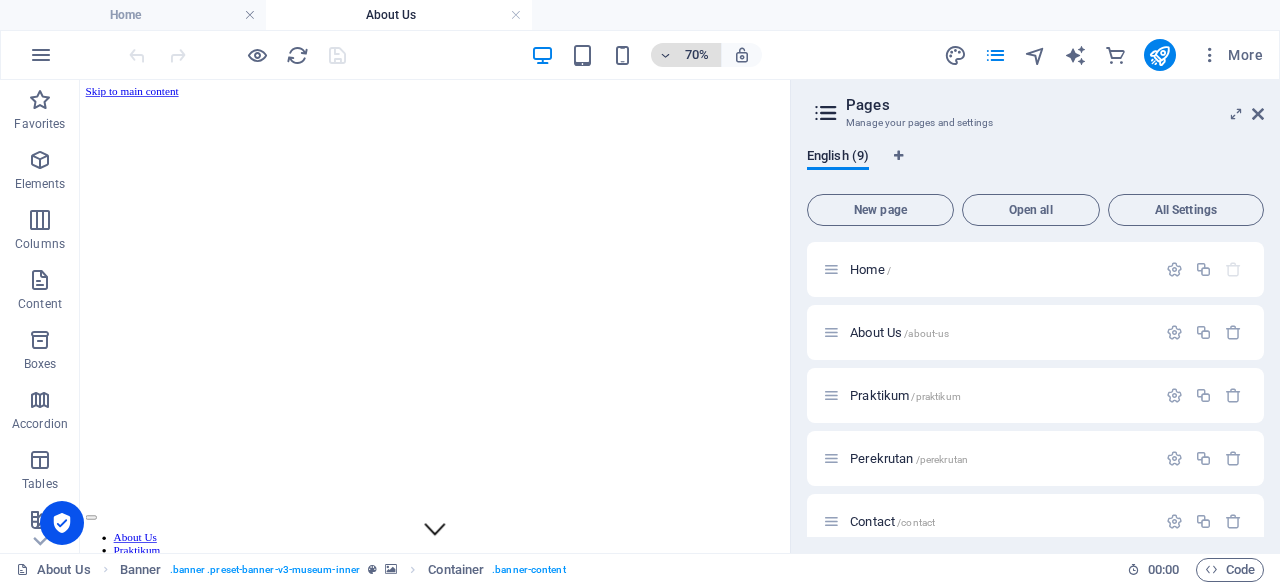 click at bounding box center [666, 55] 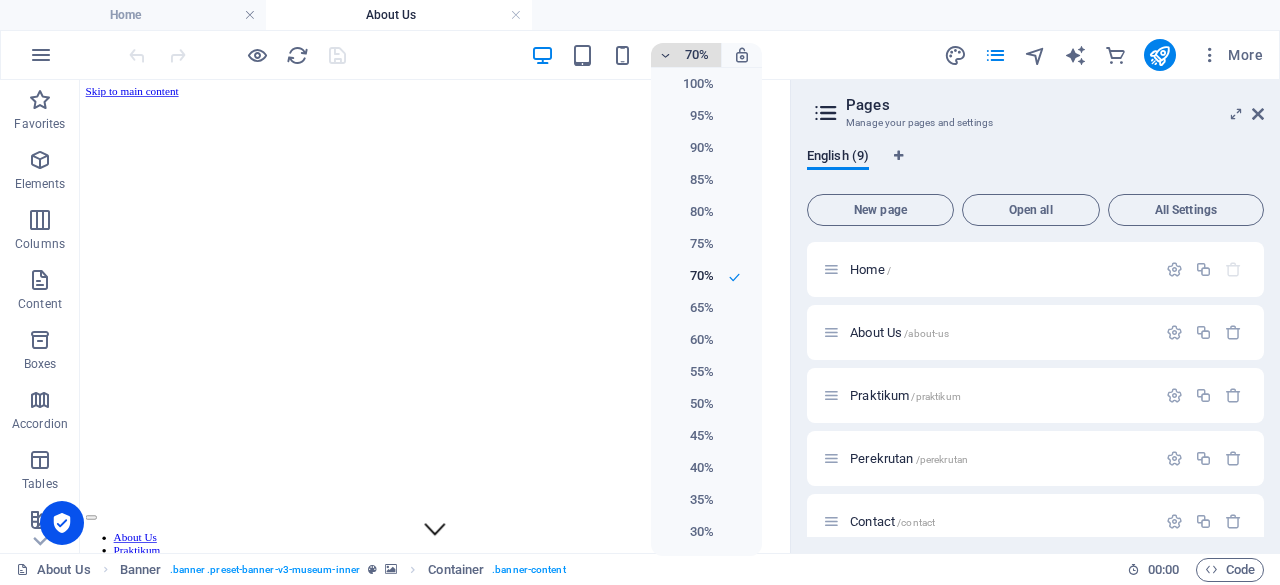 click at bounding box center (640, 292) 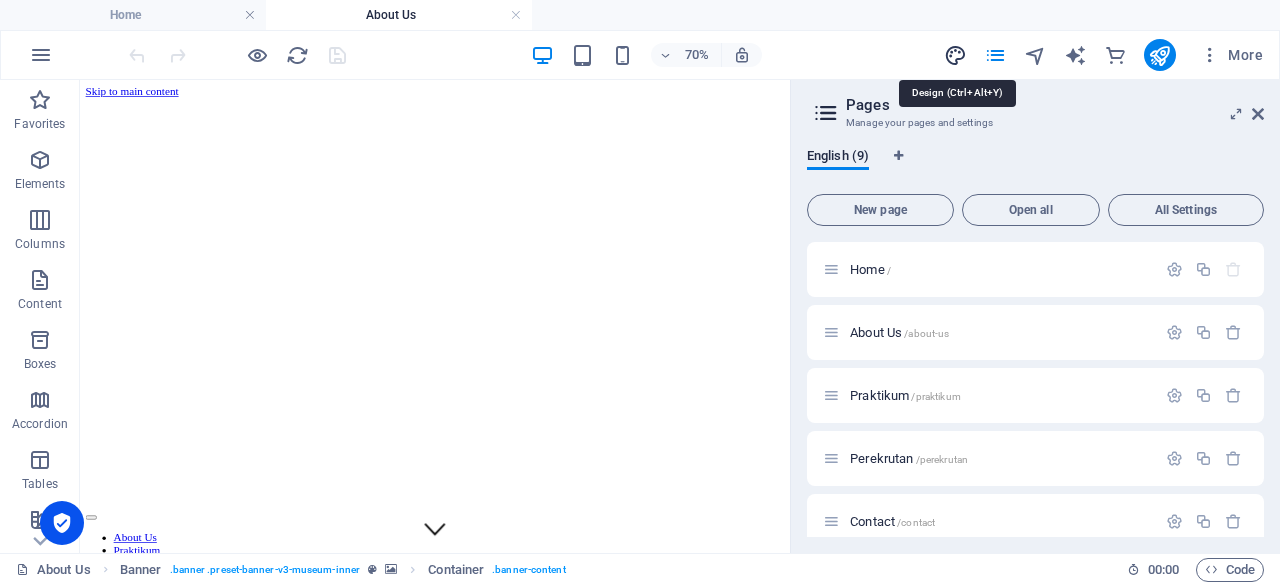 click at bounding box center (955, 55) 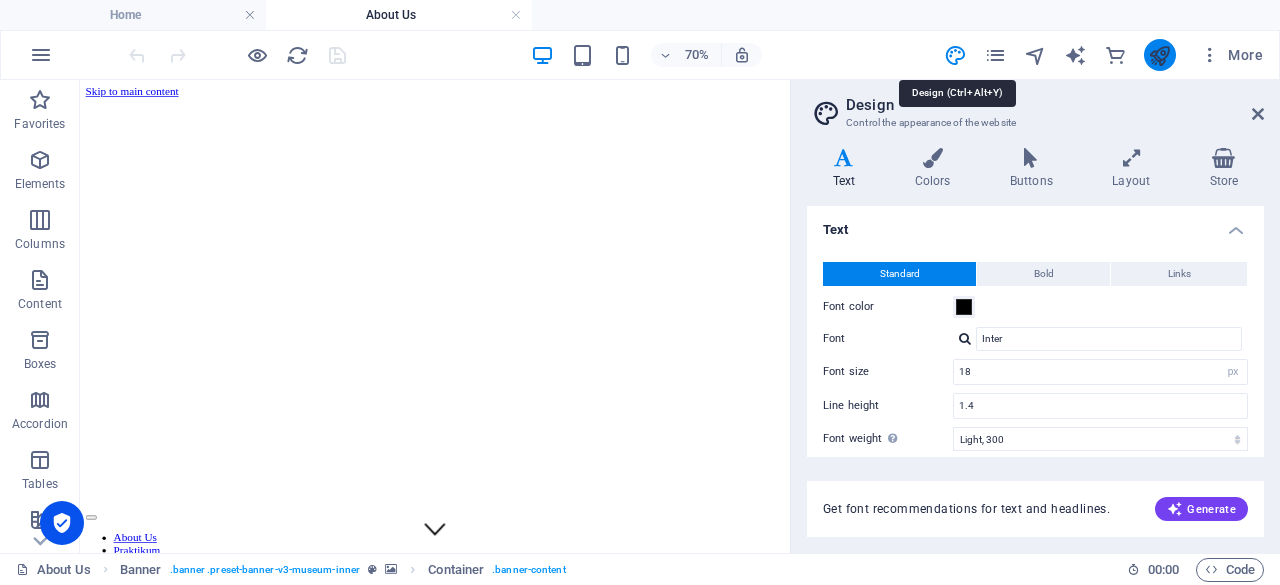 click at bounding box center (1159, 55) 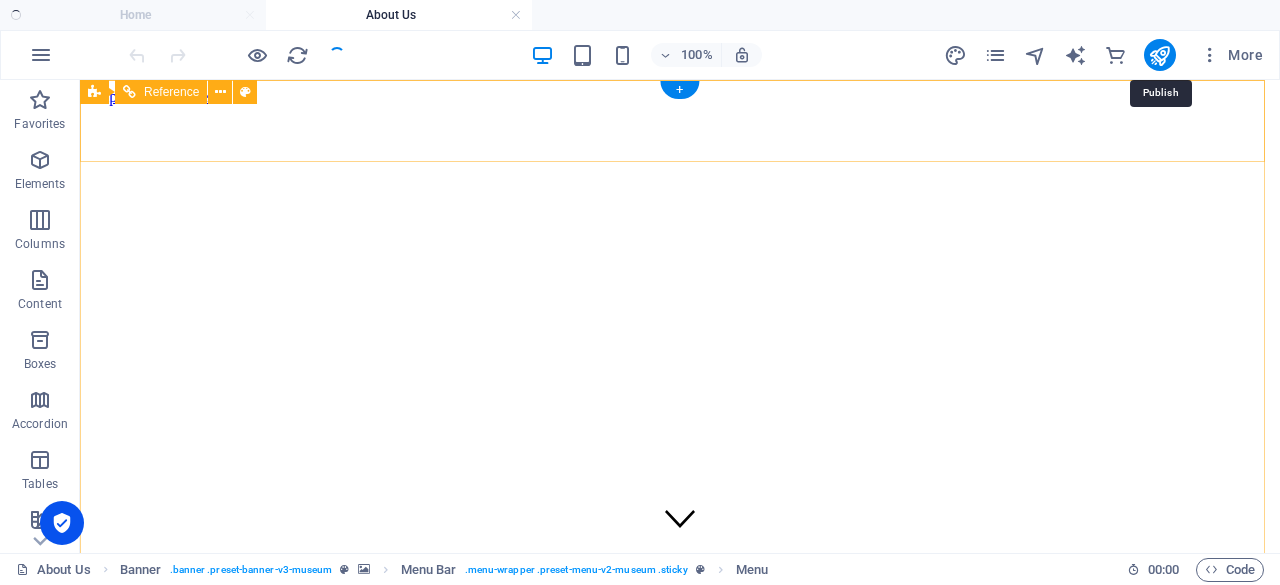 click on "About Us Praktikum Perekrutan Contact Explore" at bounding box center (680, 748) 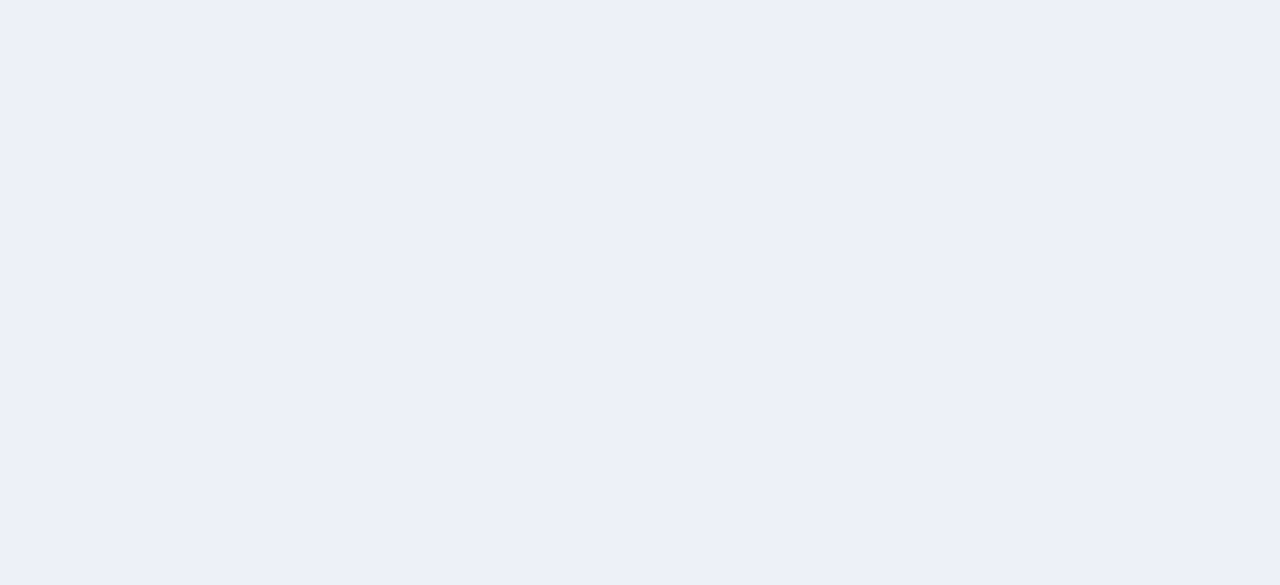 scroll, scrollTop: 0, scrollLeft: 0, axis: both 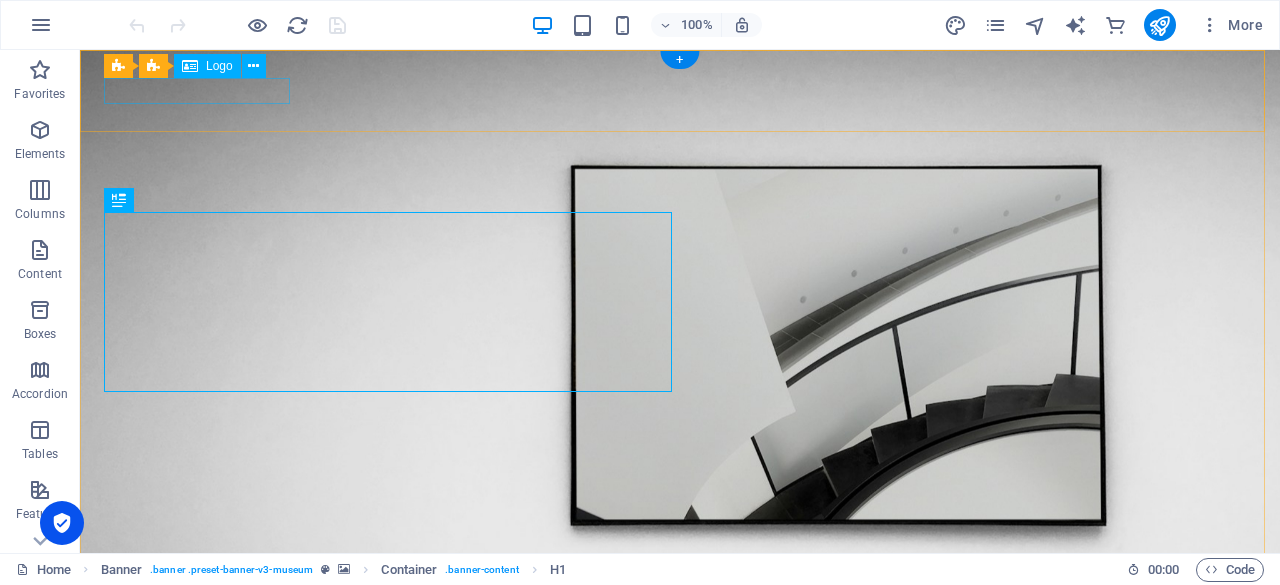 click at bounding box center [680, 686] 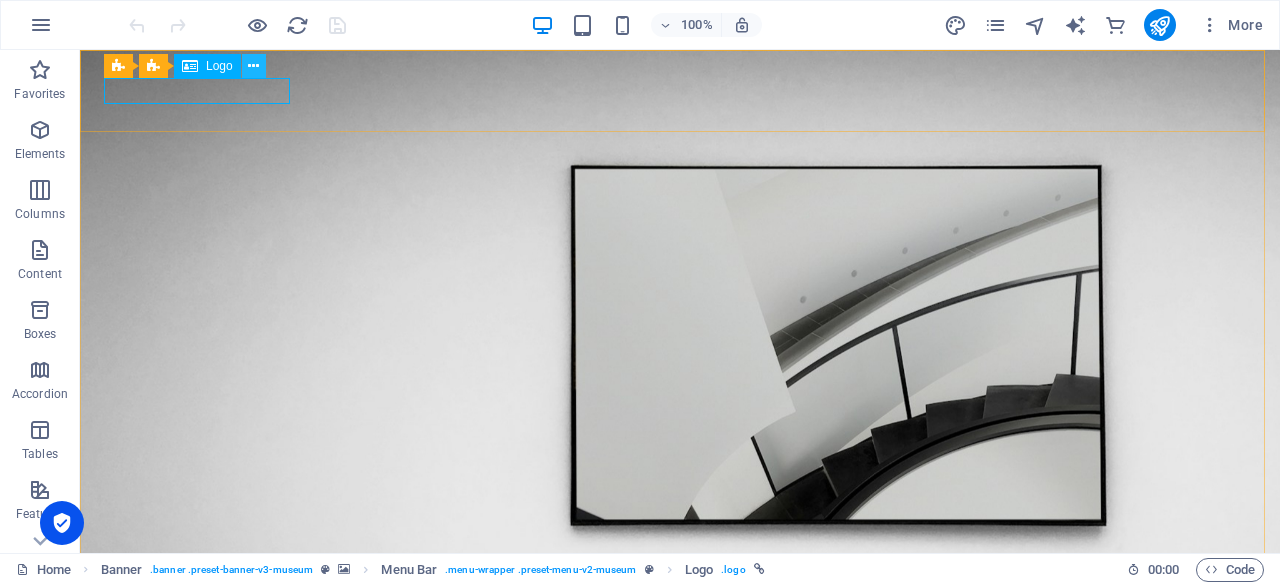 click at bounding box center (253, 66) 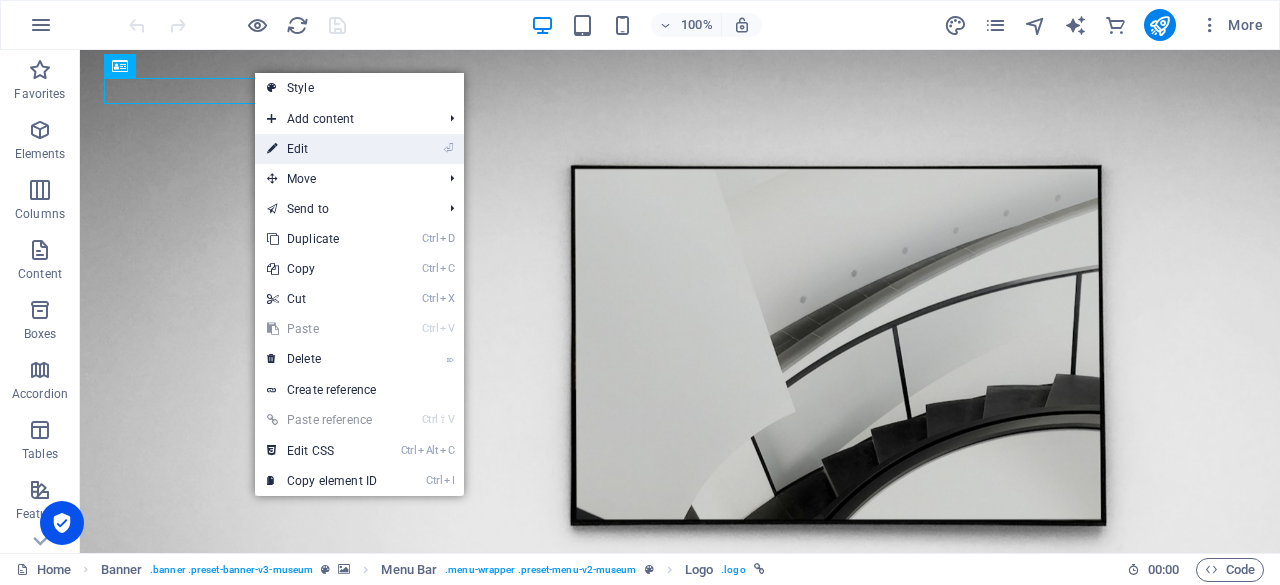 click on "⏎  Edit" at bounding box center [322, 149] 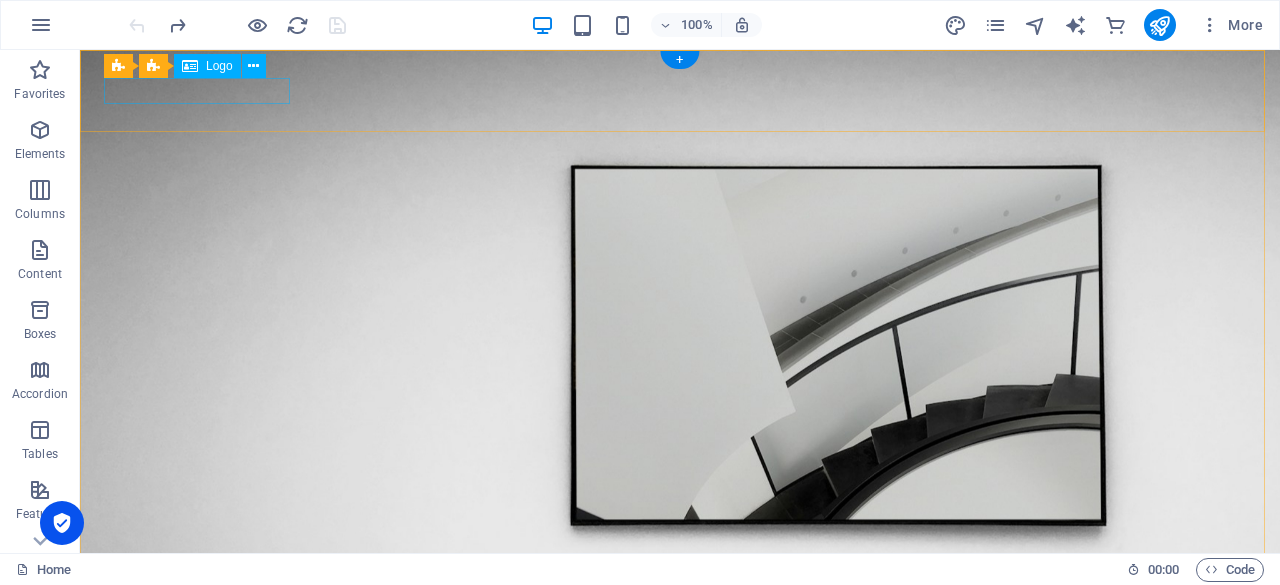 click at bounding box center [680, 686] 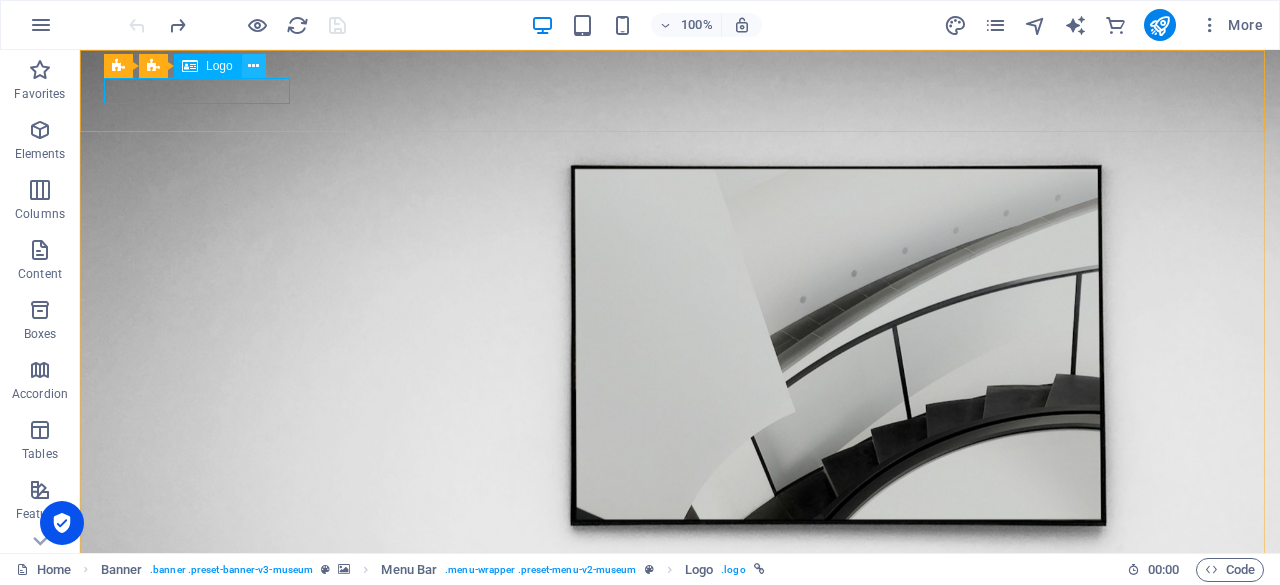 click at bounding box center [253, 66] 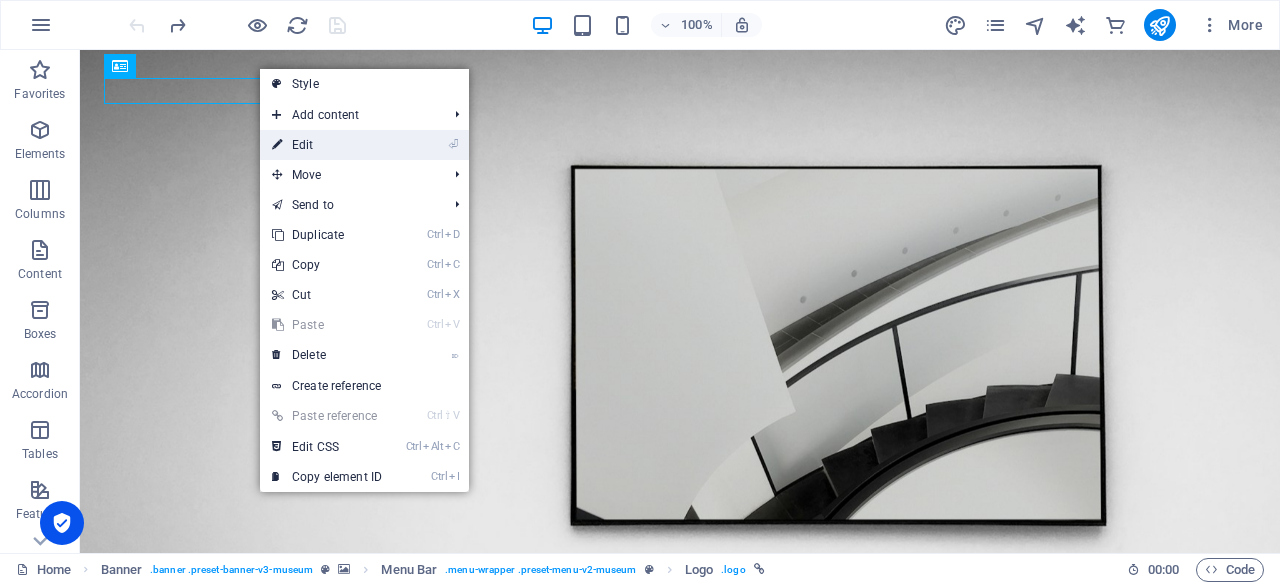 click on "⏎  Edit" at bounding box center [327, 145] 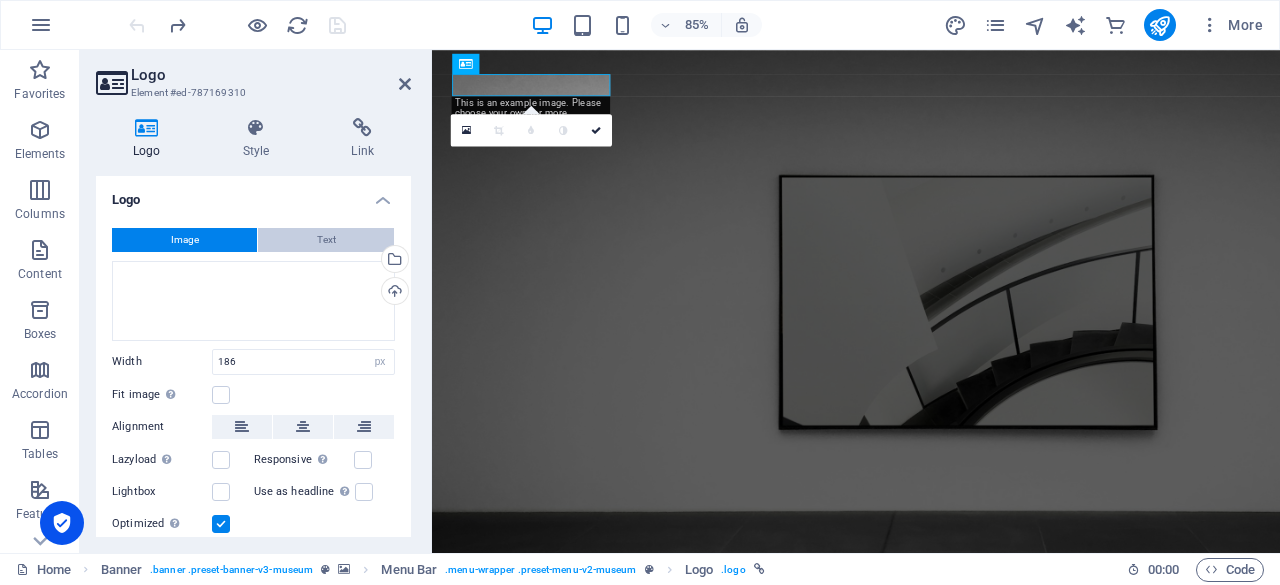 click on "Text" at bounding box center [326, 240] 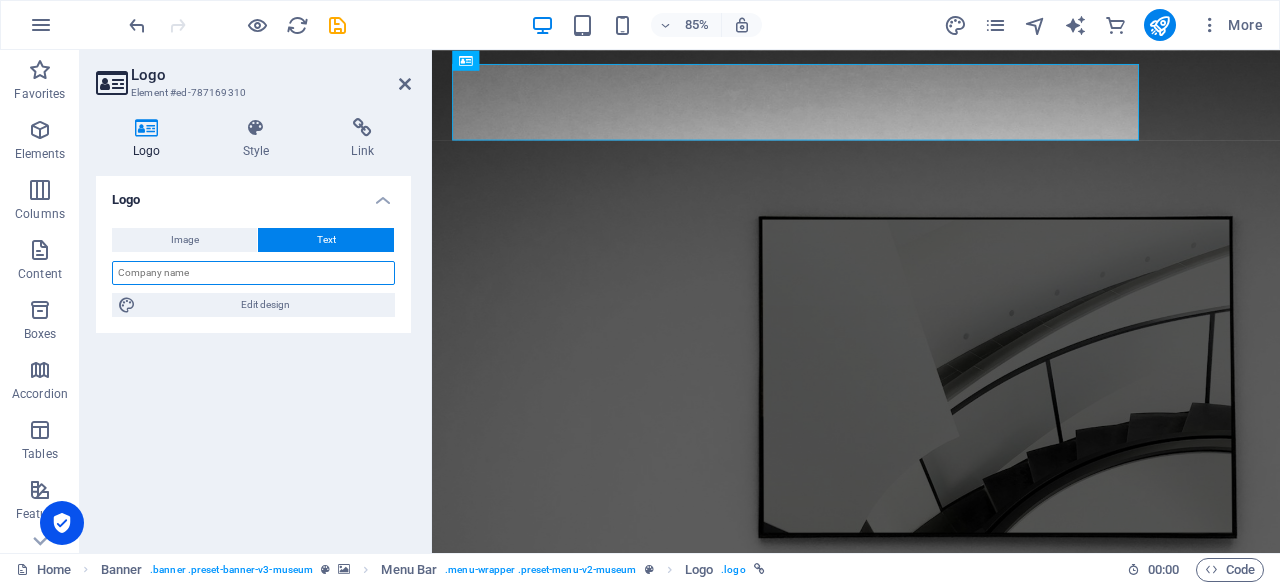 click at bounding box center [253, 273] 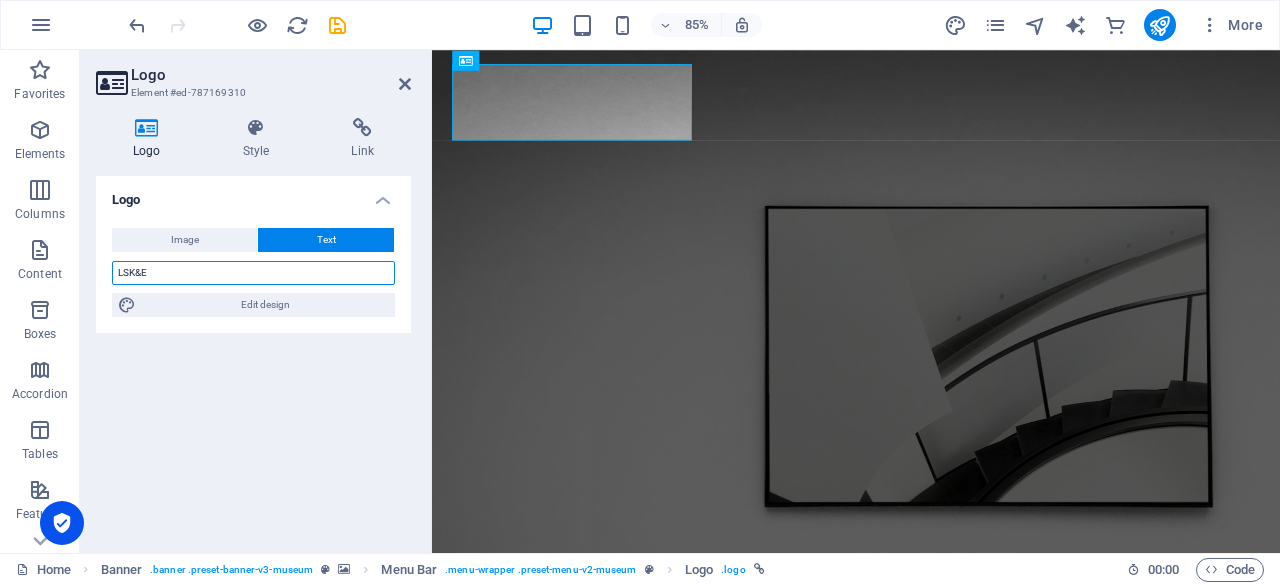 type on "LSK&E" 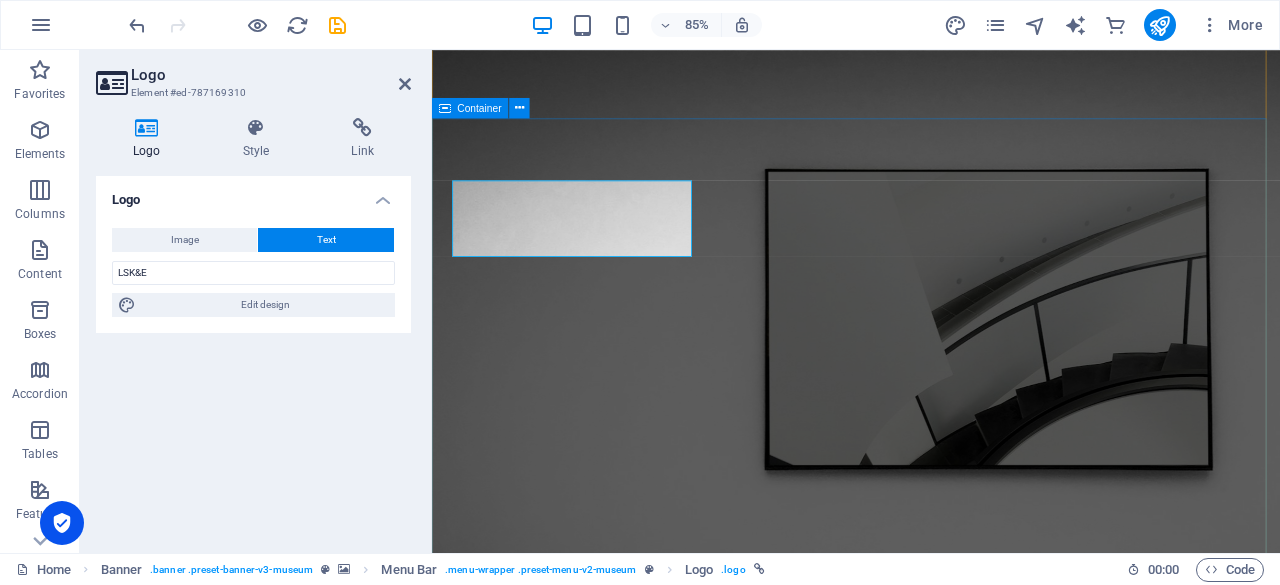 scroll, scrollTop: 42, scrollLeft: 0, axis: vertical 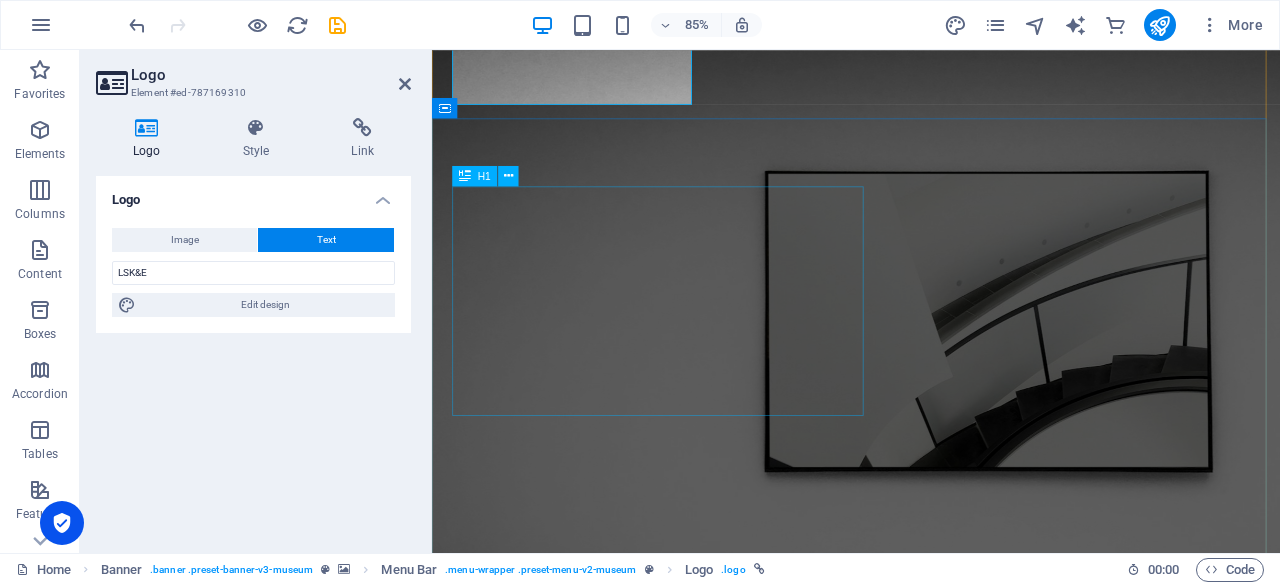 click on "The best art exhibitions" at bounding box center [931, 1134] 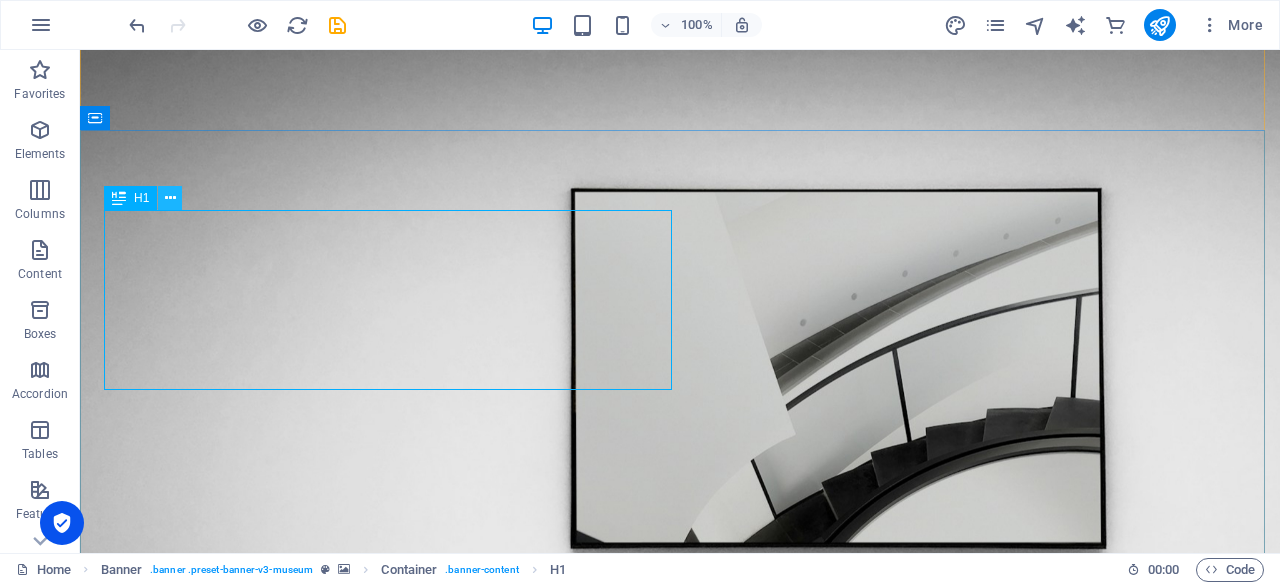 click at bounding box center (170, 198) 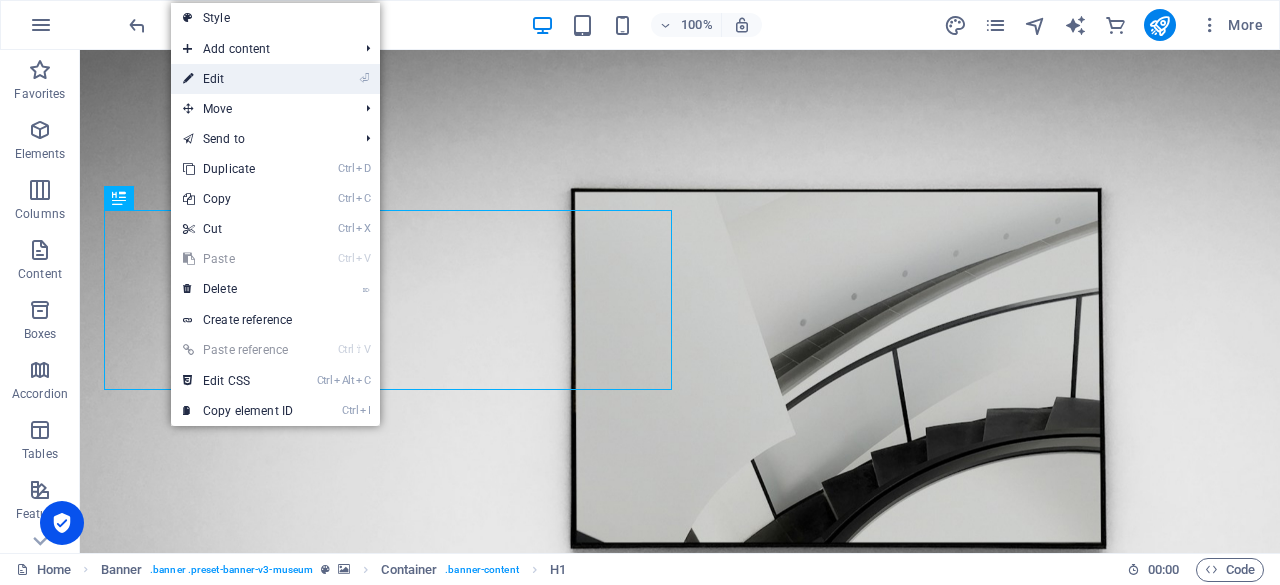 click on "⏎  Edit" at bounding box center [238, 79] 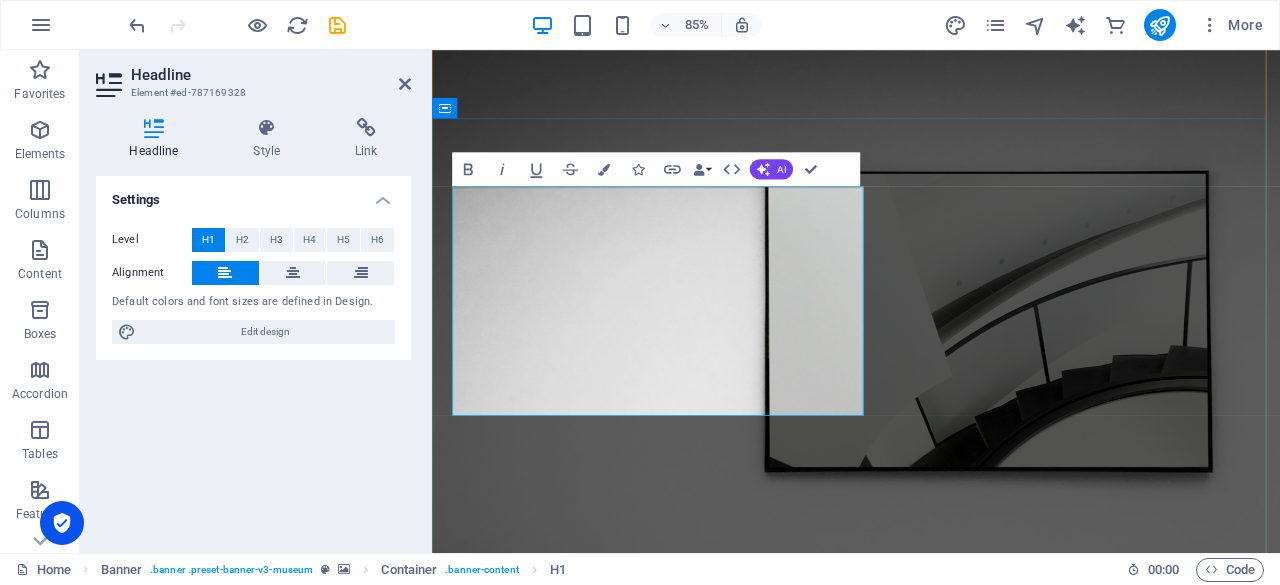 type 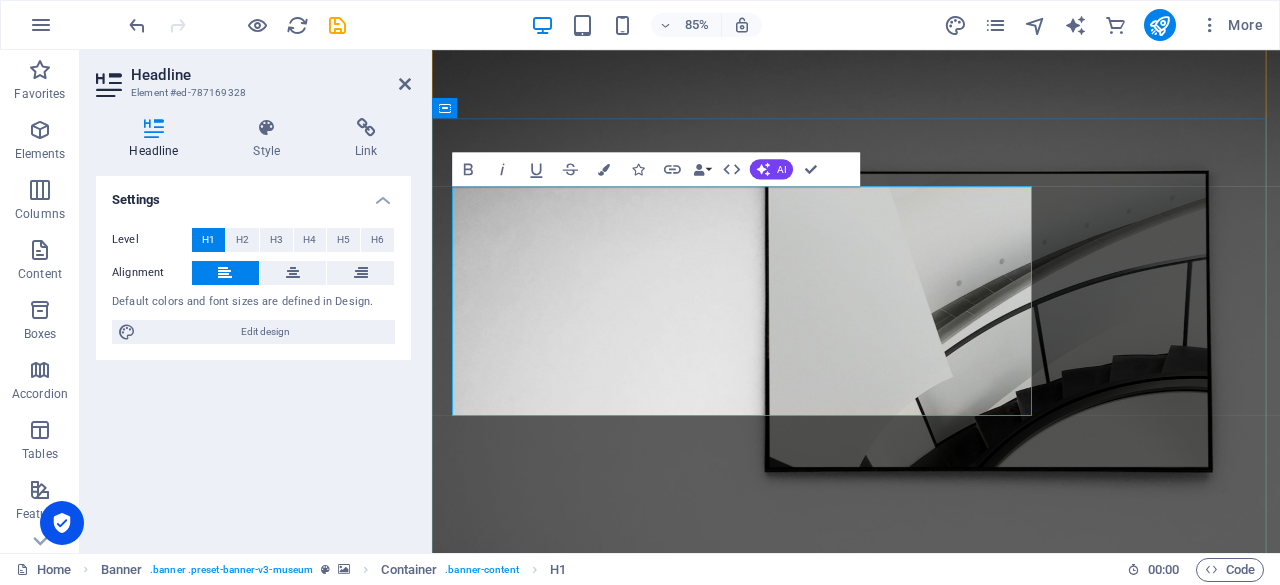 drag, startPoint x: 1018, startPoint y: 452, endPoint x: 468, endPoint y: 241, distance: 589.0849 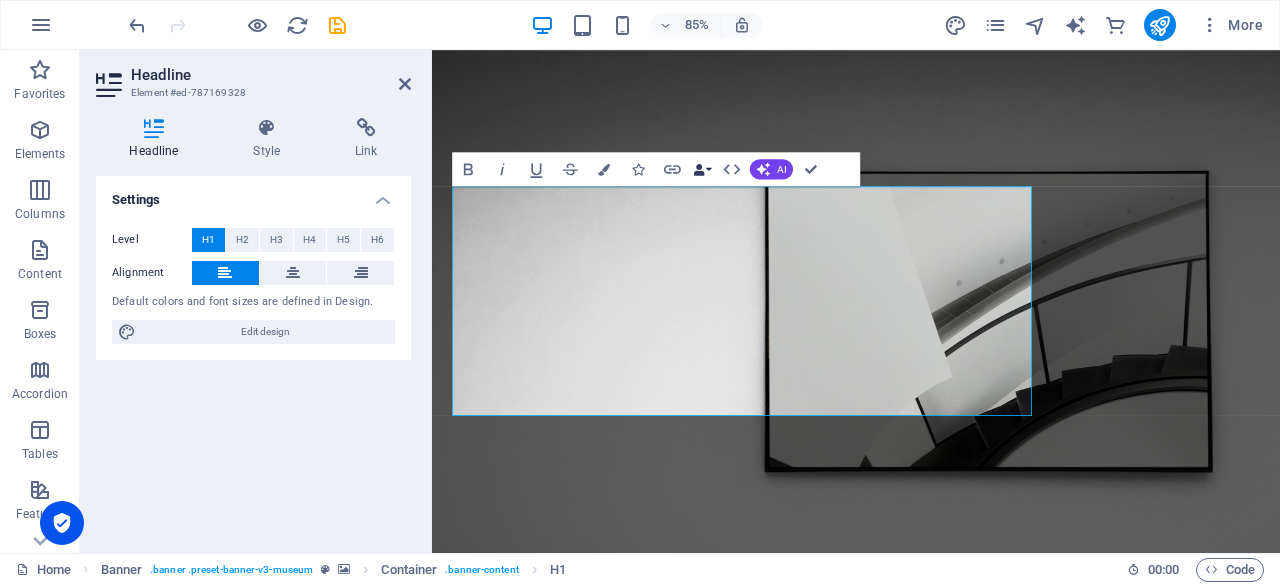 click at bounding box center (699, 169) 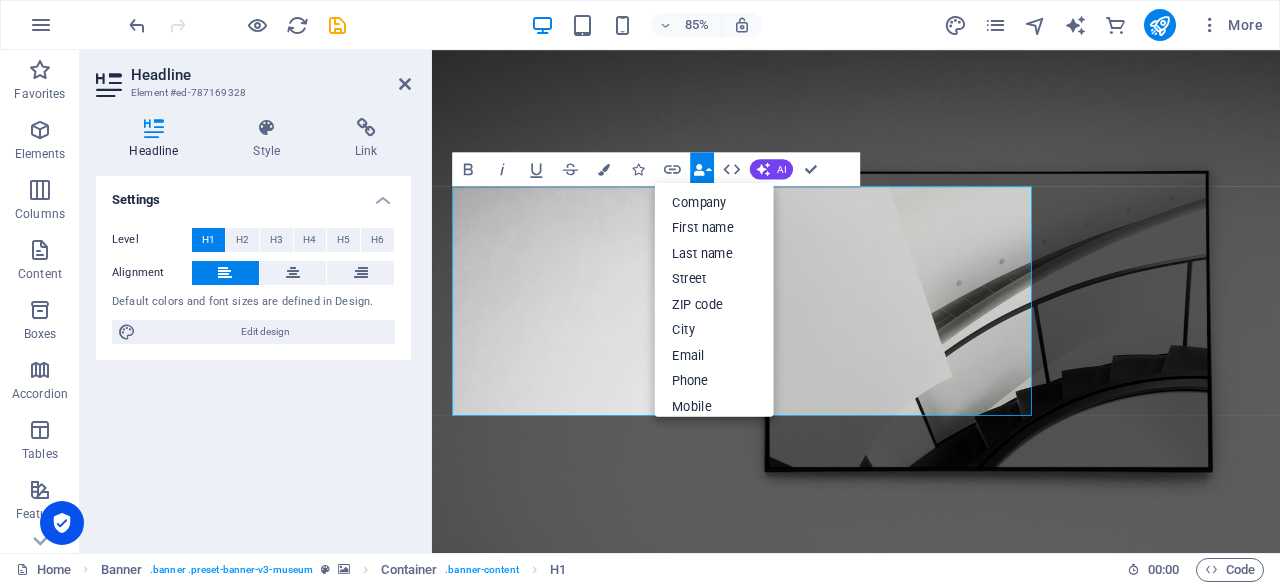 click at bounding box center (699, 169) 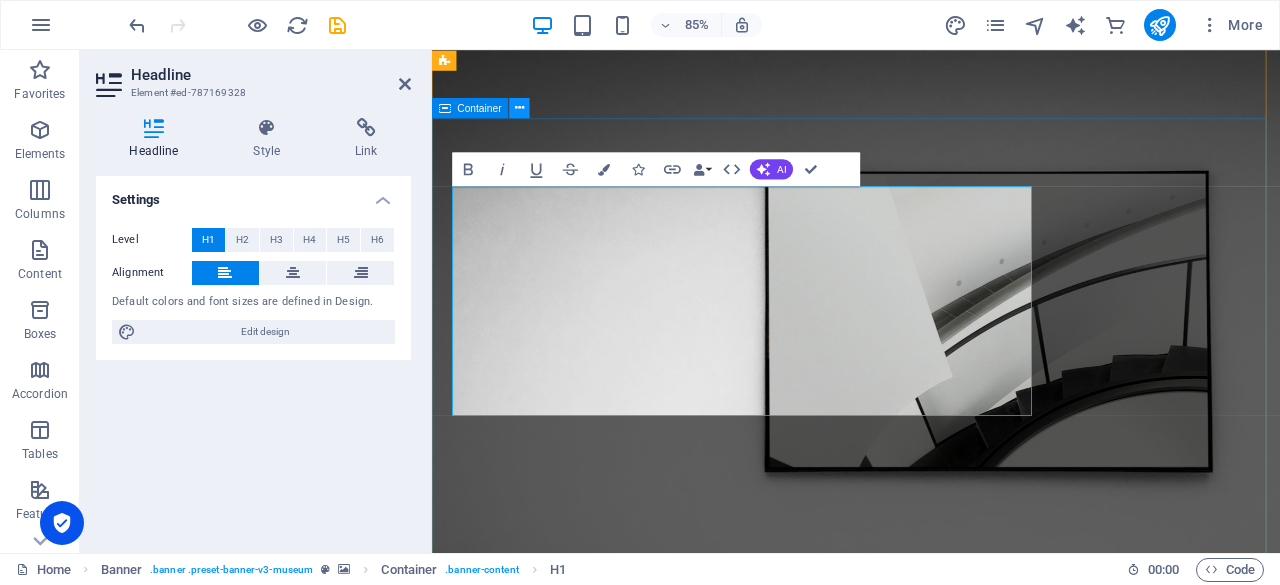 click at bounding box center [519, 108] 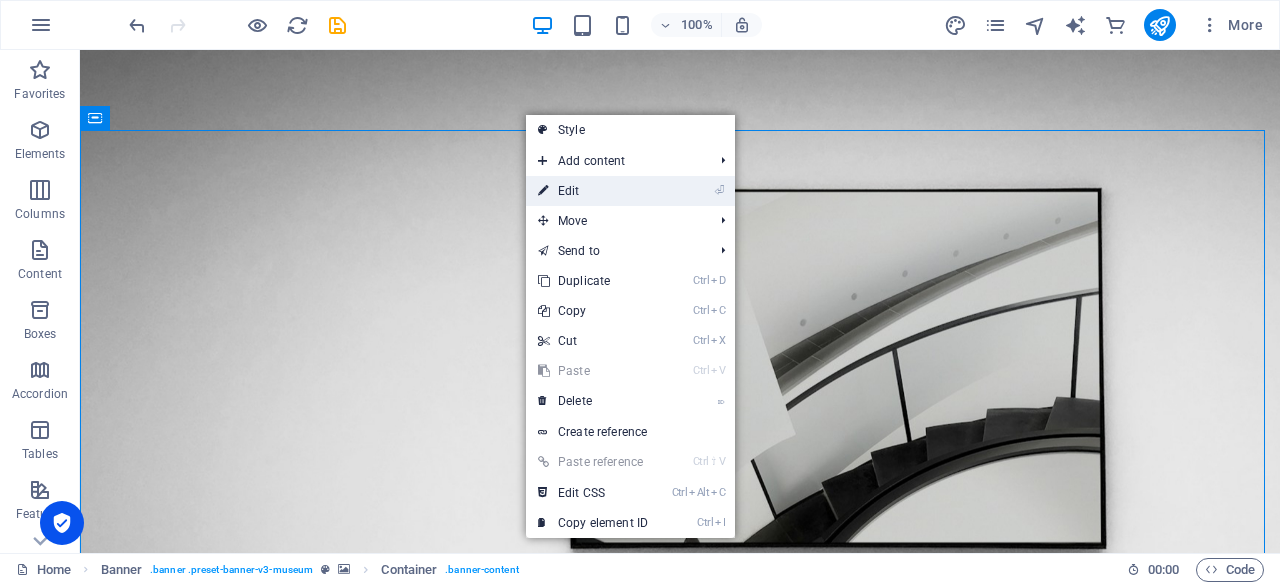 click on "⏎  Edit" at bounding box center (593, 191) 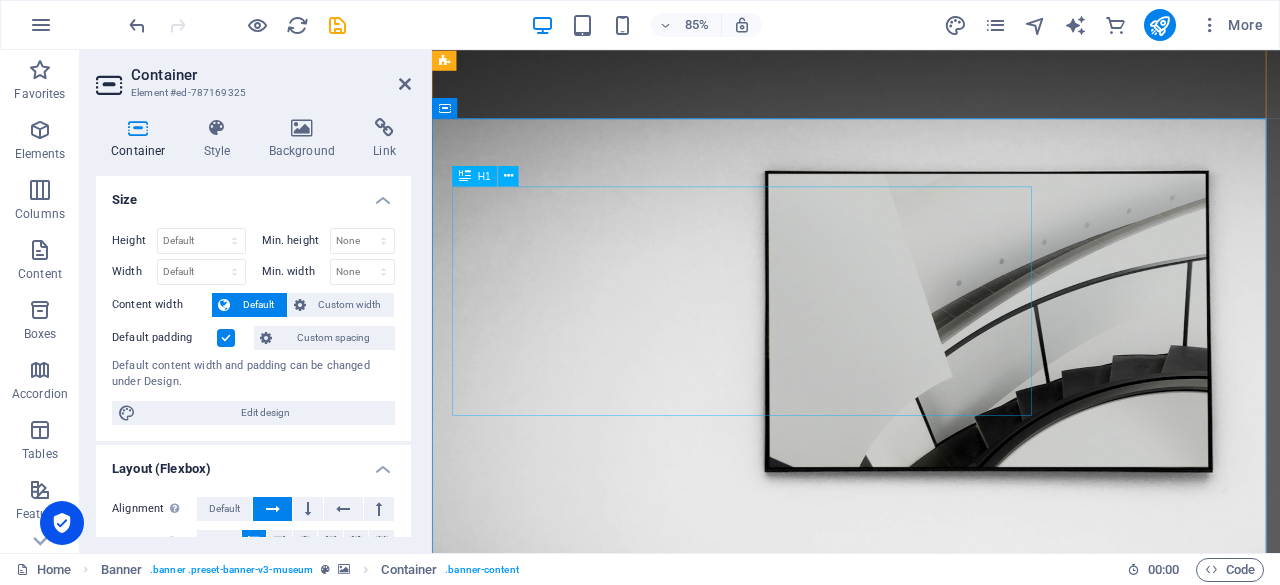 click on "LABORATORIUM SISTEM KERJA & ERGONOMI" at bounding box center (931, 1179) 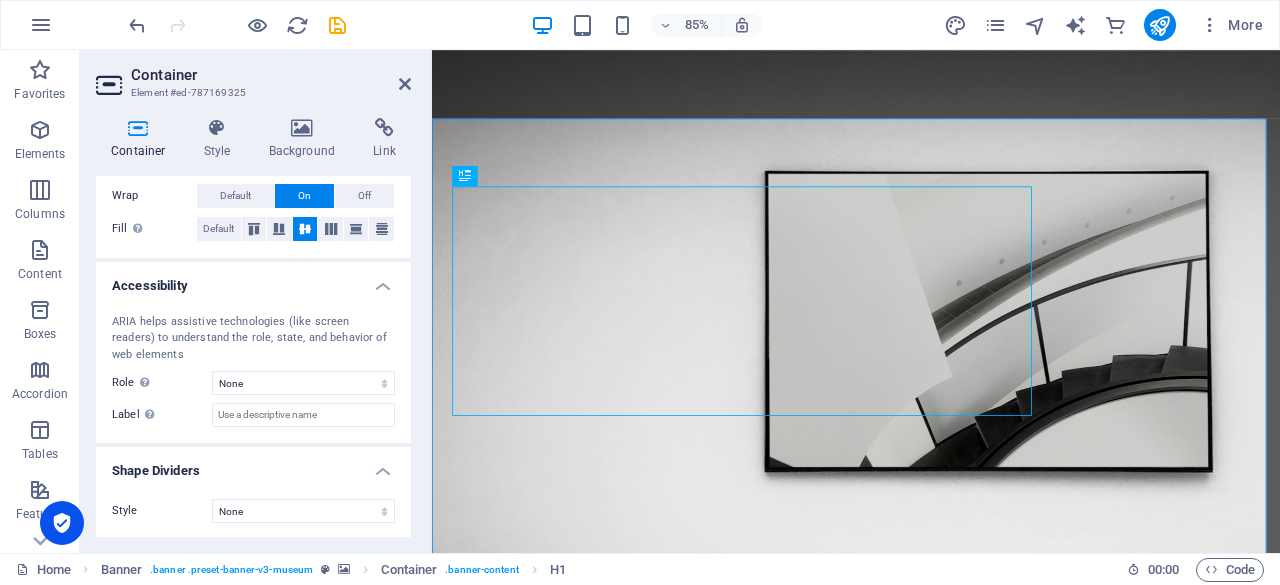 scroll, scrollTop: 0, scrollLeft: 0, axis: both 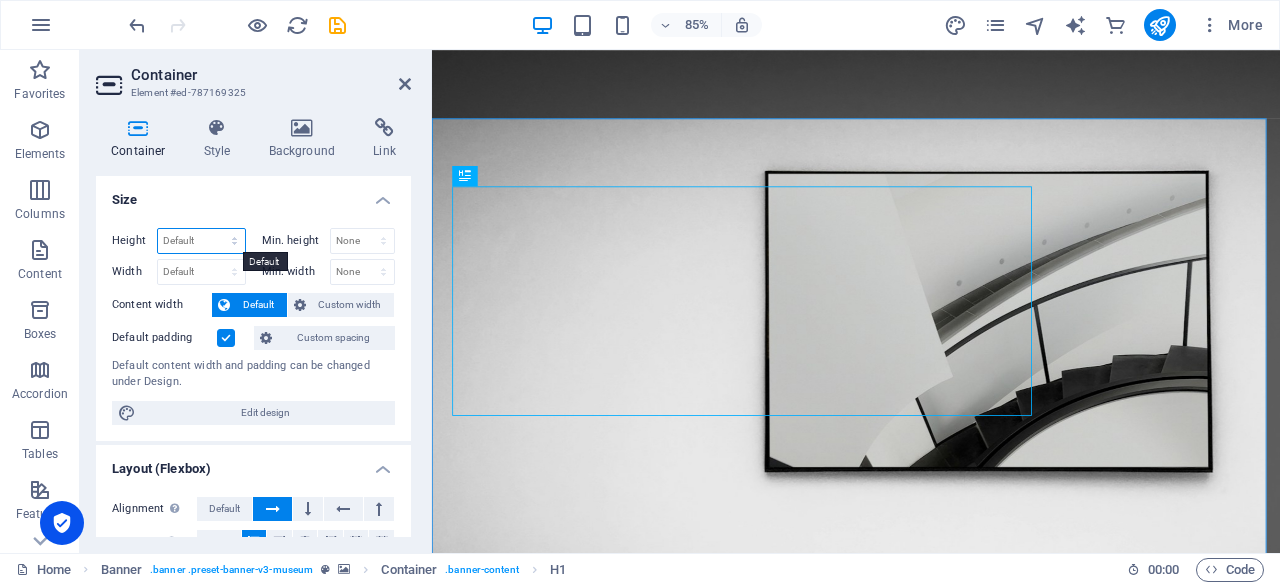 click on "Default px rem % vh vw" at bounding box center [201, 241] 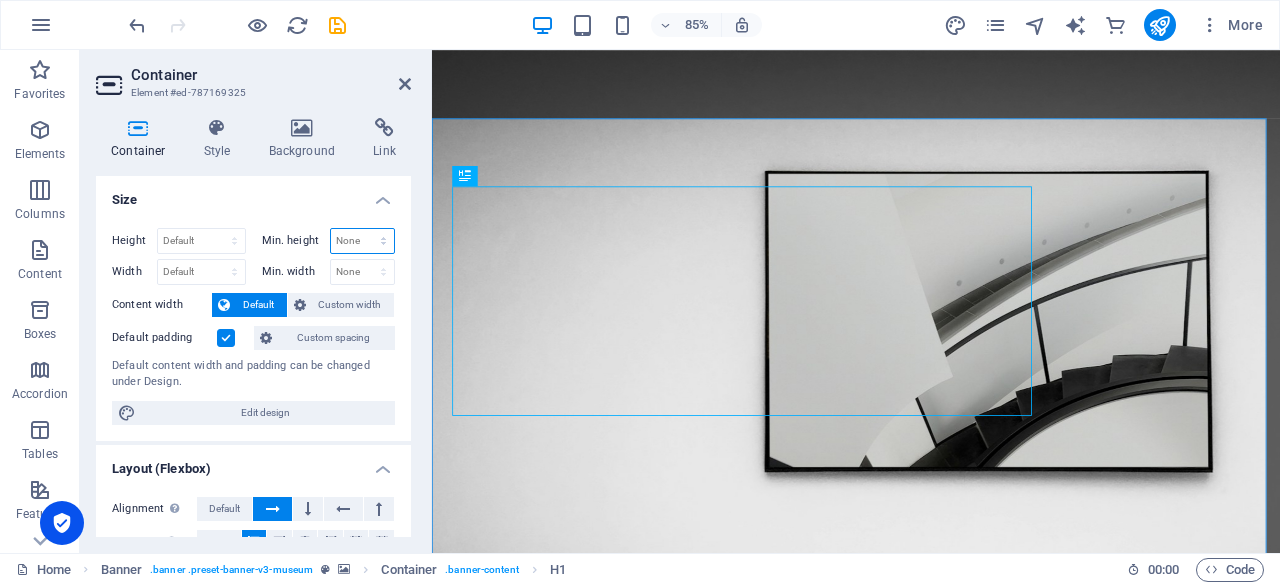 click on "None px rem % vh vw" at bounding box center [363, 241] 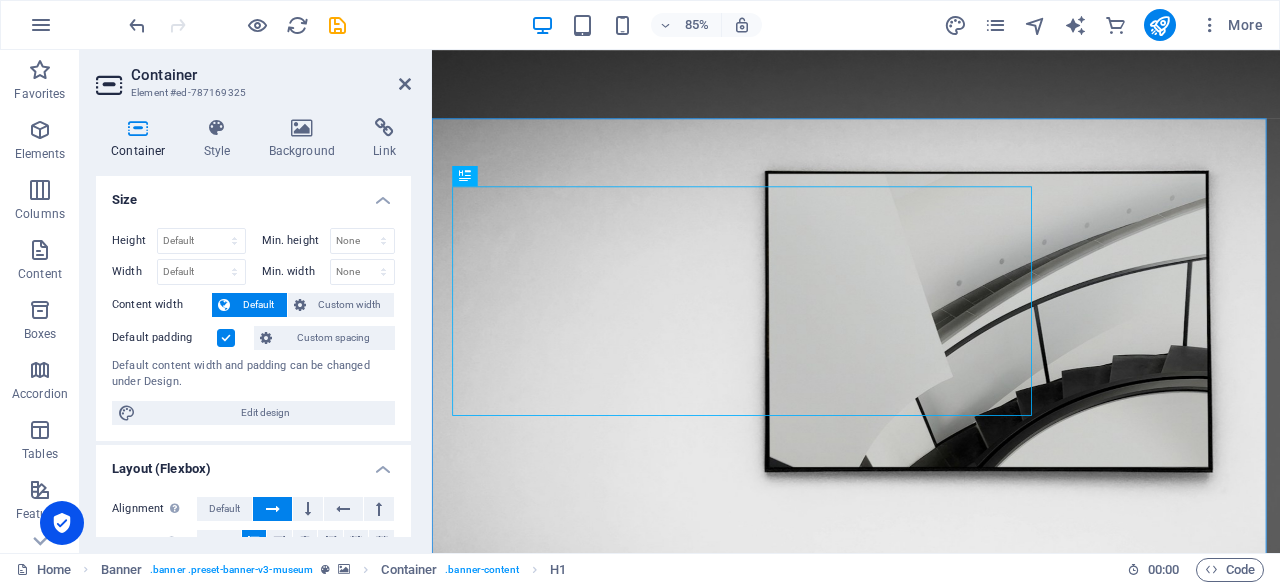 click on "Height Default px rem % vh vw Min. height None px rem % vh vw Width Default px rem % em vh vw Min. width None px rem % vh vw Content width Default Custom width Width Default px rem % em vh vw Min. width None px rem % vh vw Default padding Custom spacing Default content width and padding can be changed under Design. Edit design" at bounding box center (253, 326) 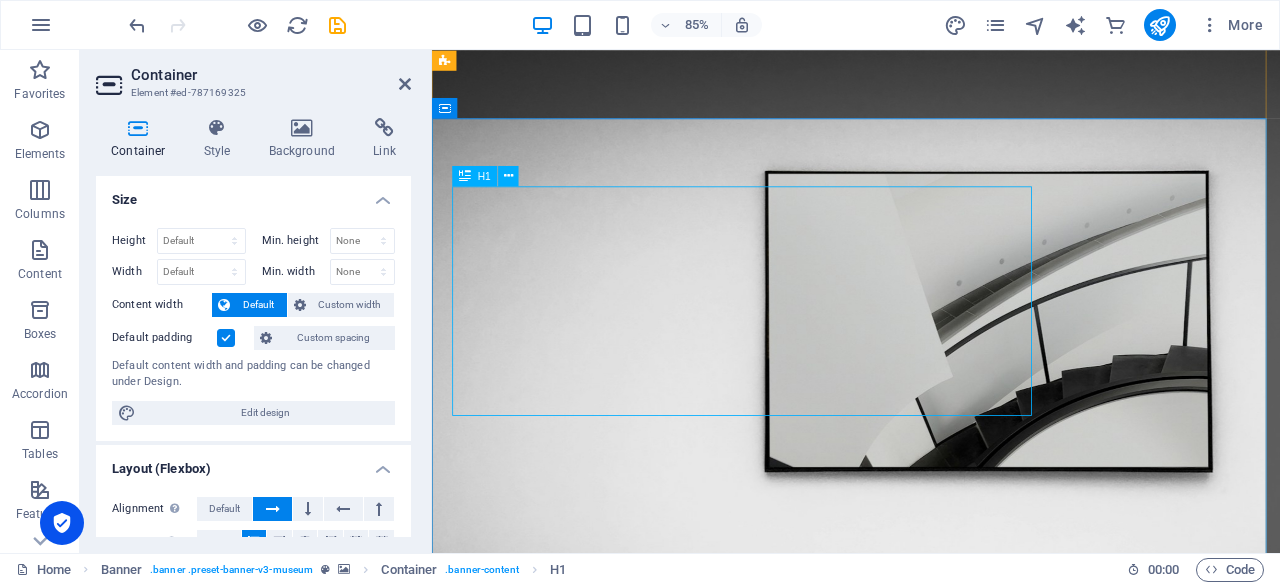 click on "LABORATORIUM SISTEM KERJA & ERGONOMI" at bounding box center (931, 1179) 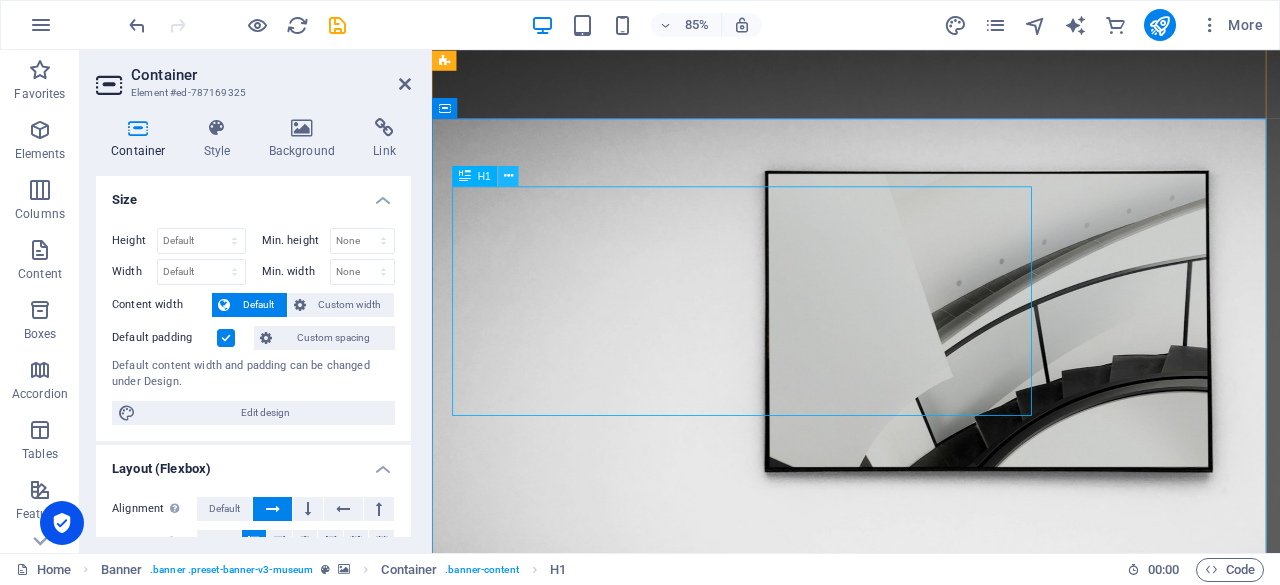 click at bounding box center (508, 176) 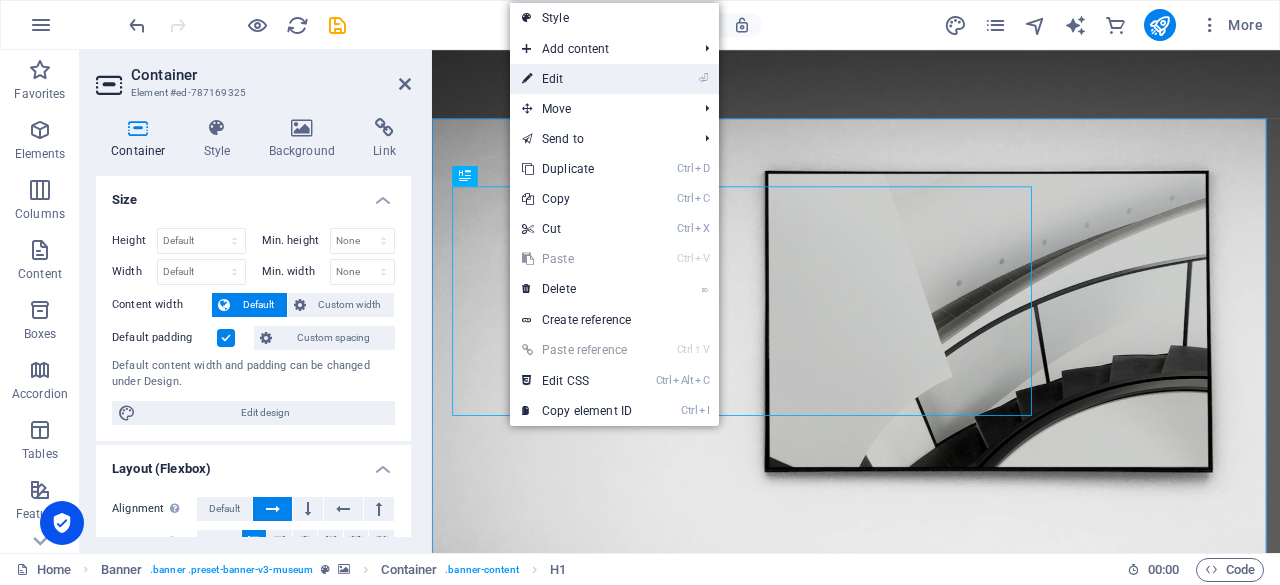 click on "⏎  Edit" at bounding box center [577, 79] 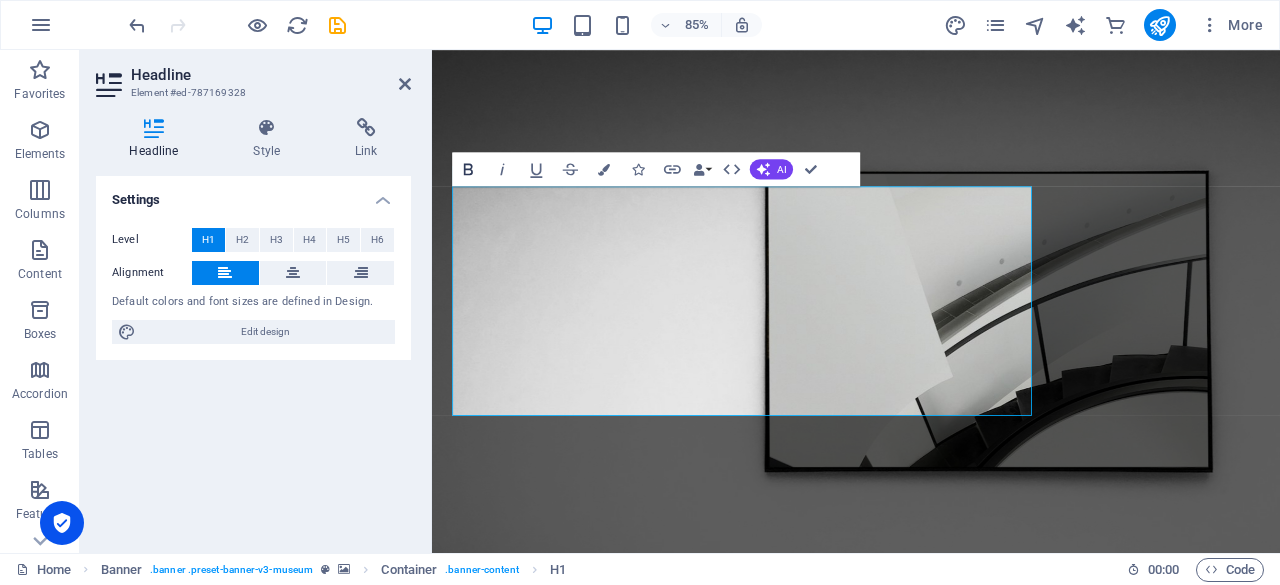 click 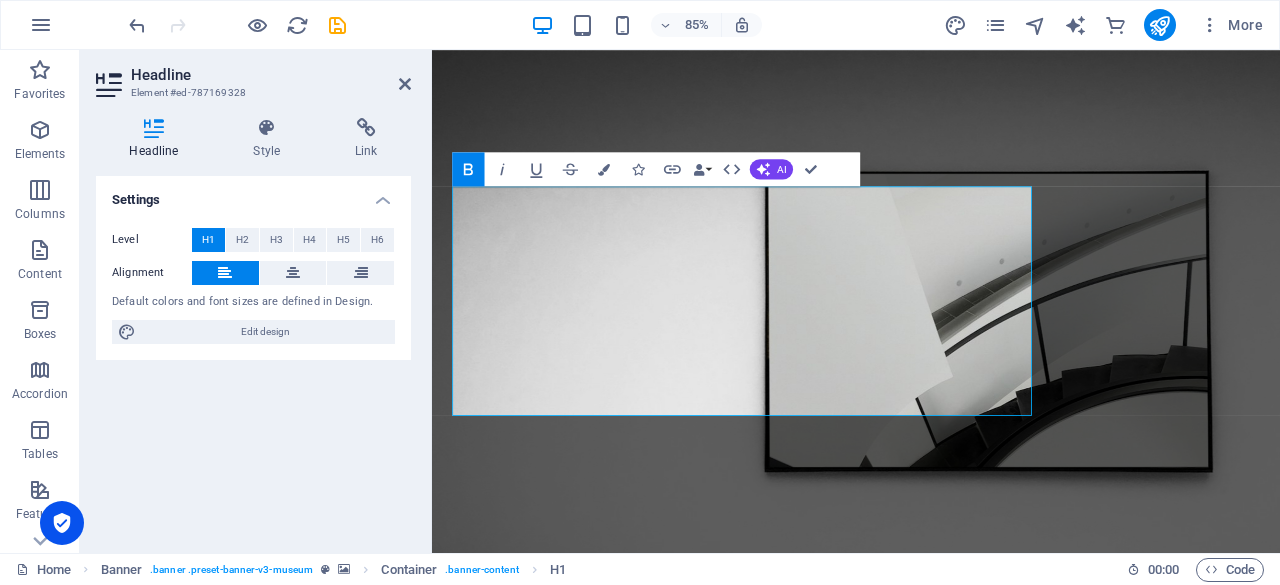 click 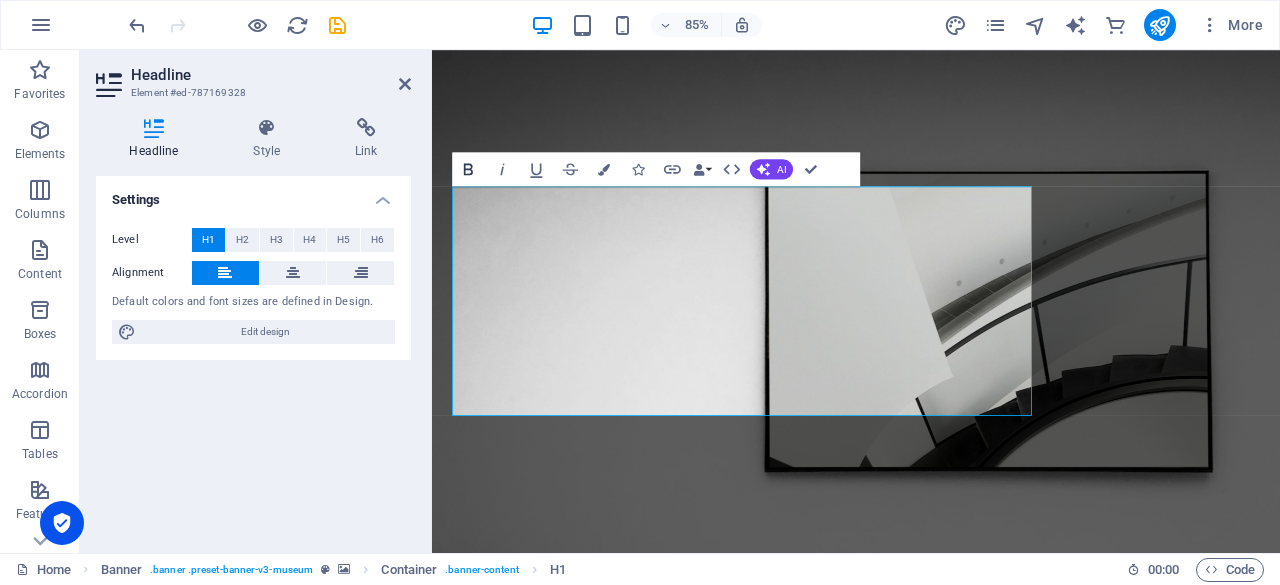 click 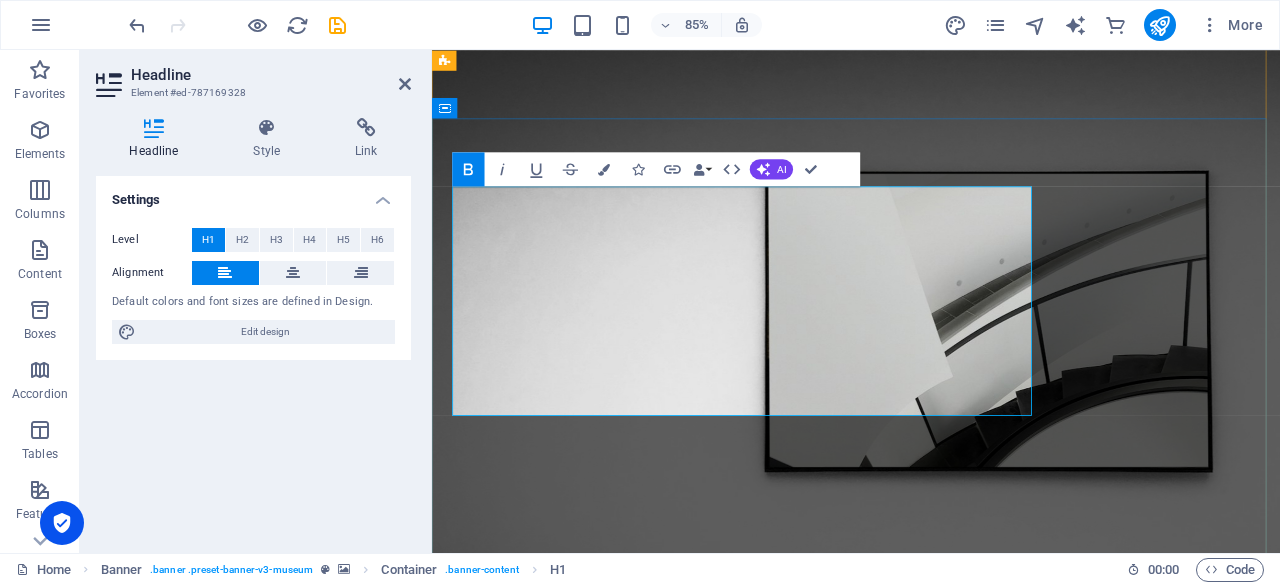 click on "LABORATORIUM SISTEM KERJA & ERGONOMI" at bounding box center (811, 1178) 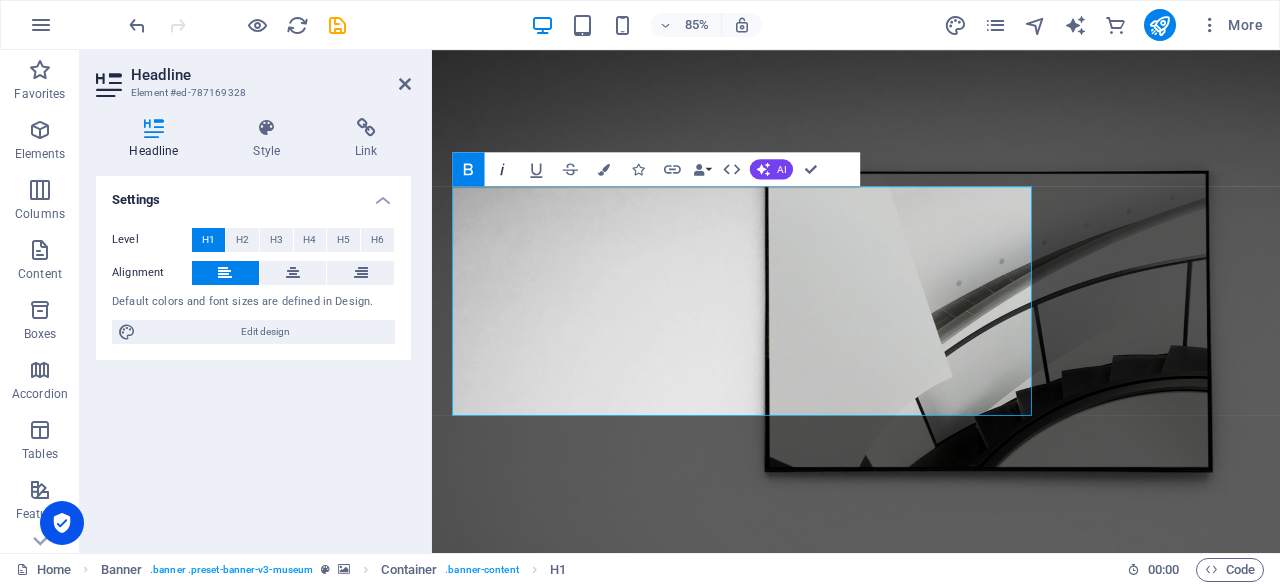 click 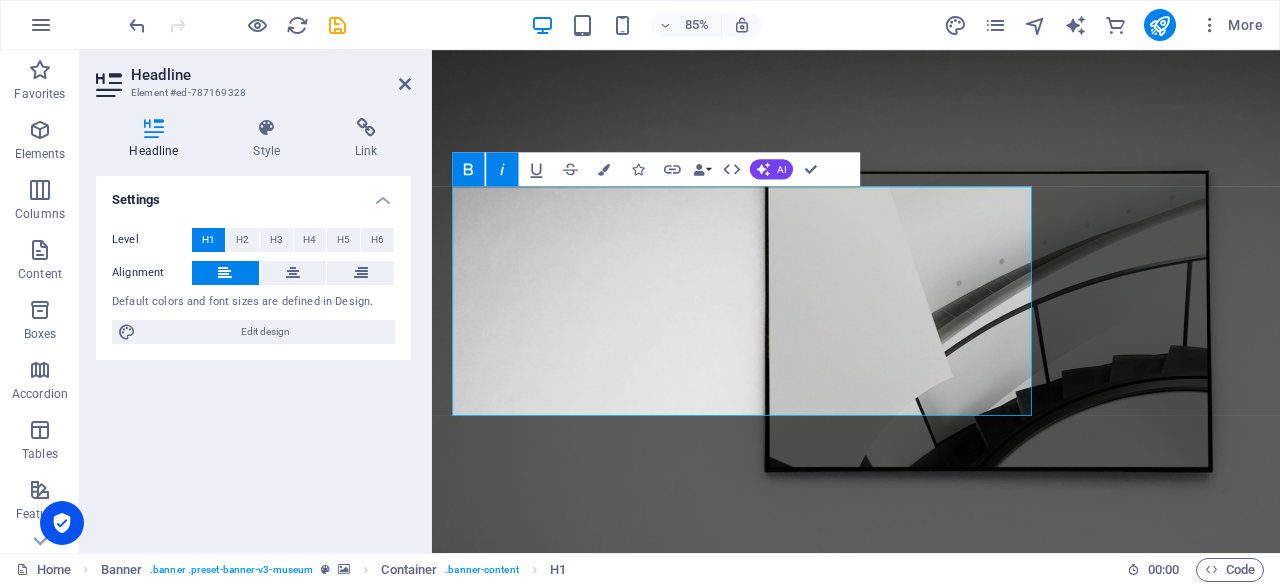 click 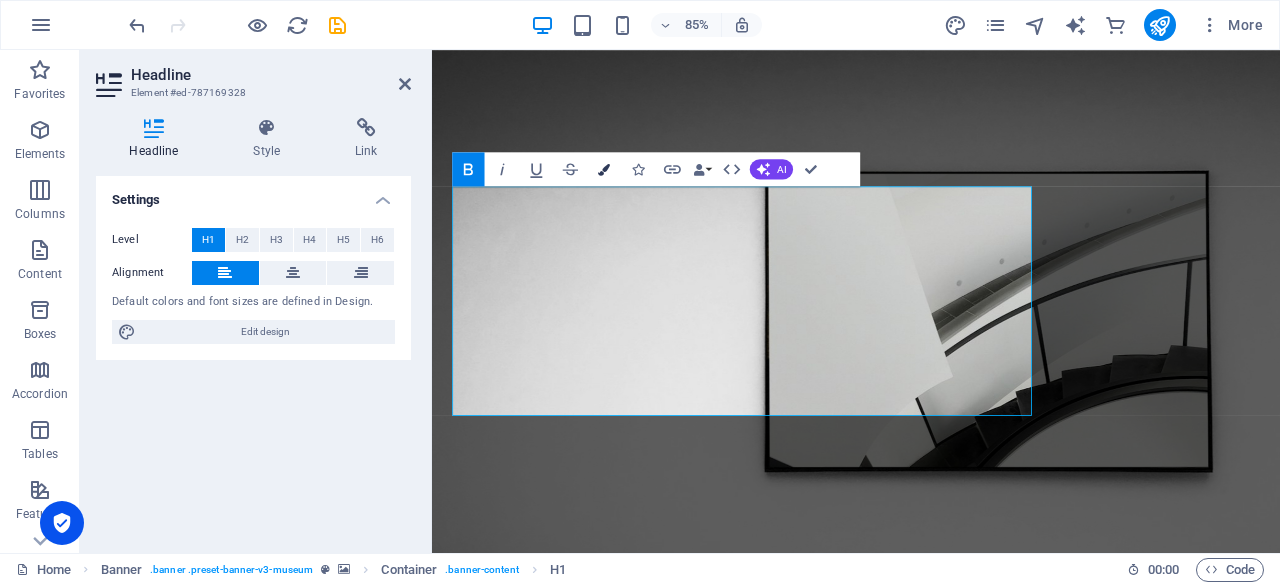 click at bounding box center [605, 169] 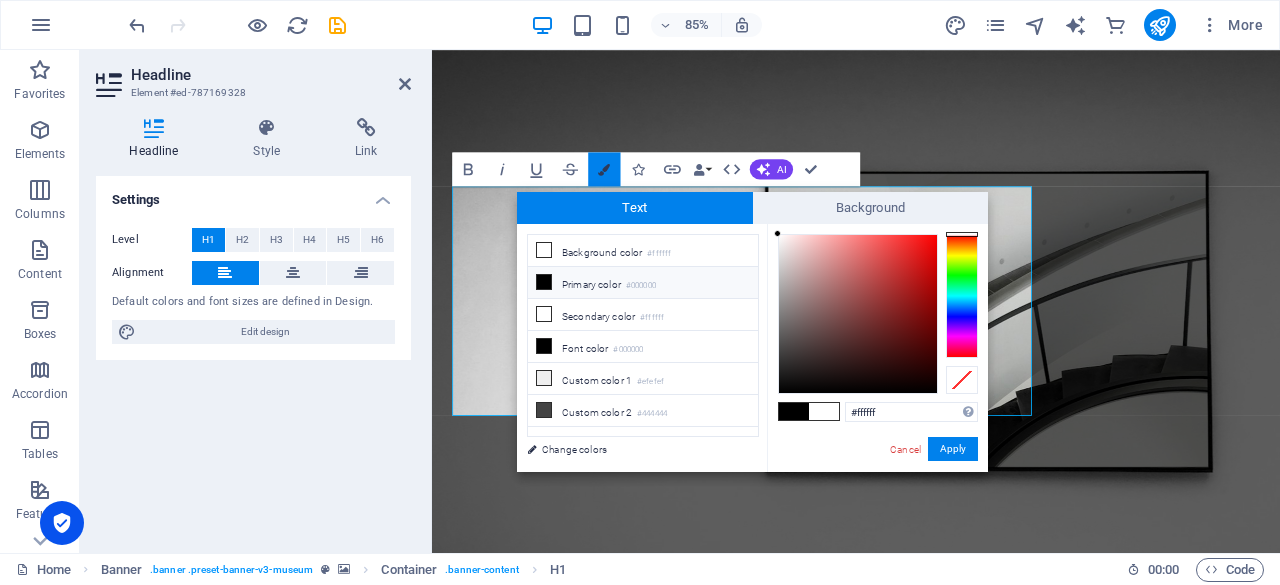 click at bounding box center (605, 169) 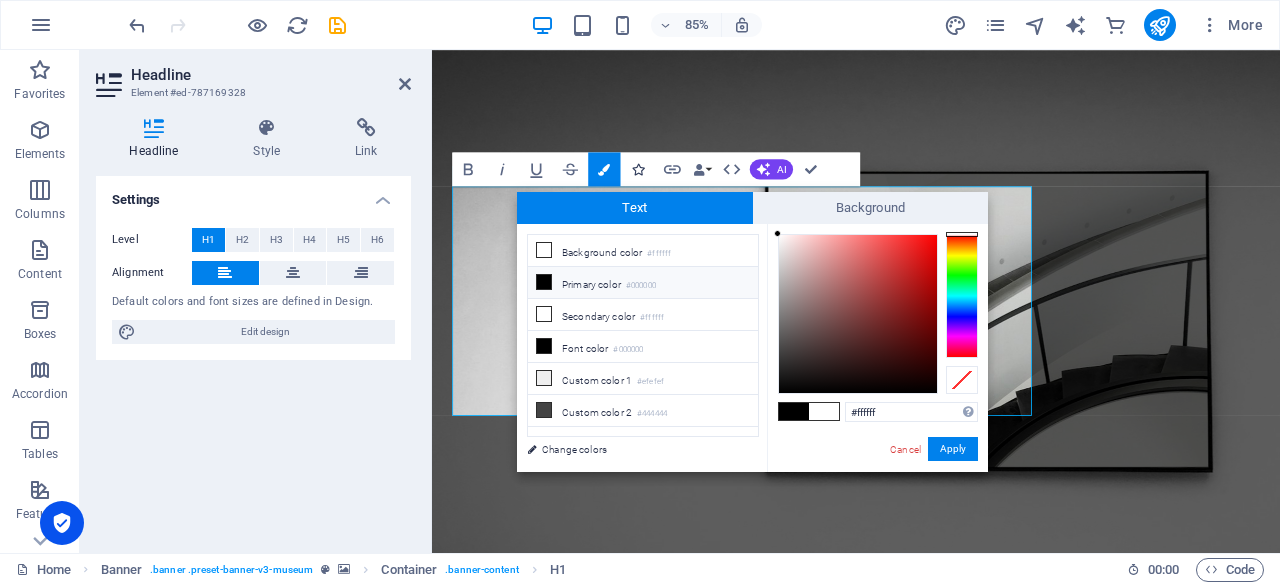 click at bounding box center [639, 169] 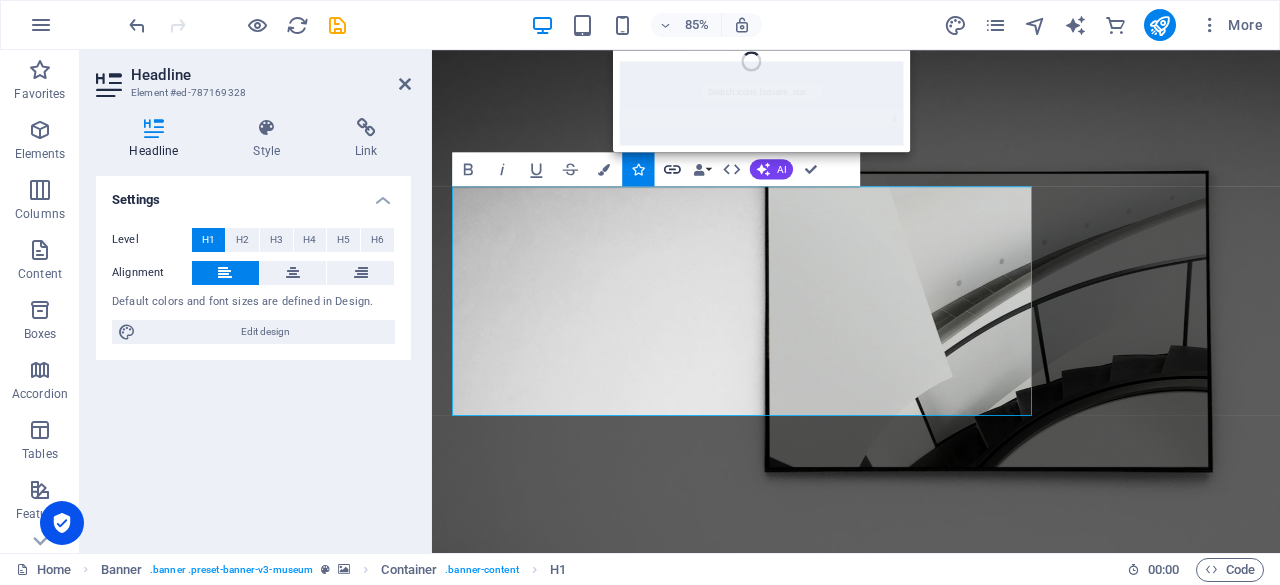 click 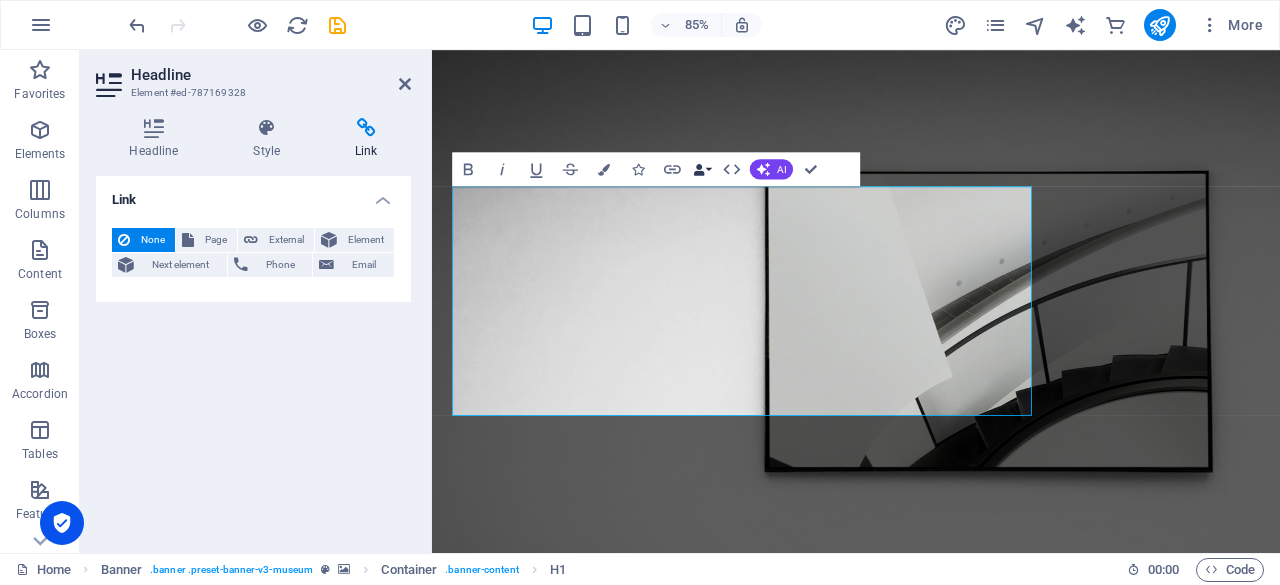 click on "Data Bindings" at bounding box center [702, 169] 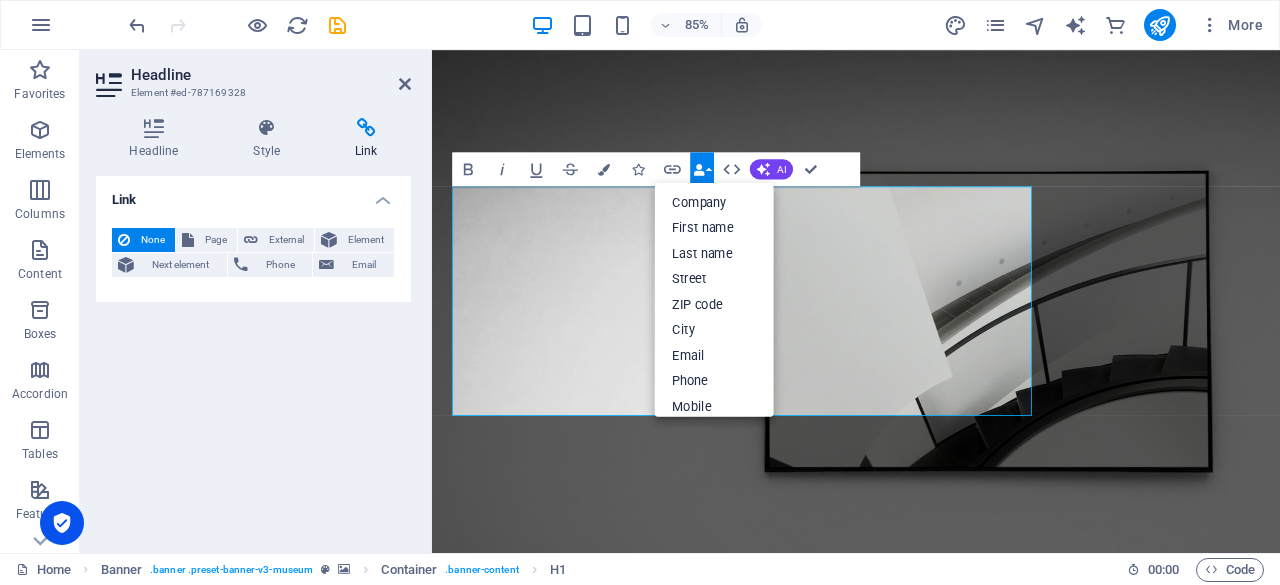 click on "Data Bindings" at bounding box center [702, 169] 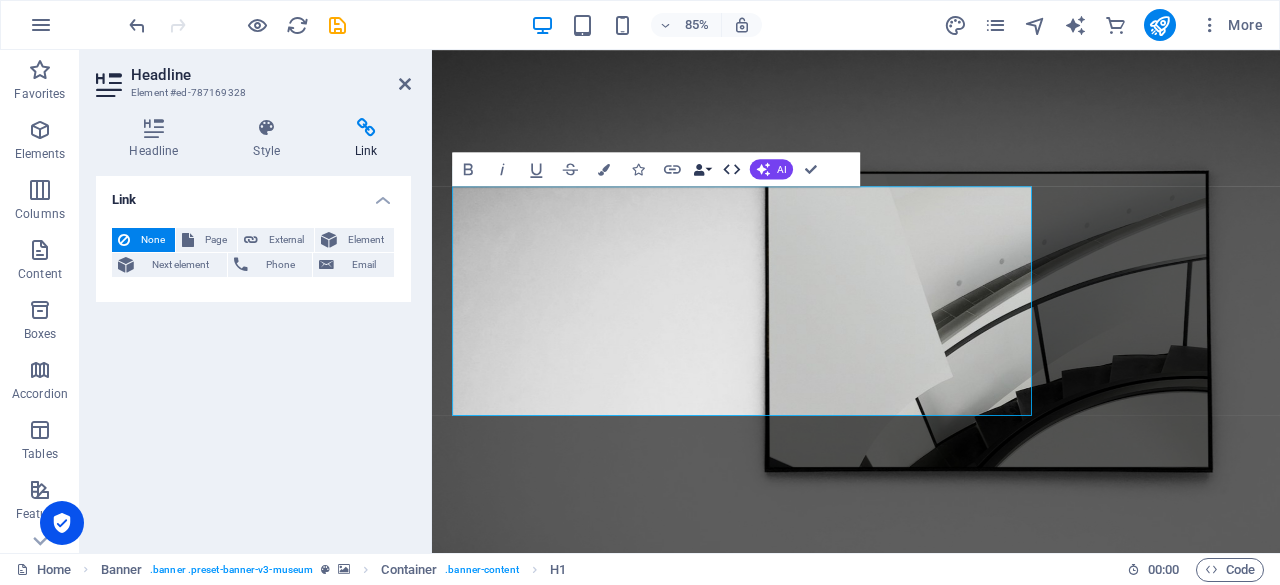 click 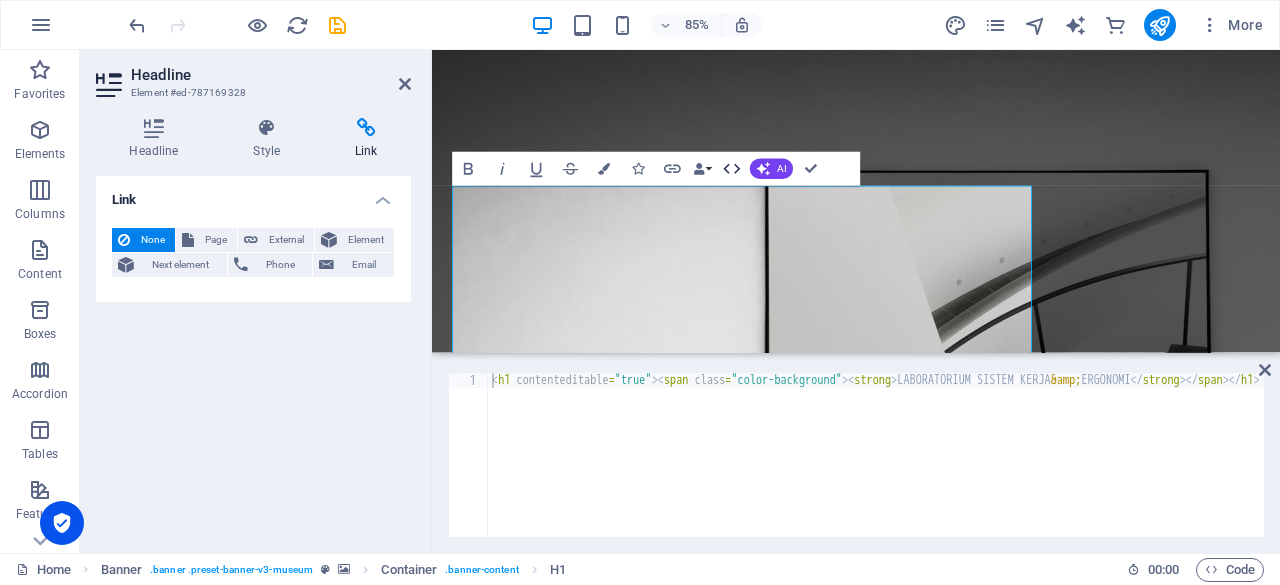 click 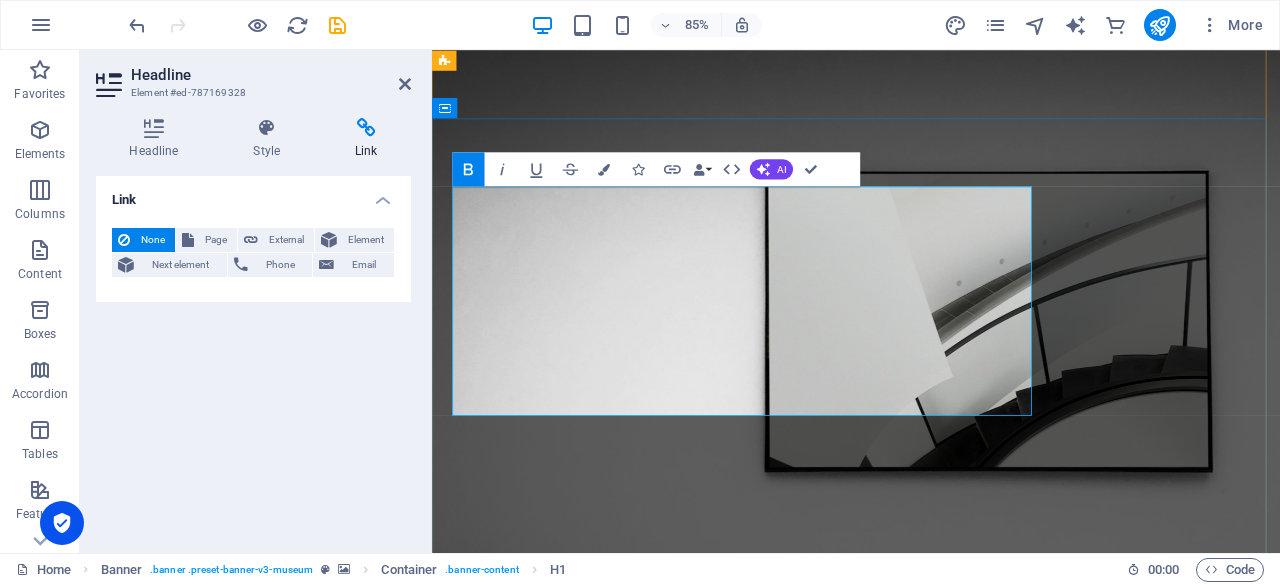 click on "LABORATORIUM SISTEM KERJA & ERGONOMI" at bounding box center [811, 1178] 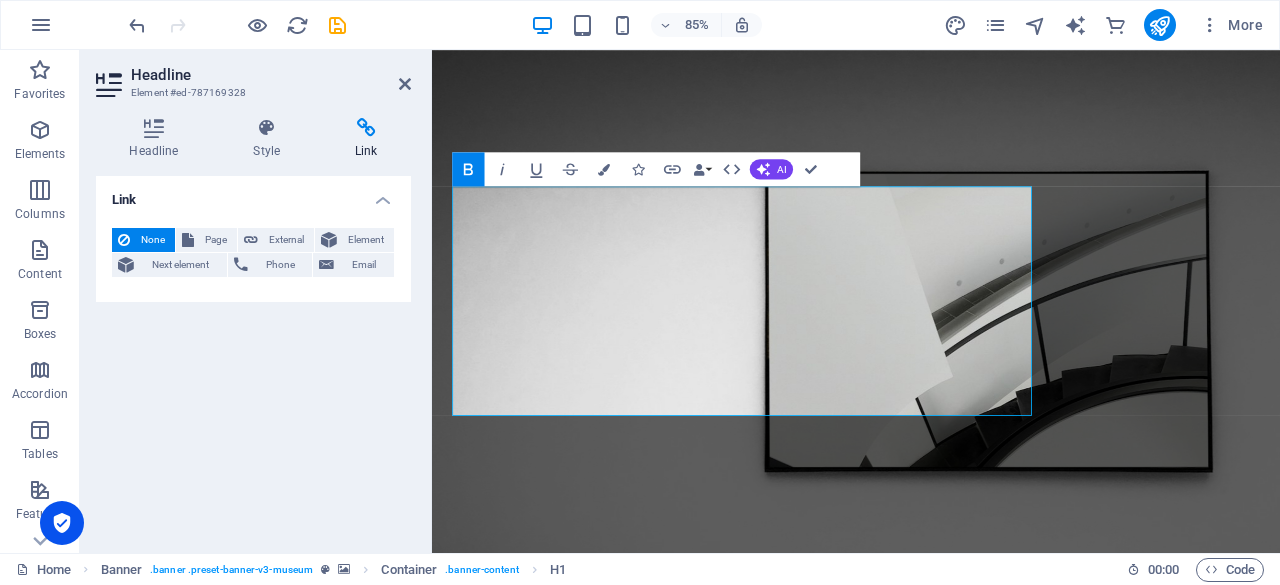click on "Headline" at bounding box center [271, 75] 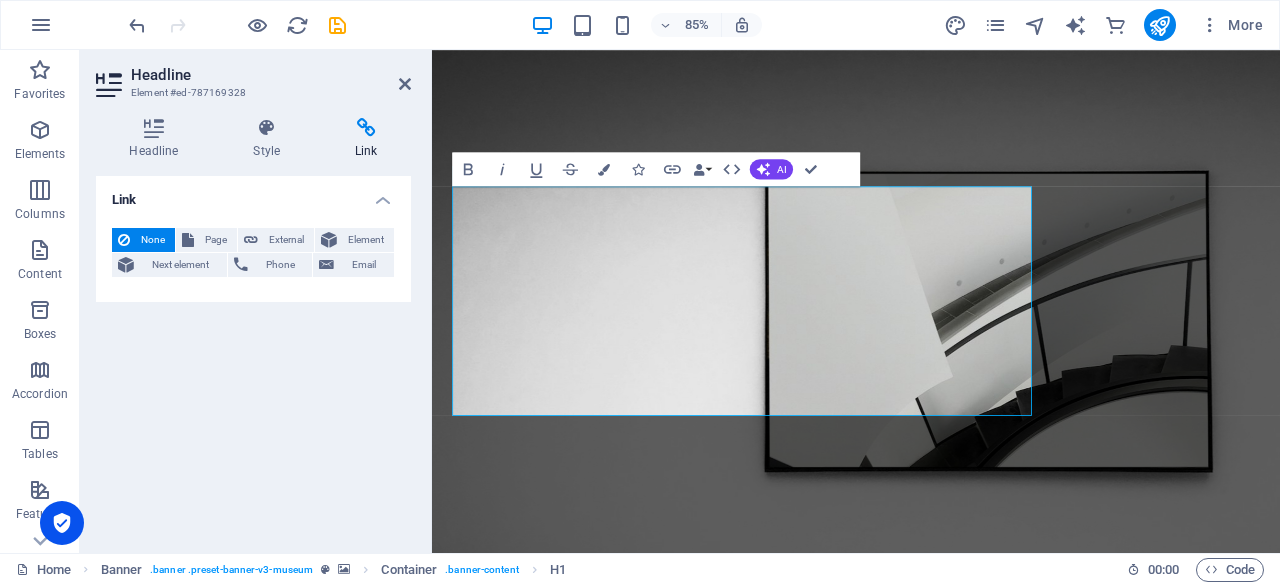 click on "Headline Element #ed-787169328 Headline Style Link Settings Level H1 H2 H3 H4 H5 H6 Alignment Default colors and font sizes are defined in Design. Edit design Banner Element Layout How this element expands within the layout (Flexbox). Size 50 Default auto px % 1/1 1/2 1/3 1/4 1/5 1/6 1/7 1/8 1/9 1/10 Grow Shrink Order Container layout Visible Visible Opacity 100 % Overflow Spacing Margin Default auto px % rem vw vh Custom Custom auto px % rem vw vh auto px % rem vw vh auto px % rem vw vh auto px % rem vw vh Padding Default px rem % vh vw Custom Custom px rem % vh vw px rem % vh vw px rem % vh vw px rem % vh vw Border Style              - Width 1 auto px rem % vh vw Custom Custom 1 auto px rem % vh vw 1 auto px rem % vh vw 1 auto px rem % vh vw 1 auto px rem % vh vw  - Color Round corners Default px rem % vh vw Custom Custom px rem % vh vw px rem % vh vw px rem % vh vw px rem % vh vw Shadow Default None Outside Inside Color X offset 0 px rem vh vw Y offset 0 px rem vh vw Blur 0 px rem % vh vw Spread" at bounding box center [256, 301] 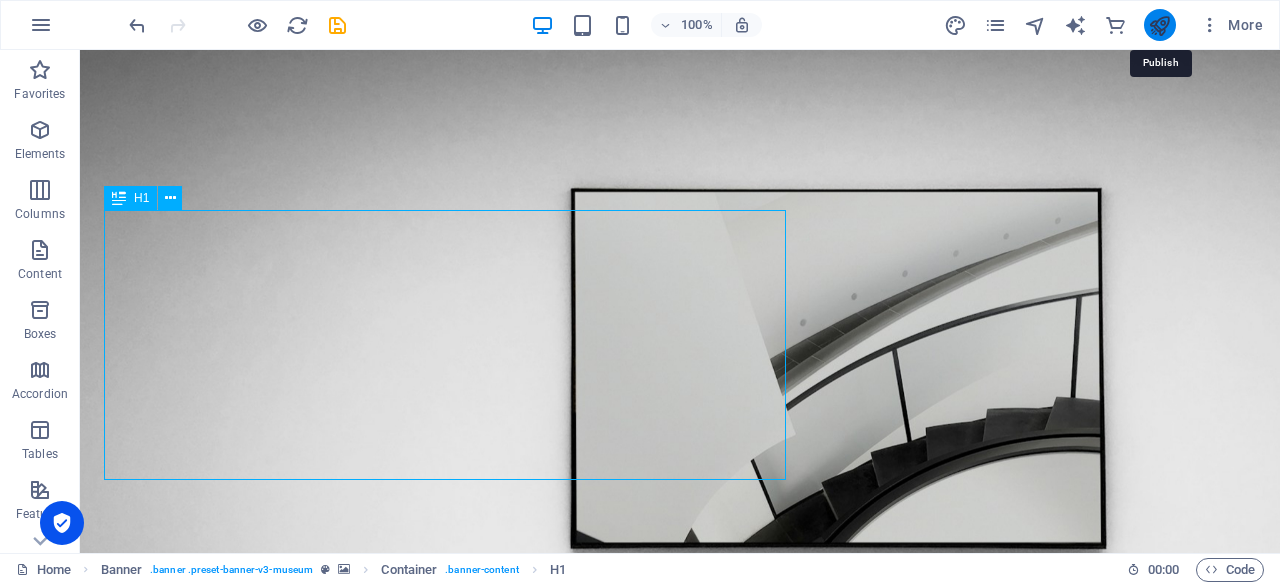 click at bounding box center [1159, 25] 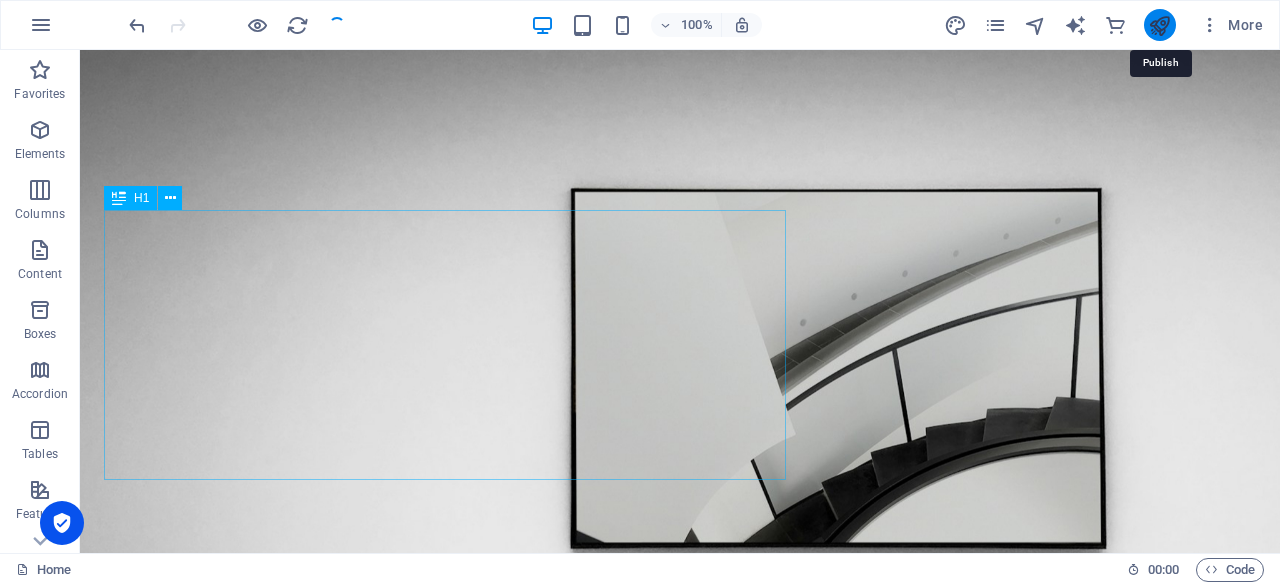 click at bounding box center (1159, 25) 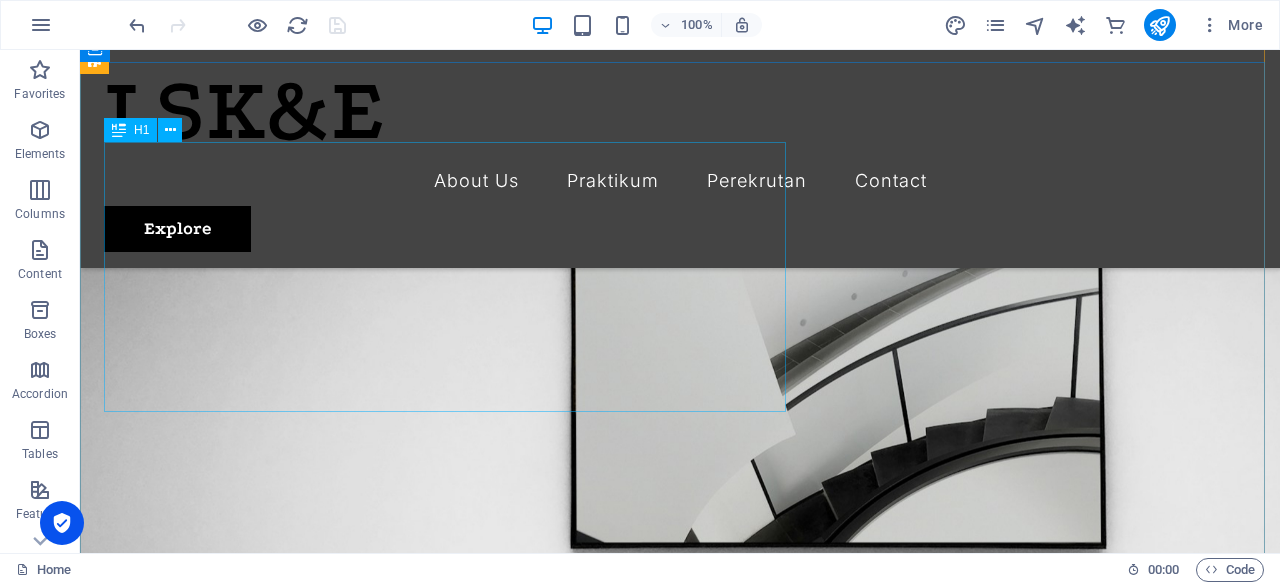 scroll, scrollTop: 195, scrollLeft: 0, axis: vertical 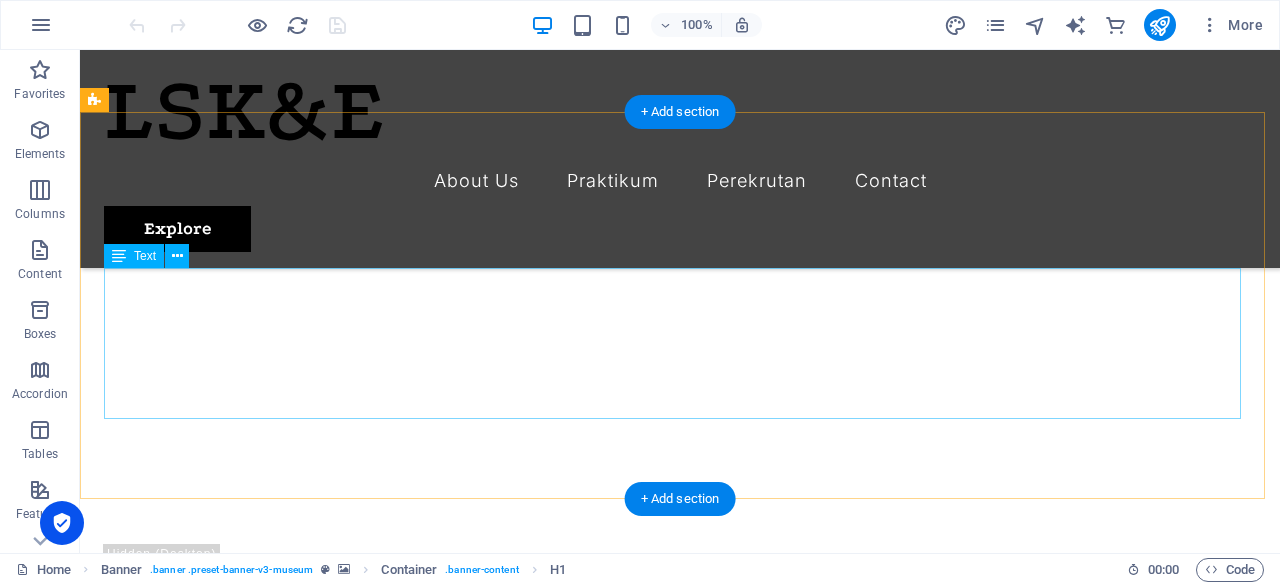 click on "Lorem ipsum dolor sitope amet, consectetur adipisicing elitip. Massumenda, dolore, cum vel modi asperiores consequatur suscipit quidem ducimus eveniet iure expedita consecteture odiogil voluptatum similique fugit voluptates atem accusamus quae quas dolorem tenetur facere tempora maiores adipisci reiciendis accusantium voluptatibus id voluptate tempore dolor harum nisi amet! Nobis, eaque. Aenean commodo ligula eget dolor. Lorem ipsum dolor sit amet, consectetuer adipiscing elit leget odiogil voluptatum similique fugit voluptates dolor. Libero assumenda, dolore, cum vel modi asperiores consequatur." at bounding box center [680, 966] 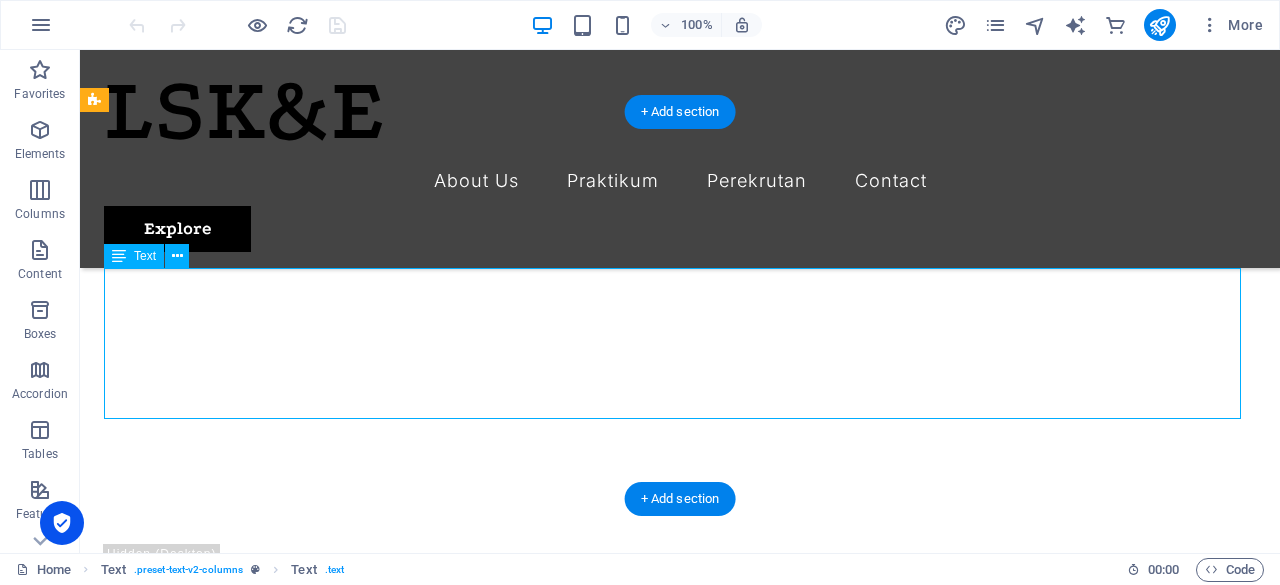 click on "Lorem ipsum dolor sitope amet, consectetur adipisicing elitip. Massumenda, dolore, cum vel modi asperiores consequatur suscipit quidem ducimus eveniet iure expedita consecteture odiogil voluptatum similique fugit voluptates atem accusamus quae quas dolorem tenetur facere tempora maiores adipisci reiciendis accusantium voluptatibus id voluptate tempore dolor harum nisi amet! Nobis, eaque. Aenean commodo ligula eget dolor. Lorem ipsum dolor sit amet, consectetuer adipiscing elit leget odiogil voluptatum similique fugit voluptates dolor. Libero assumenda, dolore, cum vel modi asperiores consequatur." at bounding box center (680, 966) 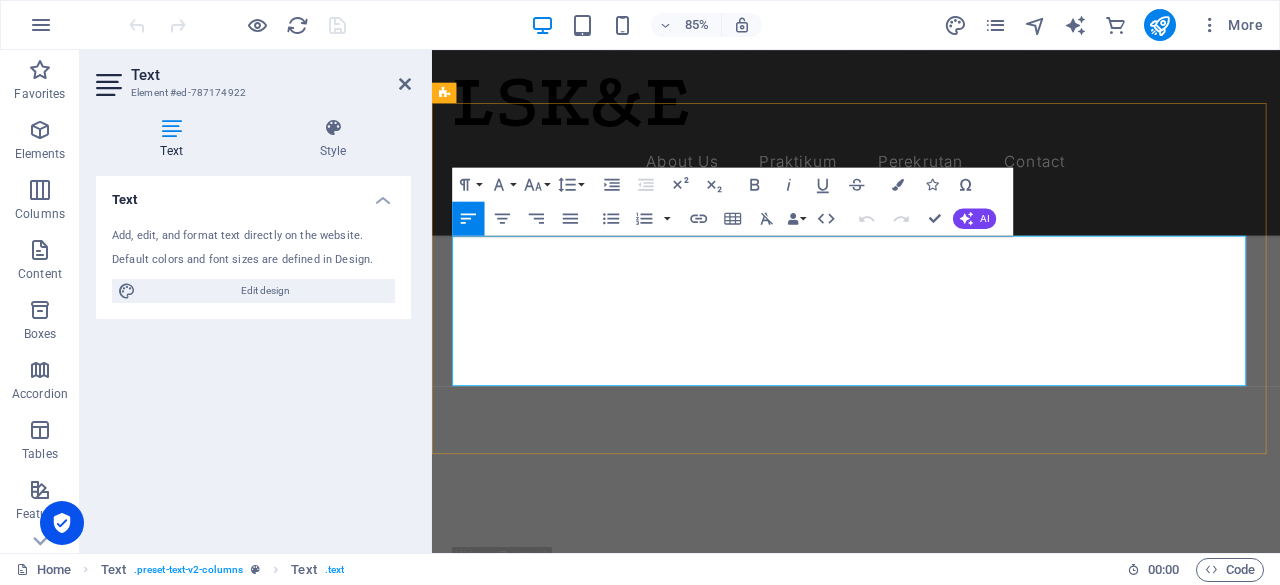 click on "Lorem ipsum dolor sitope amet, consectetur adipisicing elitip. Massumenda, dolore, cum vel modi asperiores consequatur suscipit quidem ducimus eveniet iure expedita consecteture odiogil voluptatum similique fugit voluptates atem accusamus quae quas dolorem tenetur facere tempora maiores adipisci reiciendis accusantium voluptatibus id voluptate tempore dolor harum nisi amet! Nobis, eaque. Aenean commodo ligula eget dolor. Lorem ipsum dolor sit amet, consectetuer adipiscing elit leget odiogil voluptatum similique fugit voluptates dolor. Libero assumenda, dolore, cum vel modi asperiores consequatur." at bounding box center [931, 1069] 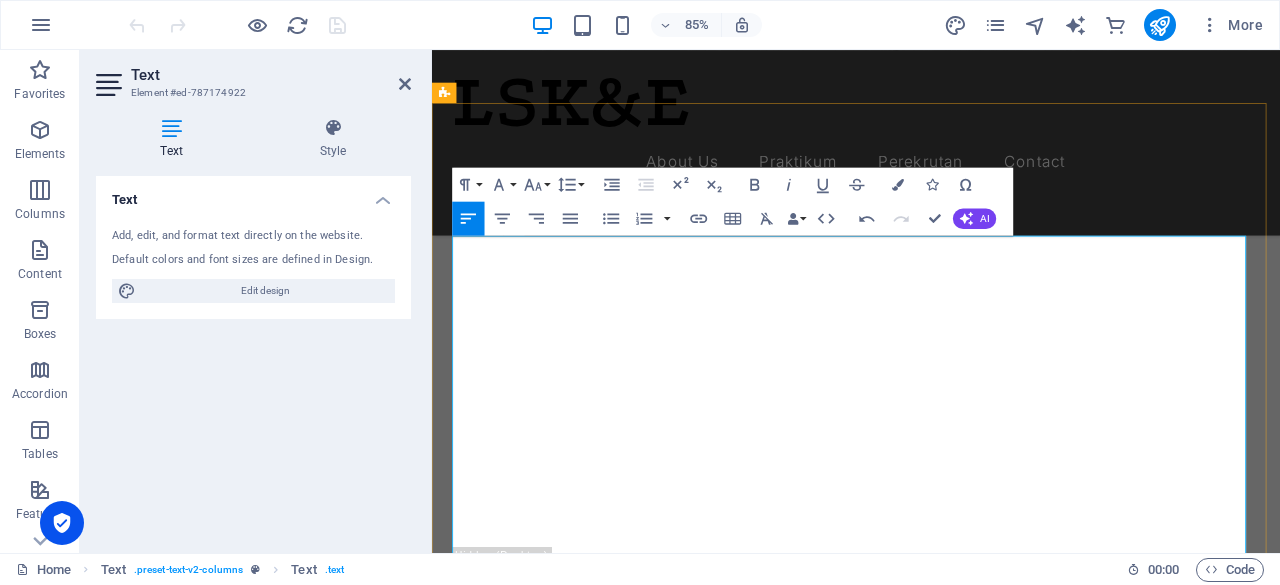 click at bounding box center (1184, 1306) 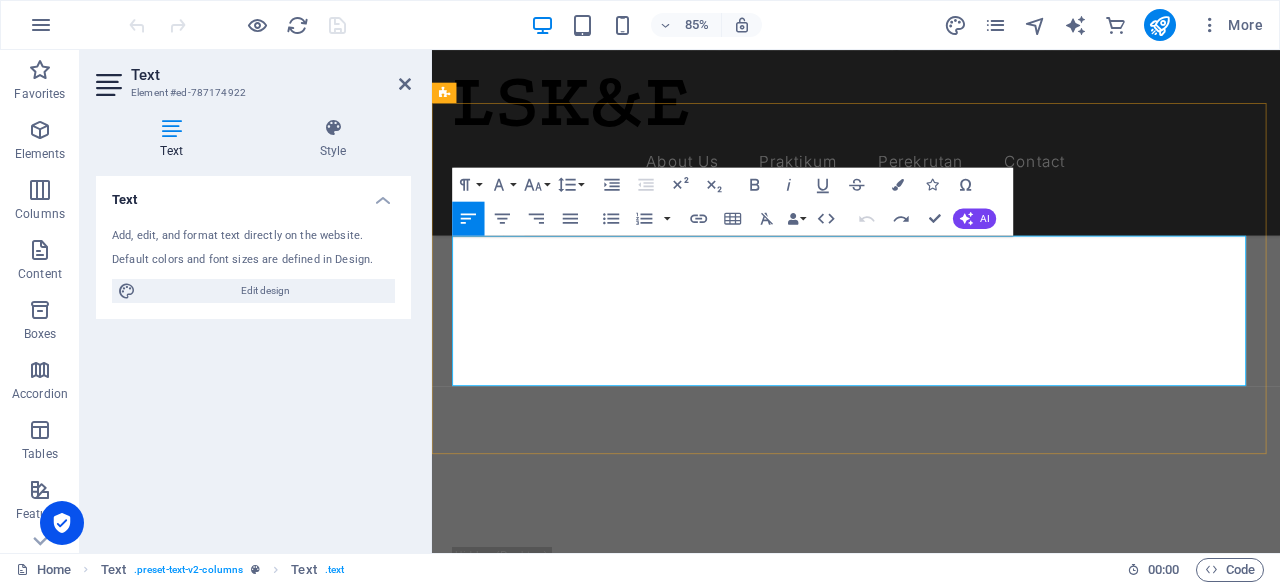 click on "Lorem ipsum dolor sitope amet, consectetur adipisicing elitip. Massumenda, dolore, cum vel modi asperiores consequatur suscipit quidem ducimus eveniet iure expedita consecteture odiogil voluptatum similique fugit voluptates atem accusamus quae quas dolorem tenetur facere tempora maiores adipisci reiciendis accusantium voluptatibus id voluptate tempore dolor harum nisi amet! Nobis, eaque. Aenean commodo ligula eget dolor. Lorem ipsum dolor sit amet, consectetuer adipiscing elit leget odiogil voluptatum similique fugit voluptates dolor. Libero assumenda, dolore, cum vel modi asperiores consequatur." at bounding box center (931, 1069) 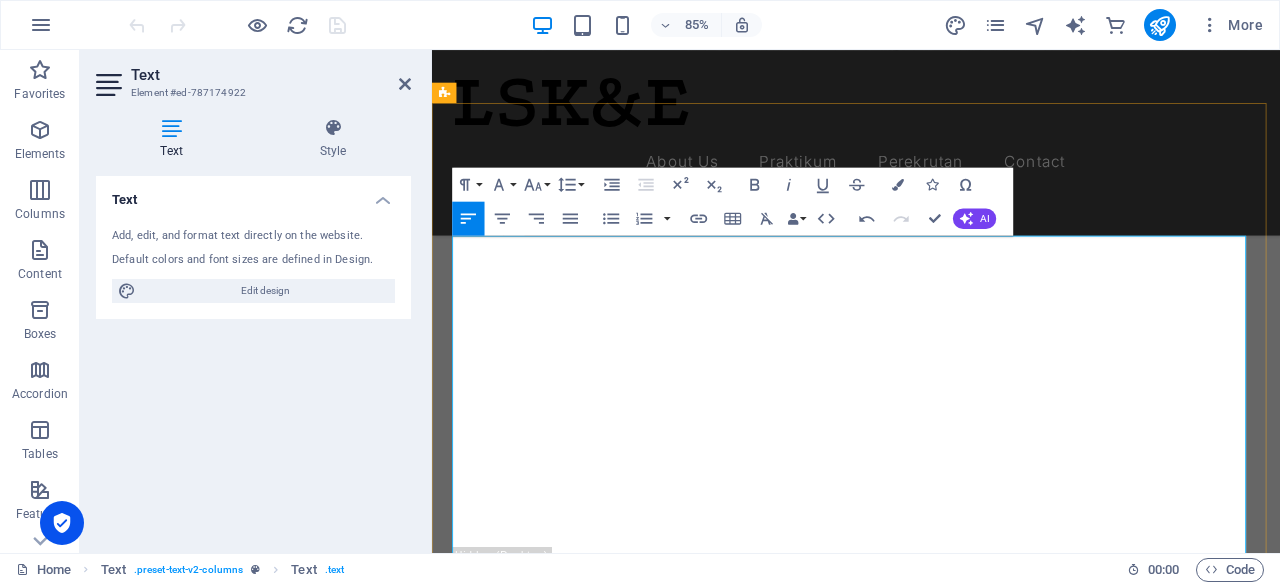 click on "Laboratorium Sistem Kerja & Ergonomi atau bisa disingkat dengan LSK&E merupakan salah satu laboratorium yang ada di jurusan Teknik Industri UNJANI. LSK&E sebagai salah satu prasarana mahasiswa untuk menunjang kegiatan mata kuliah dan praktikum." at bounding box center (701, 1306) 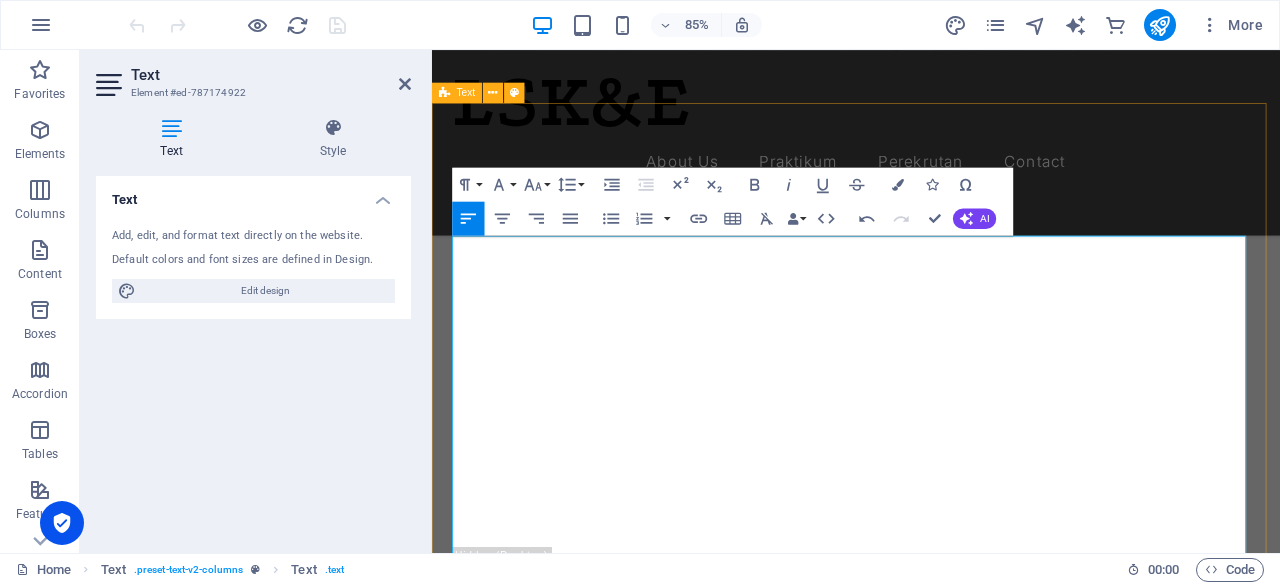 drag, startPoint x: 601, startPoint y: 526, endPoint x: 435, endPoint y: 278, distance: 298.42923 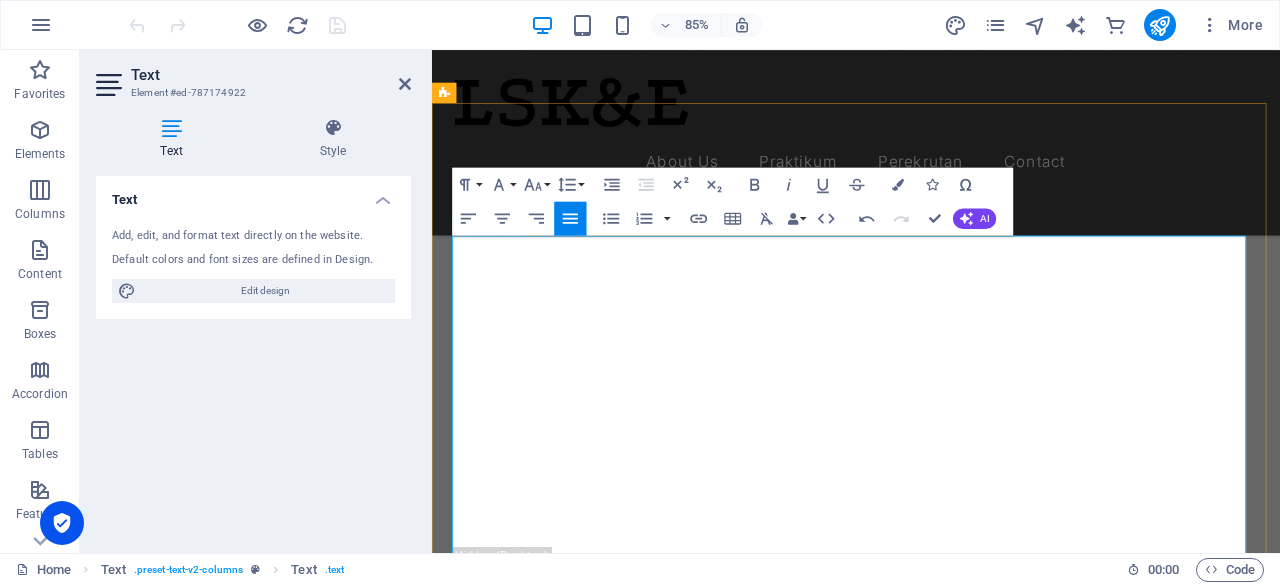 click at bounding box center (1184, 1306) 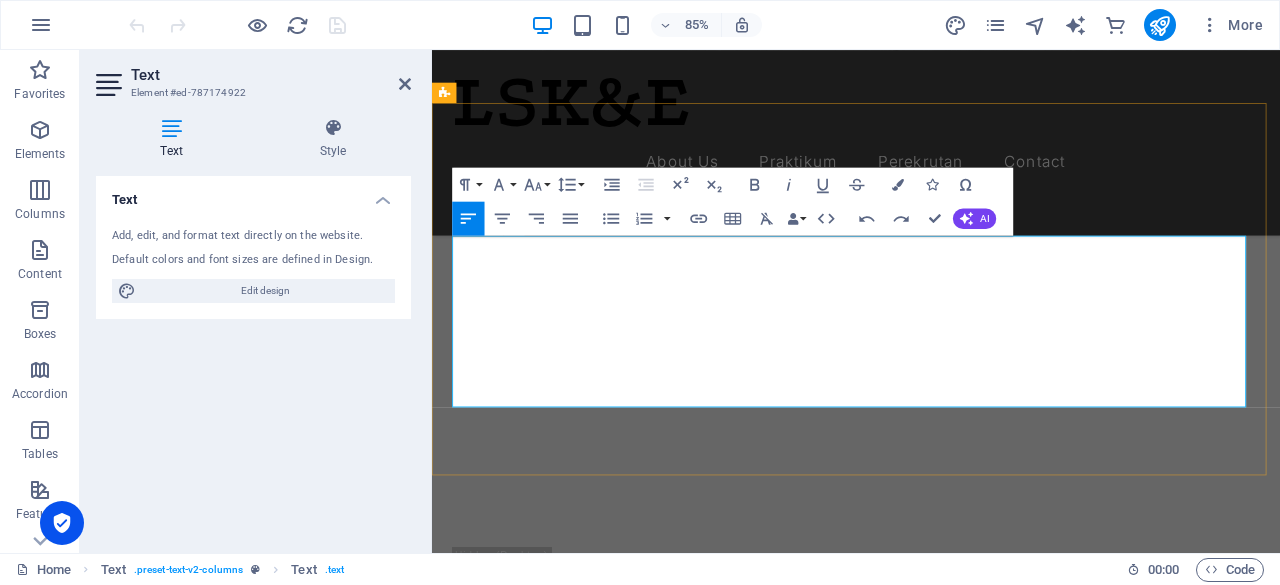 click on "Lorem ipsum dolor sitope amet, consectetur adipisicing elitip. Massumenda, dolore, cum vel modi asperiores consequatur suscipit quidem ducimus eveniet iure expedita consecteture odiogil voluptatum similique fugit voluptates atem accusamus quae quas dolorem tenetur facere tempora maiores adipisci reiciendis accusantium voluptatibus id voluptate tempore dolor harum nisi amet! Nobis, eaque. Aenean commodo ligula eget dolor. Lorem ipsum dolor sit amet, consectetuer adipiscing elit leget odiogil voluptatum similique fugit voluptates dolor. Libero assumenda, dolore, cum vel modi asperiores consequatur." at bounding box center (931, 1082) 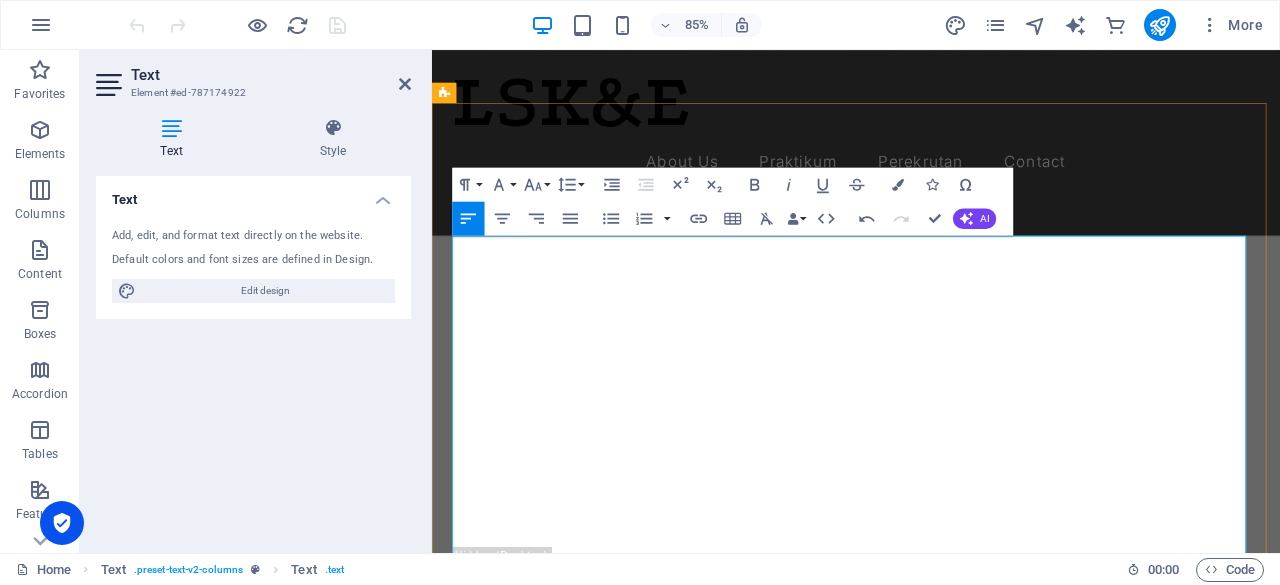click at bounding box center [689, 993] 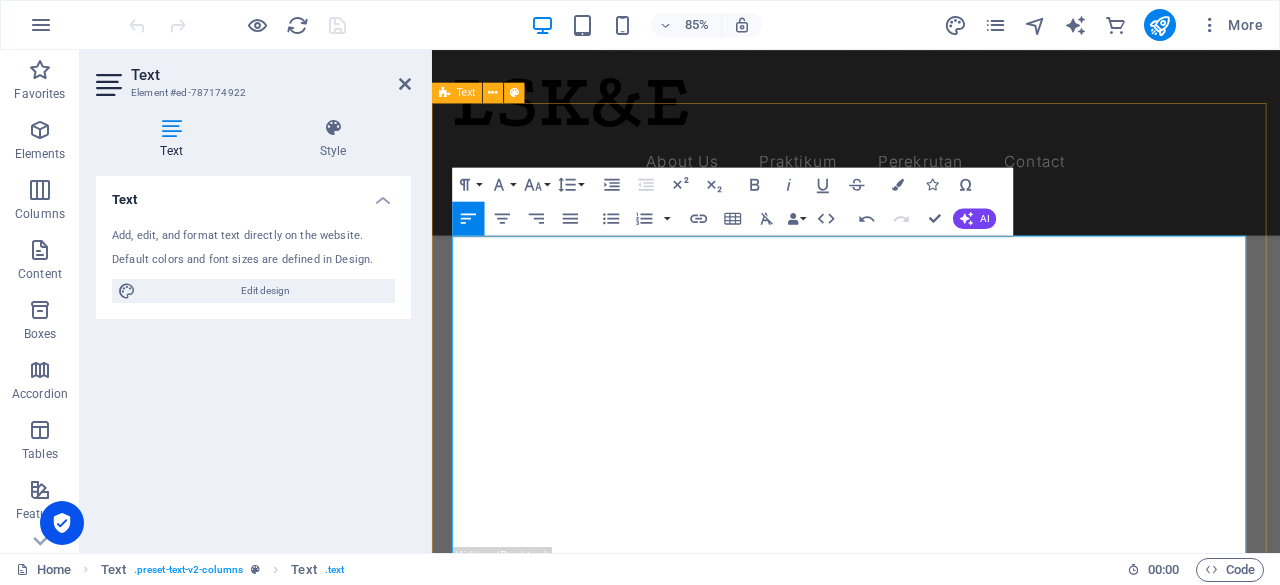 drag, startPoint x: 856, startPoint y: 513, endPoint x: 444, endPoint y: 345, distance: 444.93594 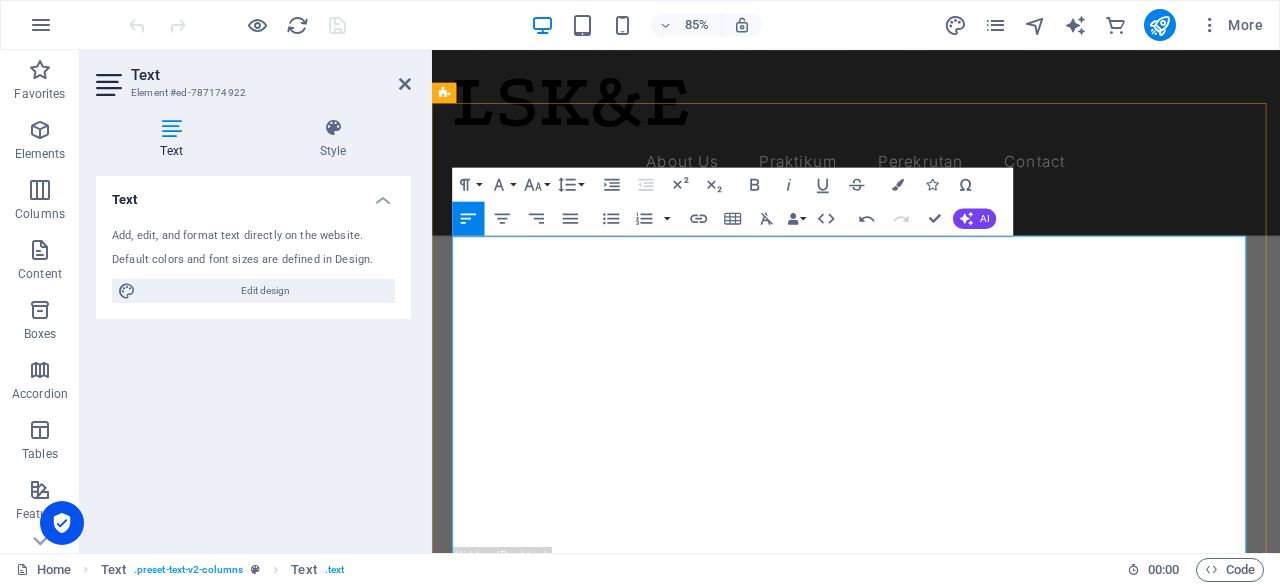 click on "Laboratorium Sistem Kerja & Ergonomi atau bisa disingkat denga LSK&E merupakan salah satu laboratorium yang ada di jurusan" at bounding box center (689, 1019) 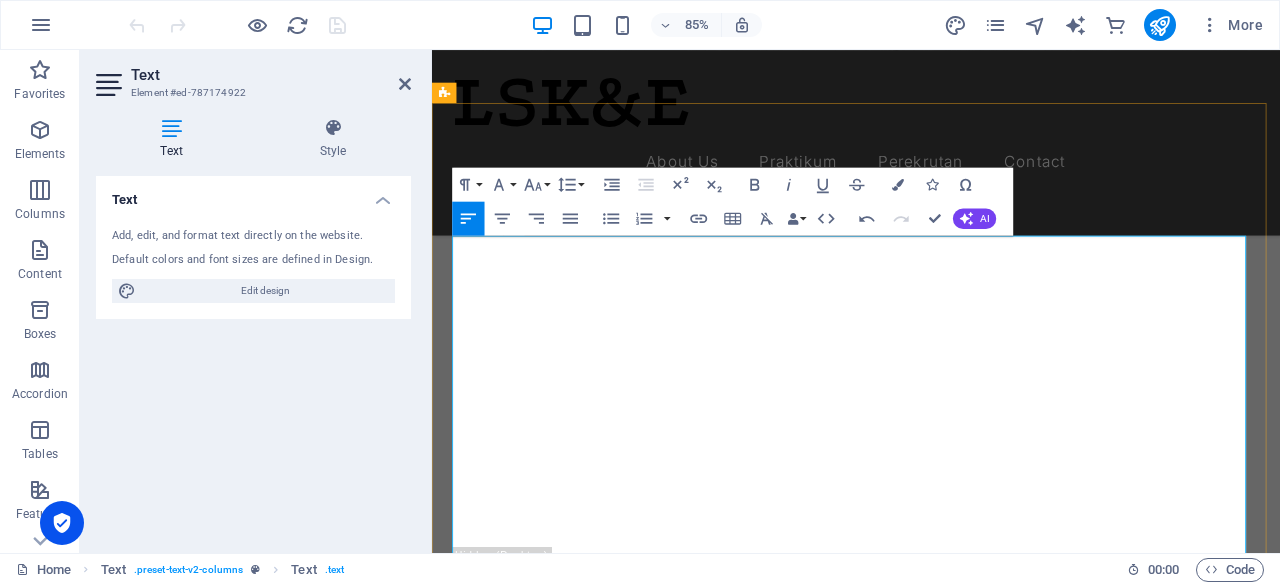 click at bounding box center (1188, 1401) 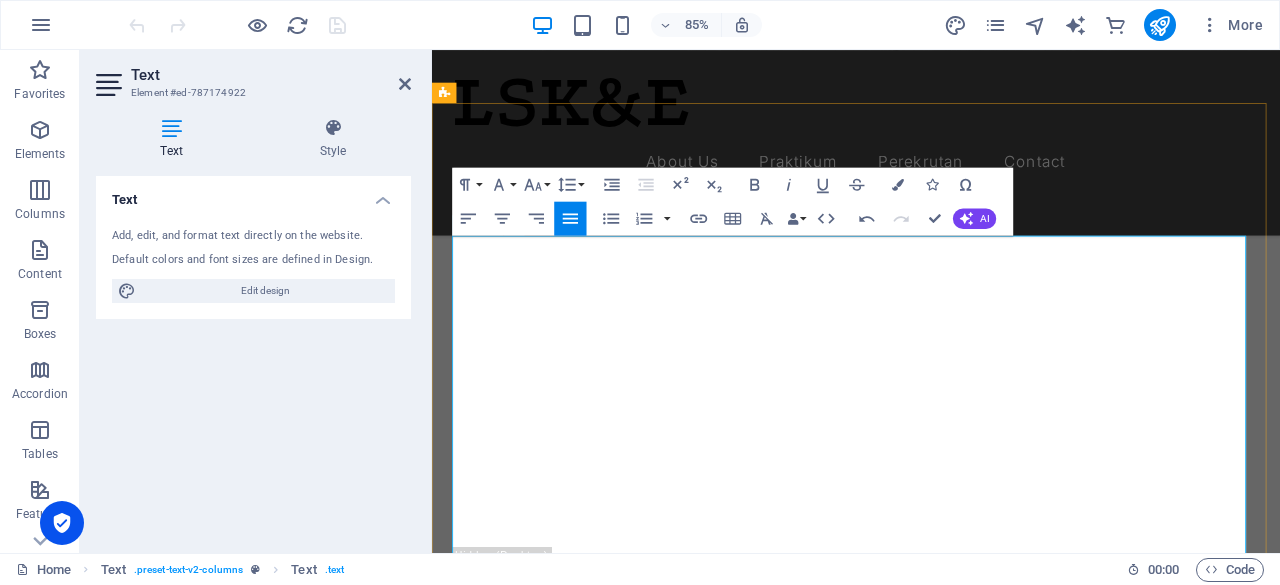 click on "aboratorium Sistem Kerja & Ergonomi atau bisa disingkat dengan LSK&E merupakan salah satu laboratorium yang ada di jurusan Teknik Industri UNJANI. LSK&E sebagai salah satu prasarana mahasiswa untuk menunjang kegiatan mata kuliah dan praktikum." at bounding box center [704, 1300] 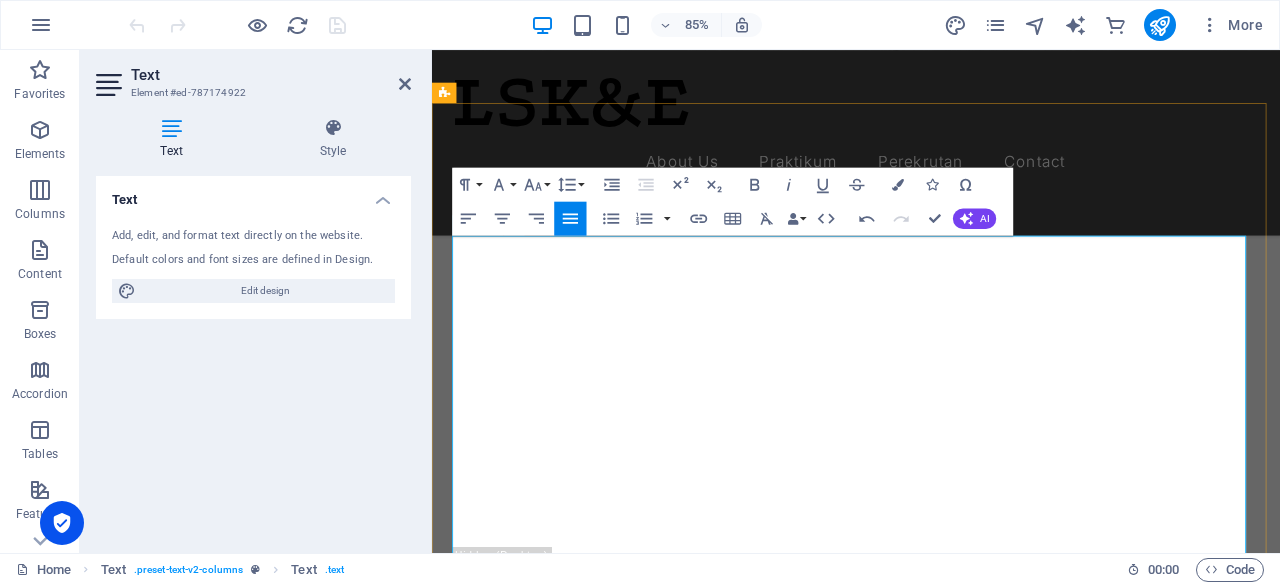 click at bounding box center [1188, 1401] 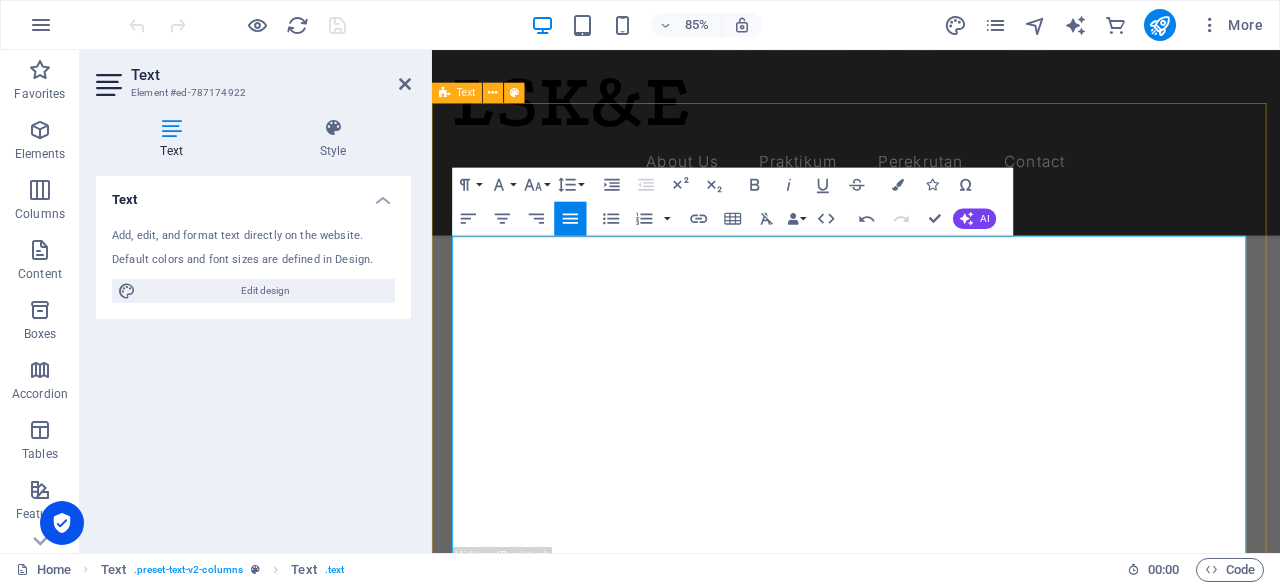 drag, startPoint x: 948, startPoint y: 594, endPoint x: 451, endPoint y: 432, distance: 522.7361 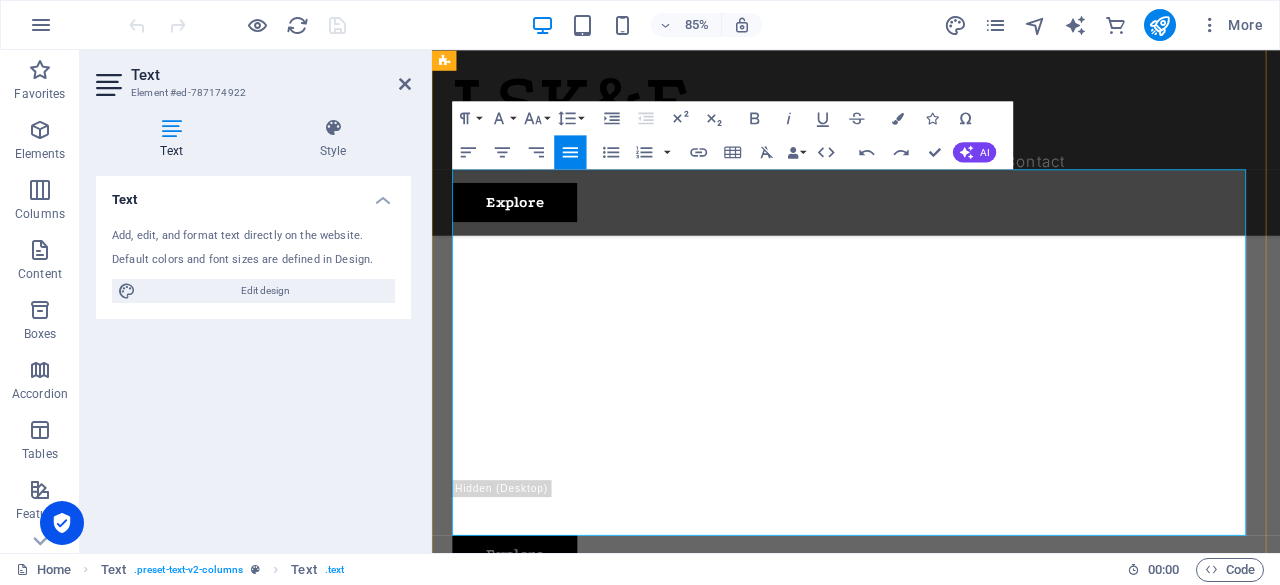 scroll, scrollTop: 755, scrollLeft: 0, axis: vertical 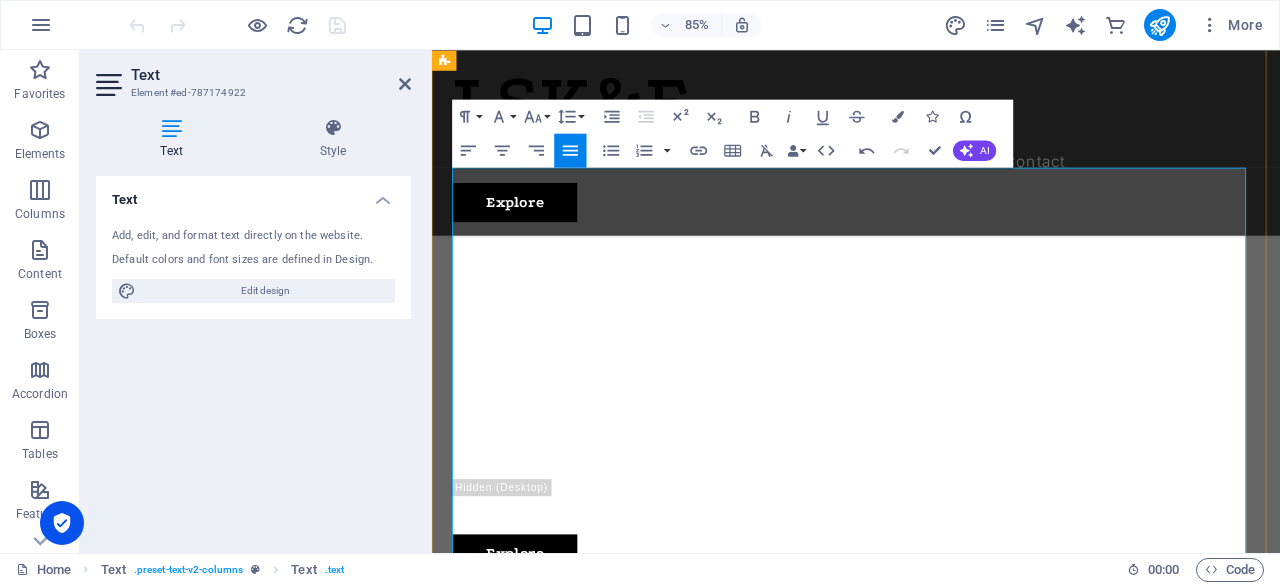 click on "Laboratorium Sistem Kerja & Ergonomi atau bisa disingkat denga LSK&E merupakan salah satu laboratorium yang ada di jurusan Teknik Industri UNJANI. LSK&E sebagai salah satu prasarana mahasiswa untuk menunjang kegiatan mata kuliah dan" at bounding box center (689, 976) 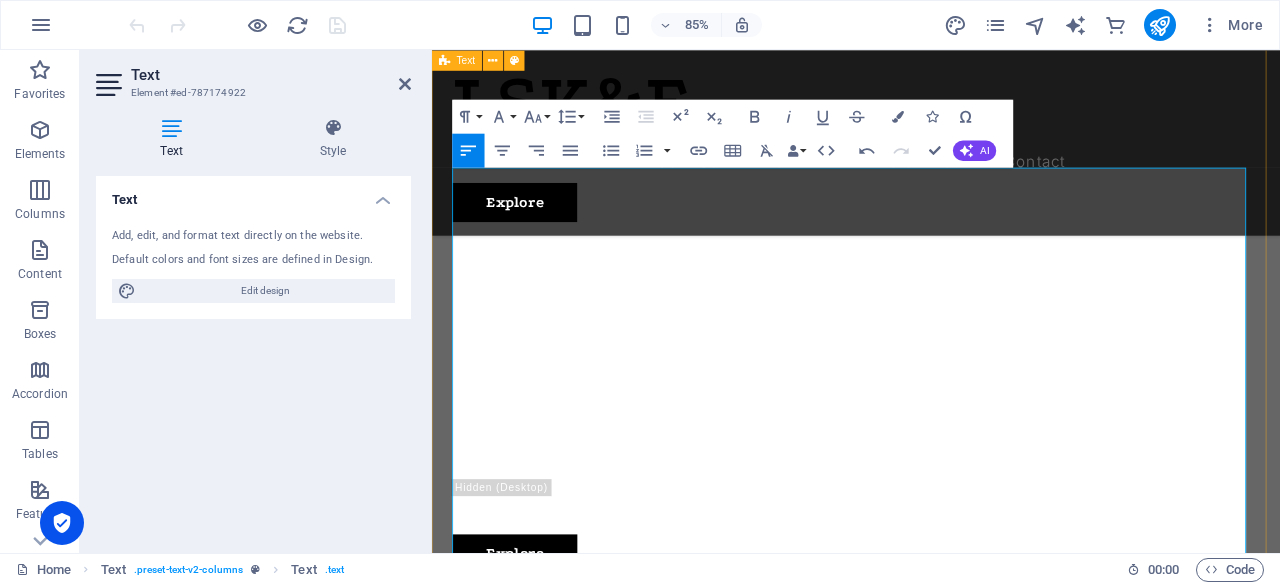 drag, startPoint x: 643, startPoint y: 455, endPoint x: 447, endPoint y: 351, distance: 221.88286 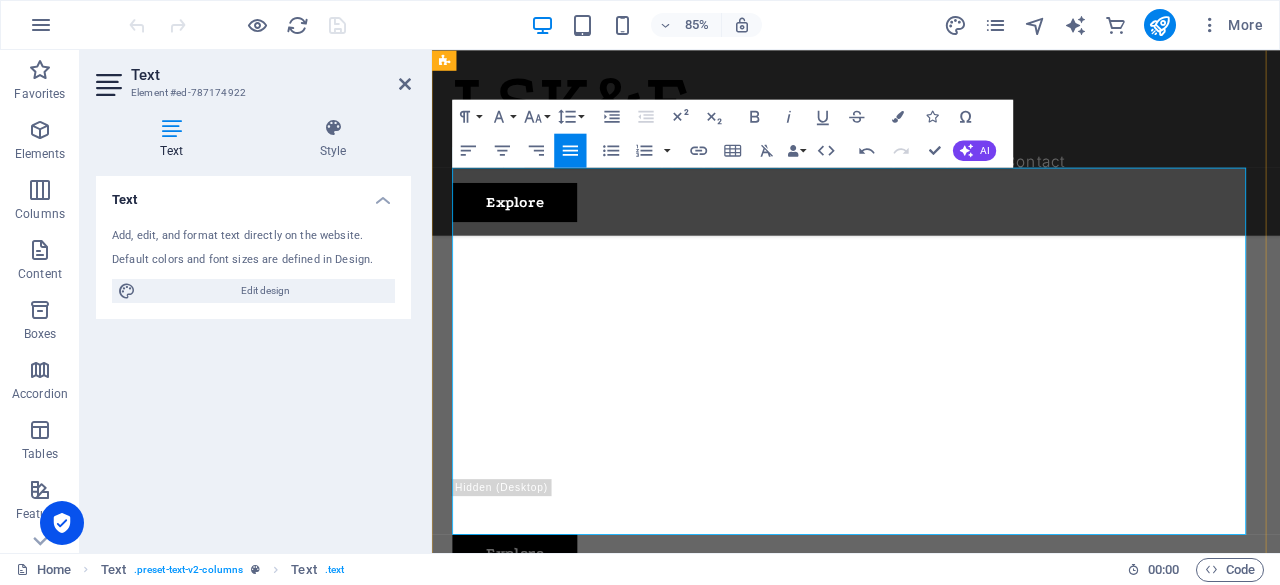 click at bounding box center [946, 1117] 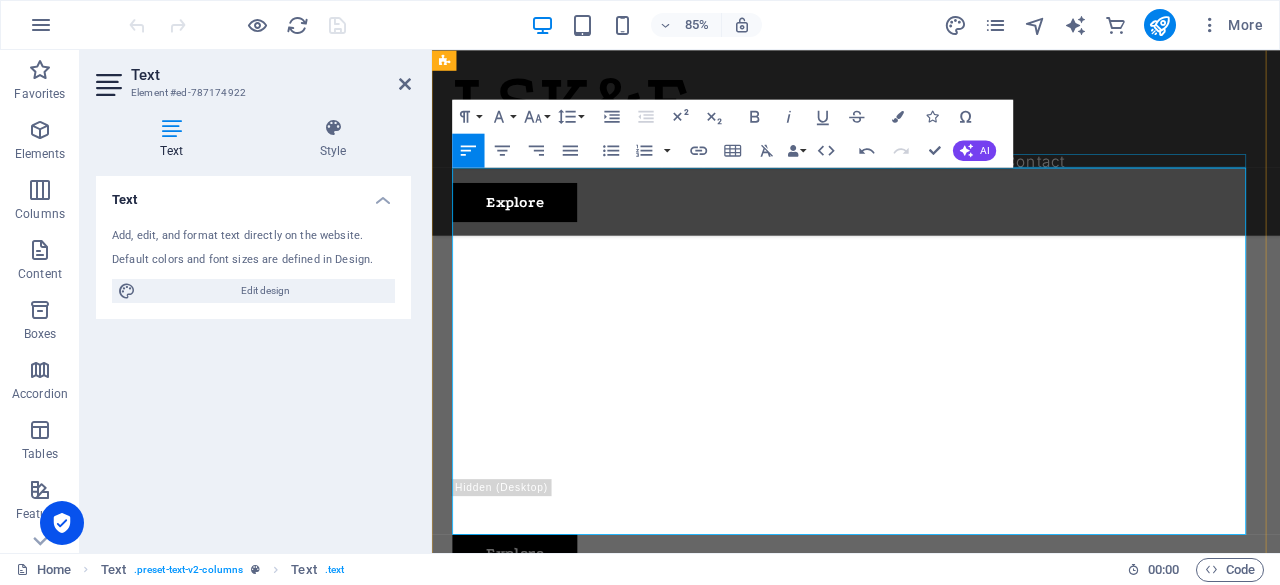 click at bounding box center [931, 893] 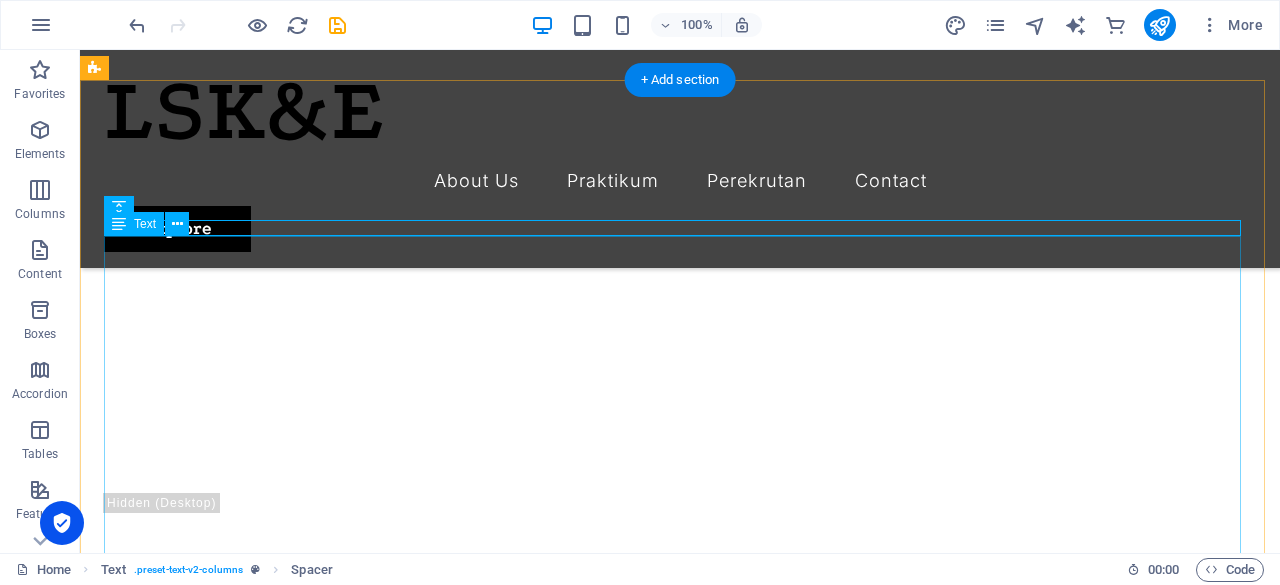 scroll, scrollTop: 727, scrollLeft: 0, axis: vertical 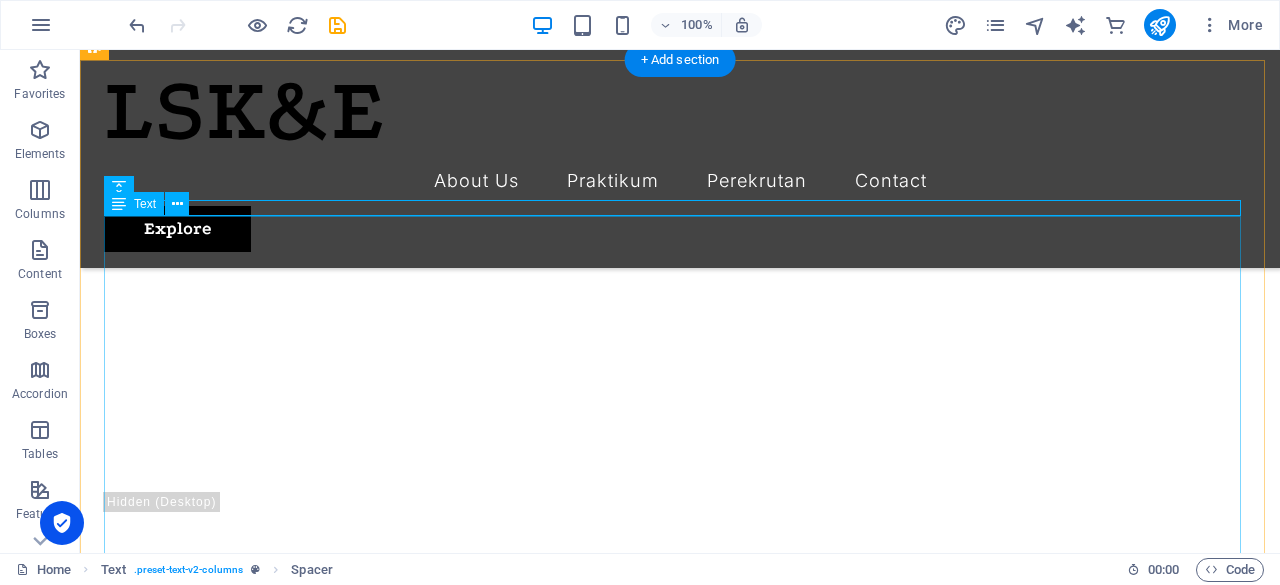 click at bounding box center (645, 1039) 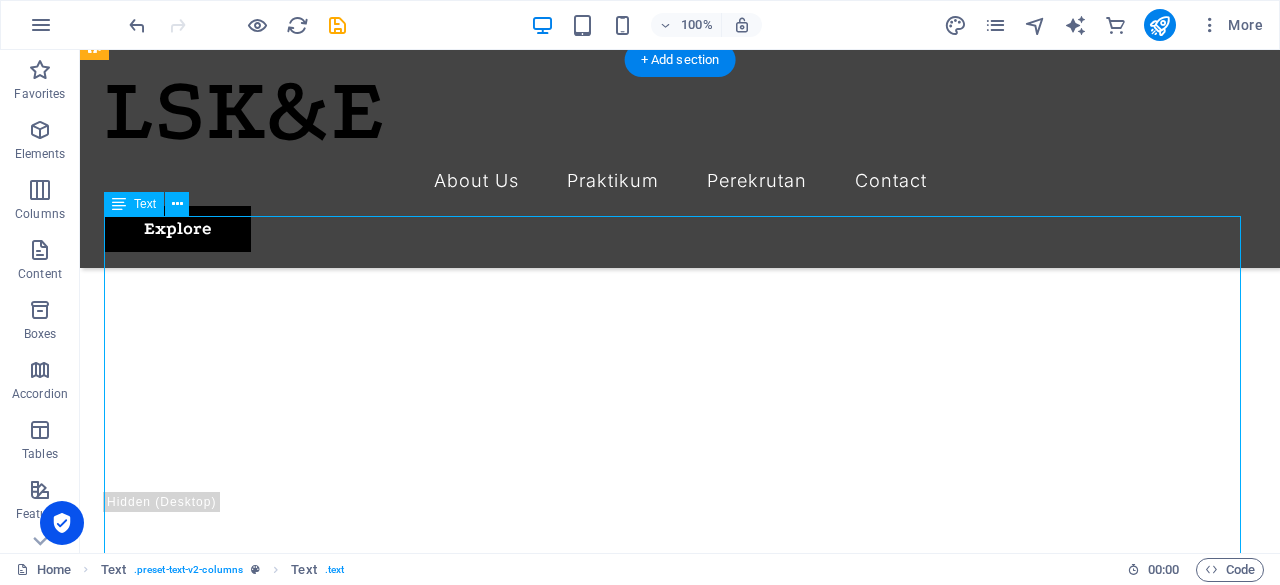 click on "Laboratorium Sistem Kerja & Ergonomi atau bisa disingkat denga LSK&E merupakan salah satu laboratorium yang ada di jurusan Teknik Industri UNJANI. LSK&E sebagai salah satu prasarana mahasiswa untuk menunjang kegiatan mata kuliah dan praktikum." at bounding box center [680, 1039] 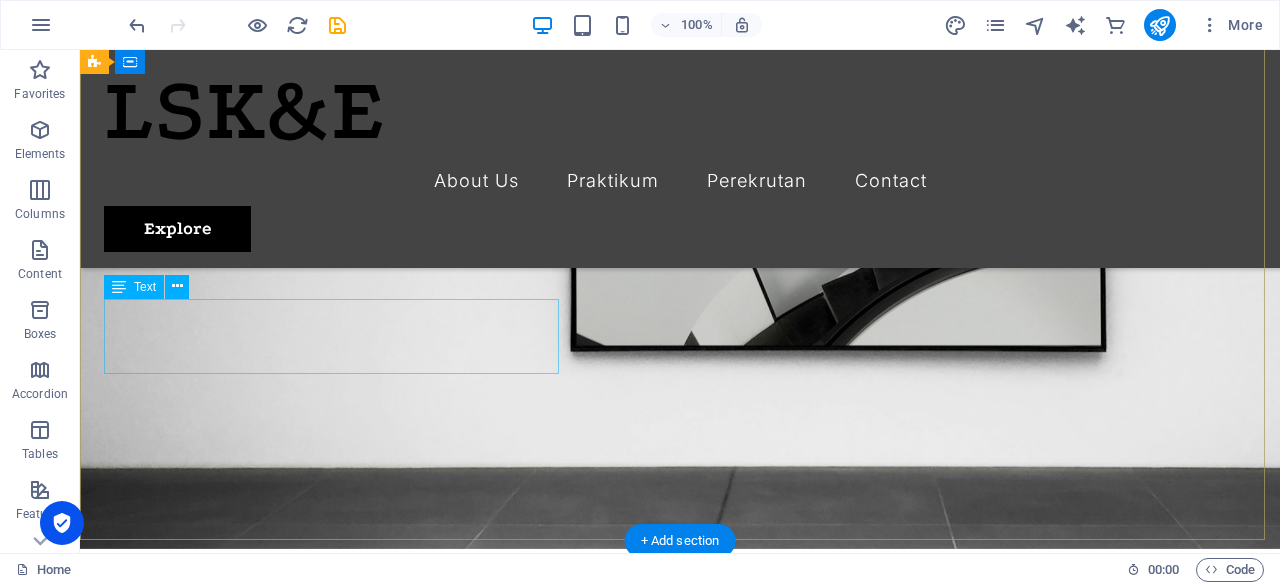 scroll, scrollTop: 247, scrollLeft: 0, axis: vertical 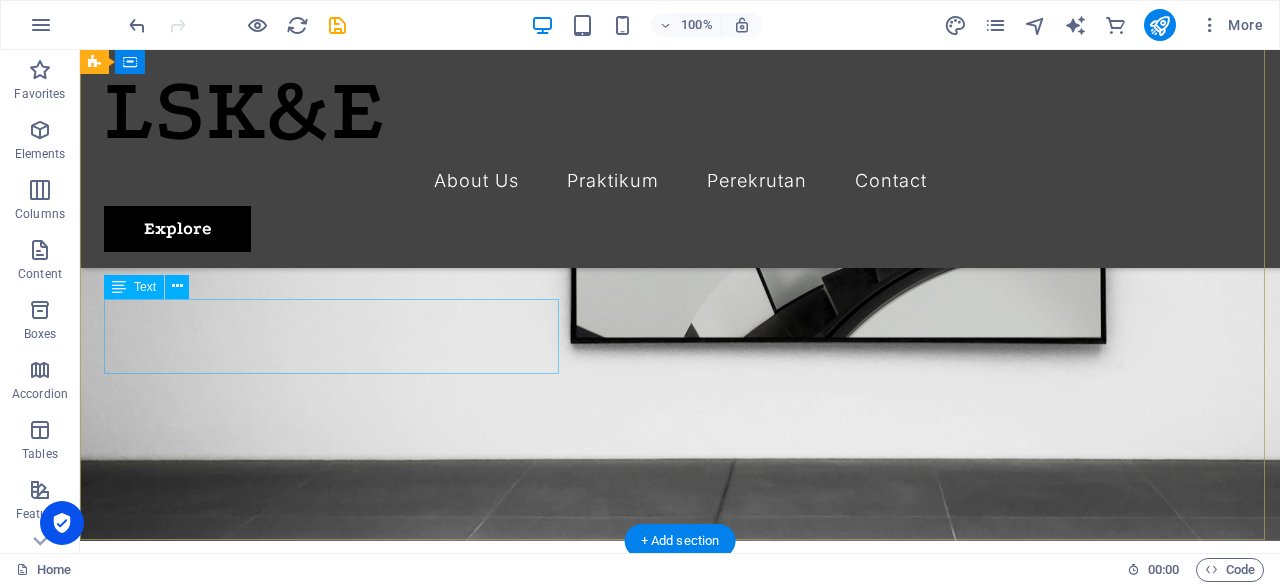 click on "Lorem ipsum dolor sit amet, consectetur adipiscing elit, sed do eiusmod tempor incididunt ut labore" at bounding box center (680, 959) 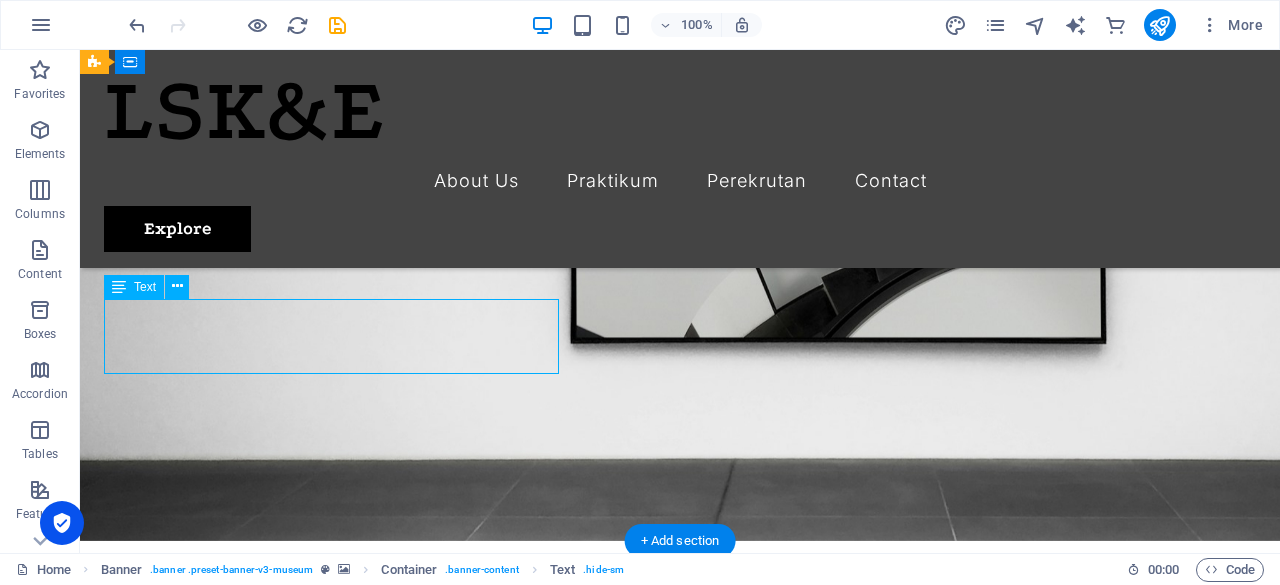 click on "Lorem ipsum dolor sit amet, consectetur adipiscing elit, sed do eiusmod tempor incididunt ut labore" at bounding box center (680, 959) 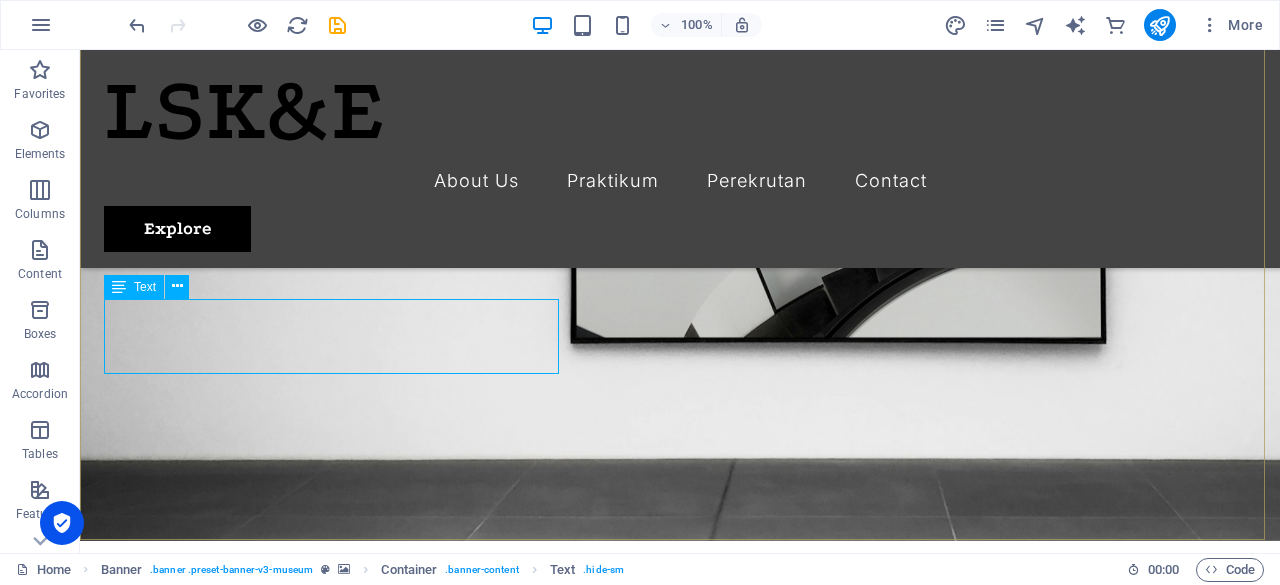 click on "Text" at bounding box center (134, 287) 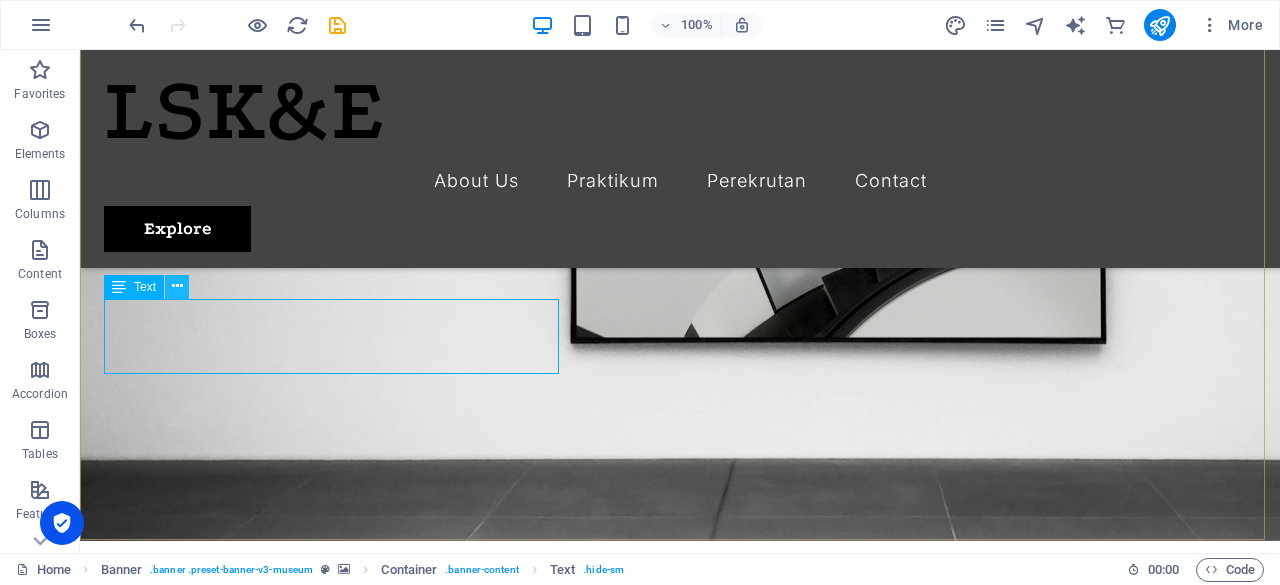 click at bounding box center [177, 286] 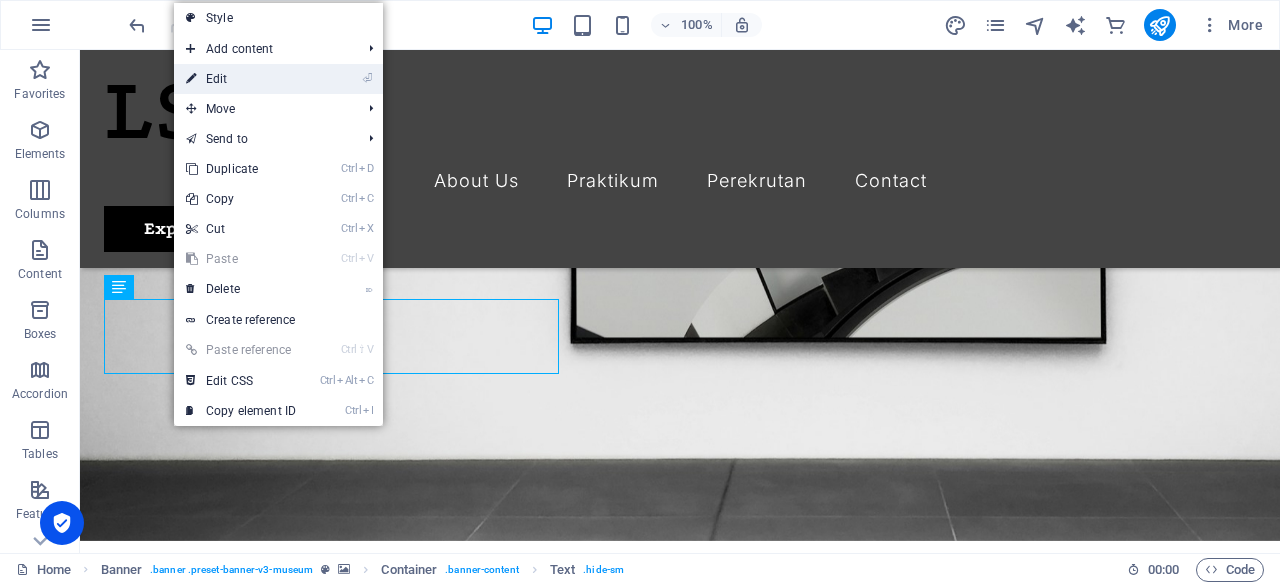 click on "⏎  Edit" at bounding box center (241, 79) 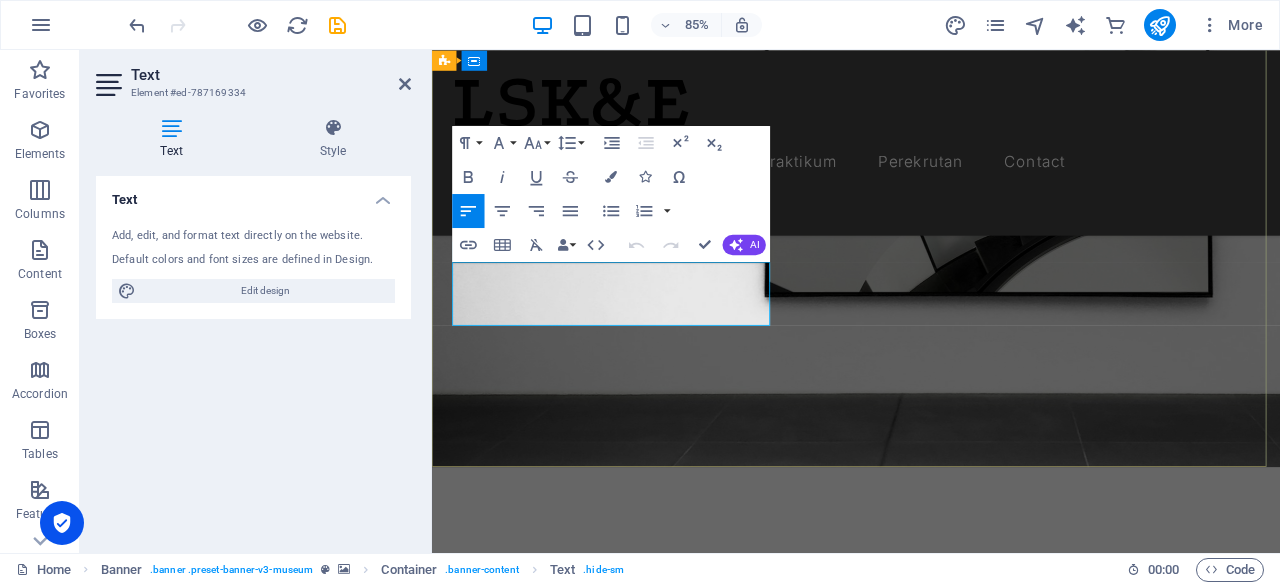 click on "Lorem ipsum dolor sit amet, consectetur adipiscing elit, sed do eiusmod tempor incididunt ut labore" at bounding box center [918, 1049] 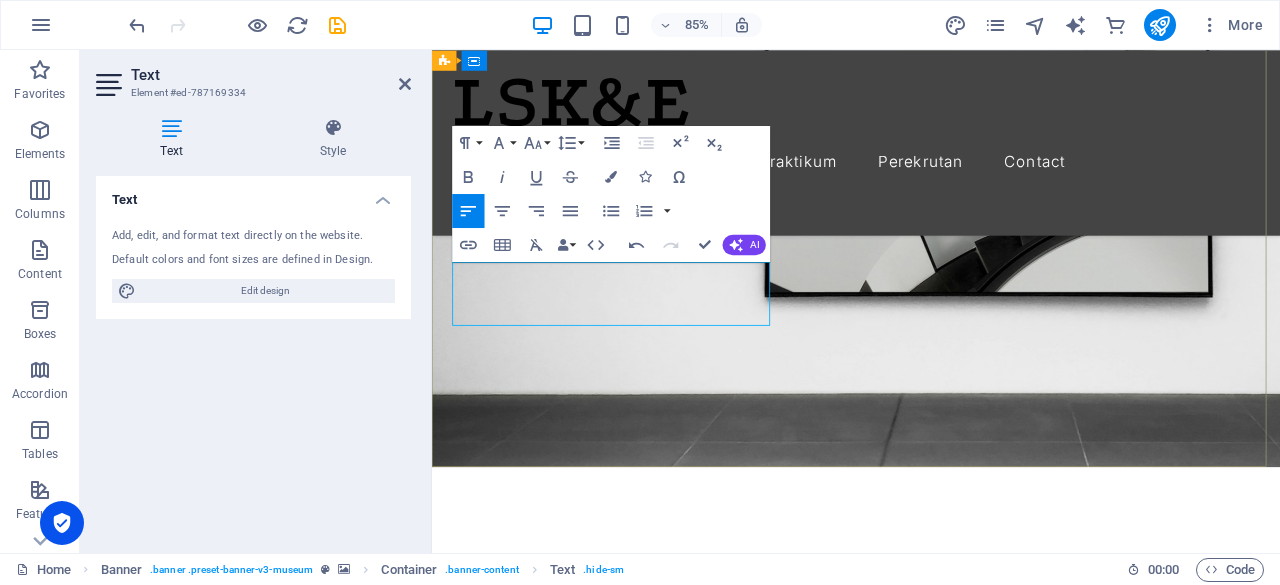 click on "e" at bounding box center (1233, 1049) 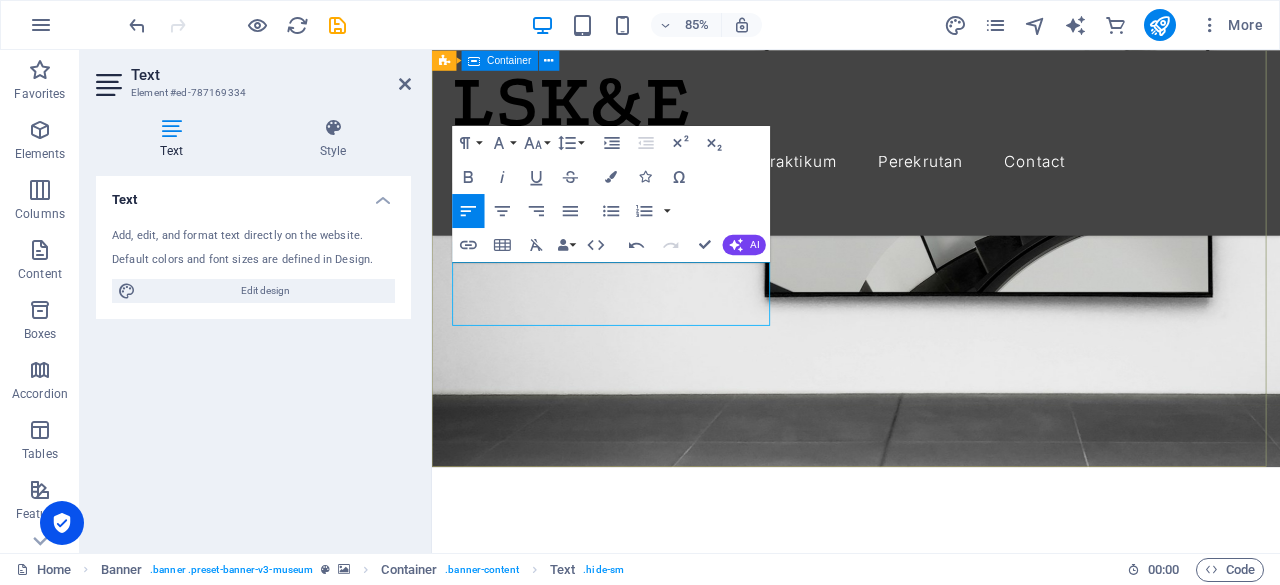 click on "LABORATORIUM SISTEM KERJA & ERGONOMI Lorem ipsum dolor sit amet, consectetur adipiscing elit, sed do eiusmod tempor inc ​ ididunt ut labor Lorem ipsum dolor sit amet, consectetur adipiscing elit, sed do eiusmod tempor incididunt ut labore Explore" at bounding box center (931, 897) 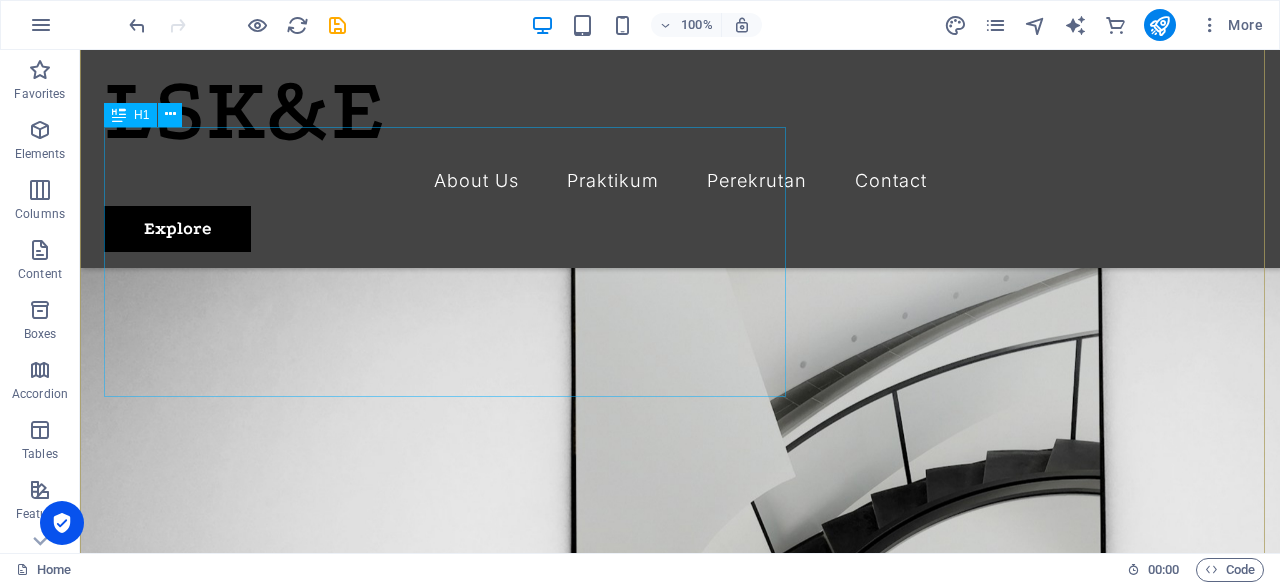 scroll, scrollTop: 327, scrollLeft: 0, axis: vertical 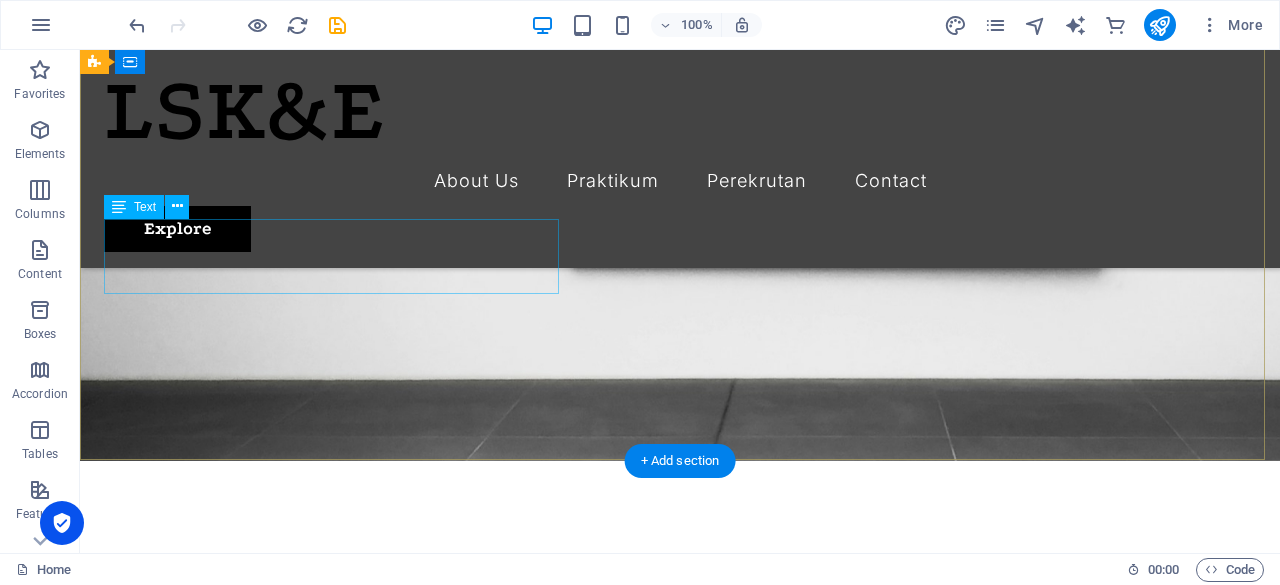 click on "Lorem ipsum dolor sit amet, consectetur adipiscing elit, sed do eiusmod tempor incididunt ut labor" at bounding box center [680, 879] 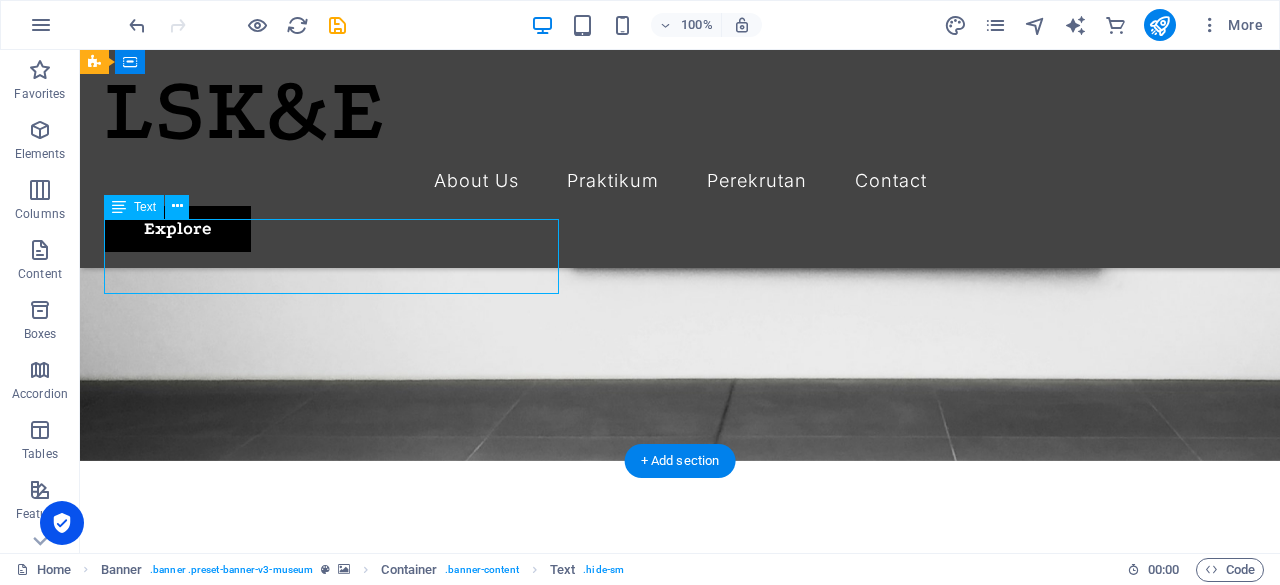 click on "Lorem ipsum dolor sit amet, consectetur adipiscing elit, sed do eiusmod tempor incididunt ut labor" at bounding box center (680, 879) 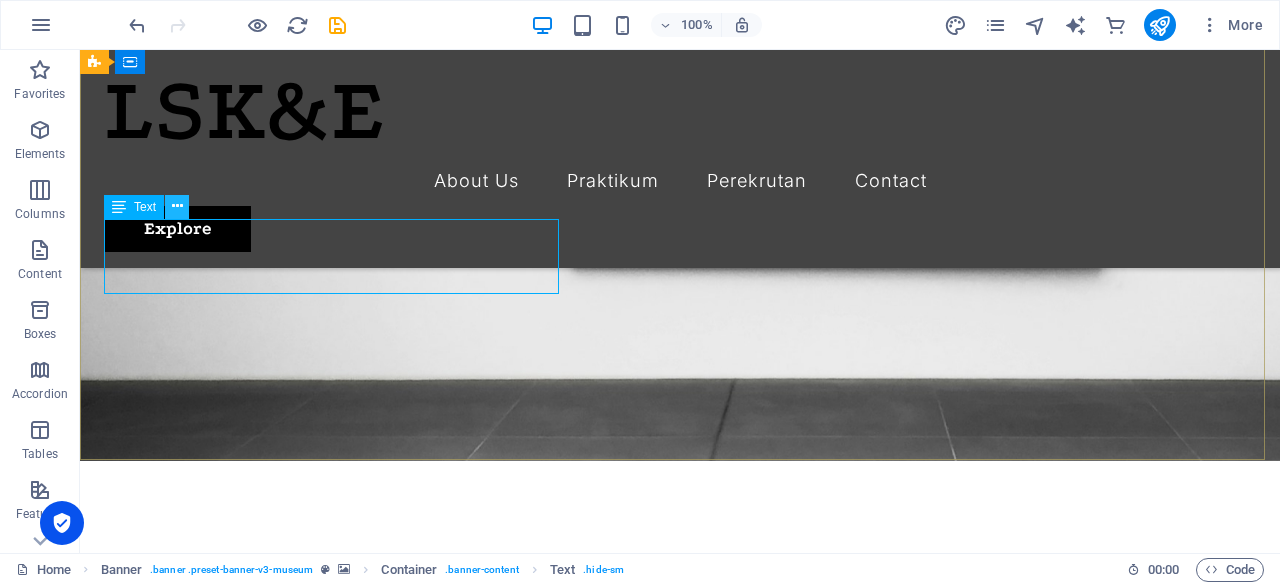 click at bounding box center [177, 207] 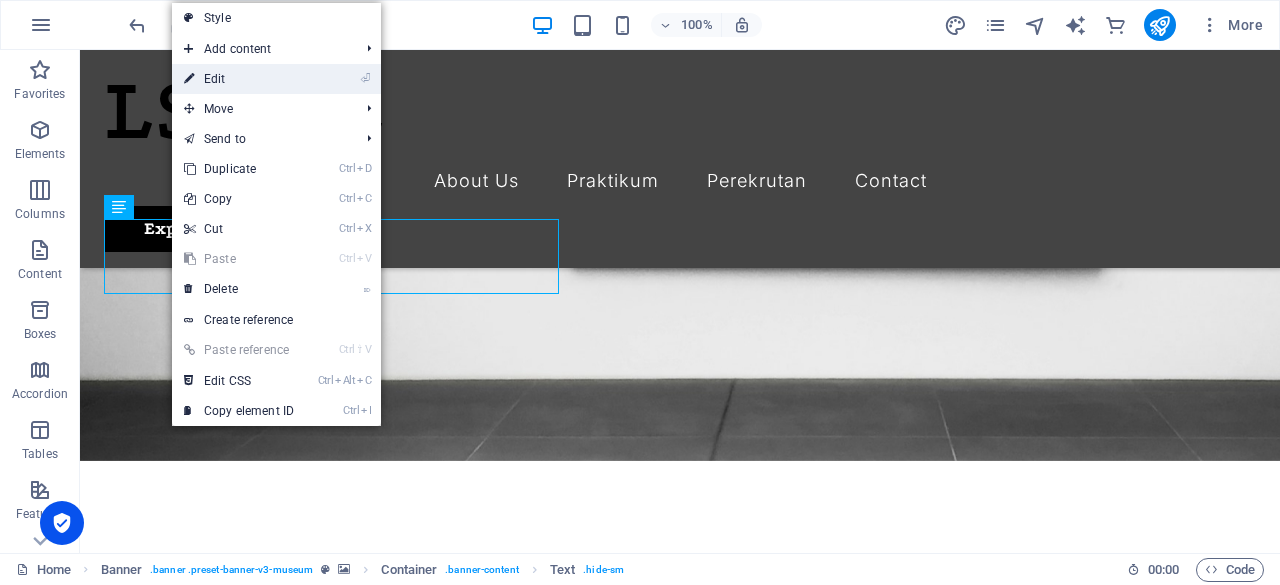 click on "⏎  Edit" at bounding box center [239, 79] 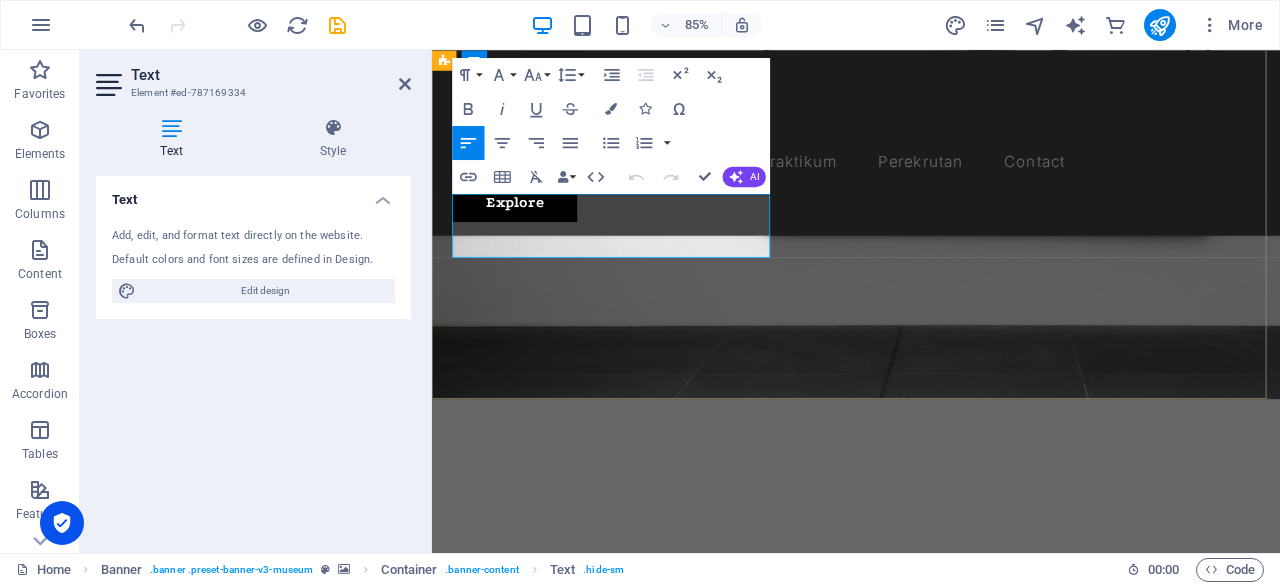 drag, startPoint x: 781, startPoint y: 287, endPoint x: 461, endPoint y: 235, distance: 324.19748 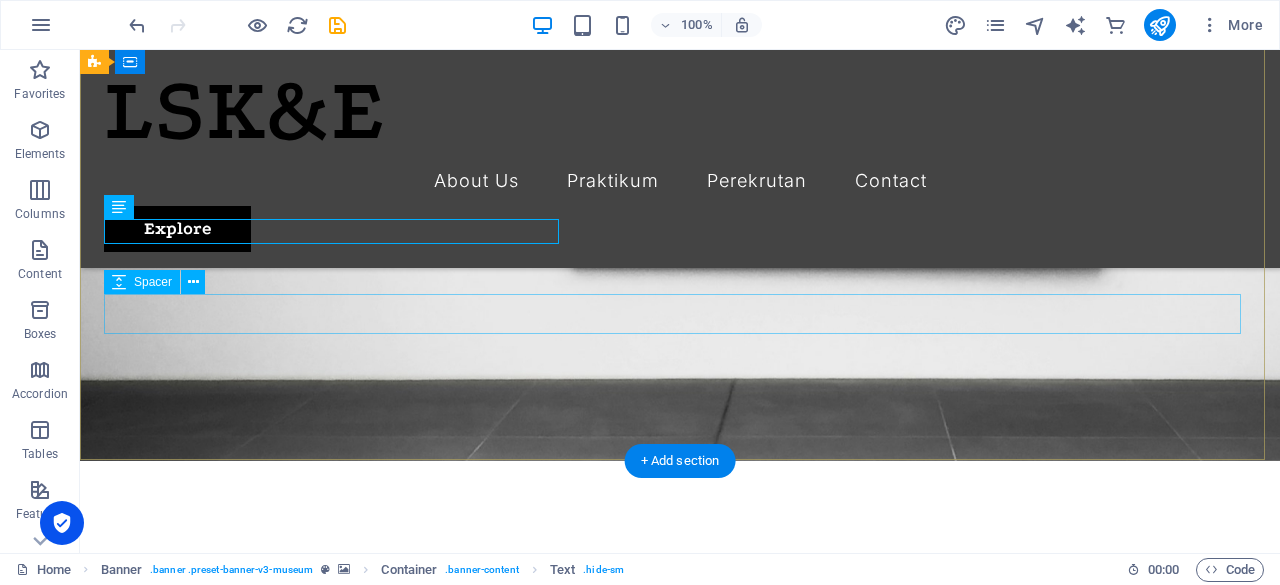 click at bounding box center (680, 937) 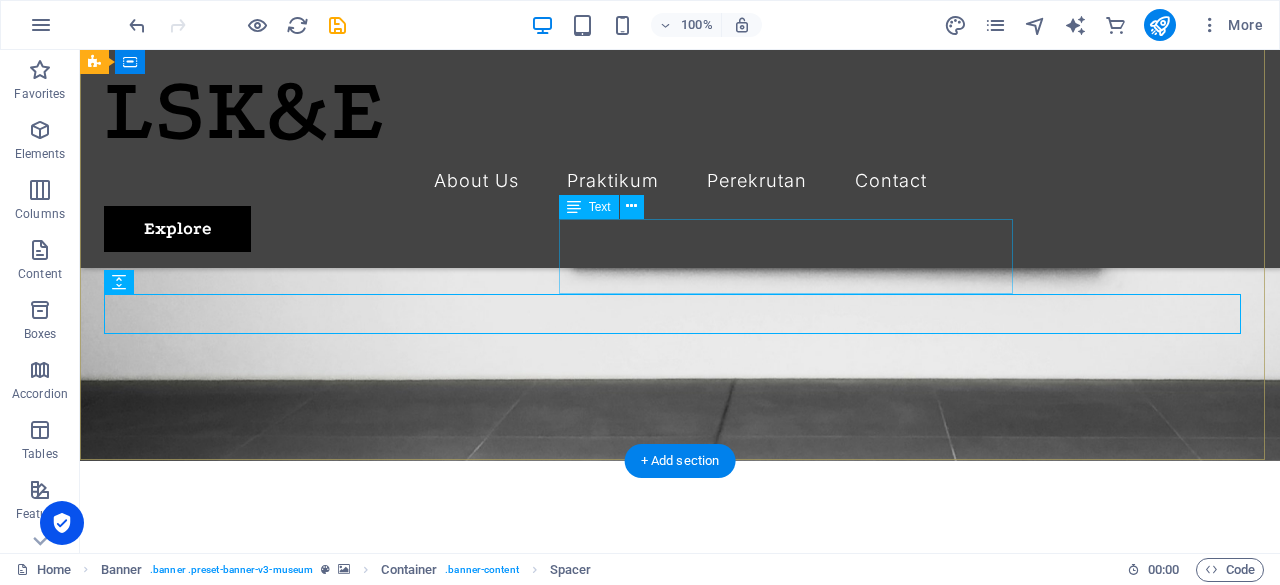 click on "Lorem ipsum dolor sit amet, consectetur adipiscing elit, sed do eiusmod tempor incididunt ut labore" at bounding box center (680, 904) 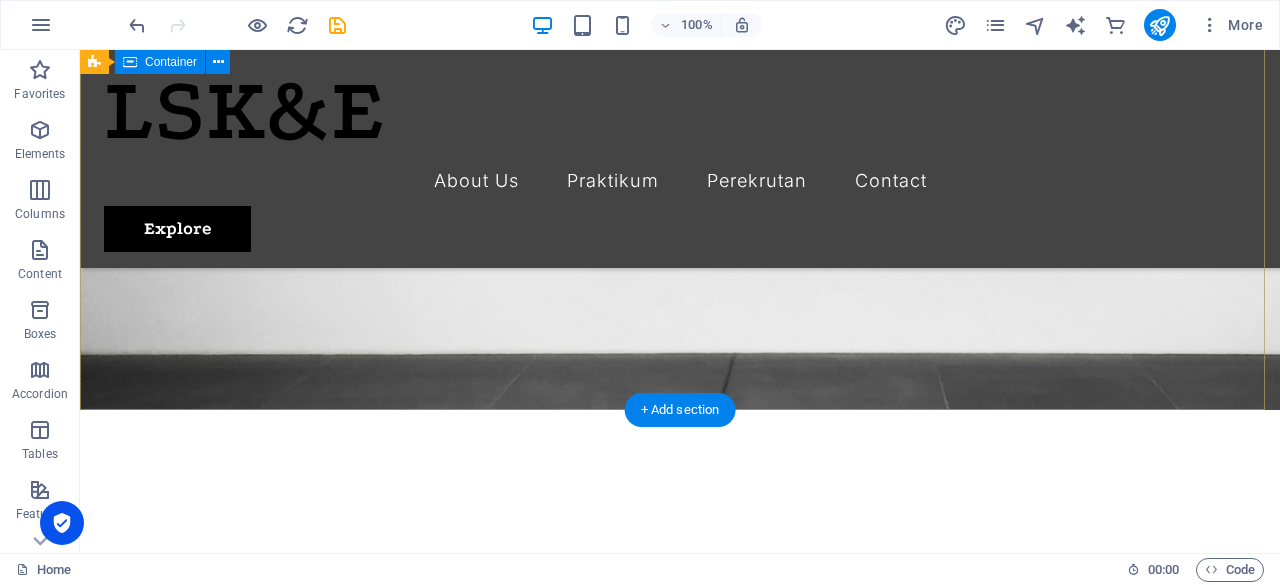 click on "LABORATORIUM SISTEM KERJA & ERGONOMI Because of Human Being Explore" at bounding box center [680, 708] 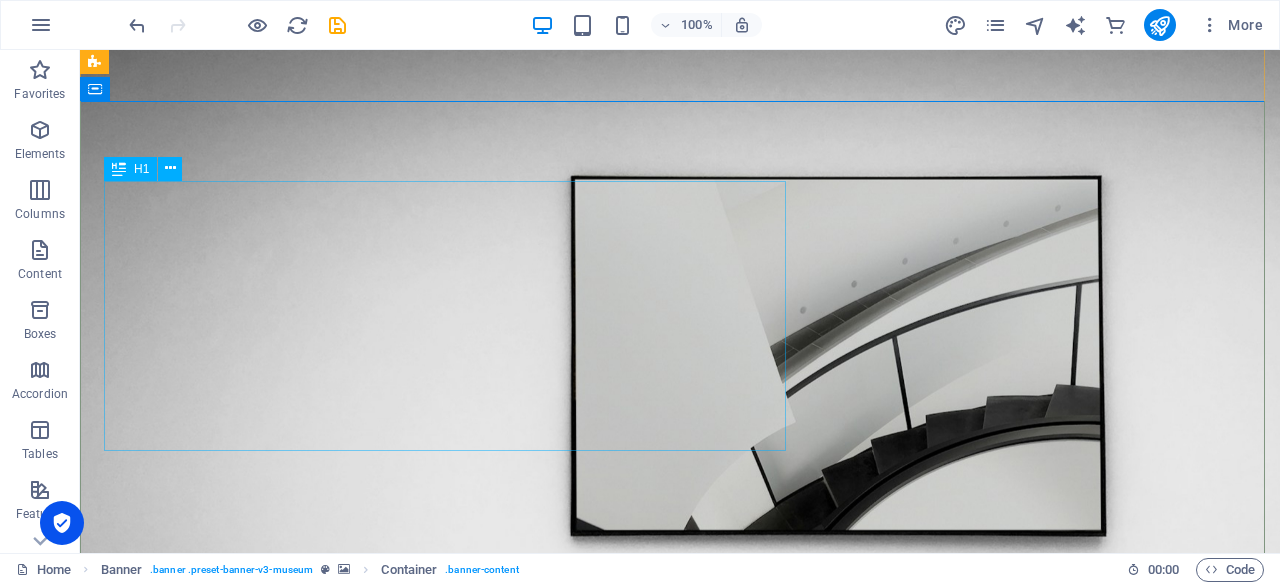 scroll, scrollTop: 73, scrollLeft: 0, axis: vertical 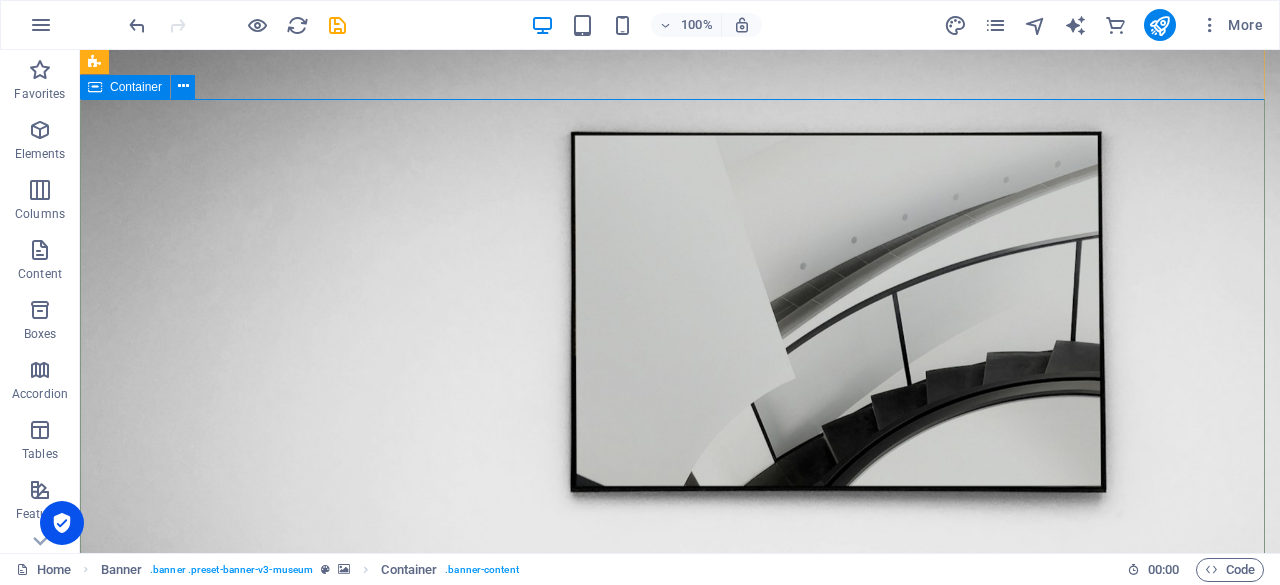 click on "LABORATORIUM SISTEM KERJA & ERGONOMI Because of Human Being Explore" at bounding box center (680, 1119) 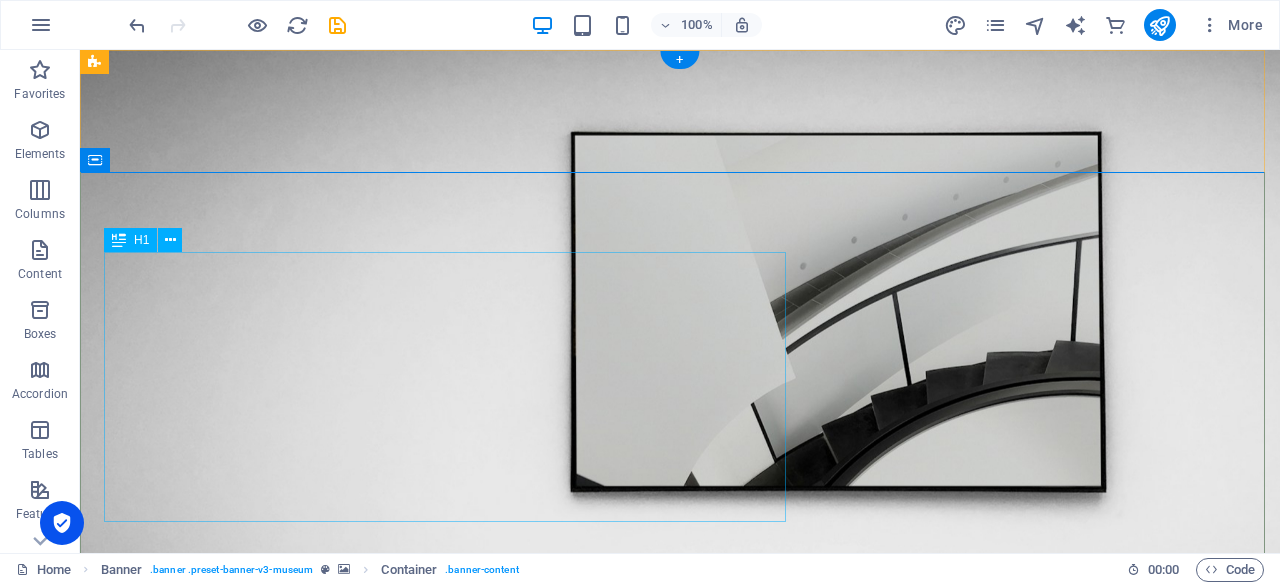 scroll, scrollTop: 0, scrollLeft: 0, axis: both 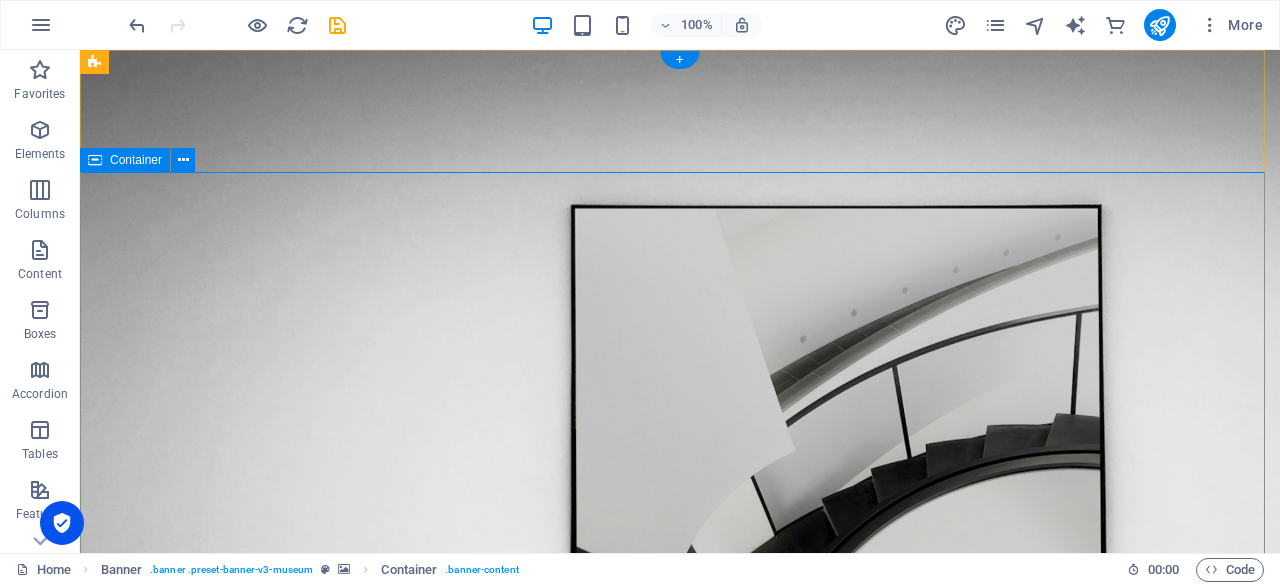 click on "LABORATORIUM SISTEM KERJA & ERGONOMI Because of Human Being Explore" at bounding box center [680, 1192] 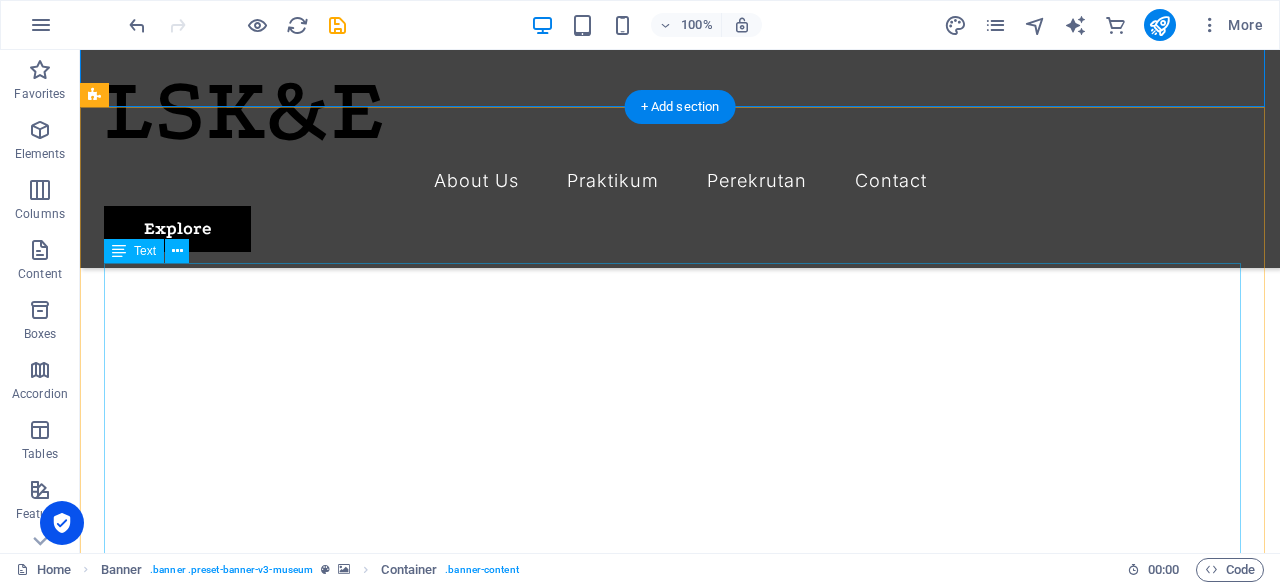 scroll, scrollTop: 650, scrollLeft: 0, axis: vertical 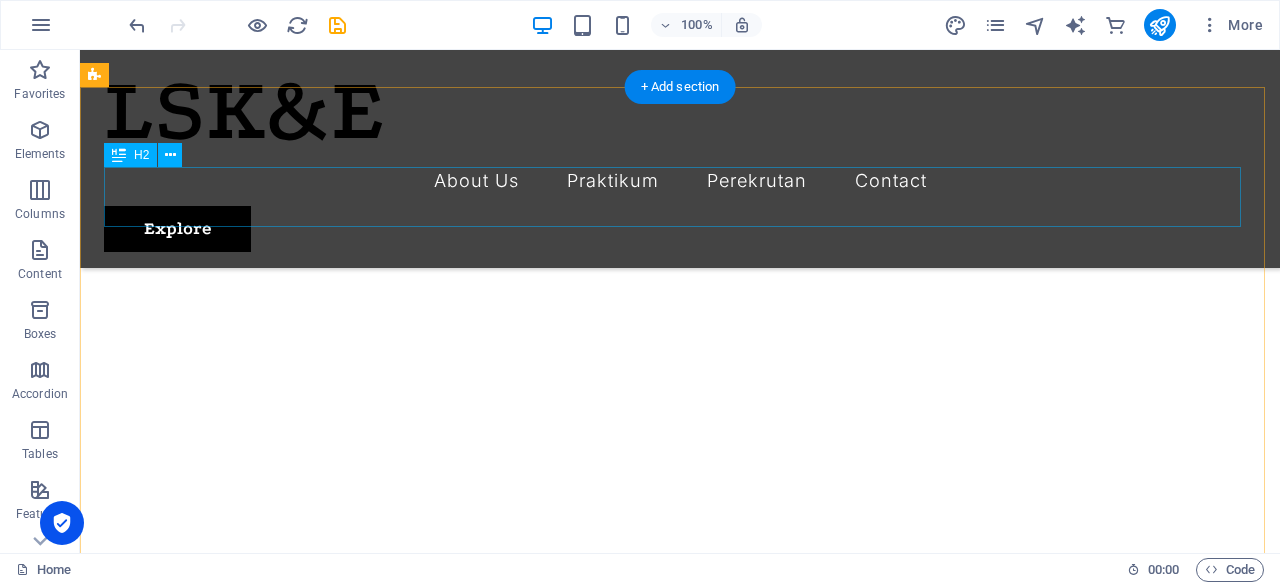 click on "Headline" at bounding box center (680, 794) 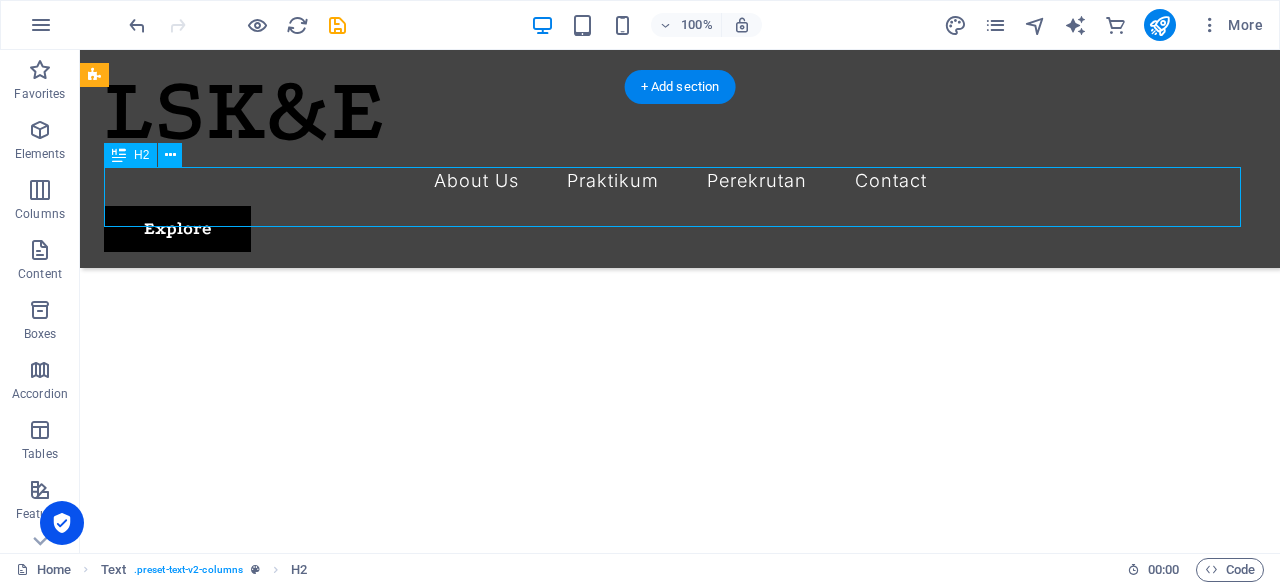 click on "Headline" at bounding box center [680, 794] 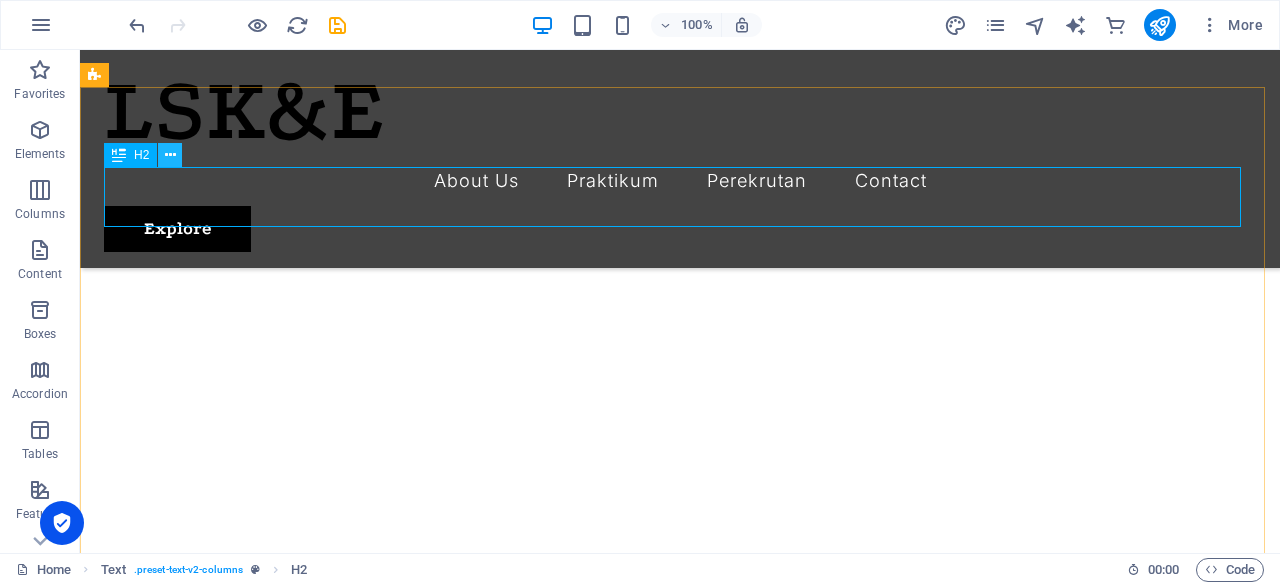 click at bounding box center [170, 155] 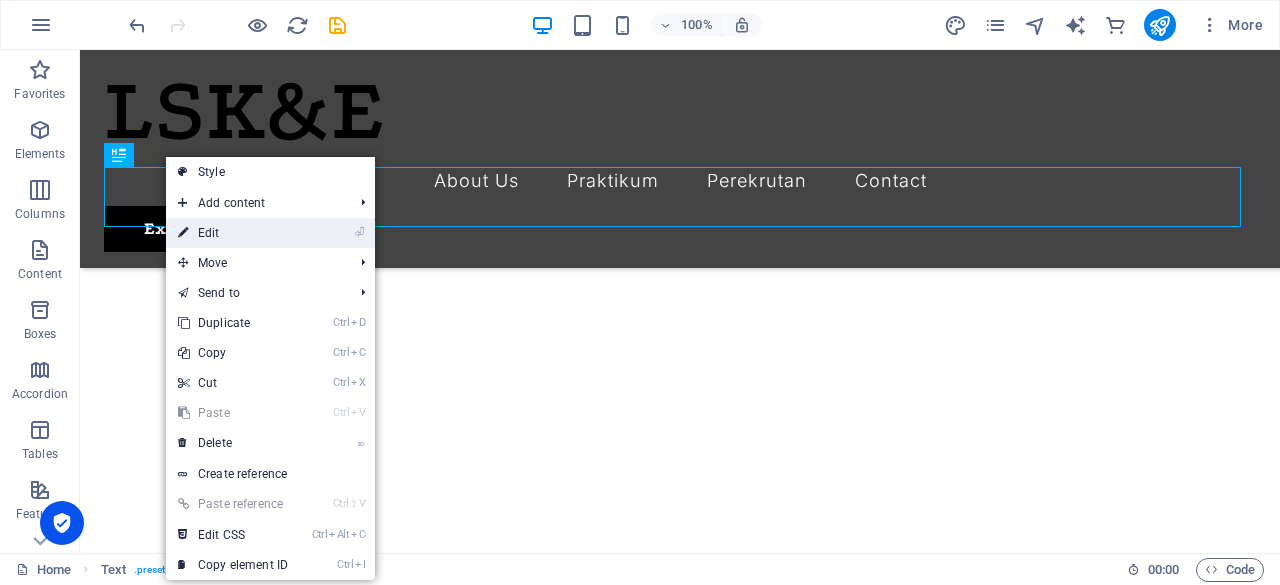 click on "⏎  Edit" at bounding box center (233, 233) 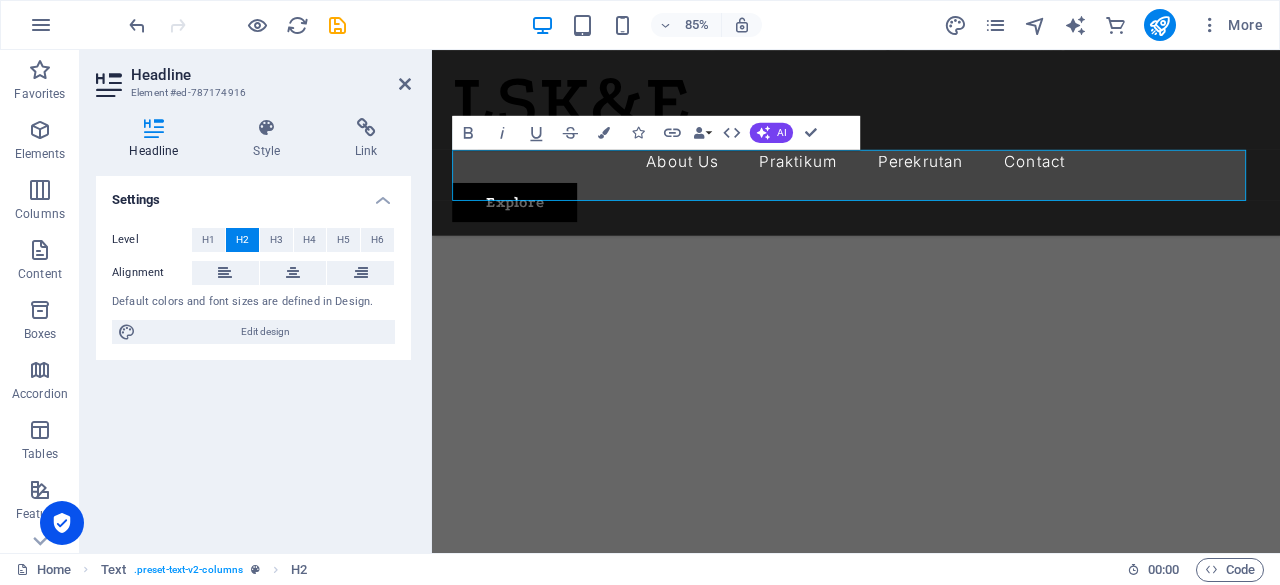 type 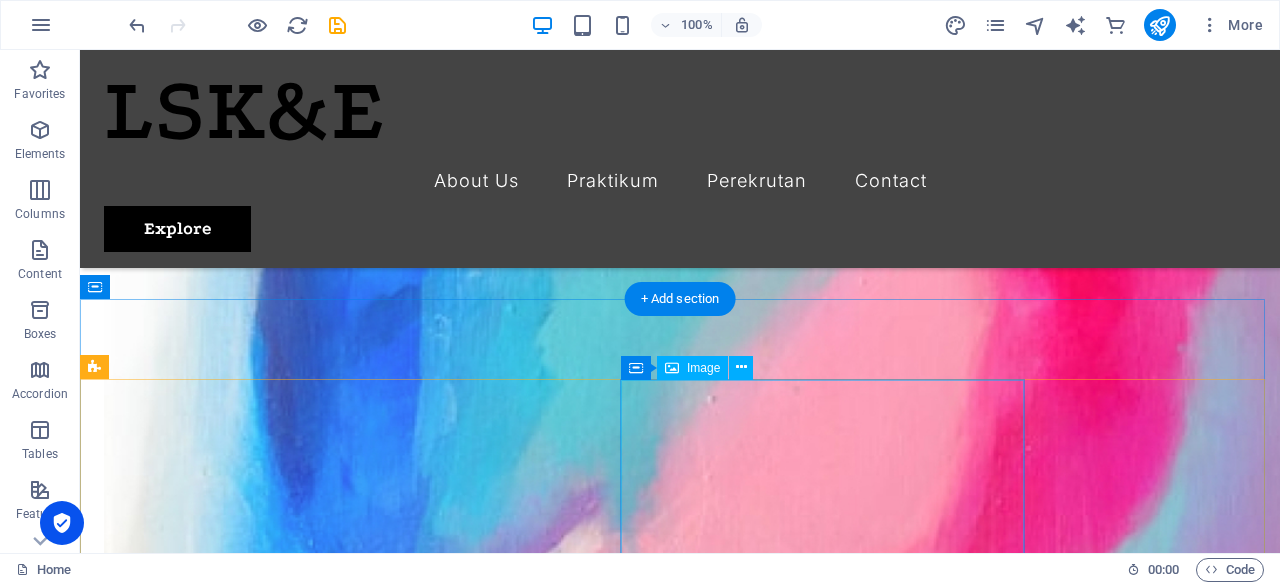scroll, scrollTop: 2568, scrollLeft: 0, axis: vertical 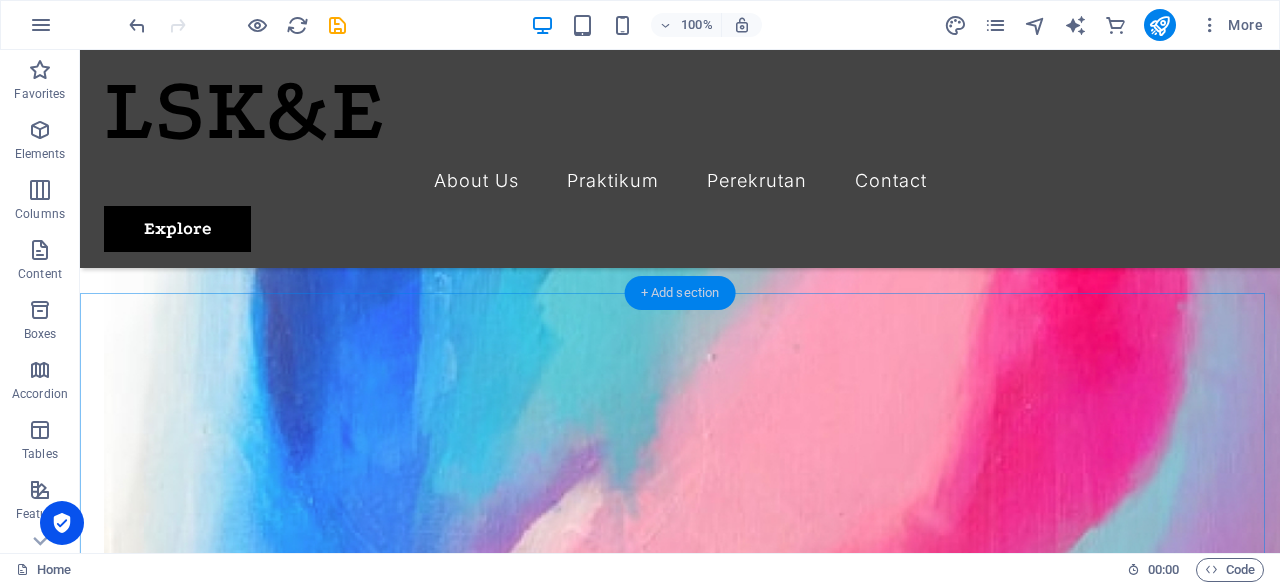 click on "+ Add section" at bounding box center (680, 293) 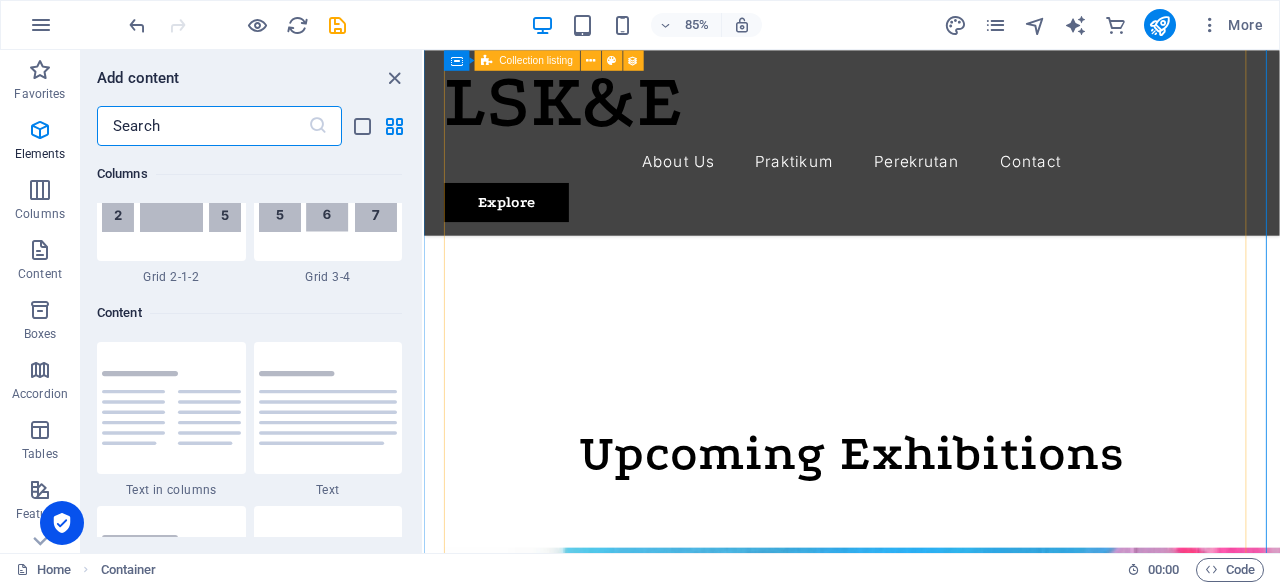 scroll, scrollTop: 3499, scrollLeft: 0, axis: vertical 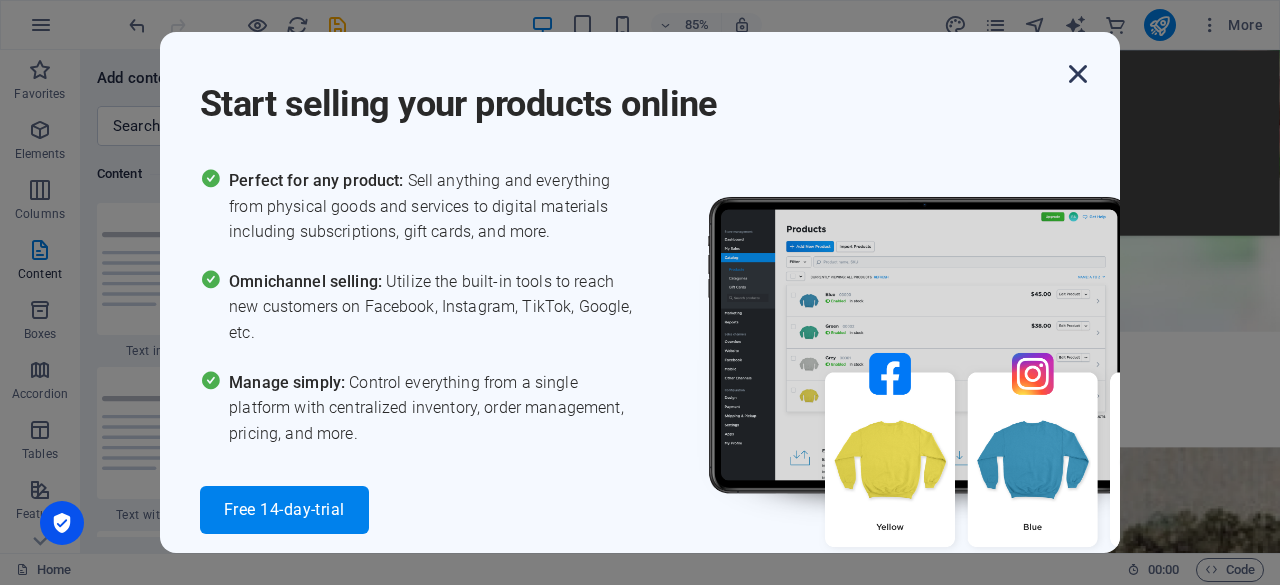 click at bounding box center [1078, 74] 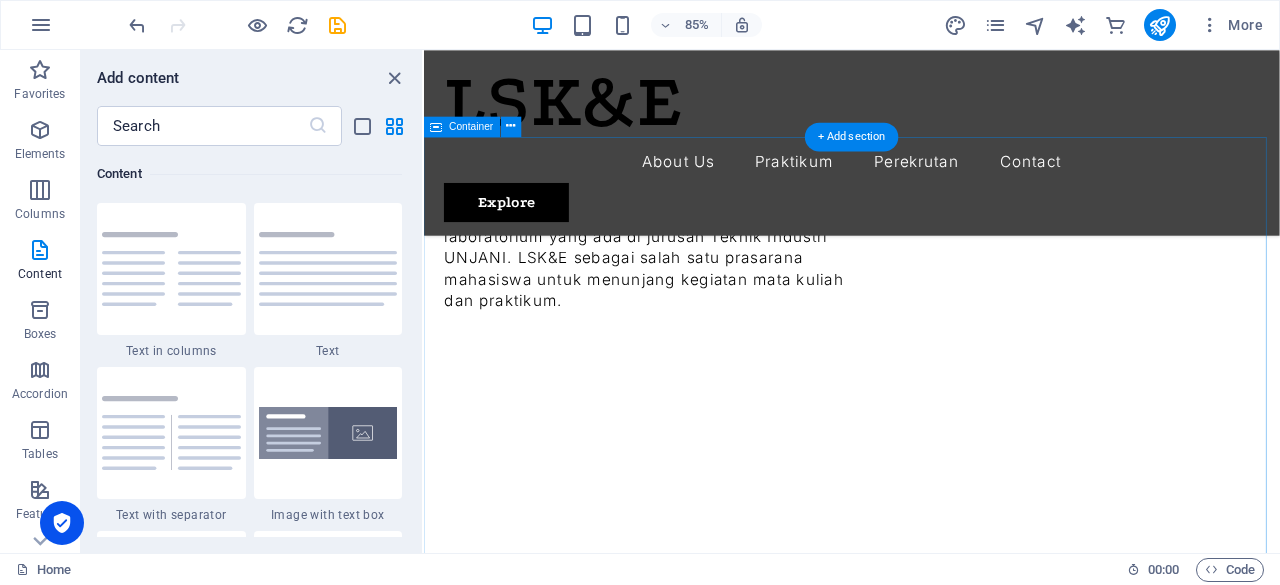 scroll, scrollTop: 1212, scrollLeft: 0, axis: vertical 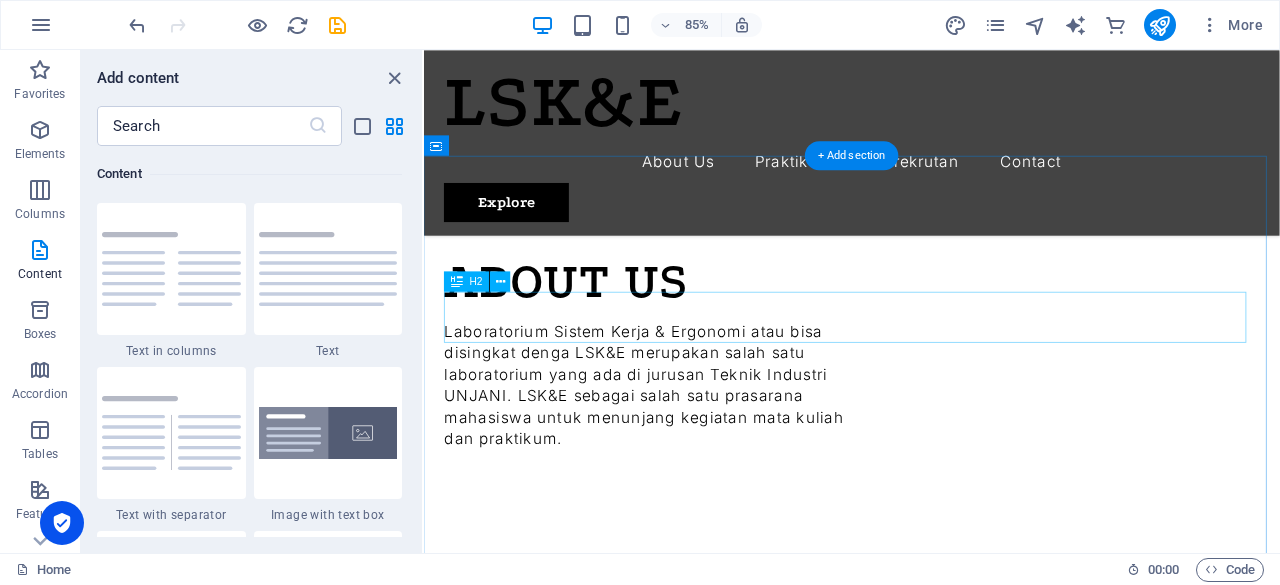 click on "Upcoming Exhibitions" at bounding box center [927, 1051] 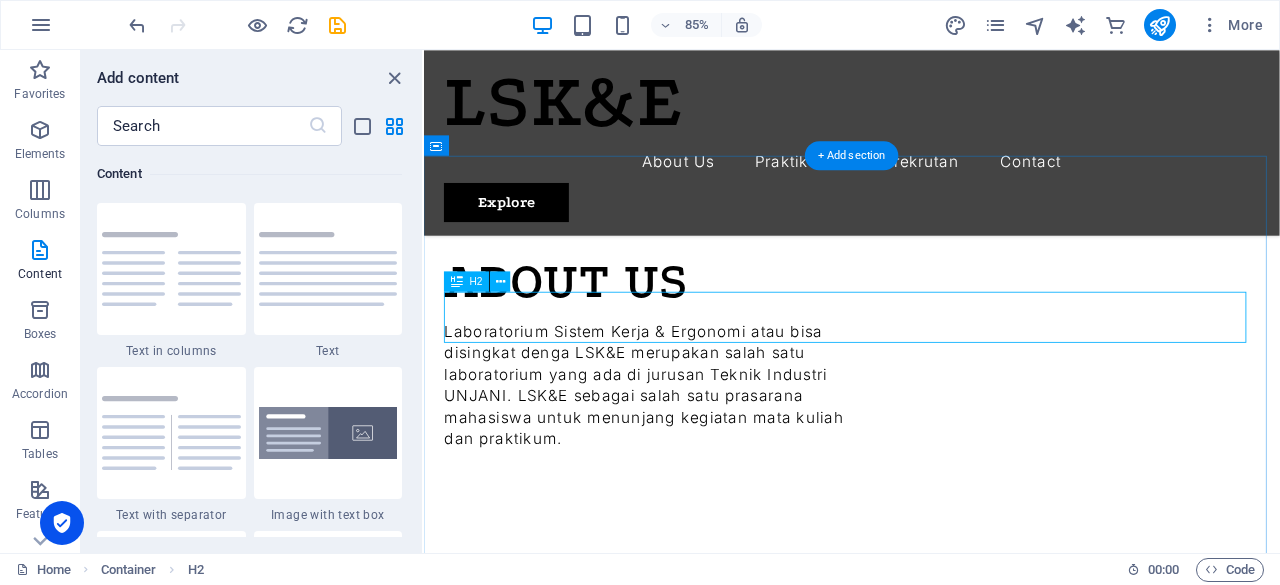 click on "Upcoming Exhibitions" at bounding box center (927, 1051) 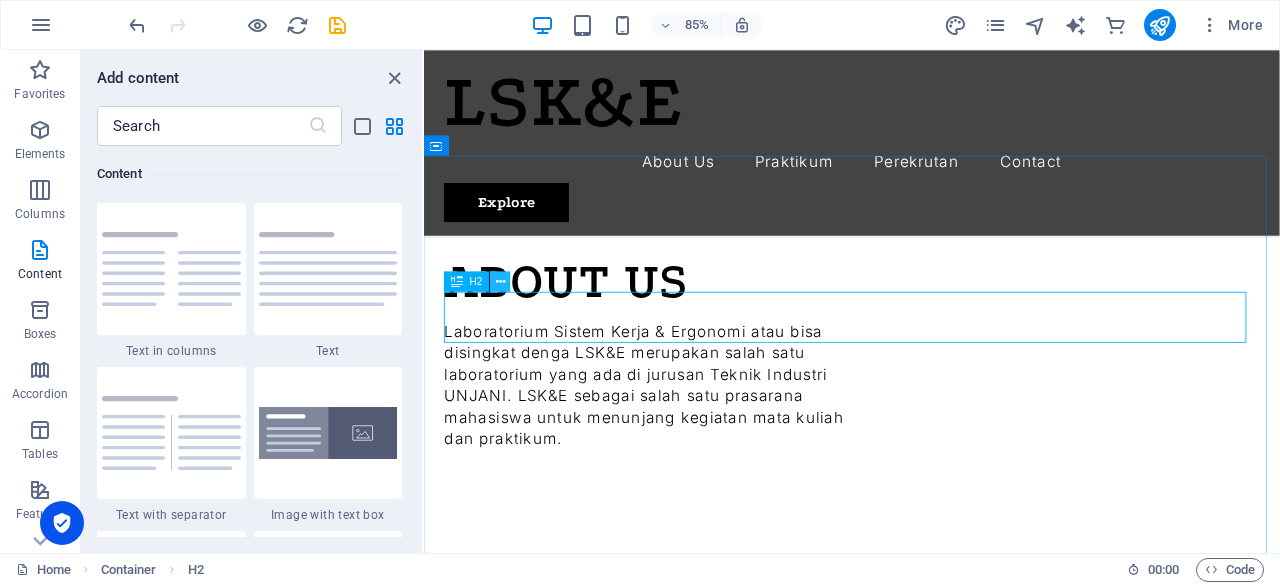 click at bounding box center [500, 282] 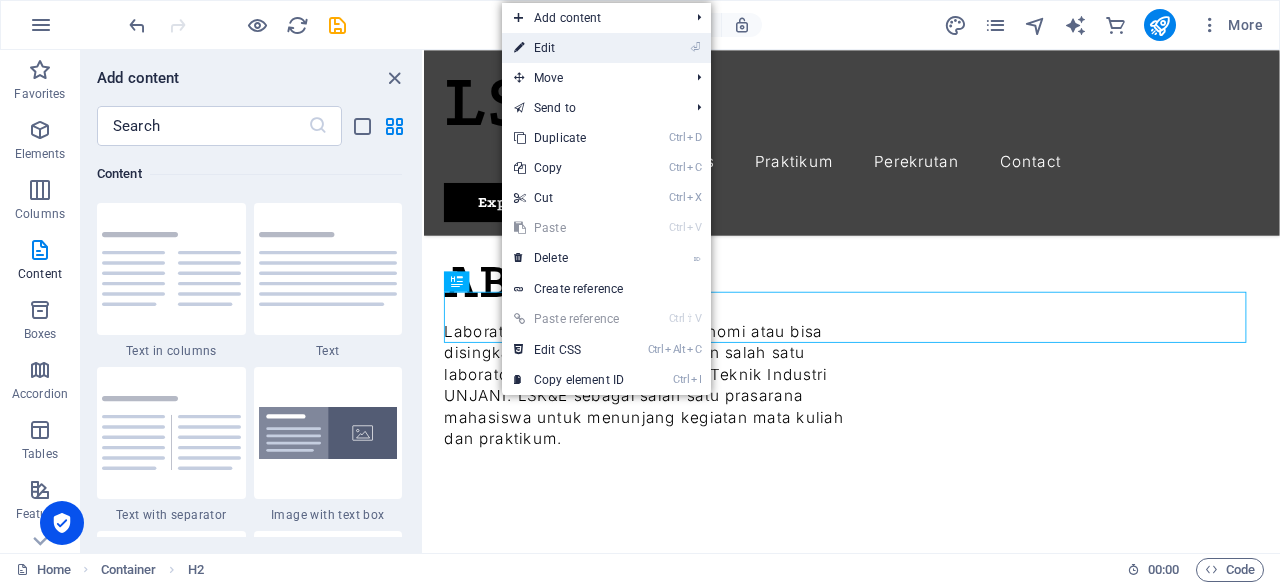 click on "⏎  Edit" at bounding box center [569, 48] 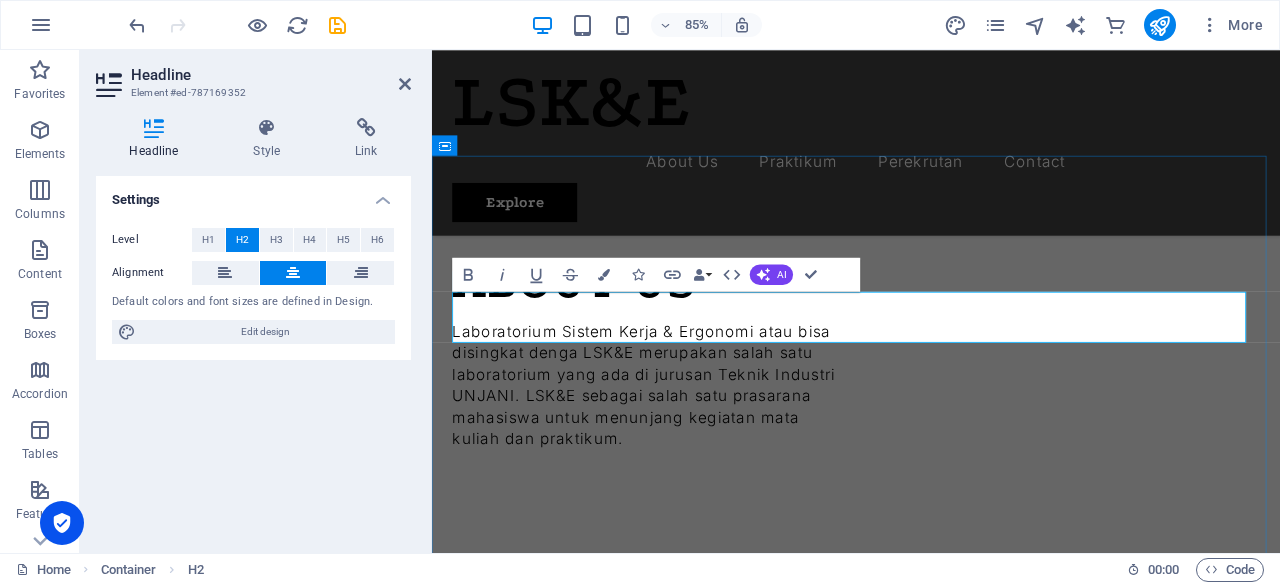 type 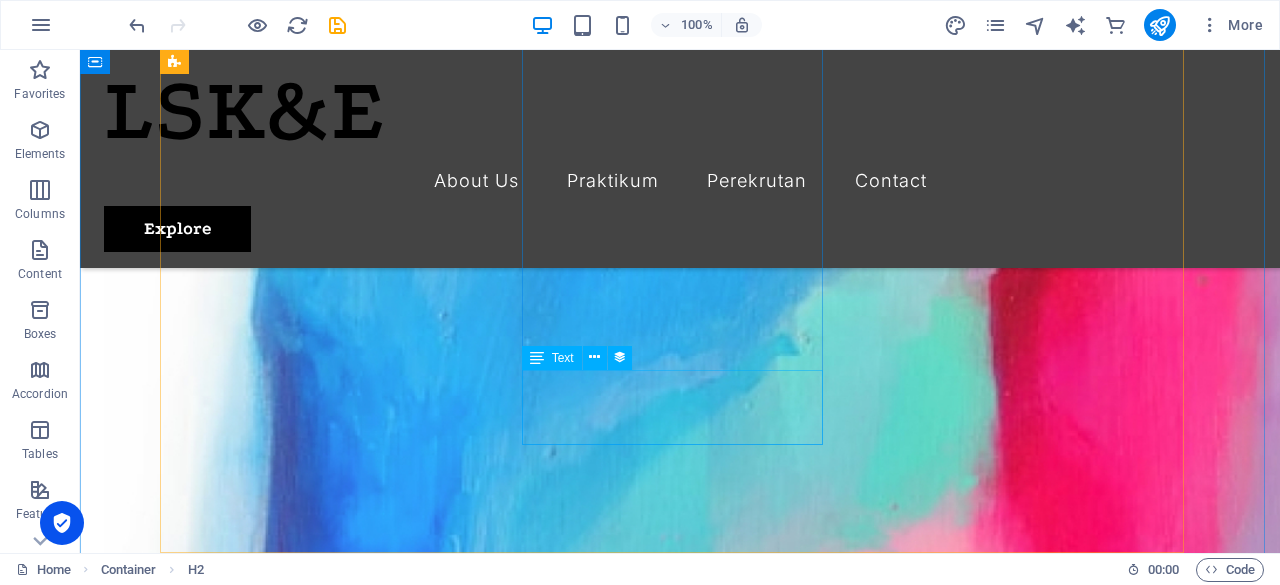 scroll, scrollTop: 2342, scrollLeft: 0, axis: vertical 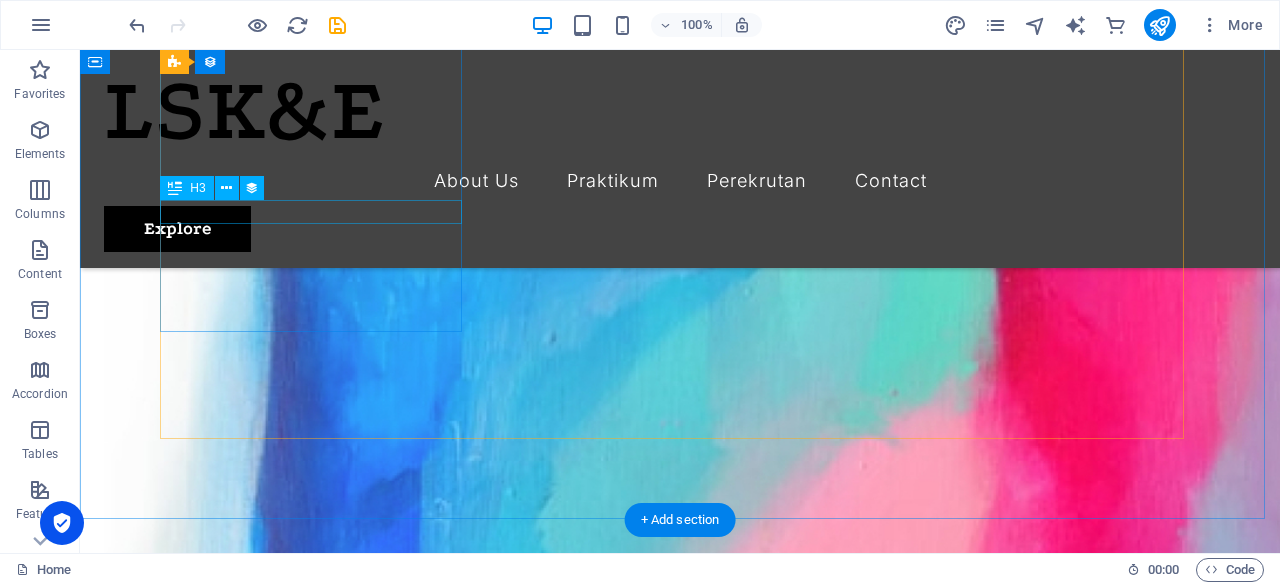 click on "Making New Era" at bounding box center [616, 5703] 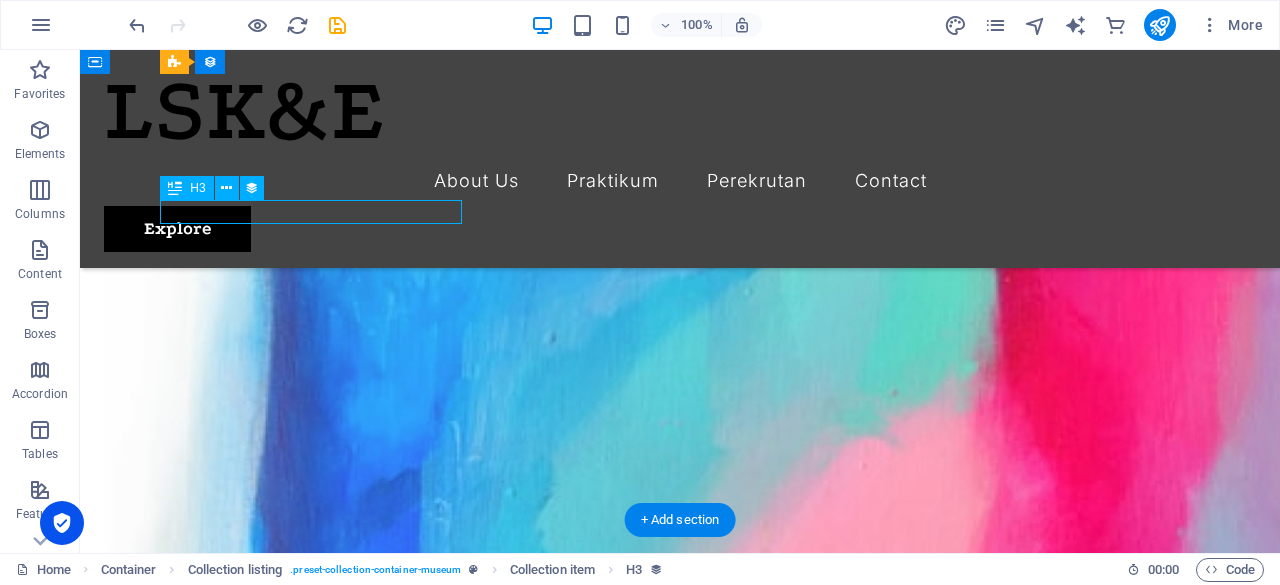 click on "Making New Era" at bounding box center (616, 5703) 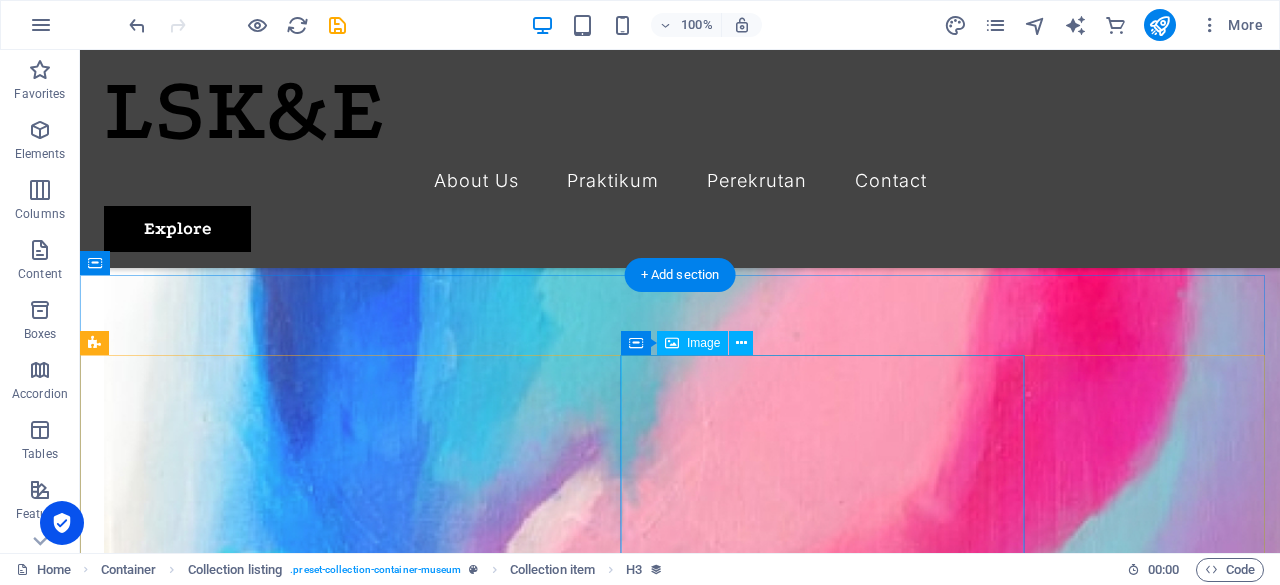 scroll, scrollTop: 2538, scrollLeft: 0, axis: vertical 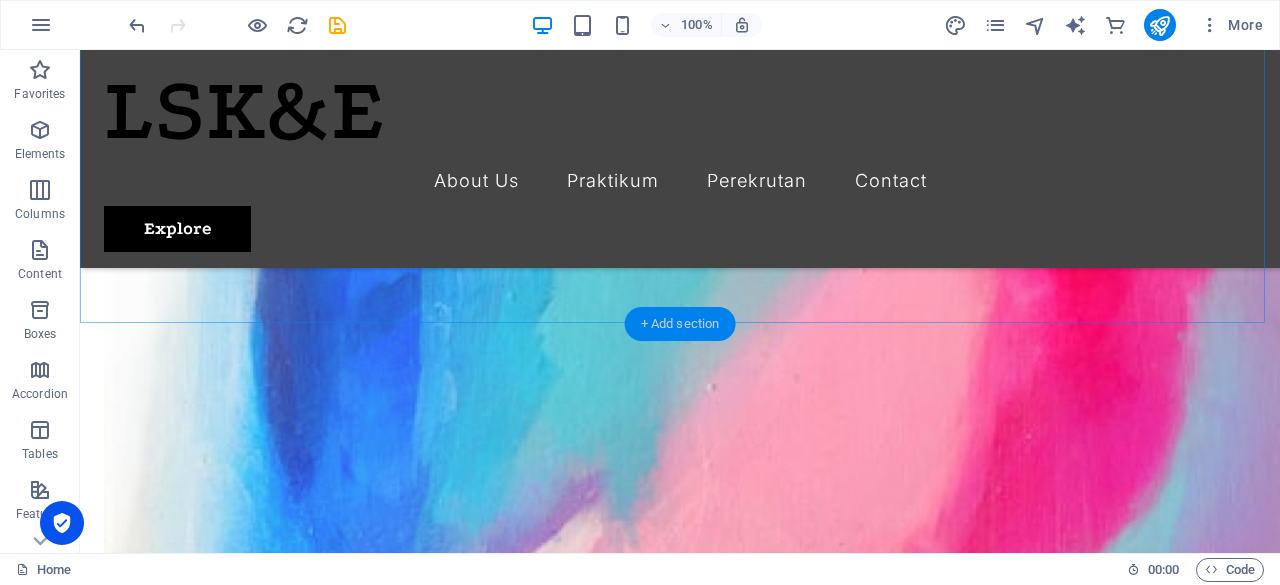 click on "+ Add section" at bounding box center (680, 324) 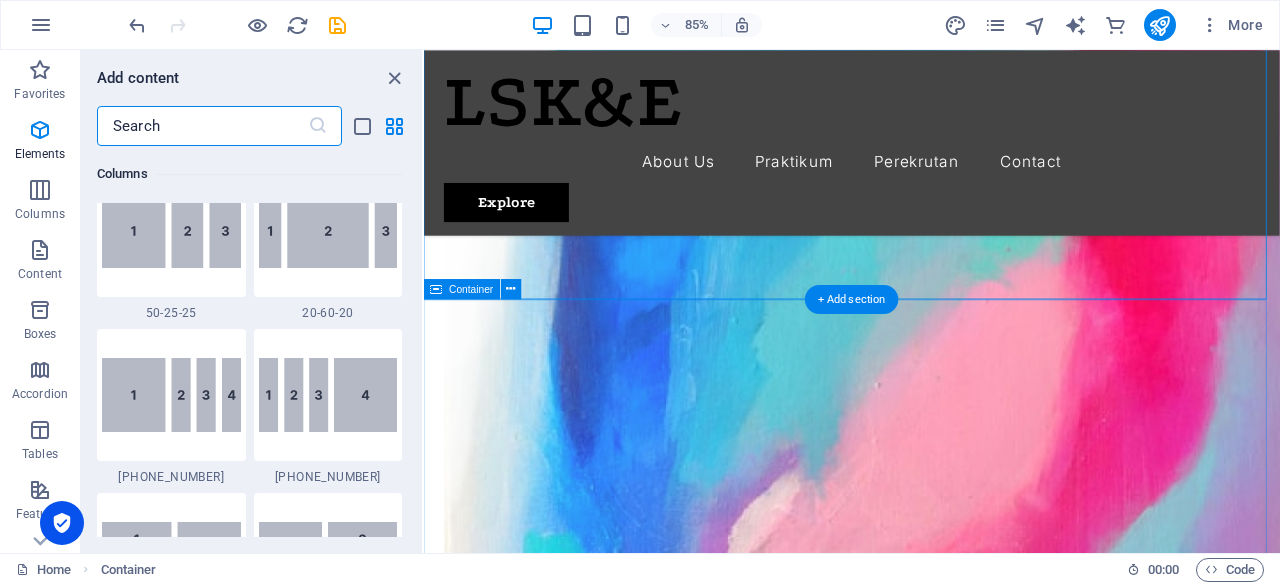 scroll, scrollTop: 3499, scrollLeft: 0, axis: vertical 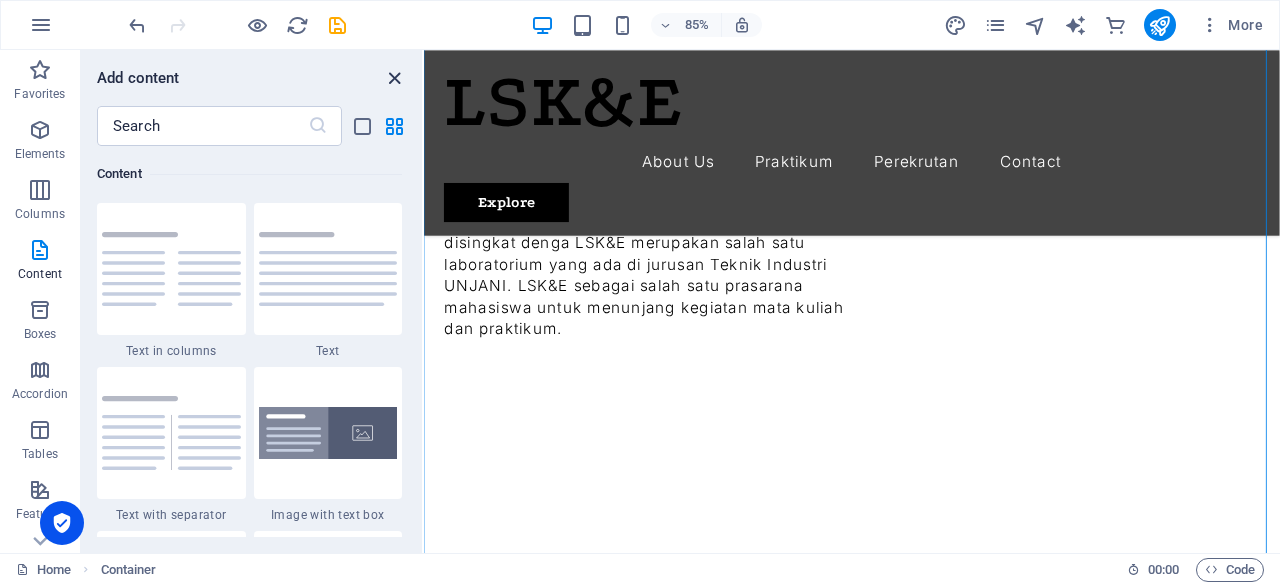 click at bounding box center (394, 78) 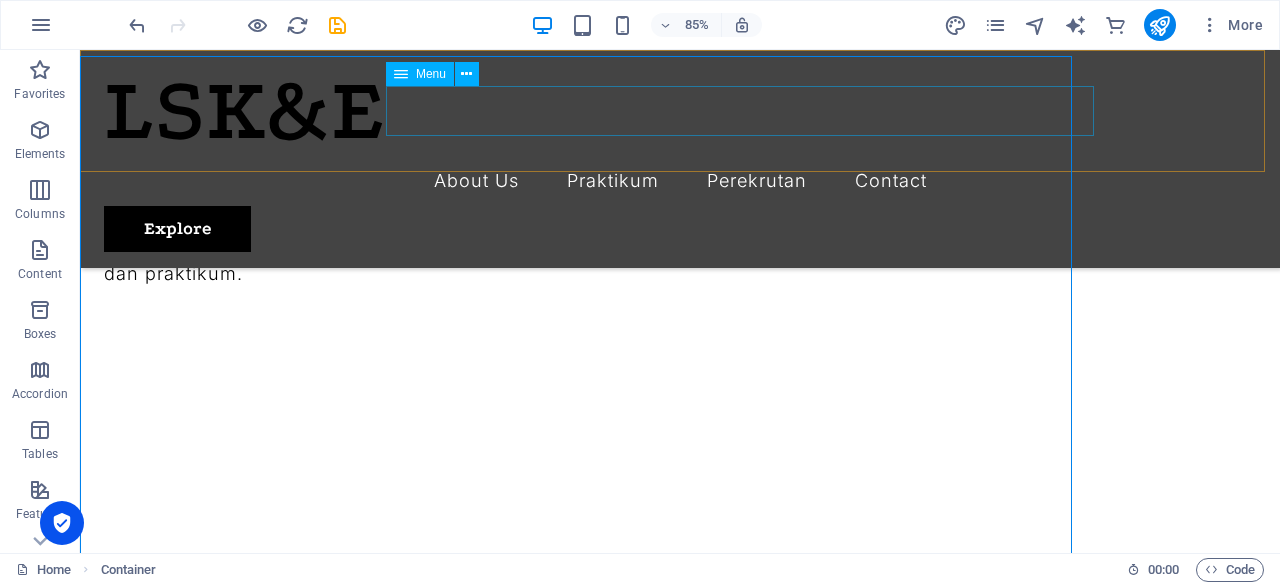 click on "About Us Praktikum Perekrutan Contact" at bounding box center [680, 181] 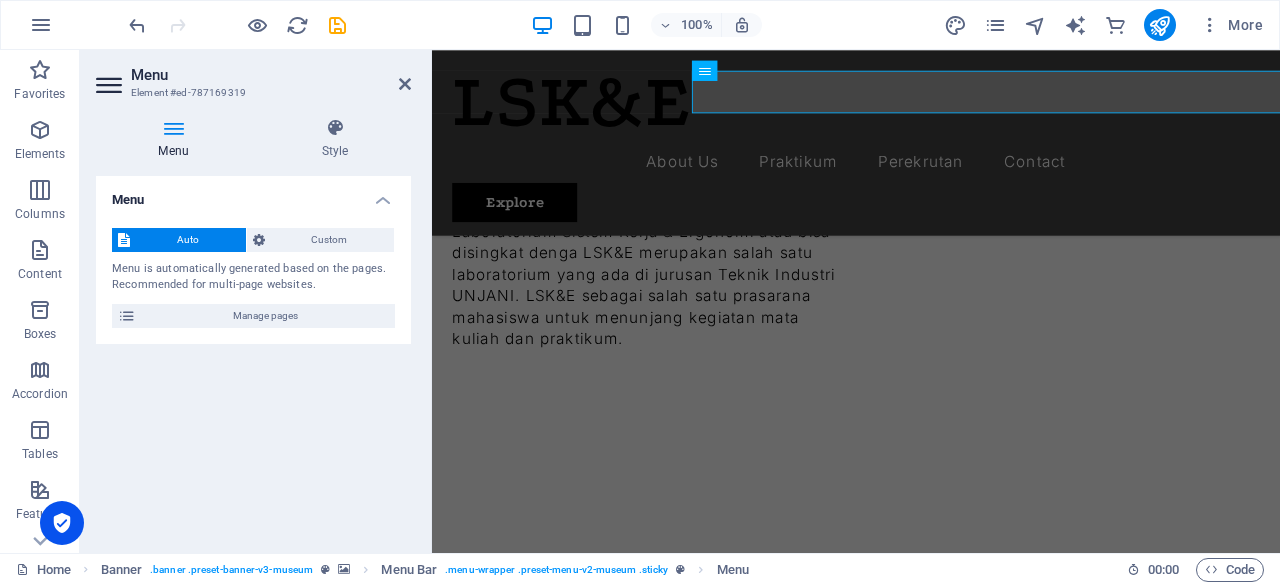 scroll, scrollTop: 1342, scrollLeft: 0, axis: vertical 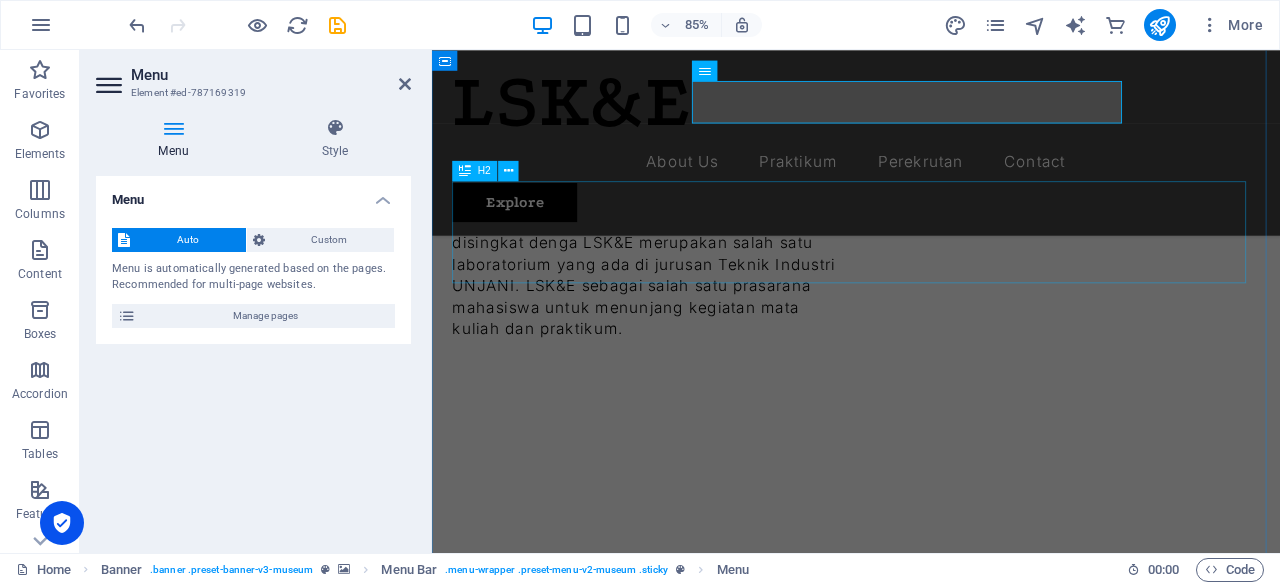 click on "PERANCANGAN TEKNIK INDUSTRI-1" at bounding box center (931, 951) 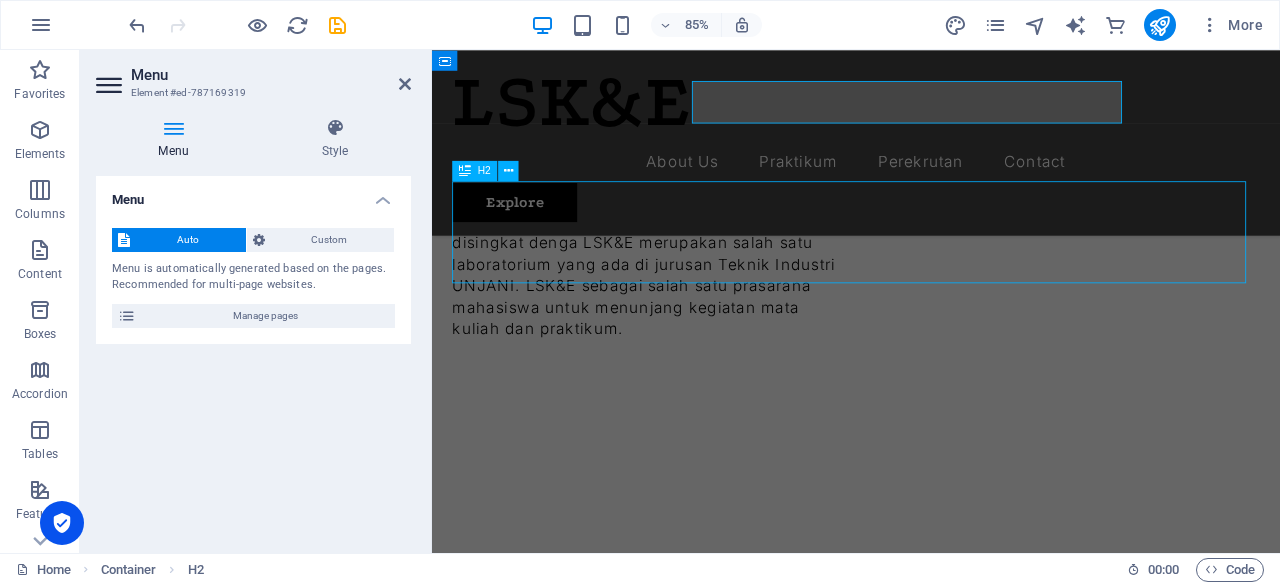 scroll, scrollTop: 1330, scrollLeft: 0, axis: vertical 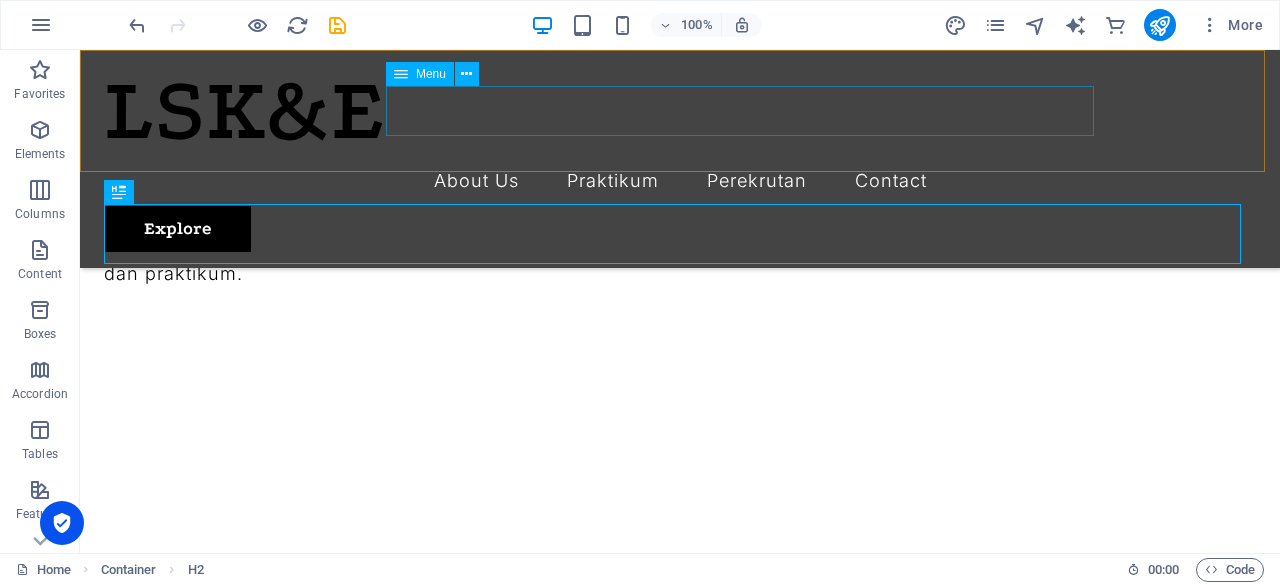 click on "About Us Praktikum Perekrutan Contact" at bounding box center [680, 181] 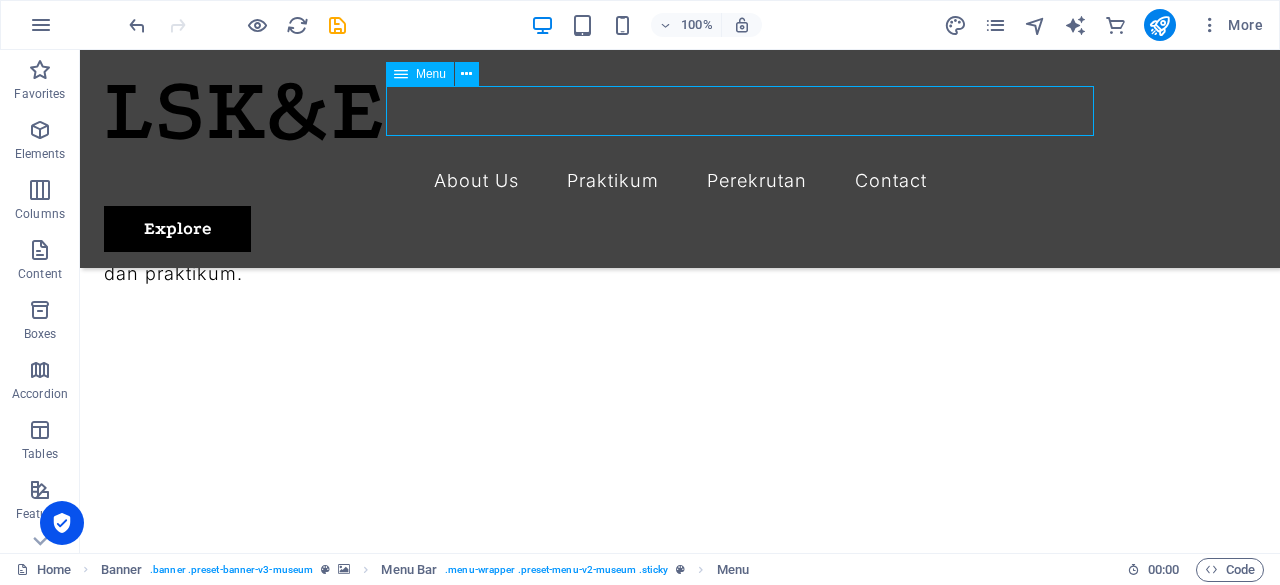 click on "About Us Praktikum Perekrutan Contact" at bounding box center [680, 181] 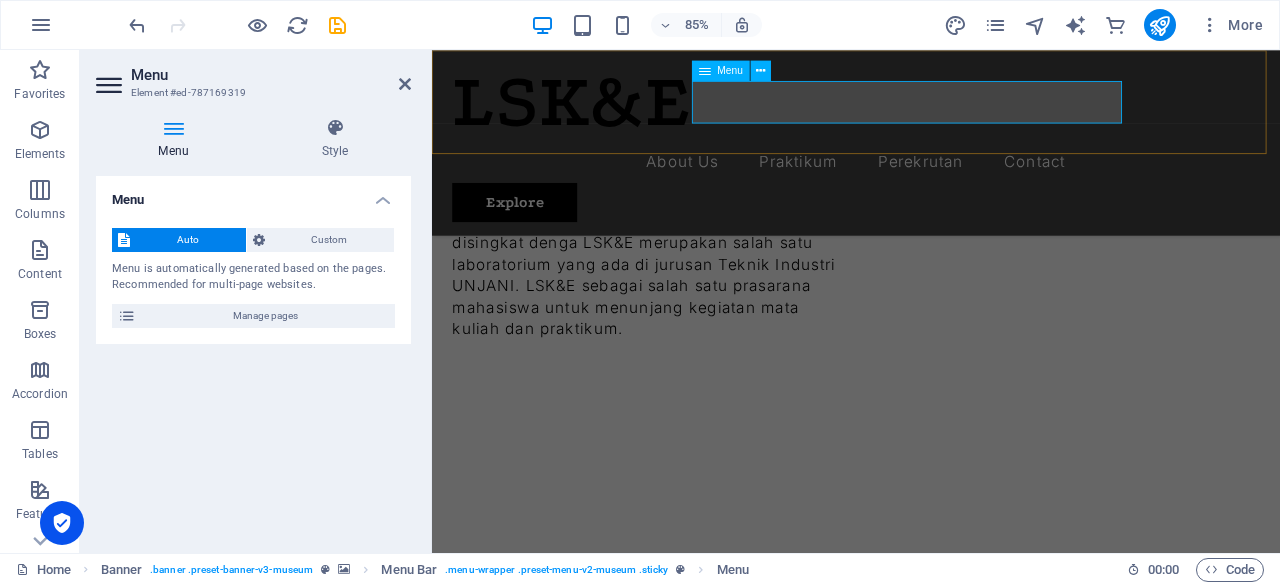 click on "About Us Praktikum Perekrutan Contact" at bounding box center (931, 181) 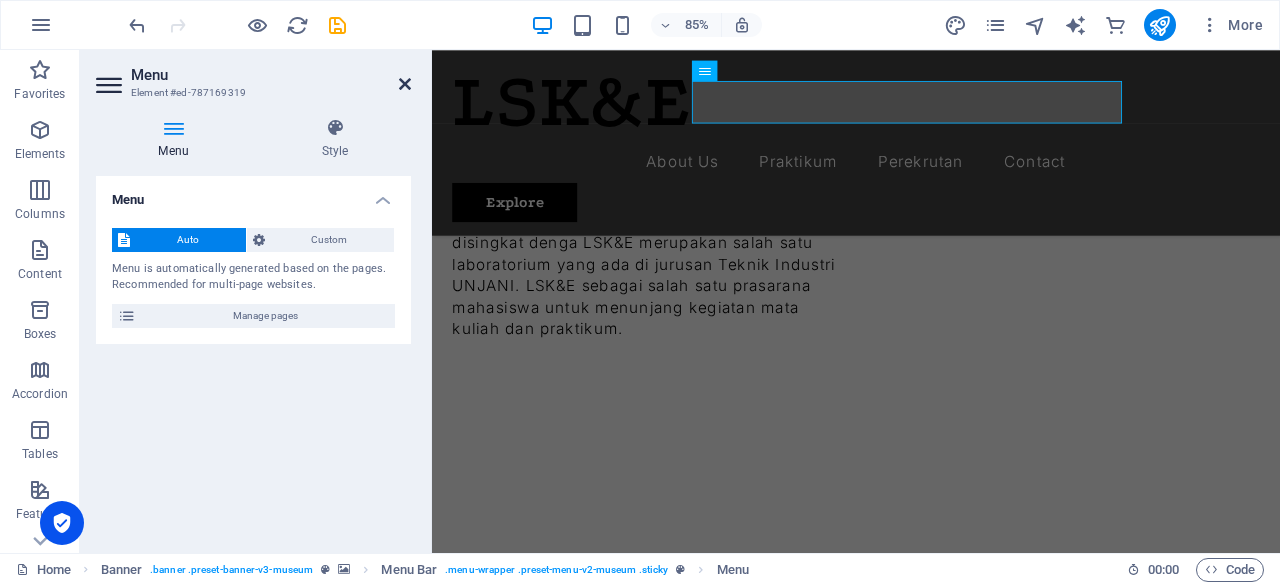 click at bounding box center (405, 84) 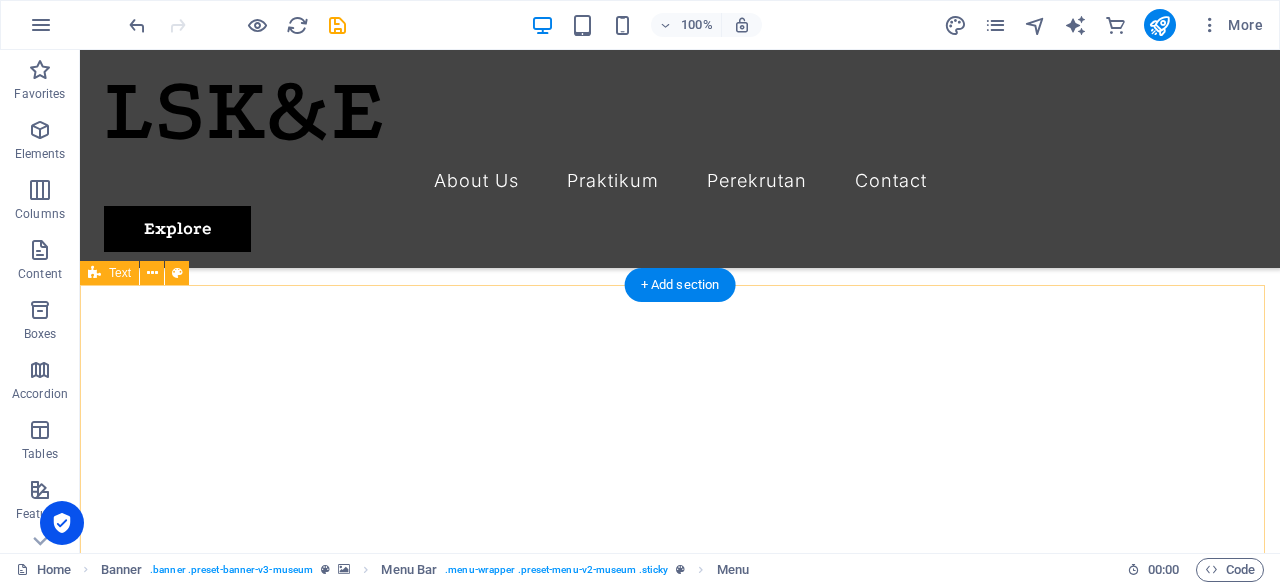 scroll, scrollTop: 0, scrollLeft: 0, axis: both 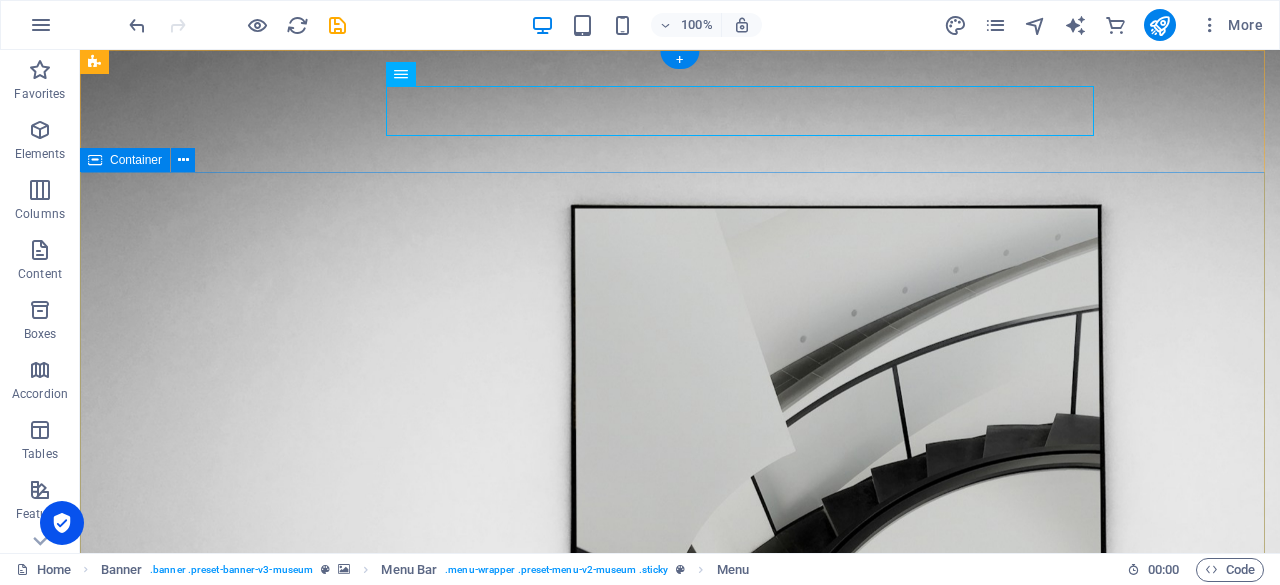 click on "LABORATORIUM SISTEM KERJA & ERGONOMI Because of Human Being Explore" at bounding box center [680, 1192] 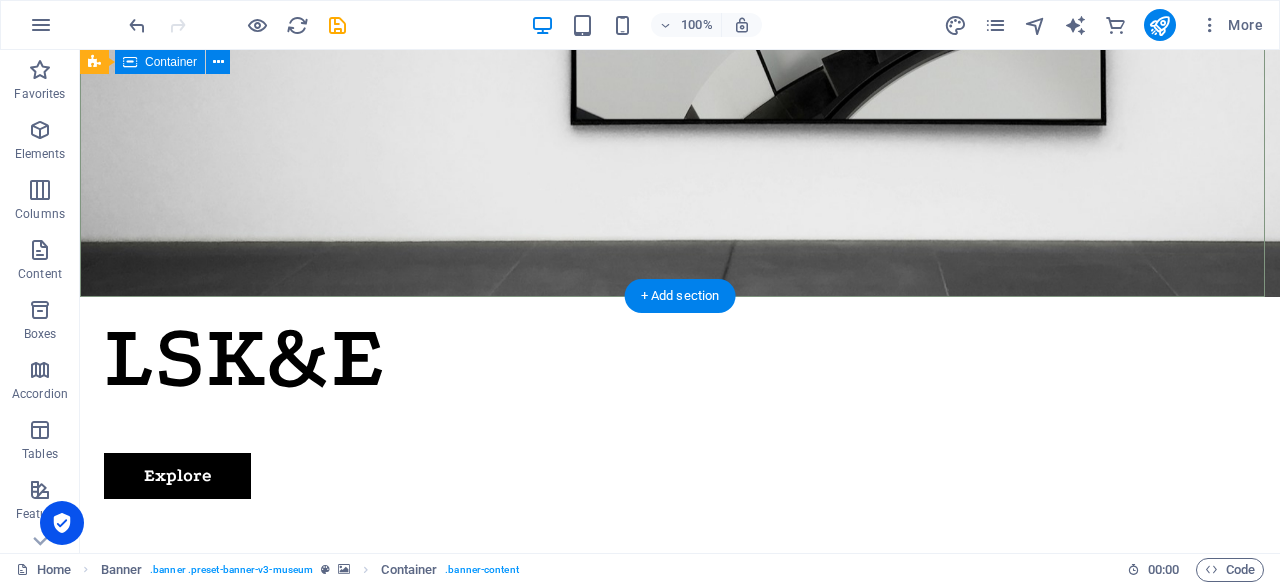 scroll, scrollTop: 0, scrollLeft: 0, axis: both 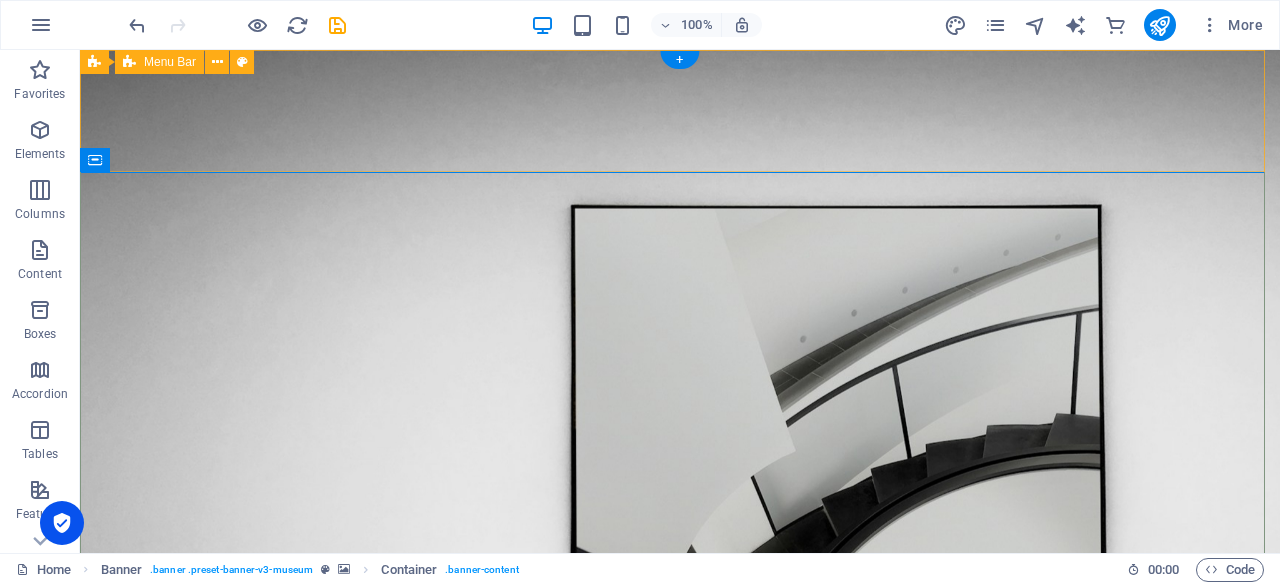 click on "LSK&E About Us Praktikum Perekrutan Contact Explore" at bounding box center [680, 846] 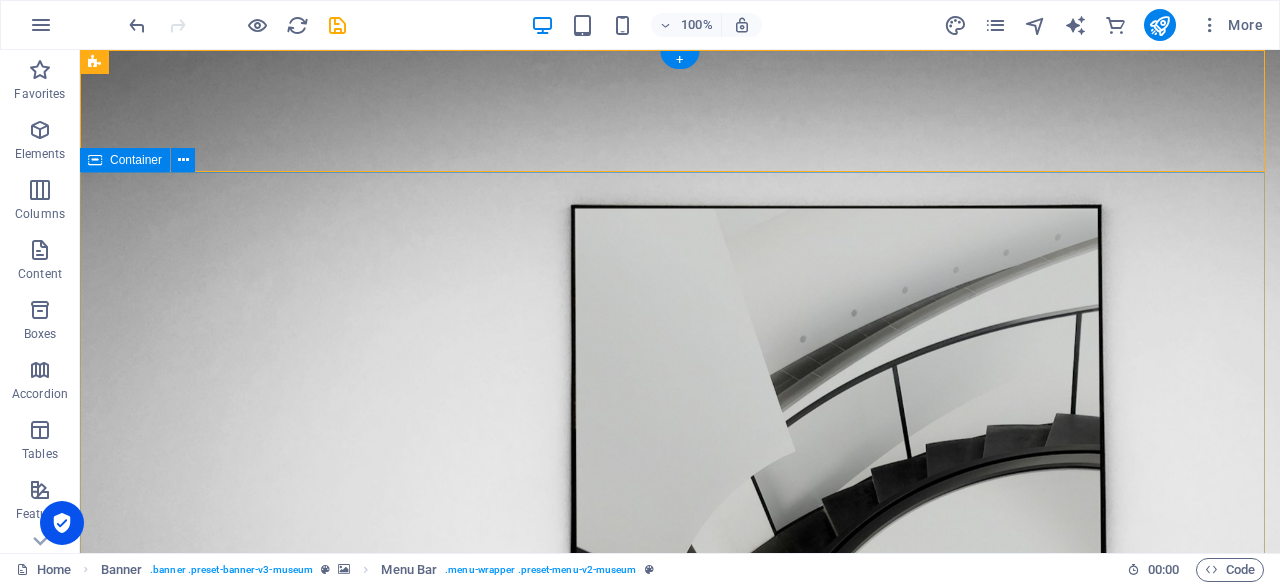 click on "LABORATORIUM SISTEM KERJA & ERGONOMI Because of Human Being Explore" at bounding box center (680, 1192) 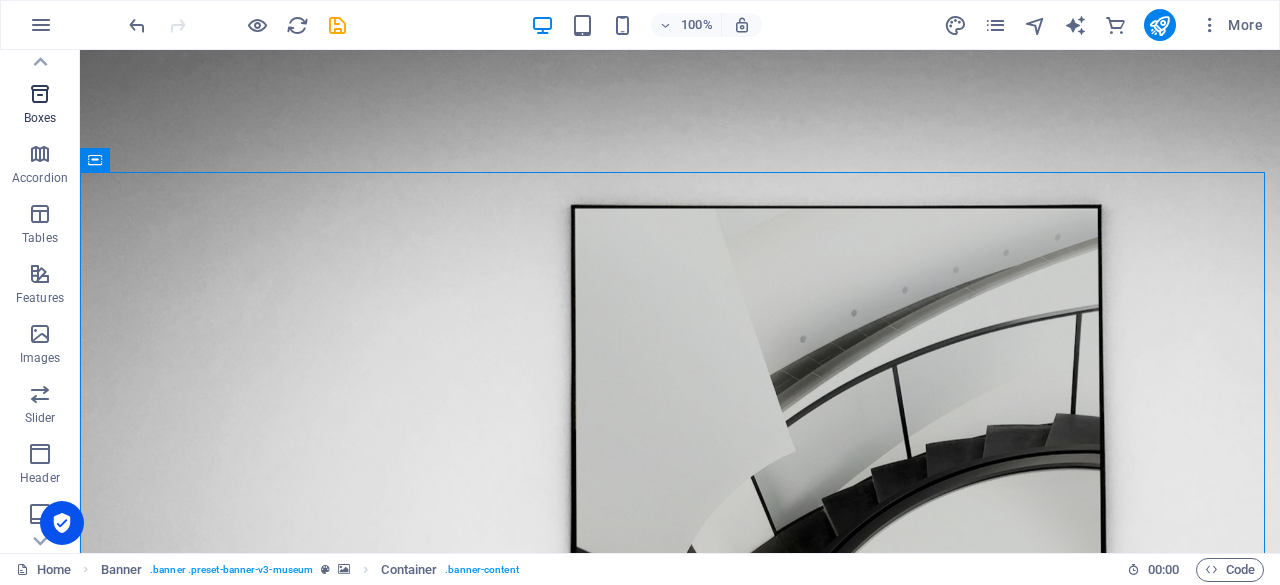 scroll, scrollTop: 241, scrollLeft: 0, axis: vertical 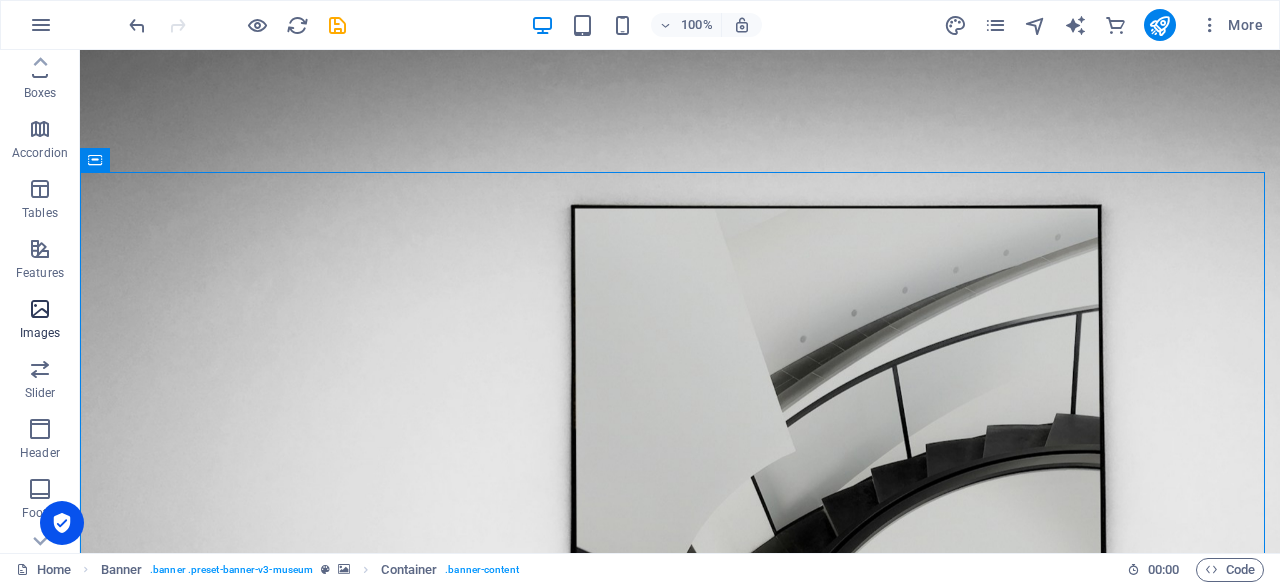 click at bounding box center (40, 309) 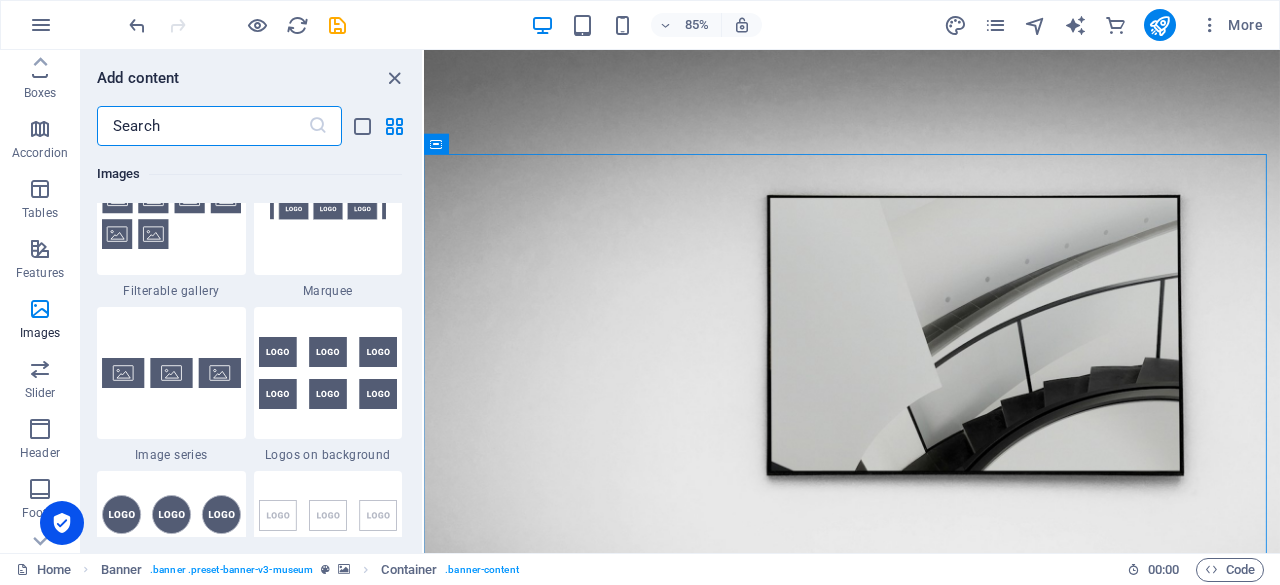 scroll, scrollTop: 10530, scrollLeft: 0, axis: vertical 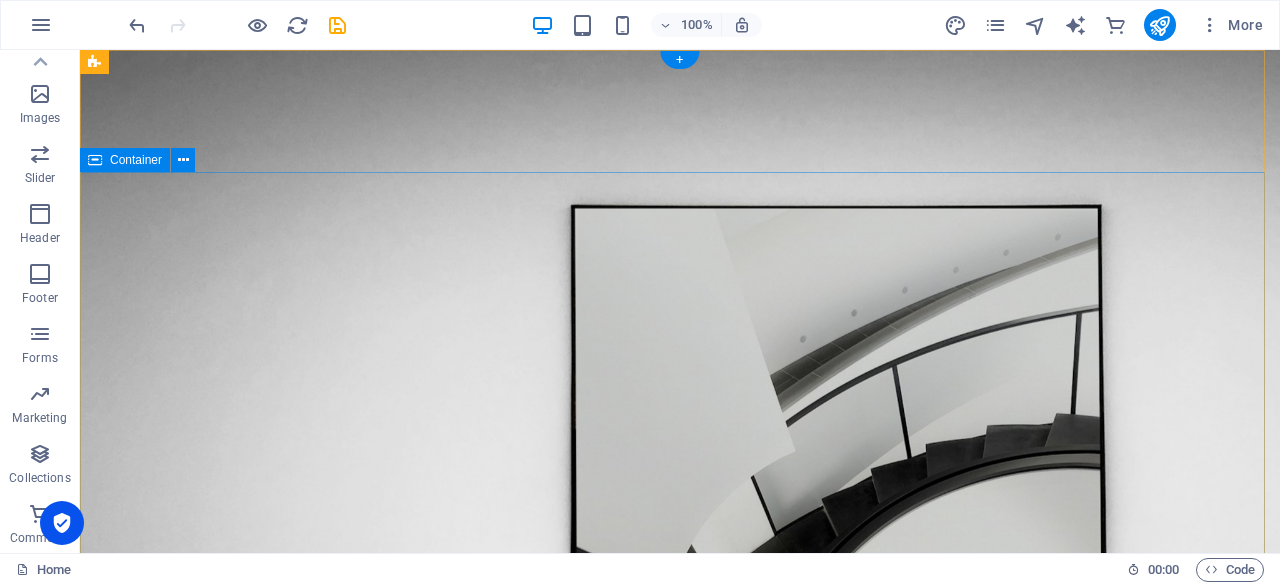 click on "LABORATORIUM SISTEM KERJA & ERGONOMI Because of Human Being Explore" at bounding box center (680, 1192) 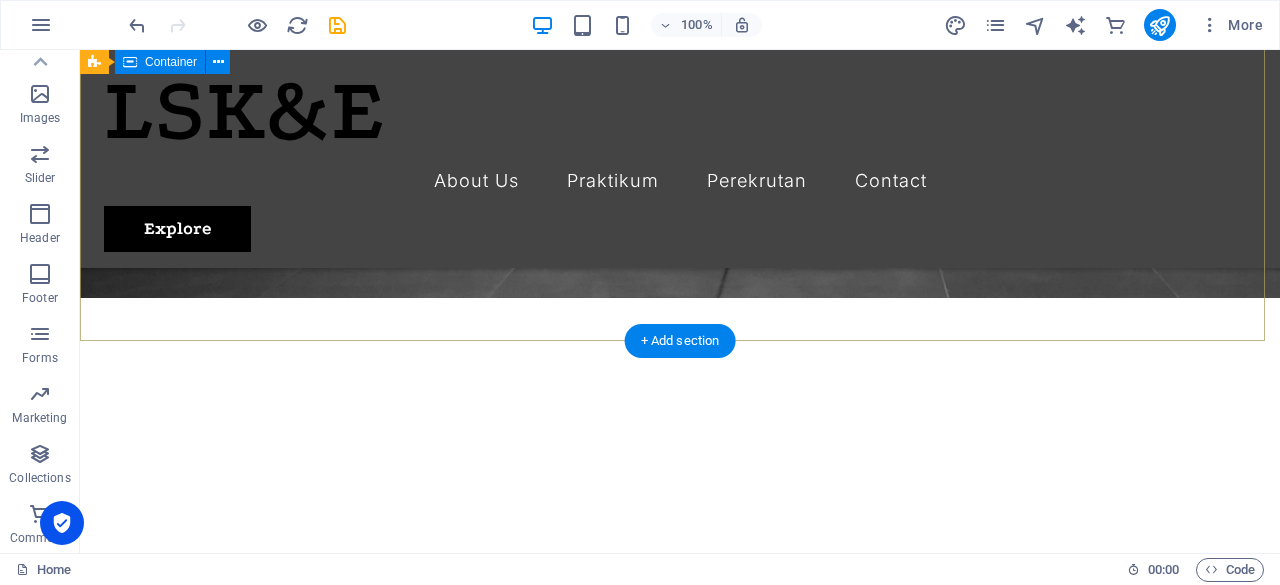 scroll, scrollTop: 396, scrollLeft: 0, axis: vertical 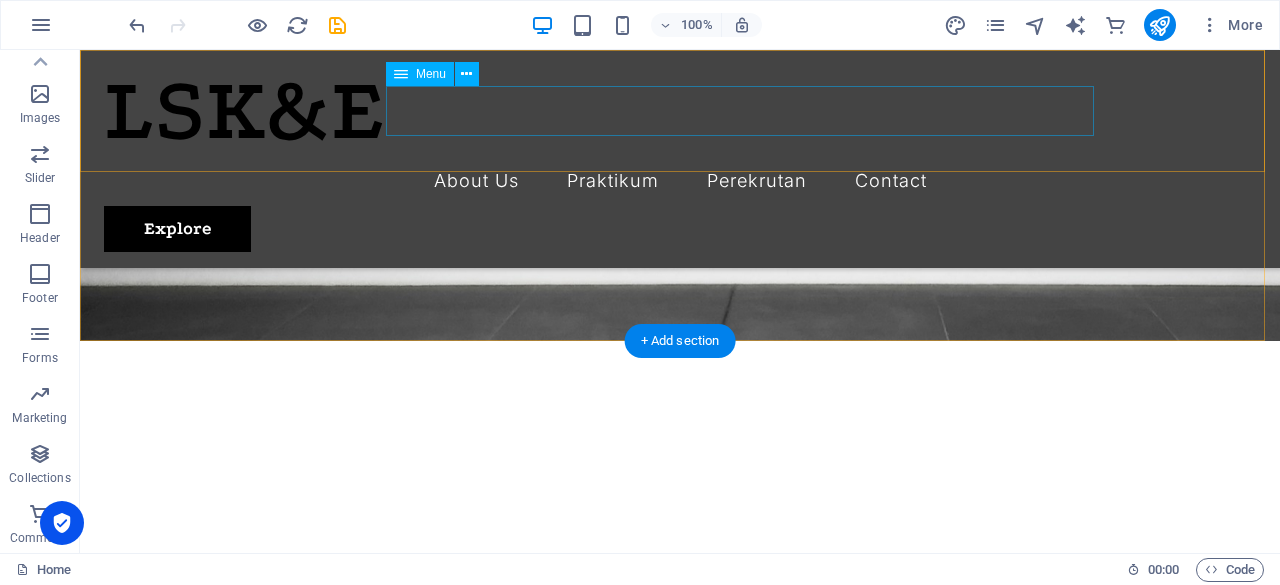 click on "About Us Praktikum Perekrutan Contact" at bounding box center (680, 181) 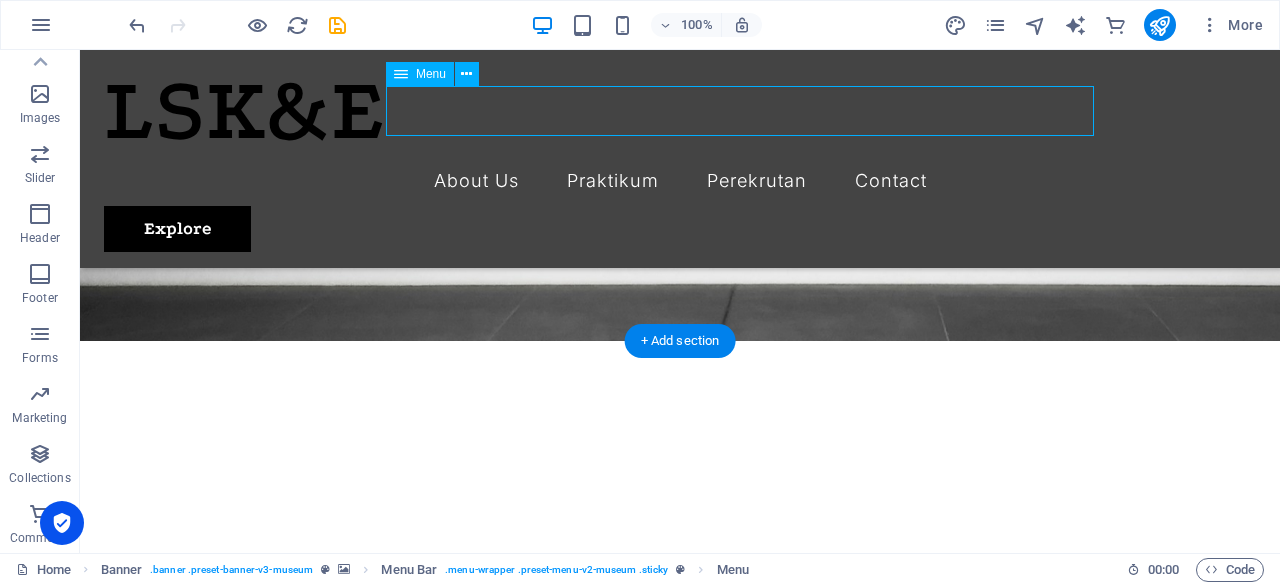 click on "About Us Praktikum Perekrutan Contact" at bounding box center [680, 181] 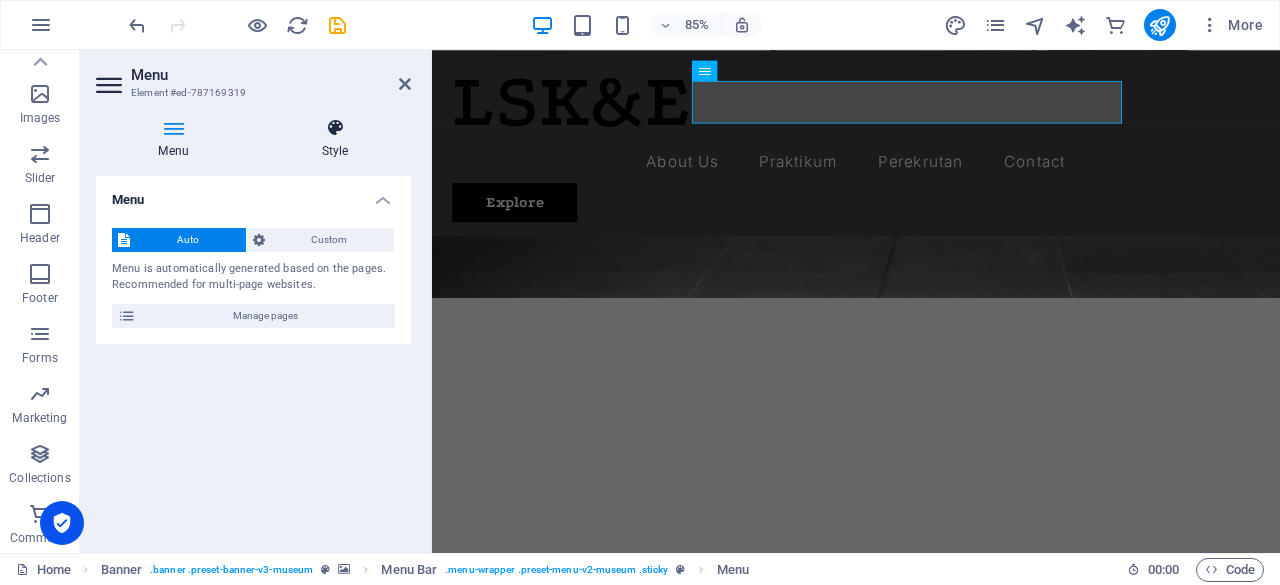 click at bounding box center [335, 128] 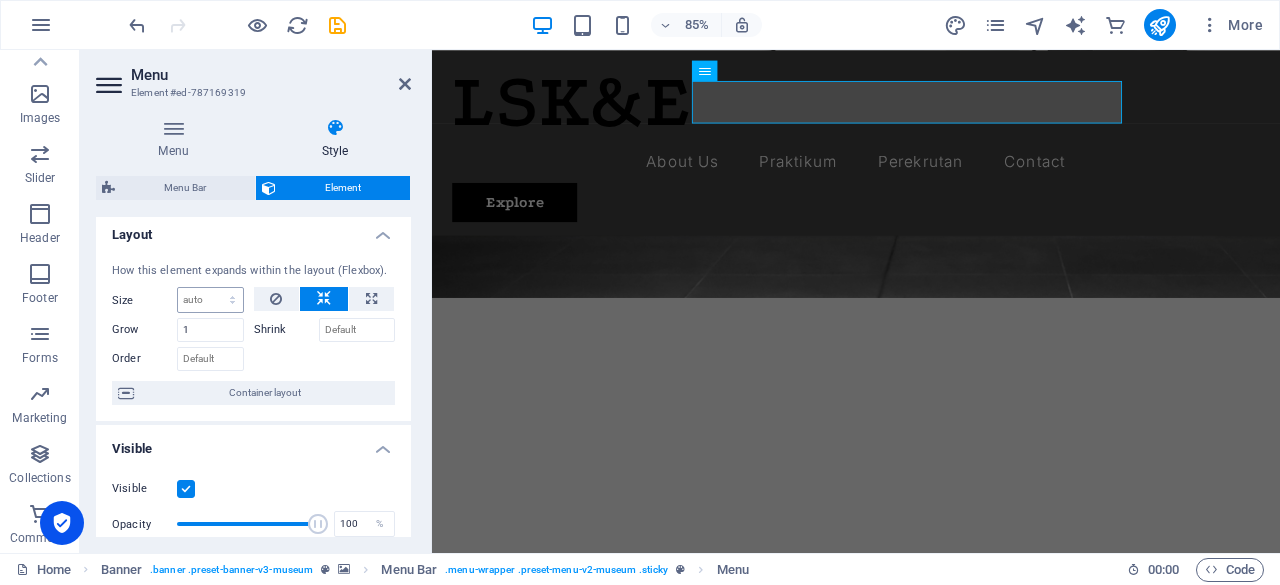 scroll, scrollTop: 0, scrollLeft: 0, axis: both 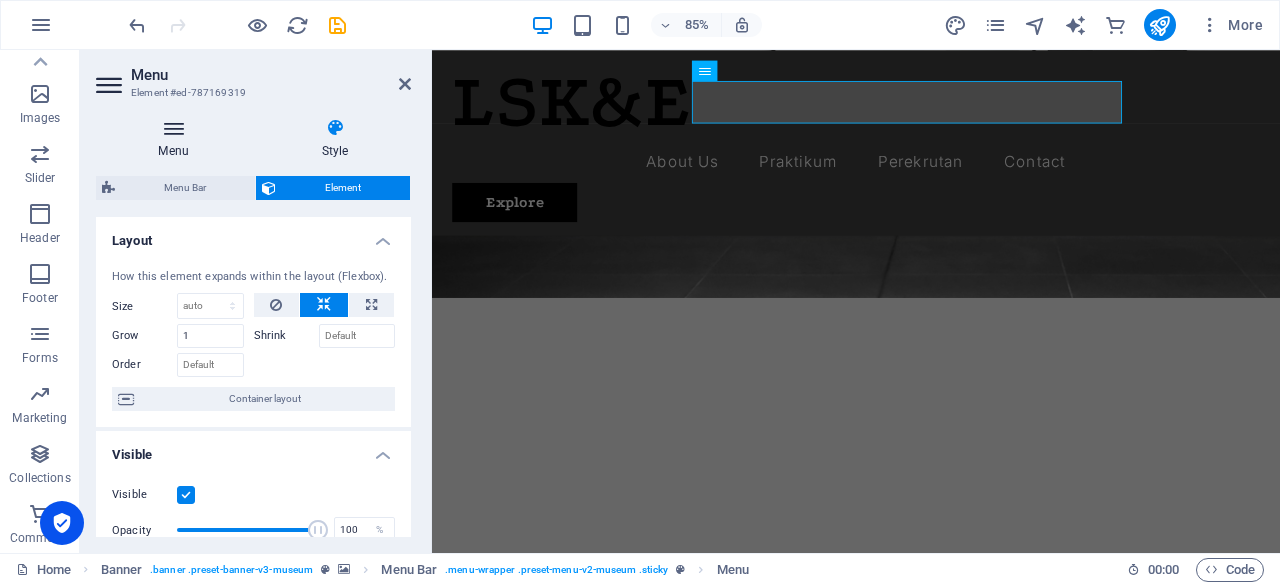 click at bounding box center (173, 128) 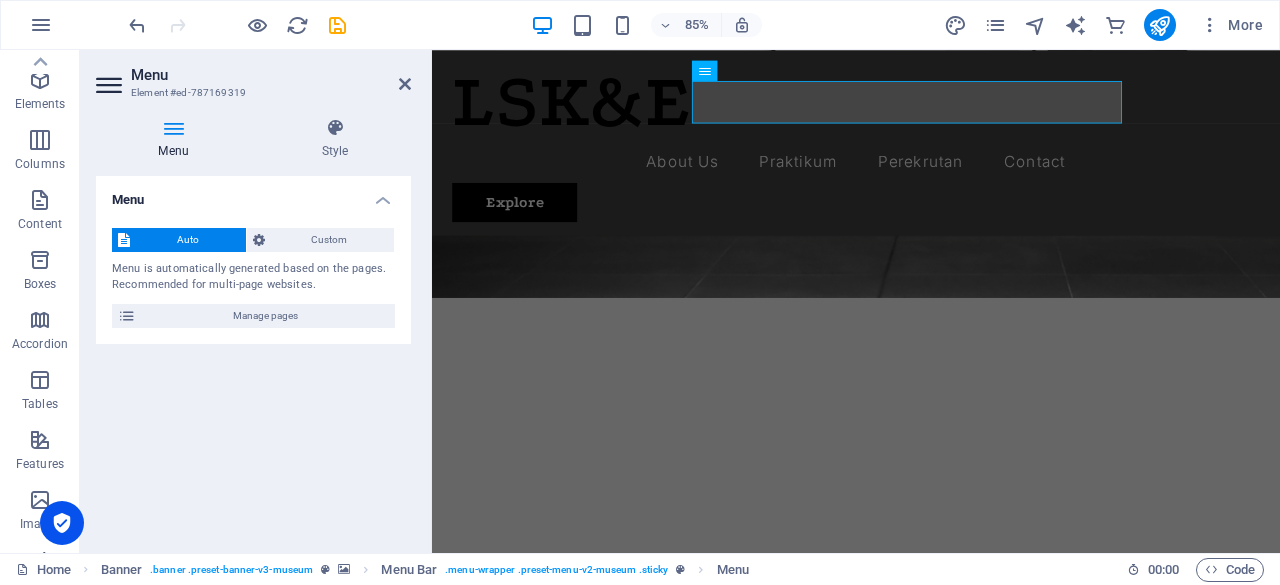 scroll, scrollTop: 0, scrollLeft: 0, axis: both 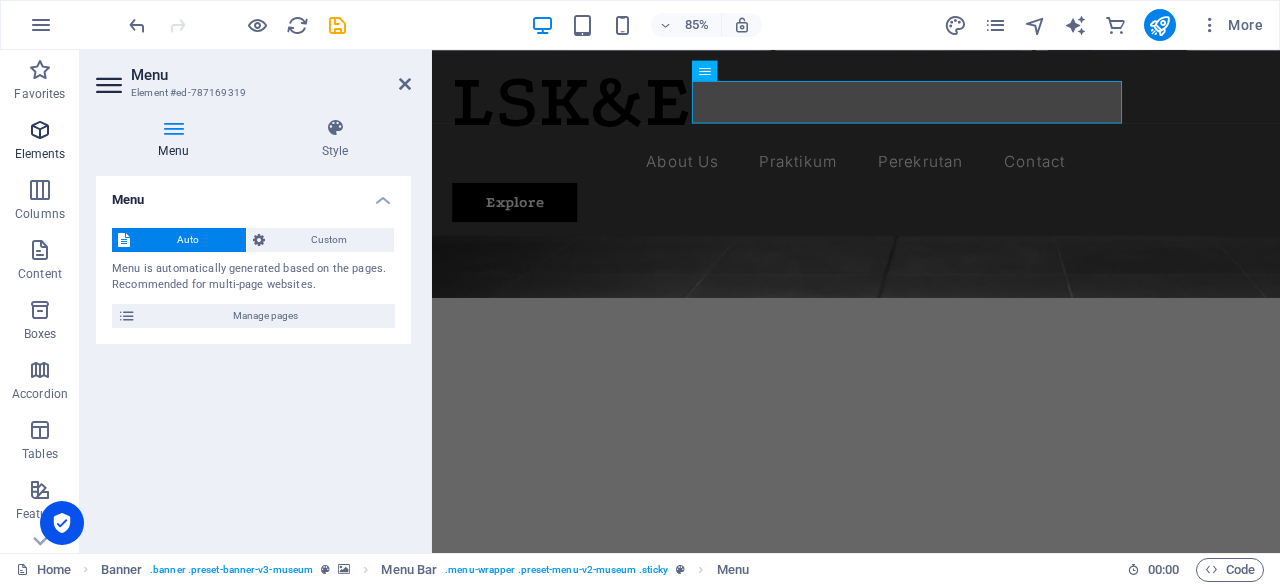 click on "Elements" at bounding box center [40, 154] 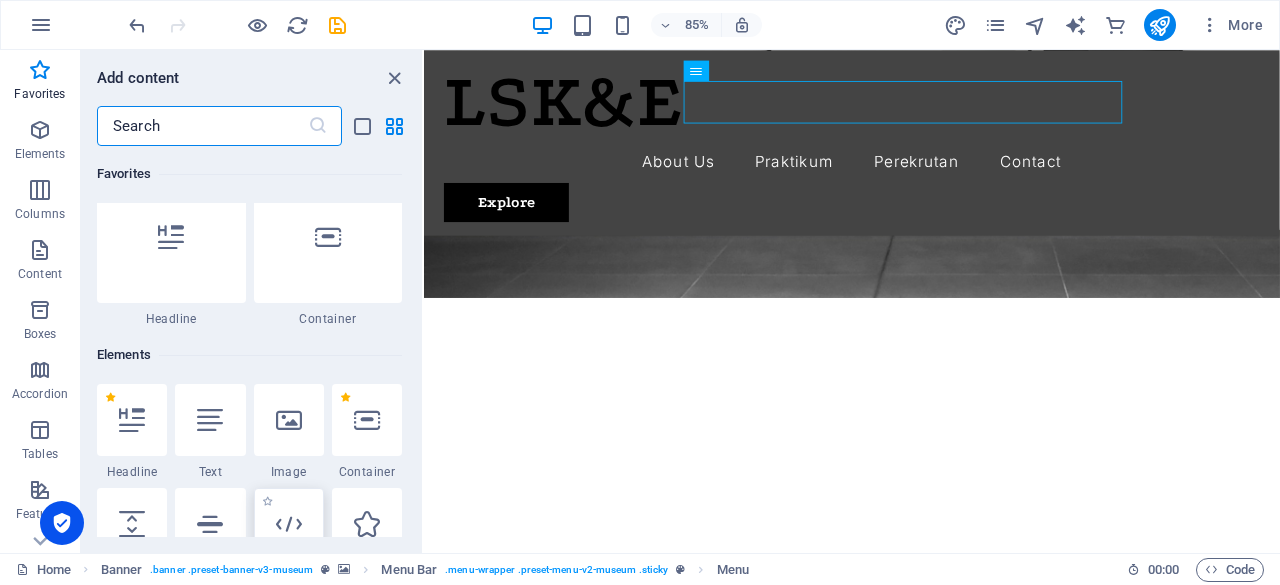scroll, scrollTop: 0, scrollLeft: 0, axis: both 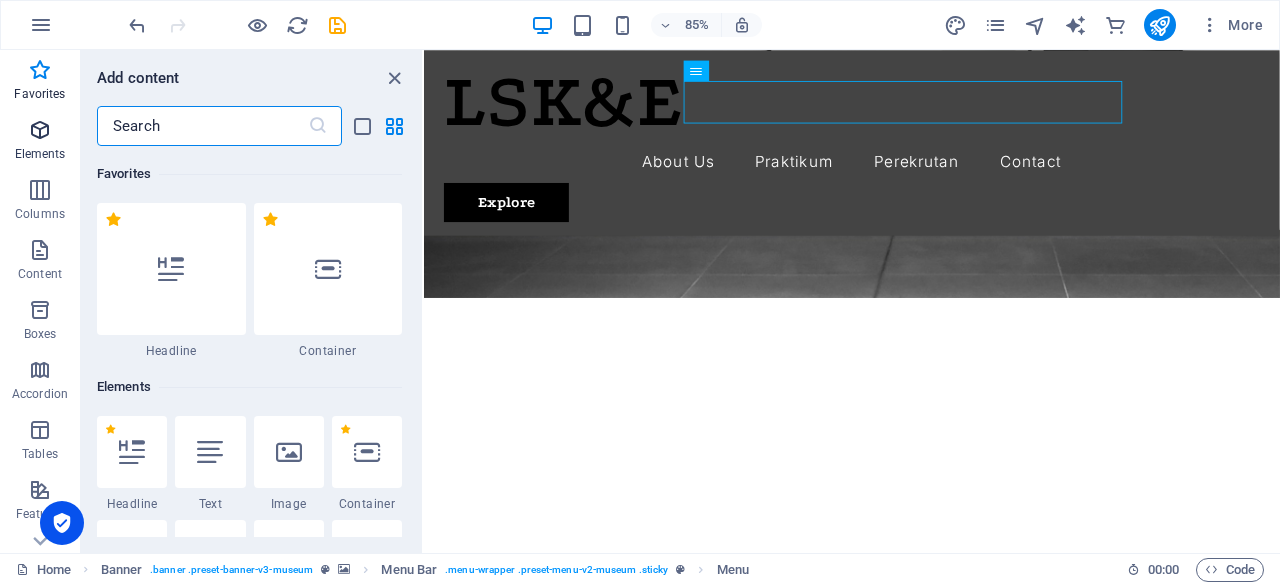 click on "Elements" at bounding box center [40, 142] 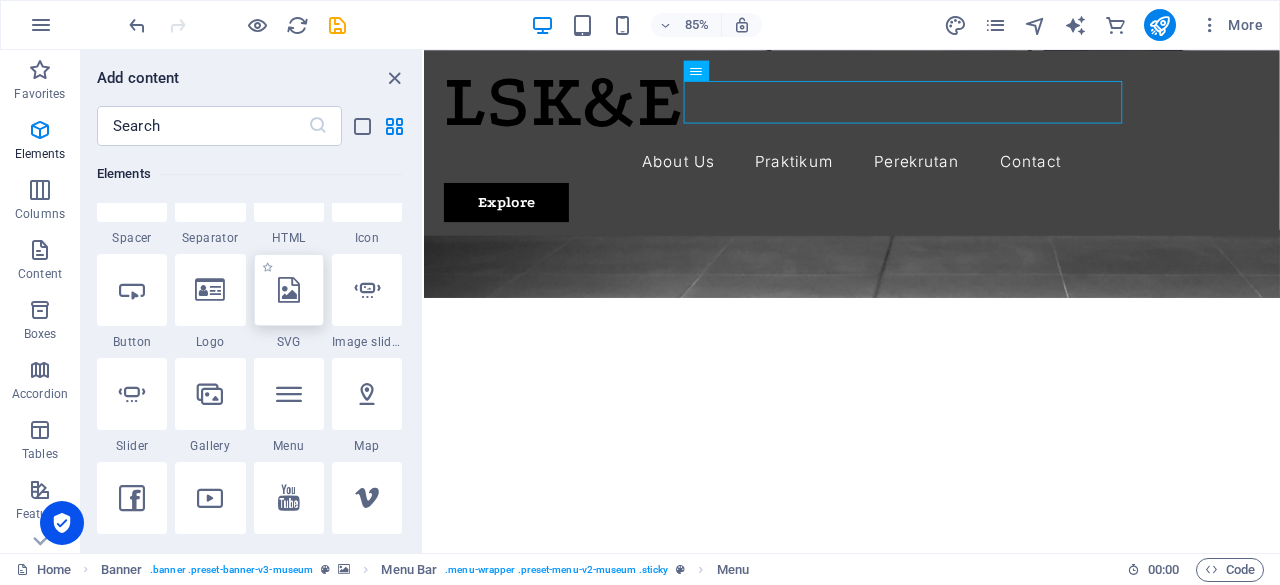 scroll, scrollTop: 457, scrollLeft: 0, axis: vertical 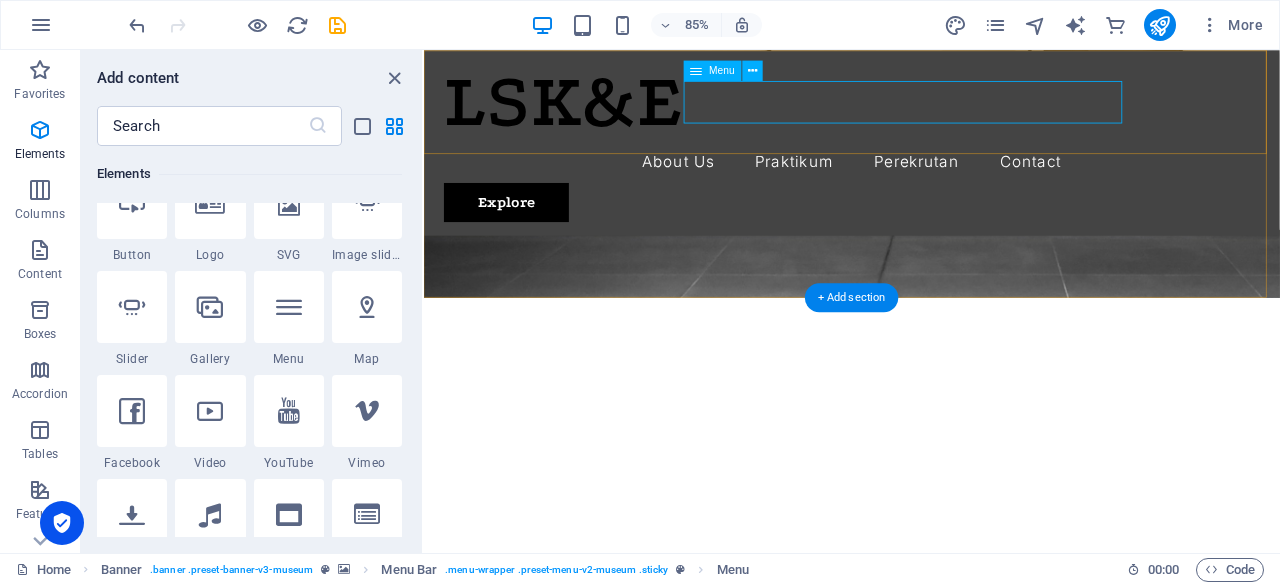 click on "About Us Praktikum Perekrutan Contact" at bounding box center [927, 181] 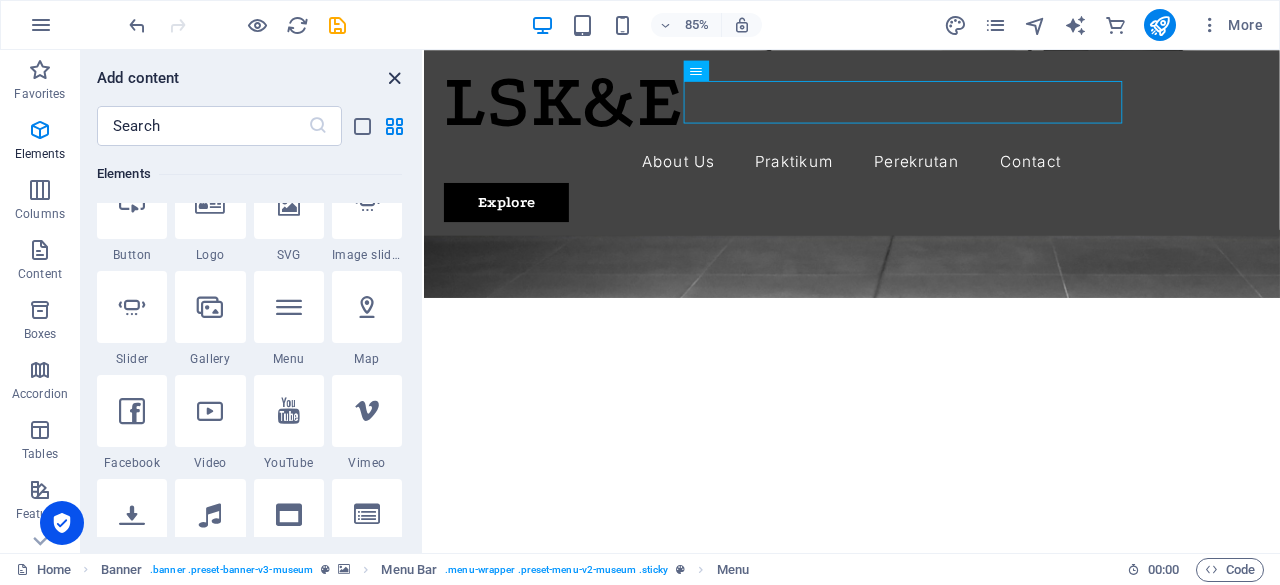 click at bounding box center [394, 78] 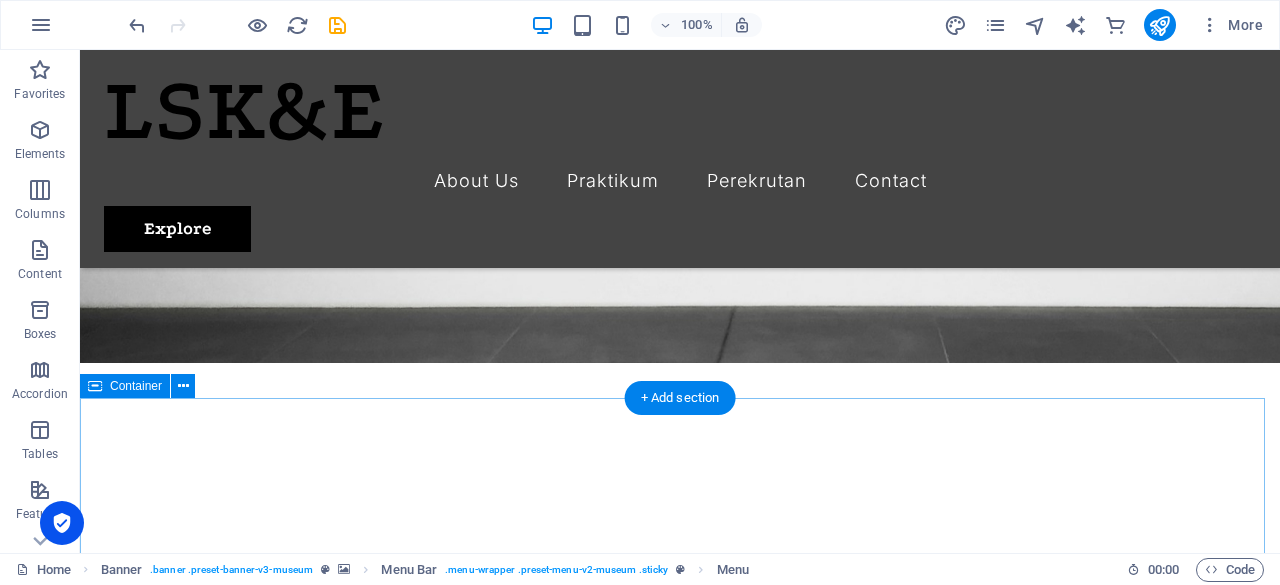 scroll, scrollTop: 0, scrollLeft: 0, axis: both 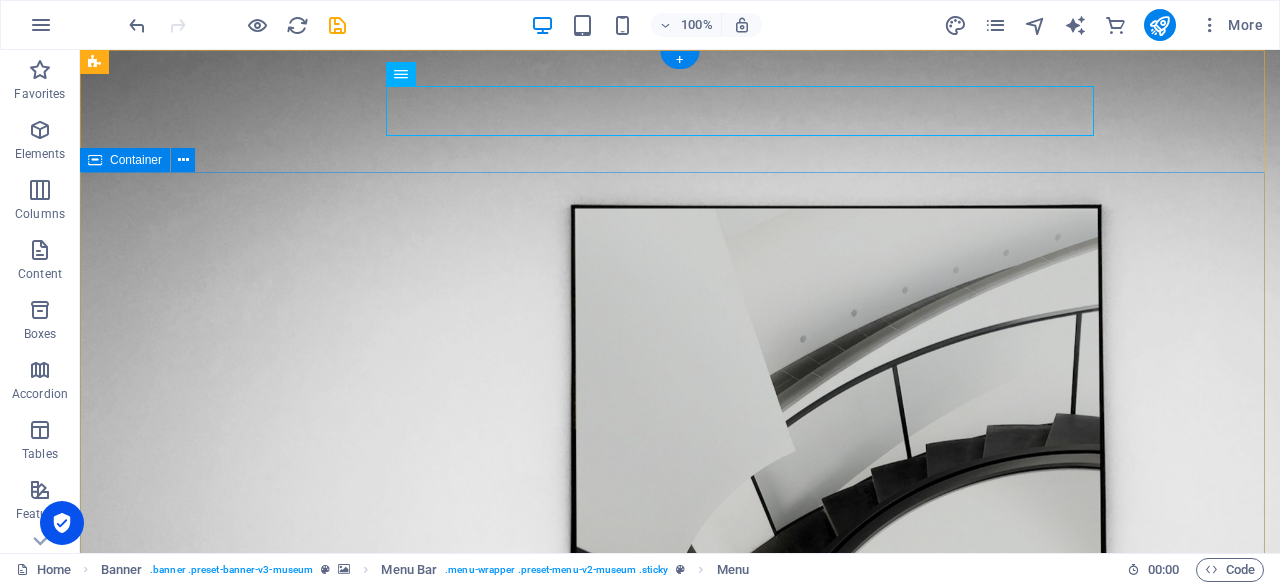 click on "LABORATORIUM SISTEM KERJA & ERGONOMI Because of Human Being Explore" at bounding box center [680, 1192] 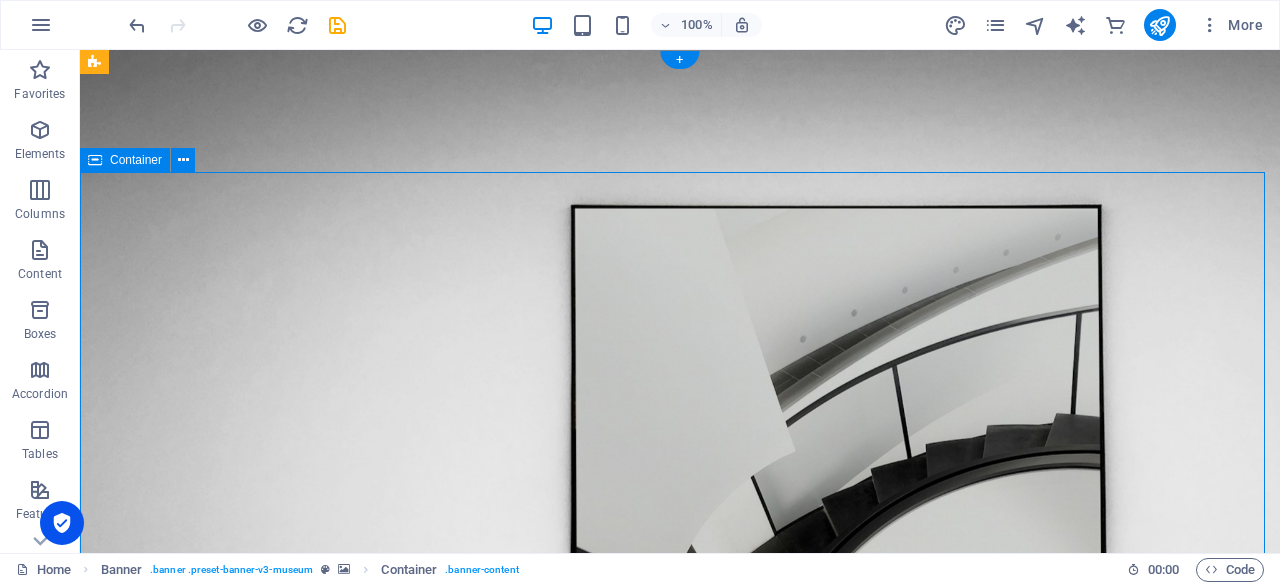 click on "LABORATORIUM SISTEM KERJA & ERGONOMI Because of Human Being Explore" at bounding box center (680, 1192) 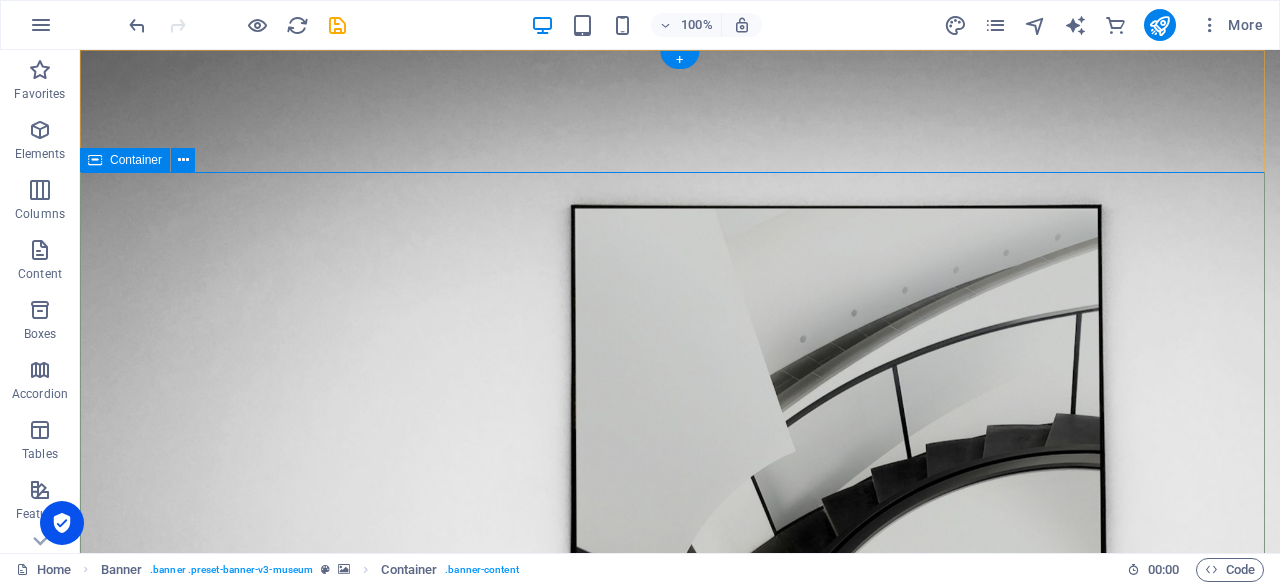 click on "LABORATORIUM SISTEM KERJA & ERGONOMI Because of Human Being Explore" at bounding box center [680, 1192] 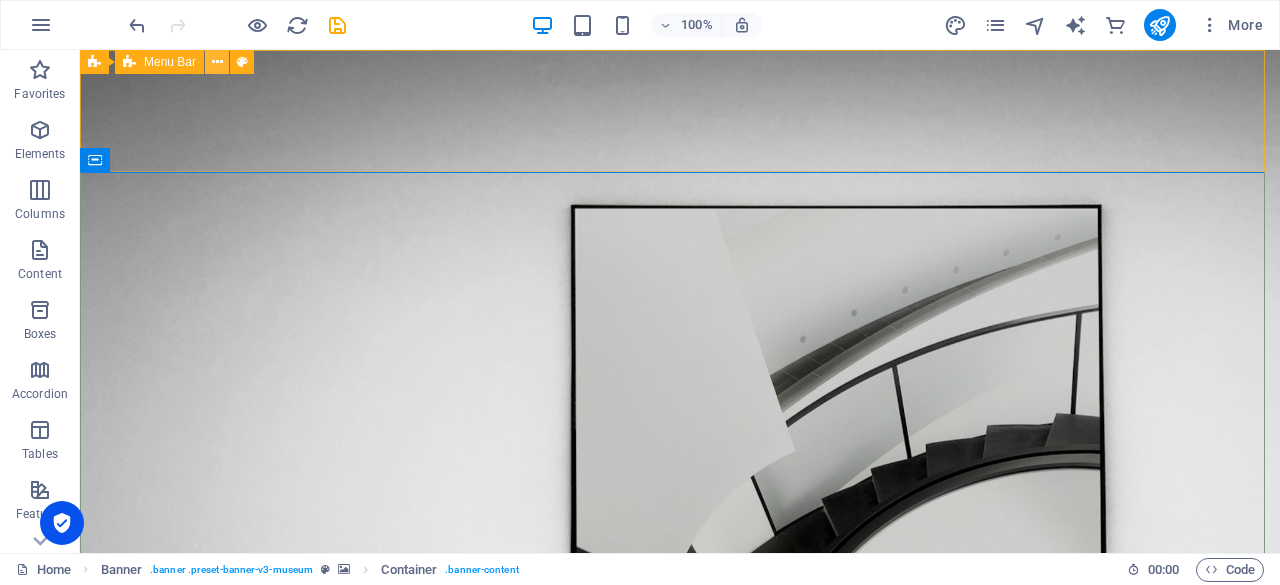 click at bounding box center (217, 62) 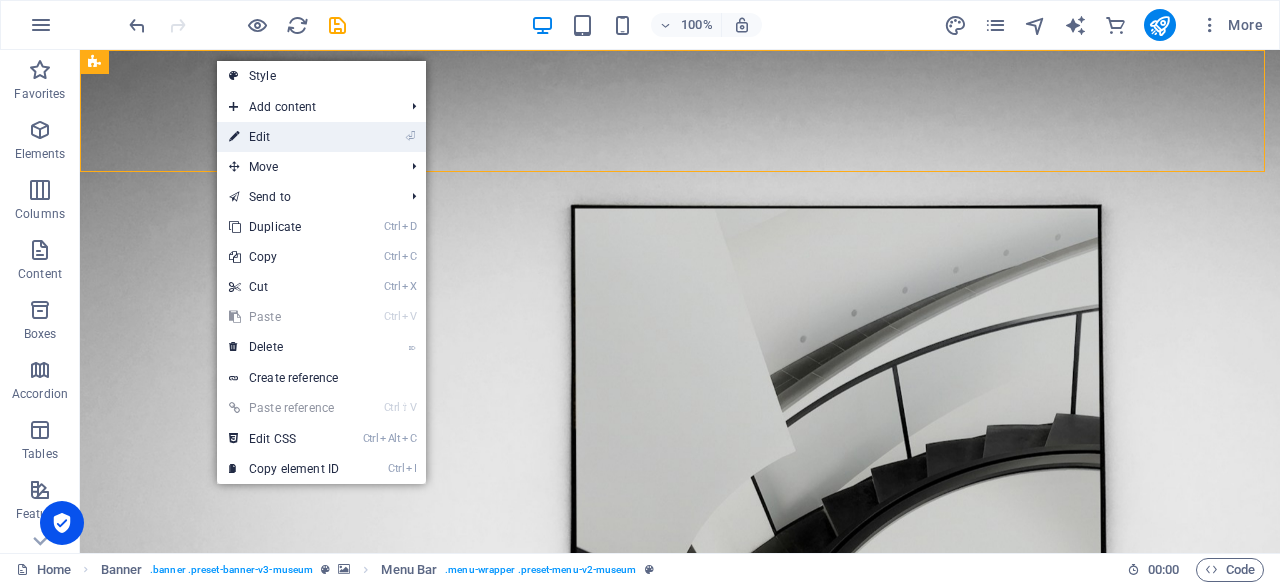 click on "⏎  Edit" at bounding box center (284, 137) 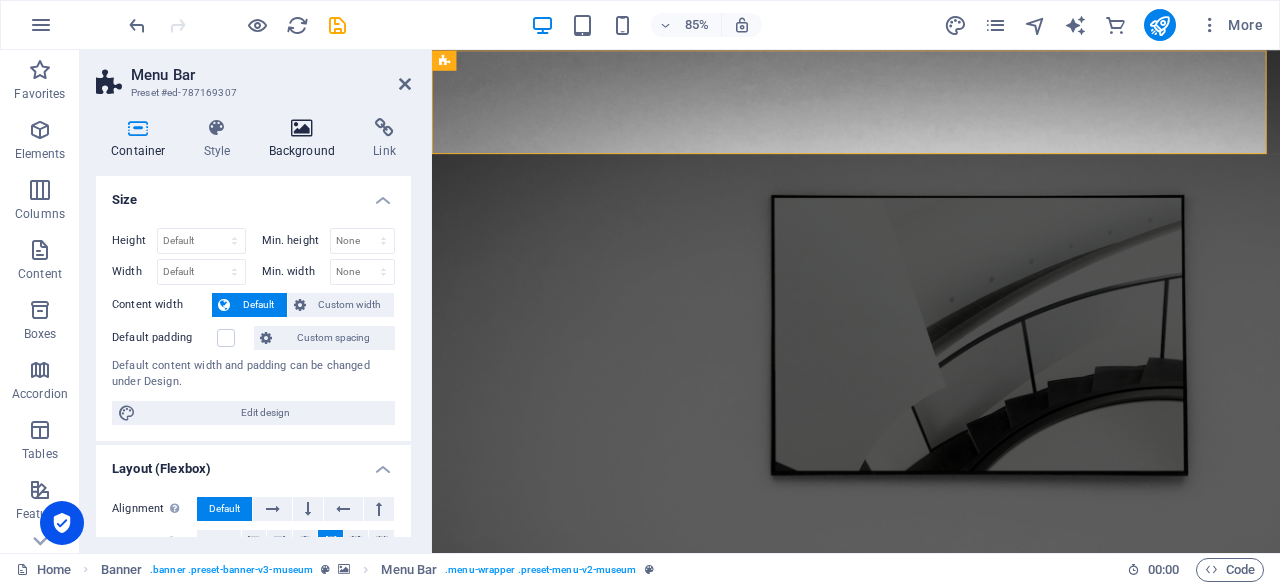 click at bounding box center (302, 128) 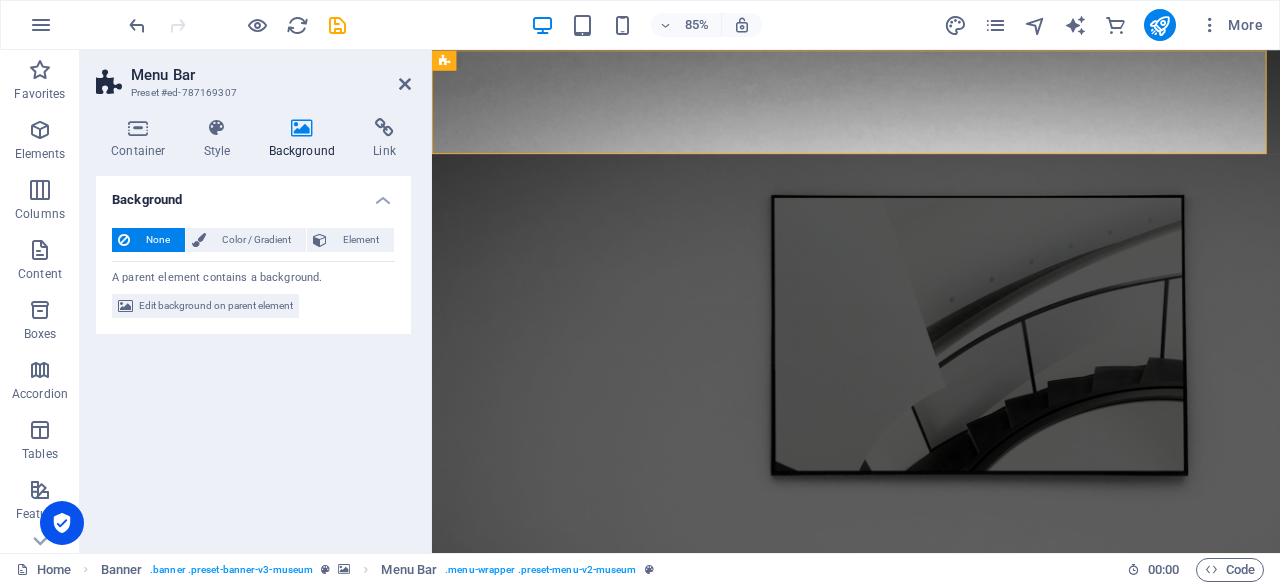 click at bounding box center [302, 128] 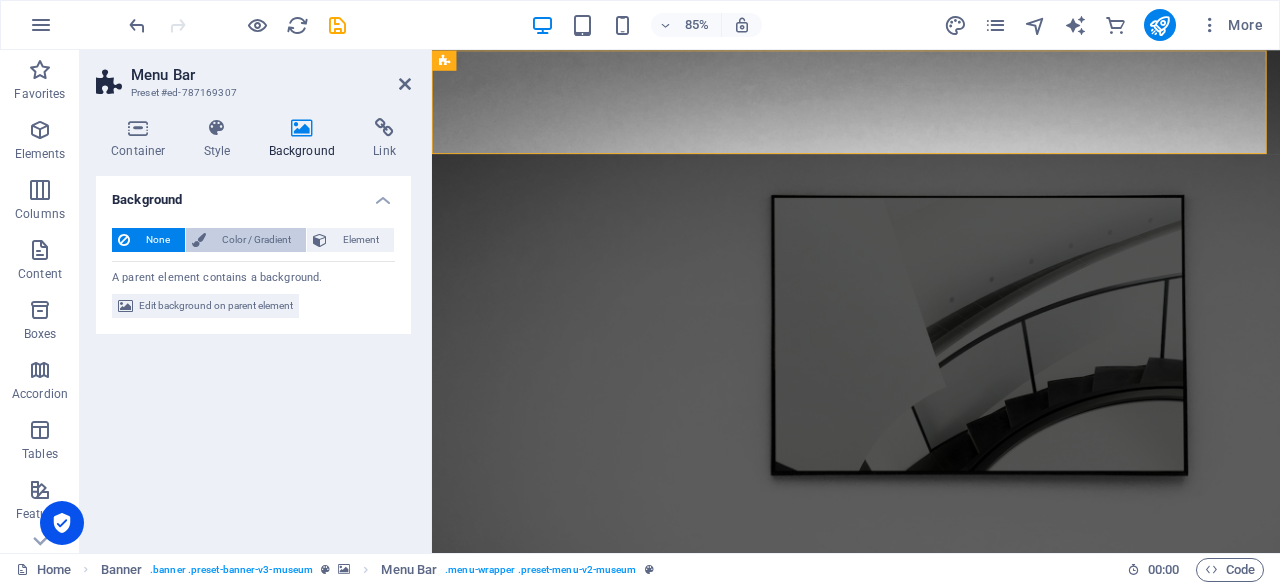 click on "Color / Gradient" at bounding box center [256, 240] 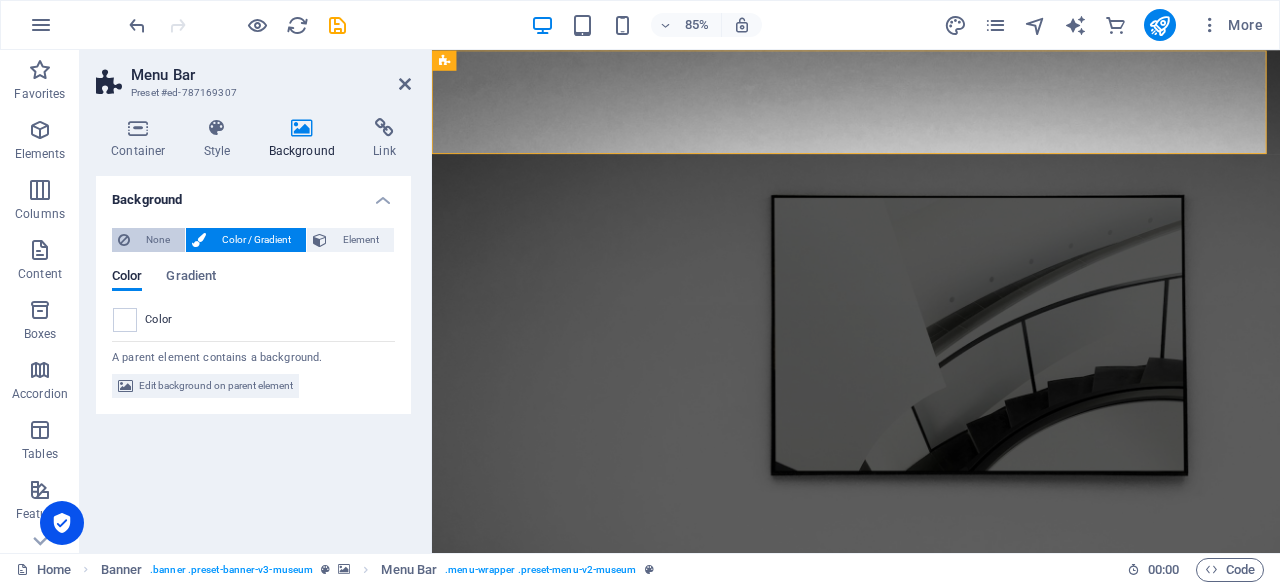click on "None" at bounding box center [157, 240] 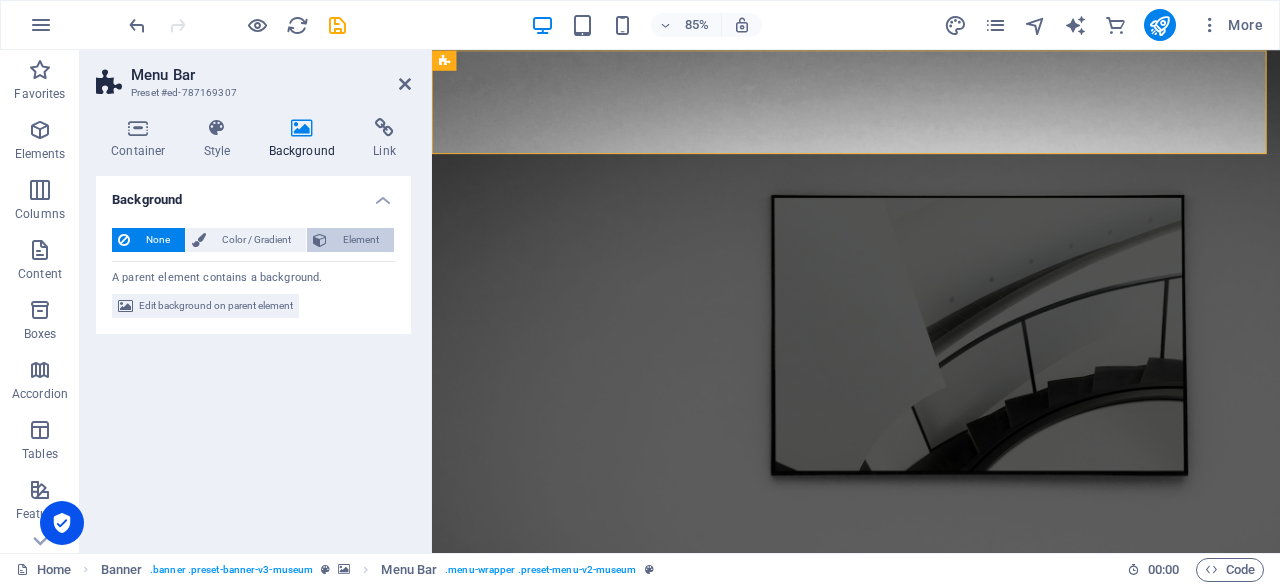 click on "Element" at bounding box center (360, 240) 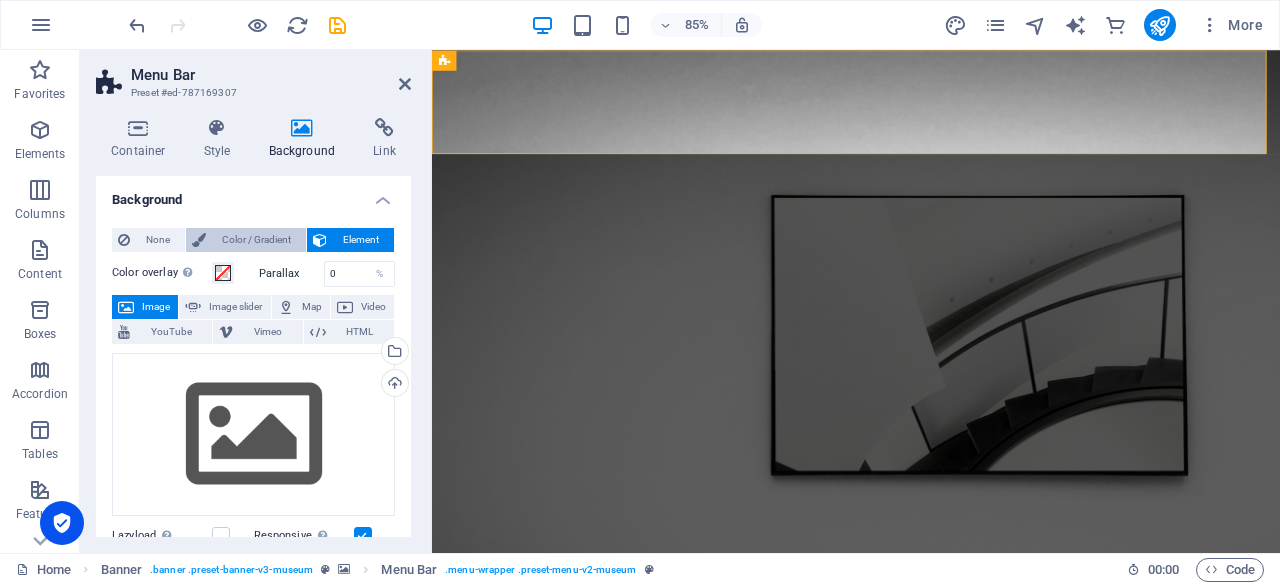 click on "Color / Gradient" at bounding box center (256, 240) 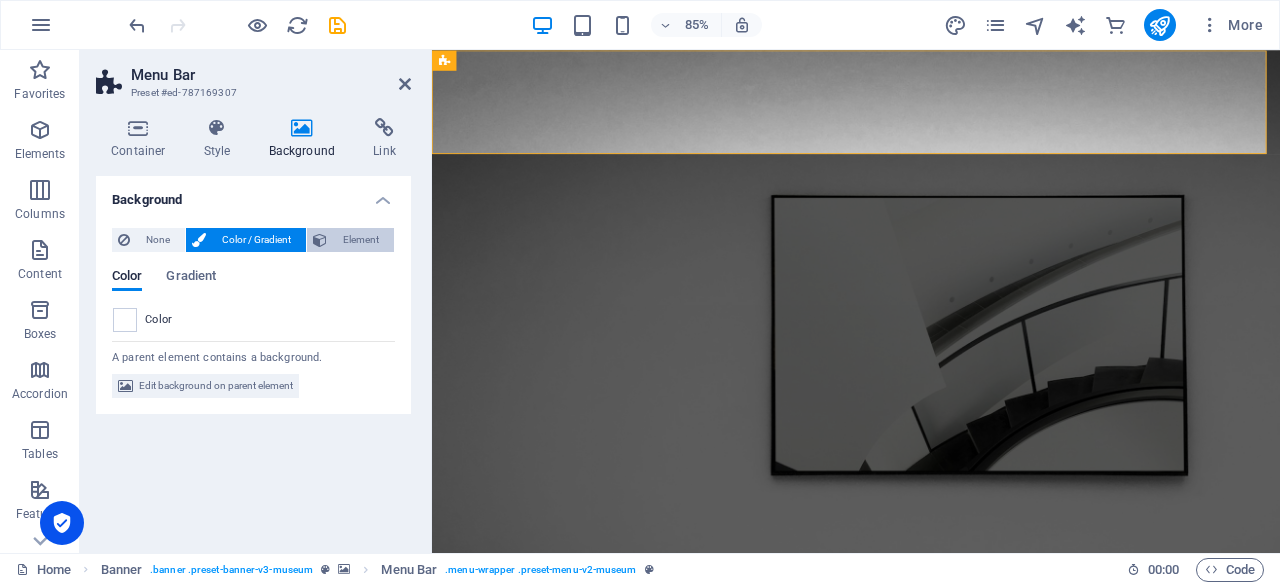 click at bounding box center [320, 240] 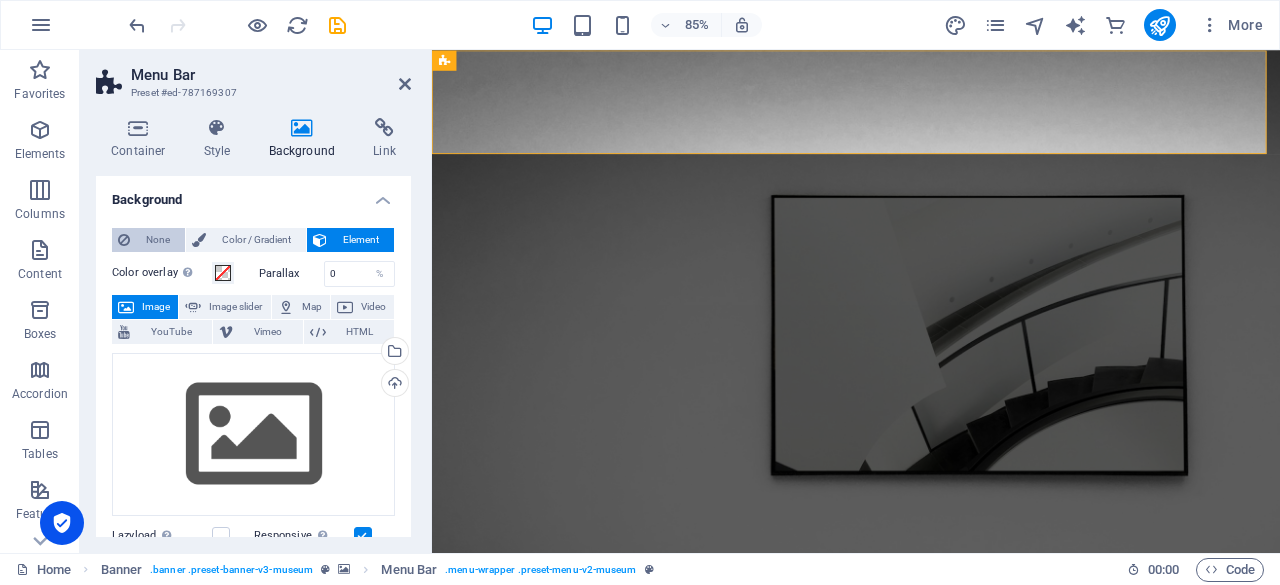 click on "None" at bounding box center [157, 240] 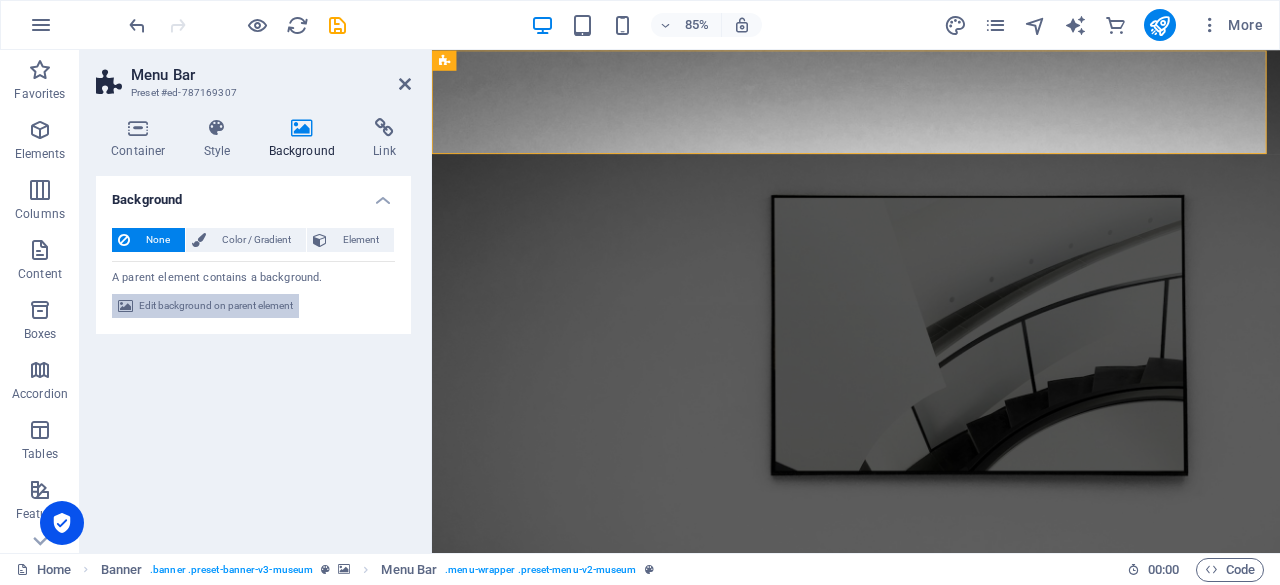 click on "Edit background on parent element" at bounding box center [216, 306] 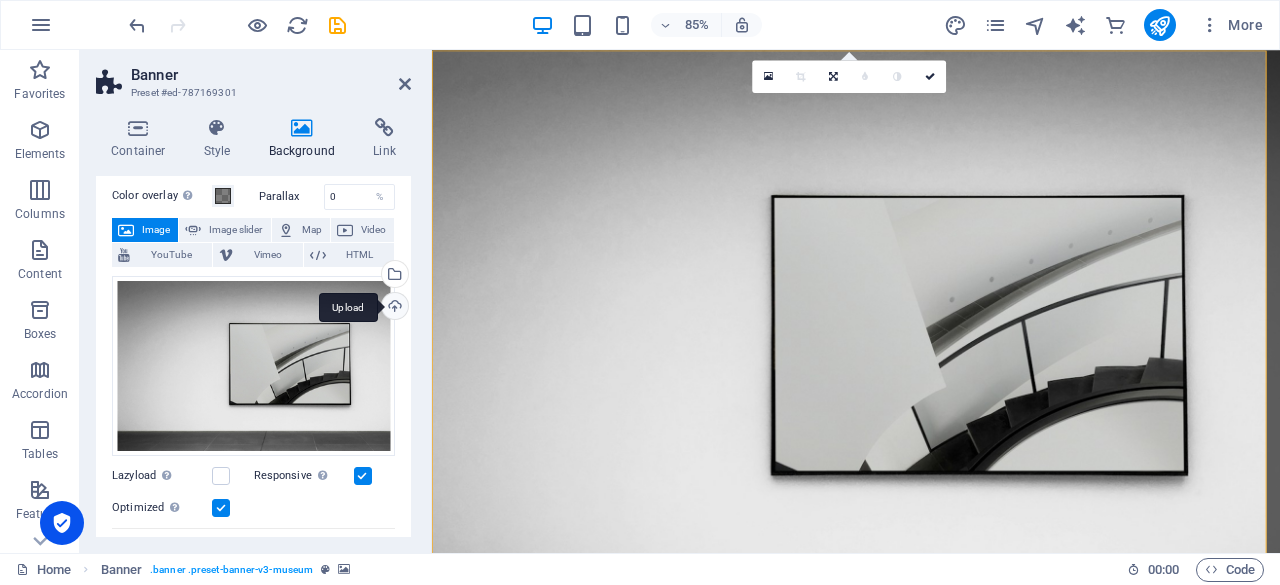 scroll, scrollTop: 69, scrollLeft: 0, axis: vertical 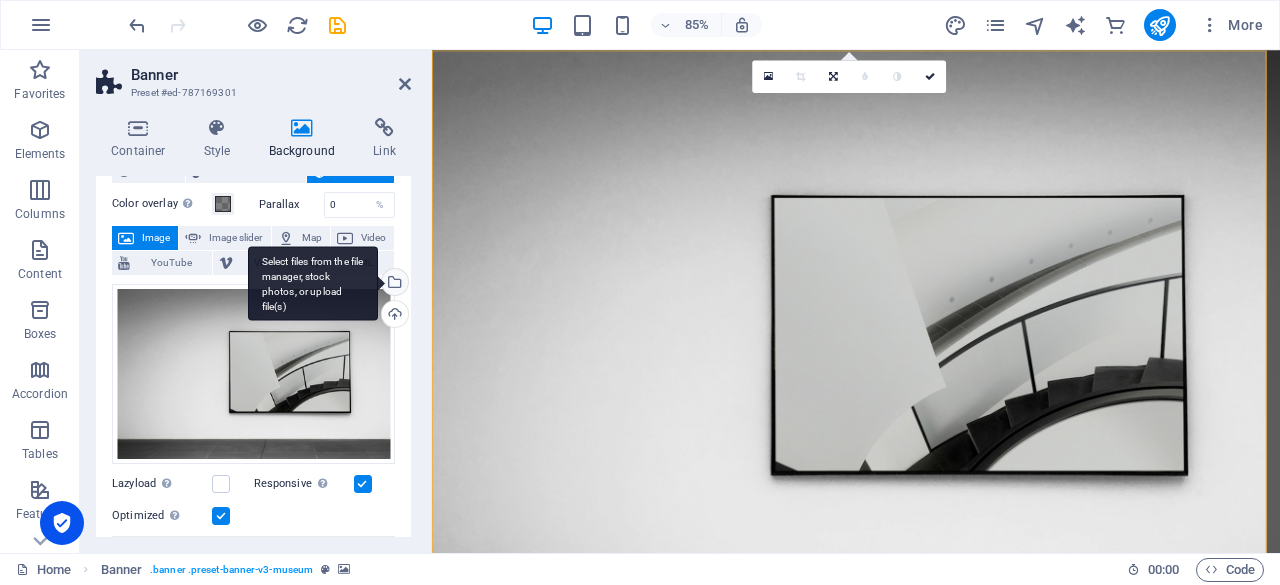 click on "Select files from the file manager, stock photos, or upload file(s)" at bounding box center (313, 283) 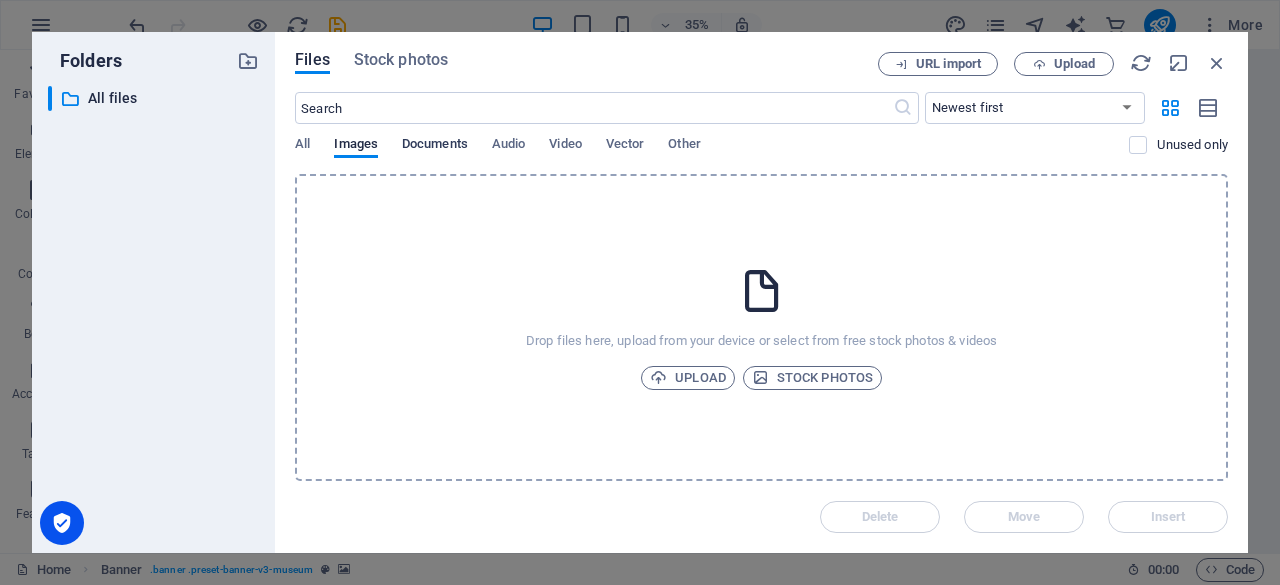 click on "Documents" at bounding box center [435, 146] 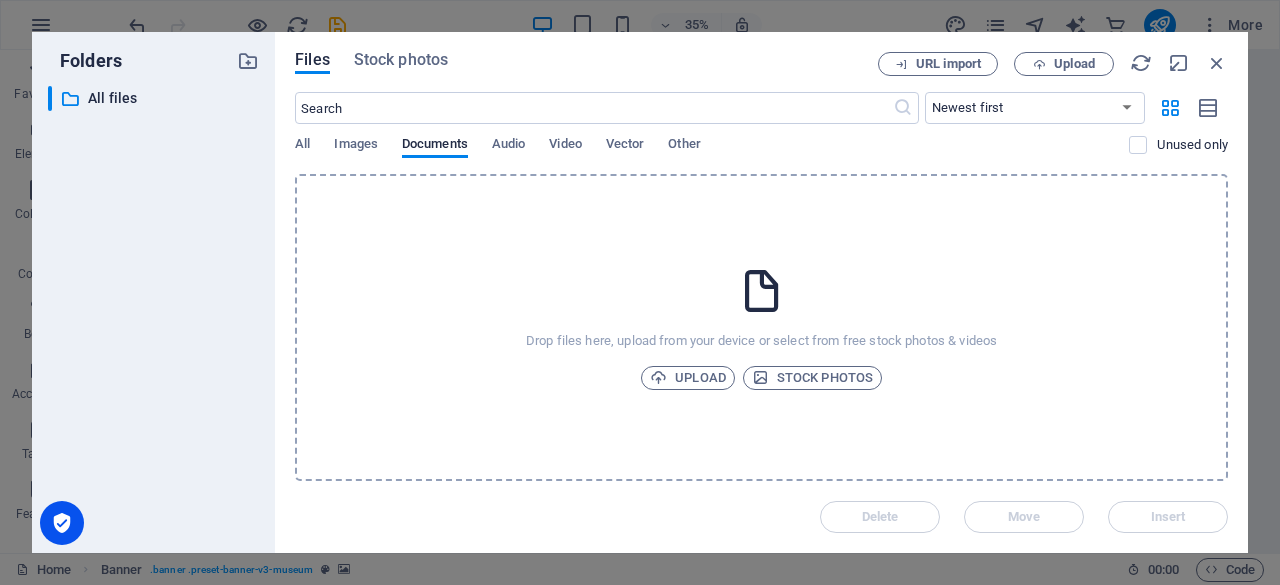 click on "All Images Documents Audio Video Vector Other" at bounding box center (712, 155) 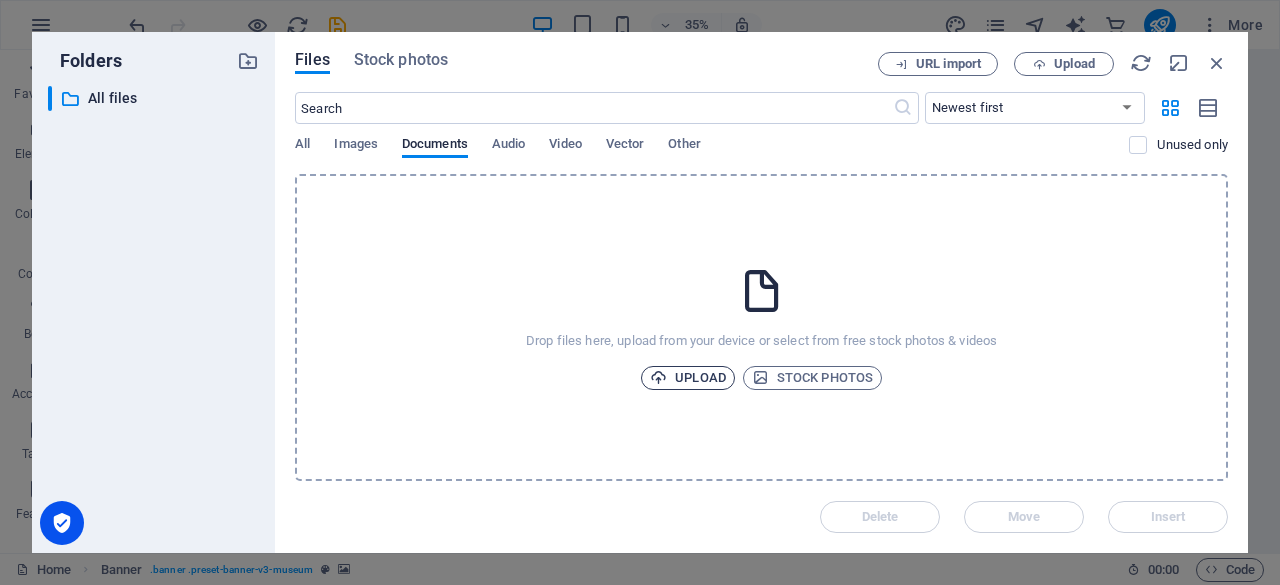 click on "Upload" at bounding box center (688, 378) 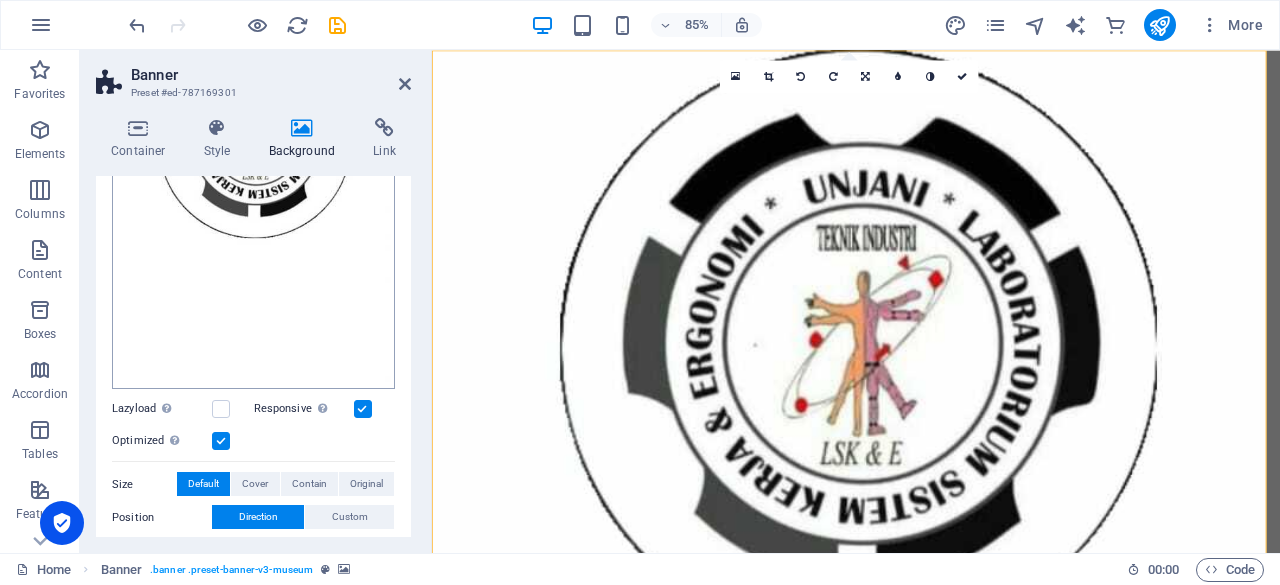scroll, scrollTop: 457, scrollLeft: 0, axis: vertical 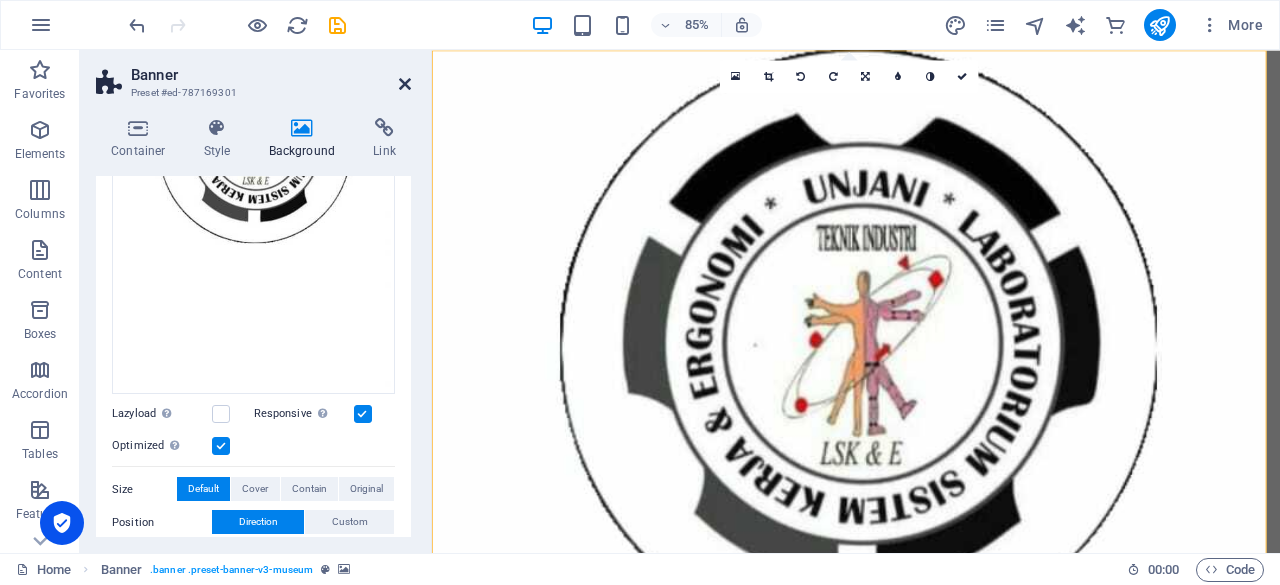 click at bounding box center [405, 84] 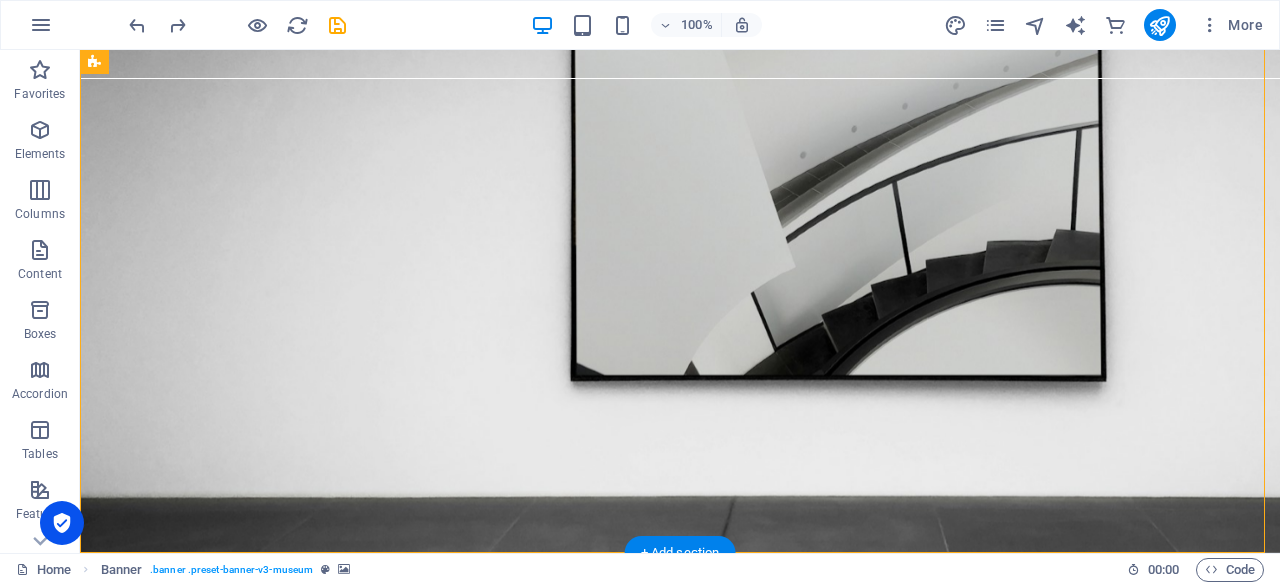 scroll, scrollTop: 0, scrollLeft: 0, axis: both 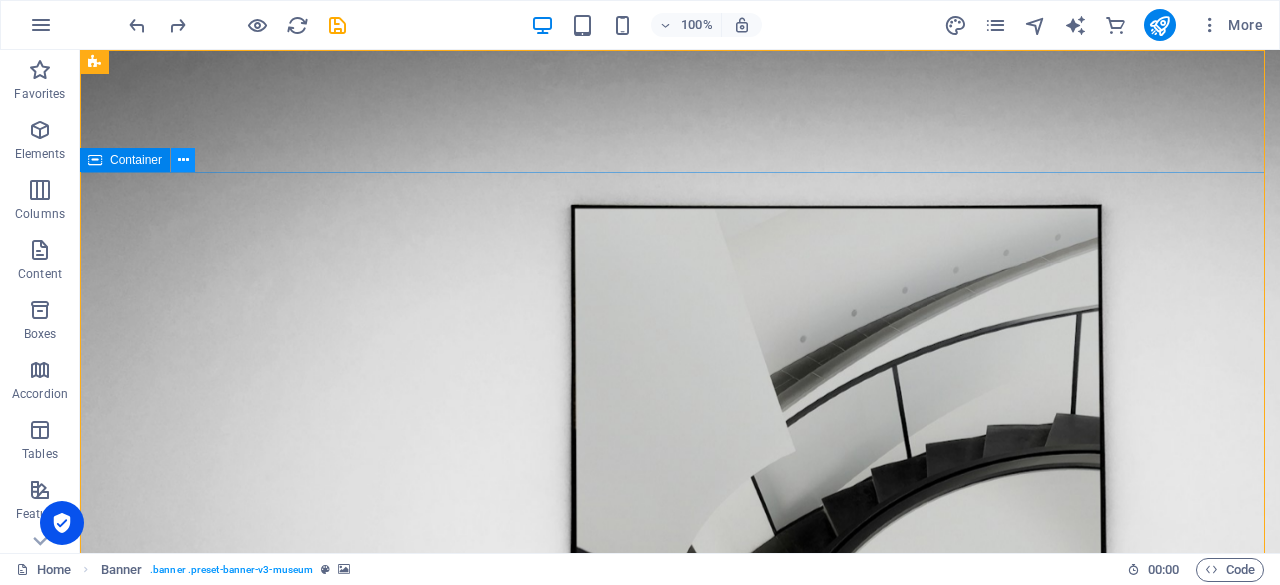 click at bounding box center (183, 160) 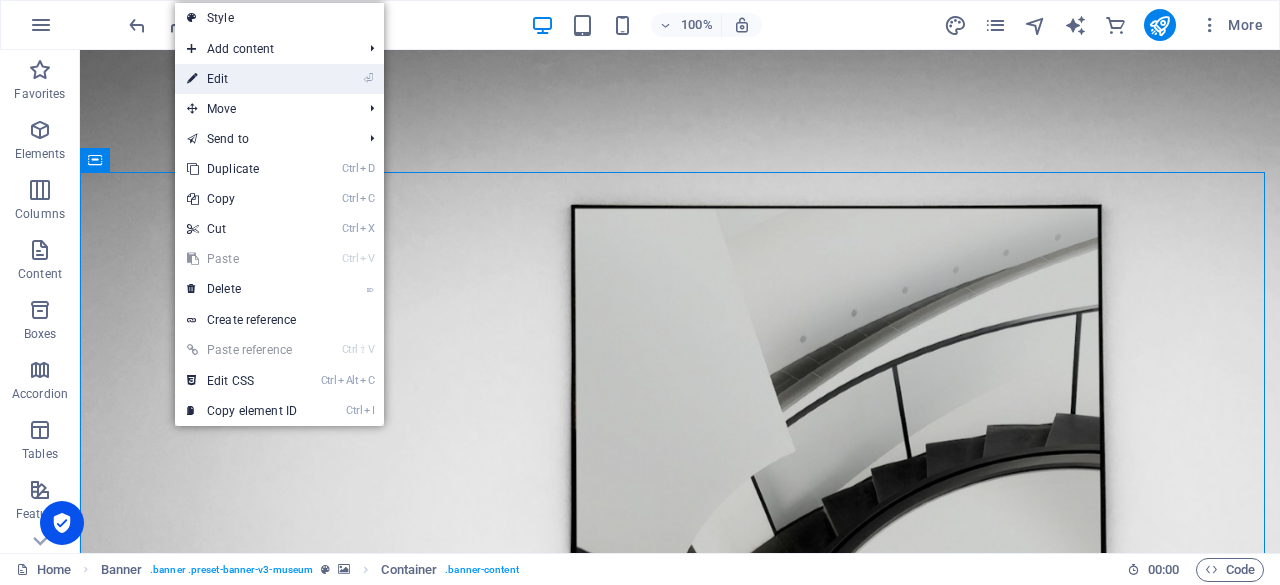 click on "⏎  Edit" at bounding box center [242, 79] 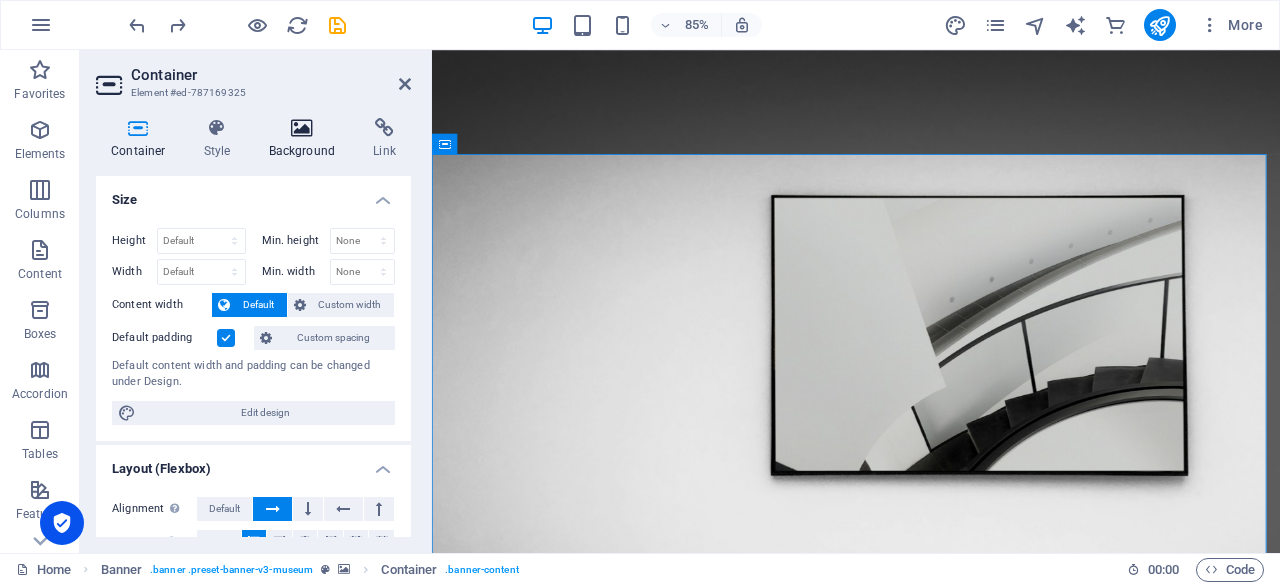 click at bounding box center [302, 128] 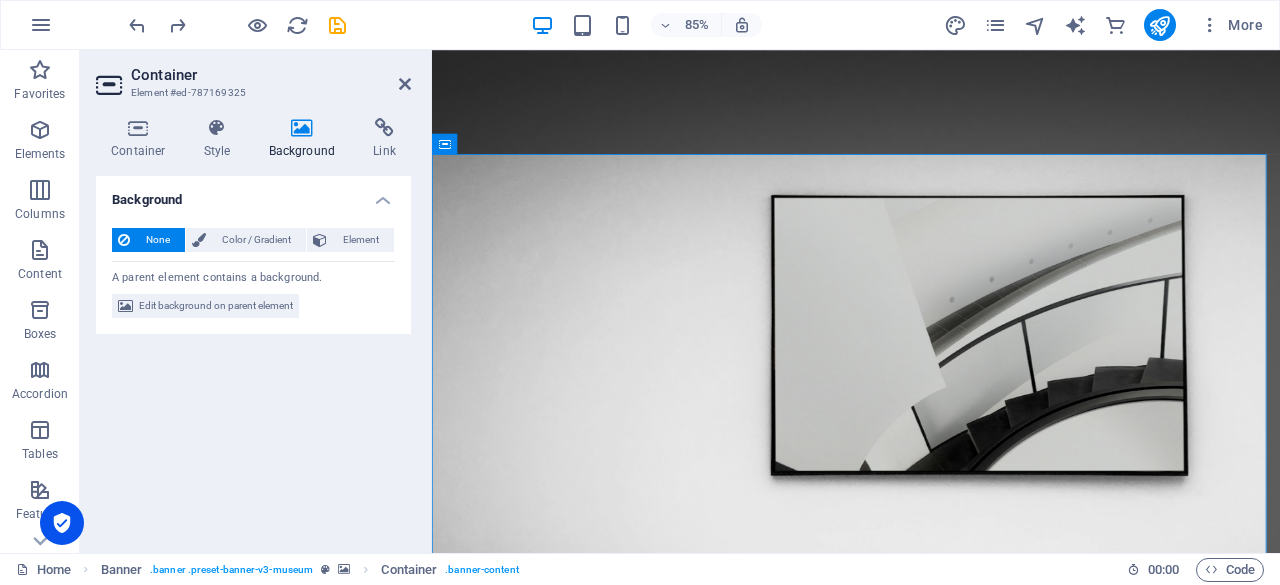 click on "None" at bounding box center (157, 240) 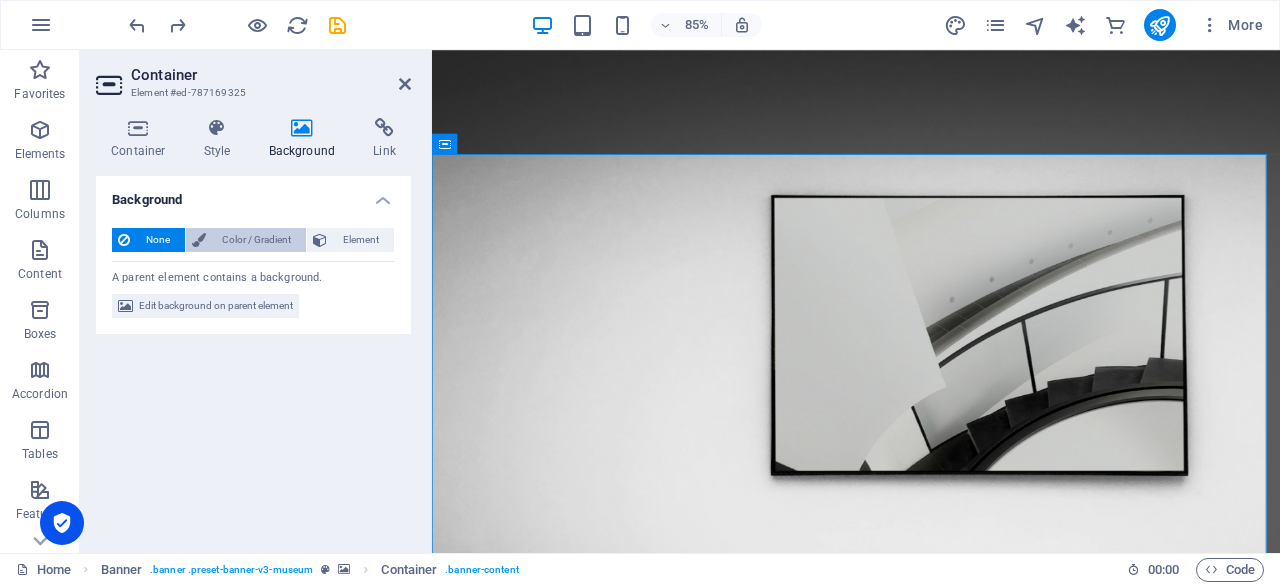 click on "Color / Gradient" at bounding box center [246, 240] 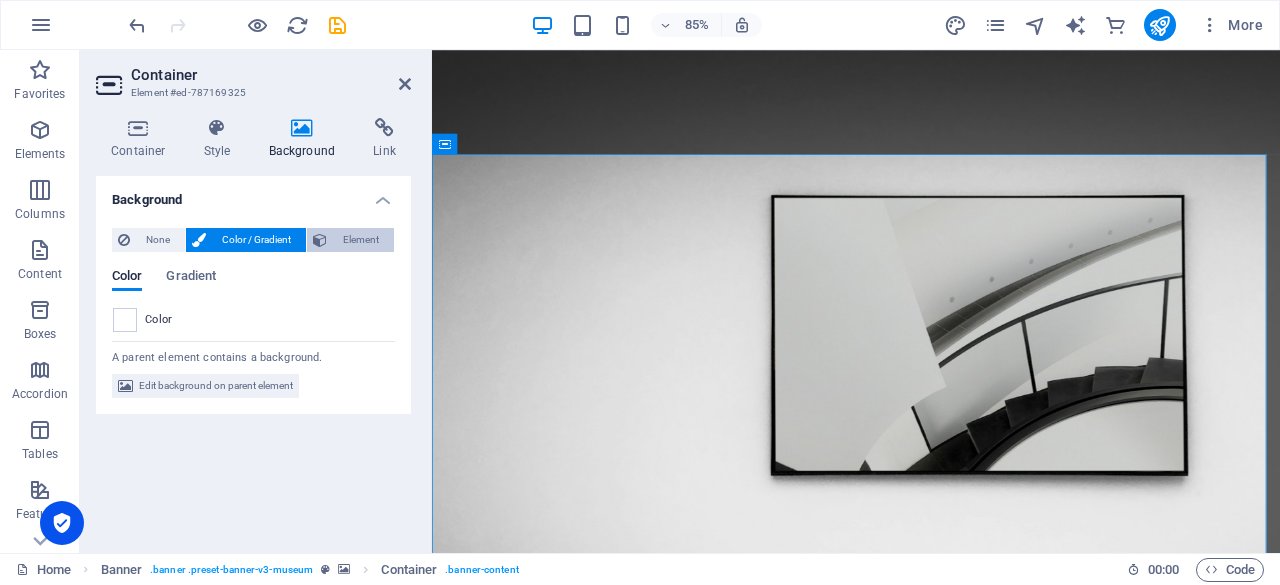 click on "Element" at bounding box center (360, 240) 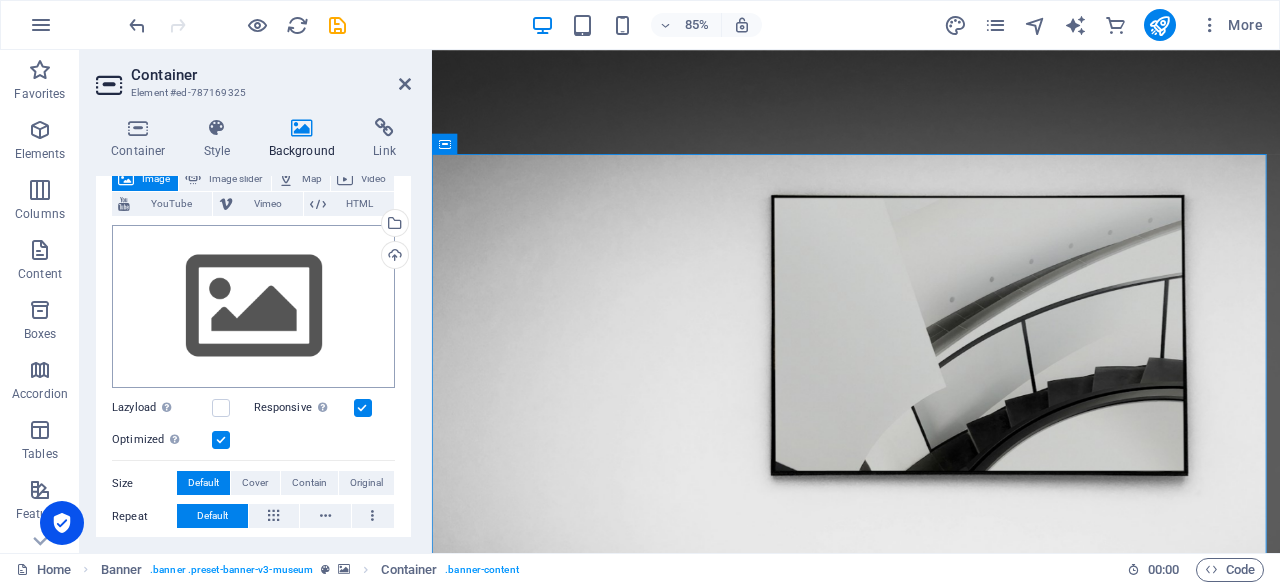 scroll, scrollTop: 0, scrollLeft: 0, axis: both 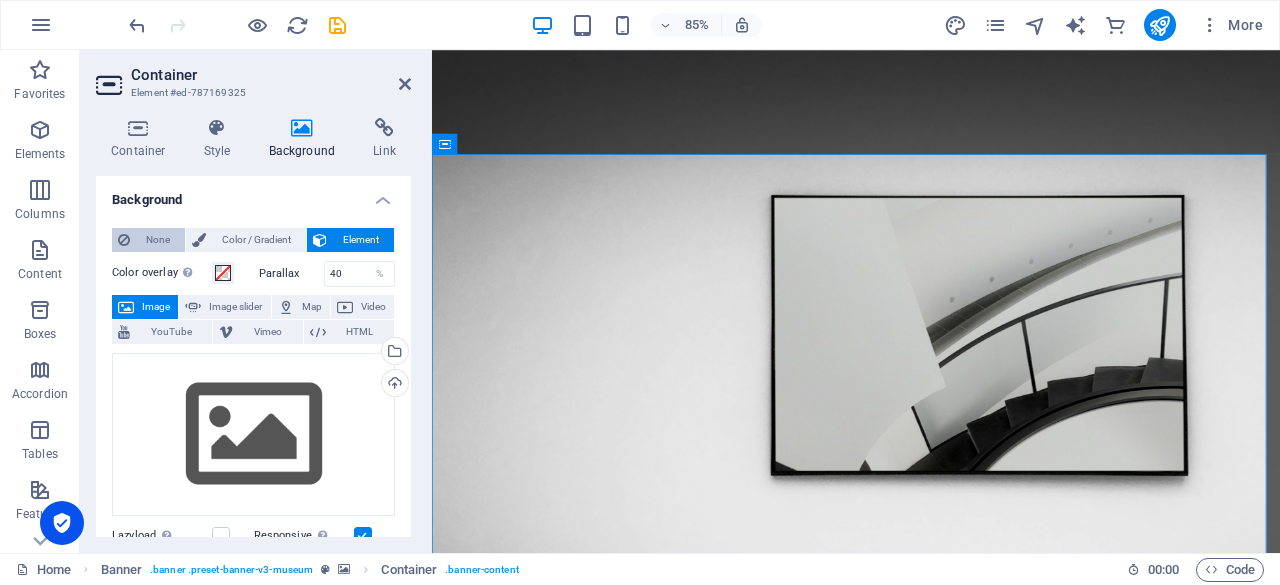 drag, startPoint x: 244, startPoint y: 238, endPoint x: 131, endPoint y: 230, distance: 113.28283 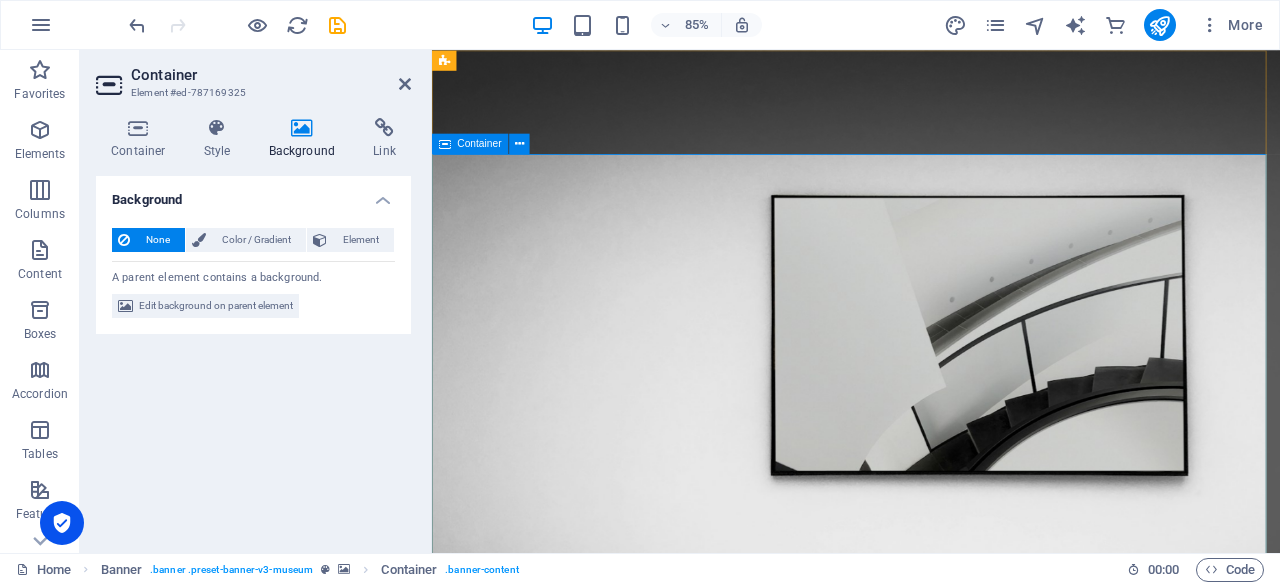 click on "LABORATORIUM SISTEM KERJA & ERGONOMI Because of Human Being Explore" at bounding box center (931, 1359) 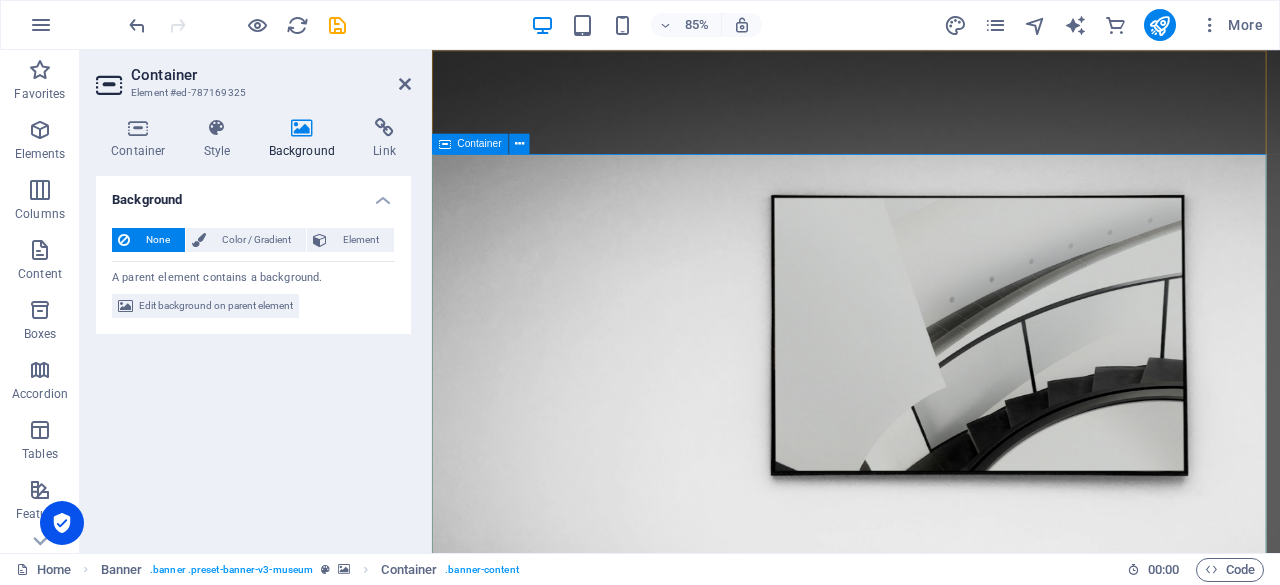 click on "LABORATORIUM SISTEM KERJA & ERGONOMI Because of Human Being Explore" at bounding box center [931, 1359] 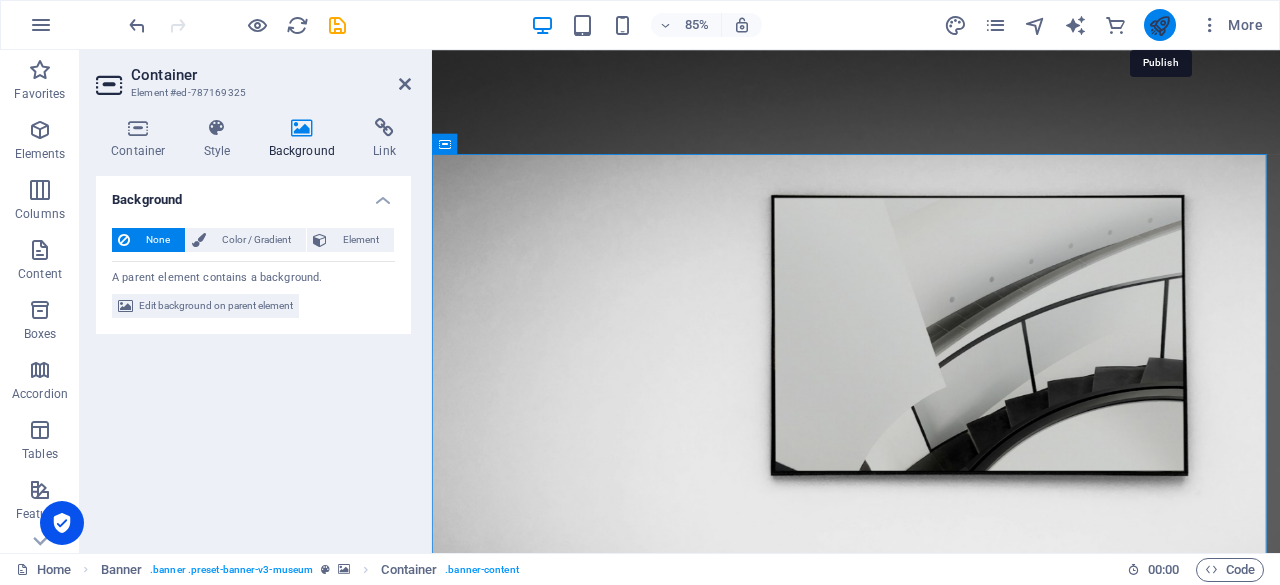 click at bounding box center [1159, 25] 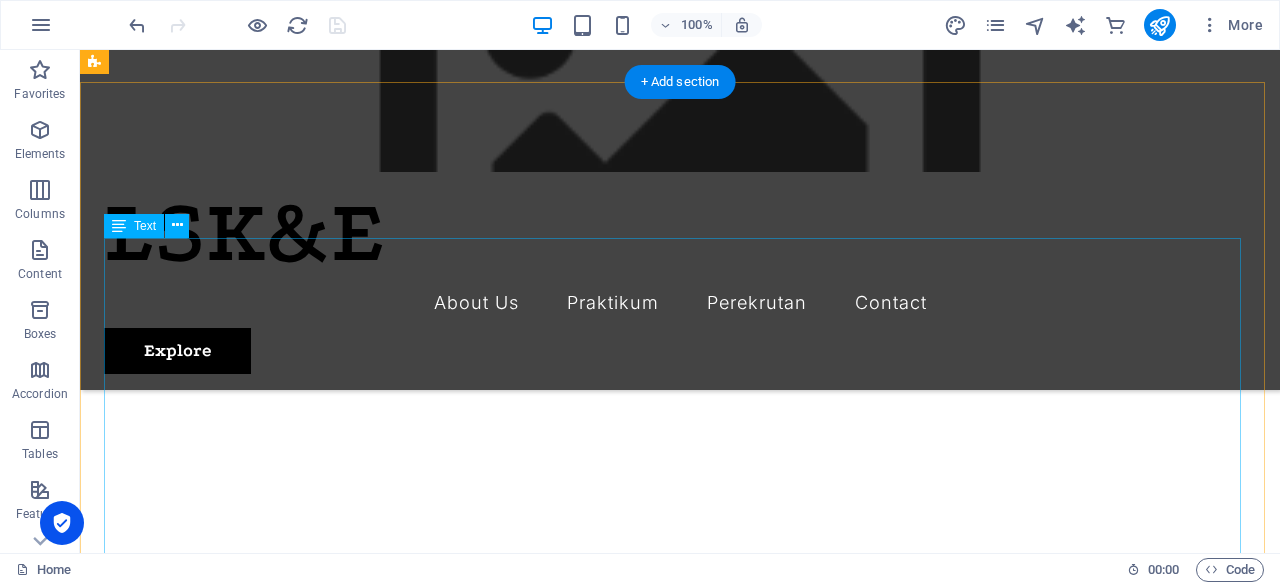 scroll, scrollTop: 560, scrollLeft: 0, axis: vertical 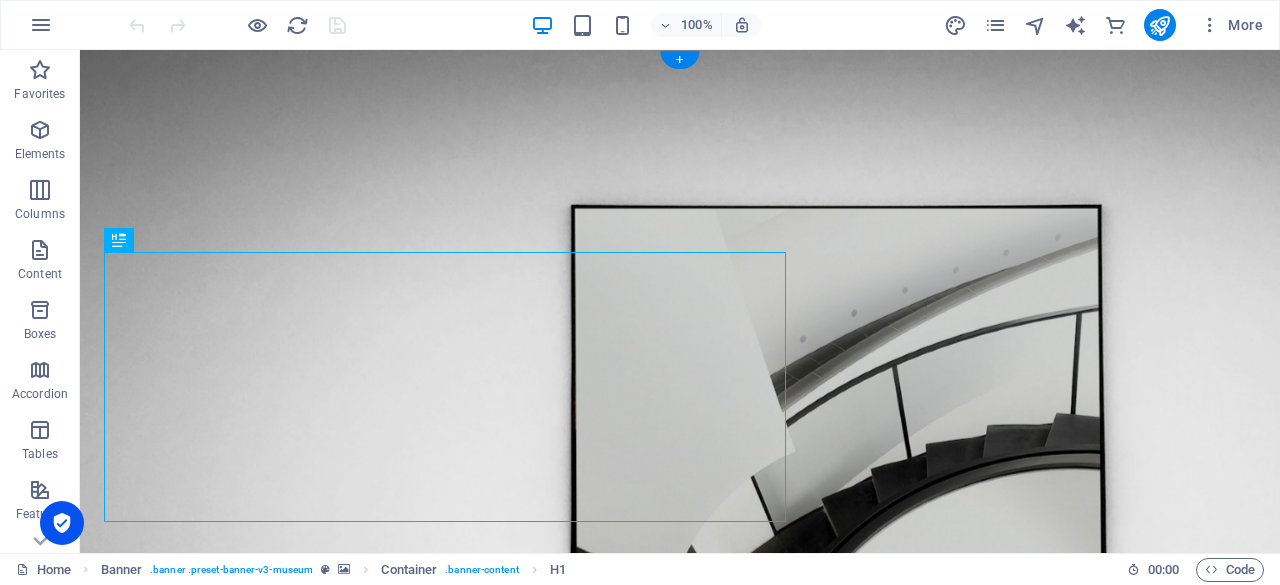 click at bounding box center (680, 798) 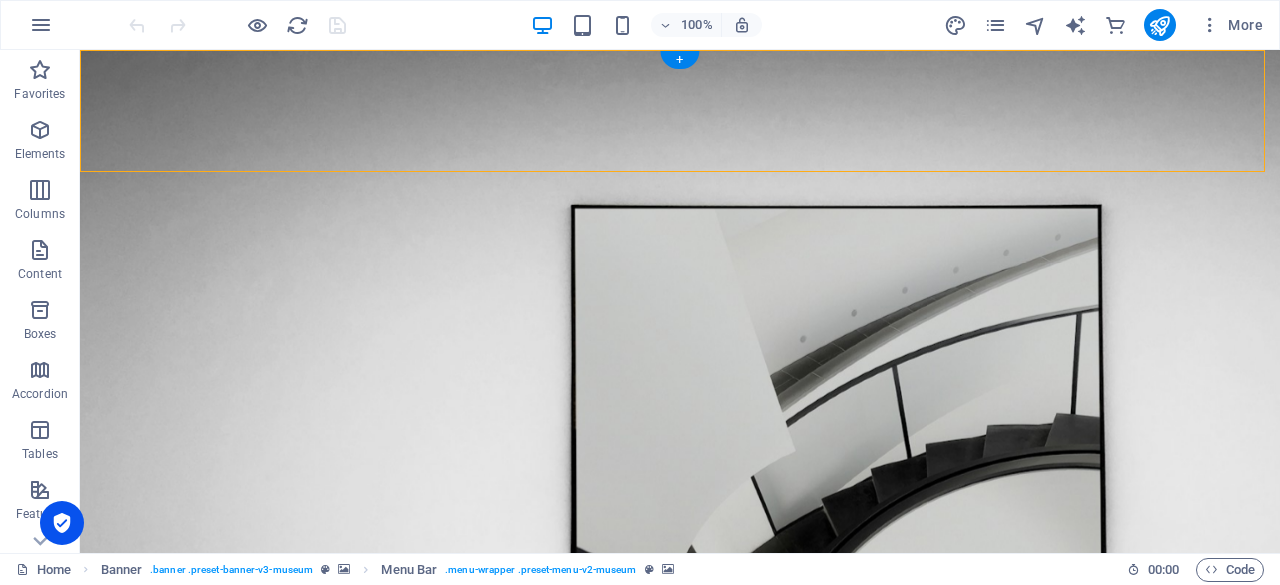 click at bounding box center [680, 798] 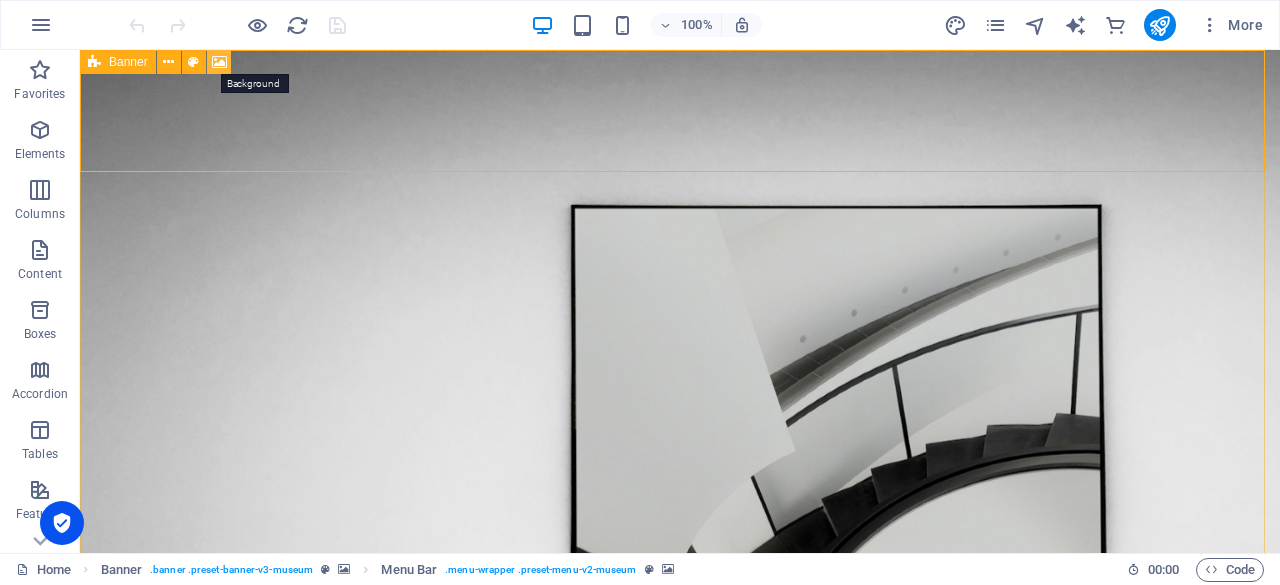click at bounding box center [219, 62] 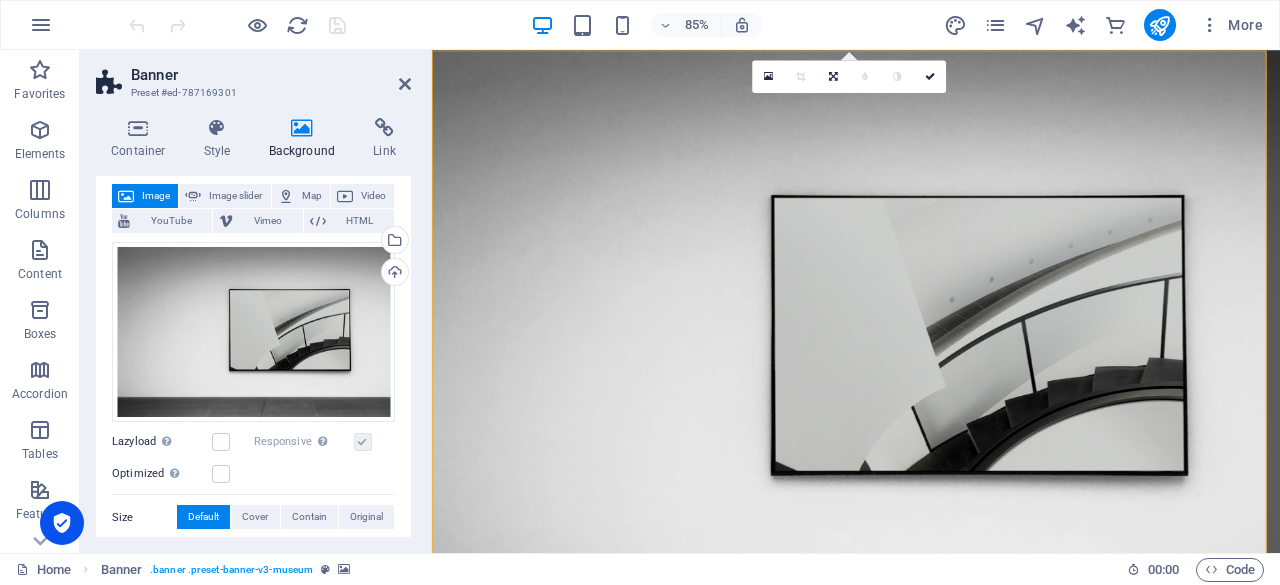 scroll, scrollTop: 110, scrollLeft: 0, axis: vertical 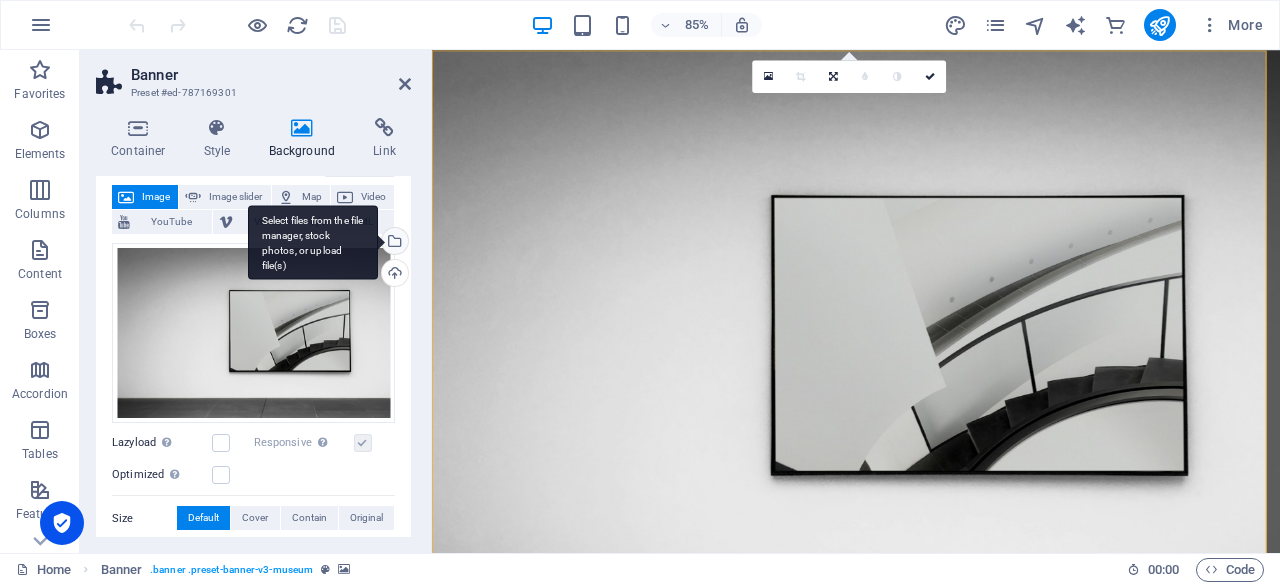 click on "Select files from the file manager, stock photos, or upload file(s)" at bounding box center [313, 242] 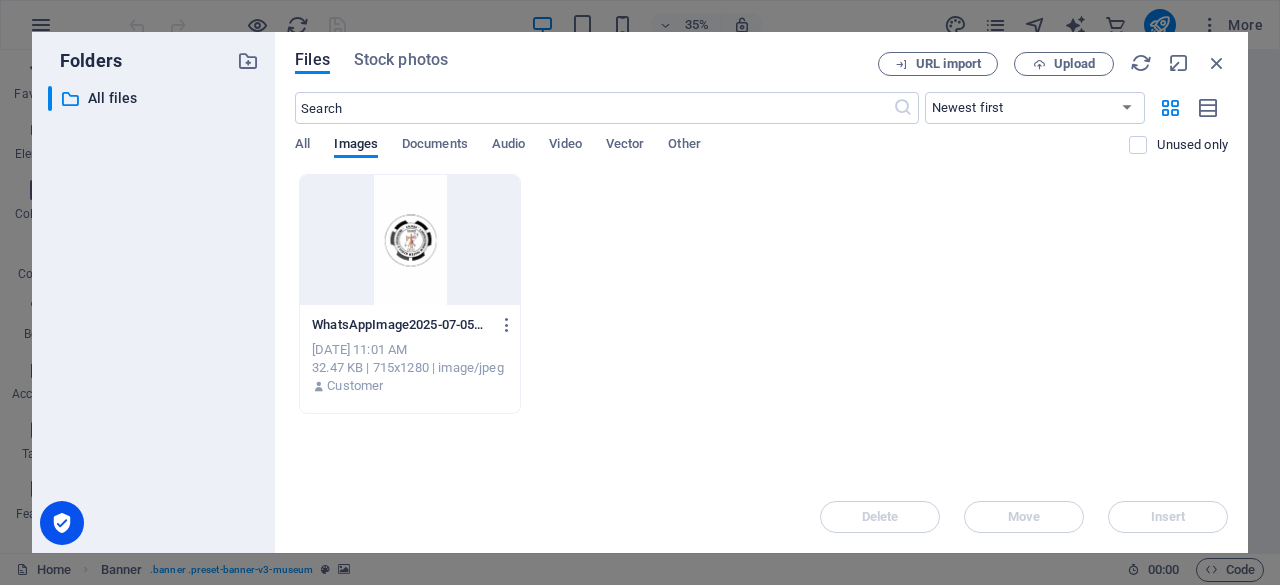 click at bounding box center (410, 240) 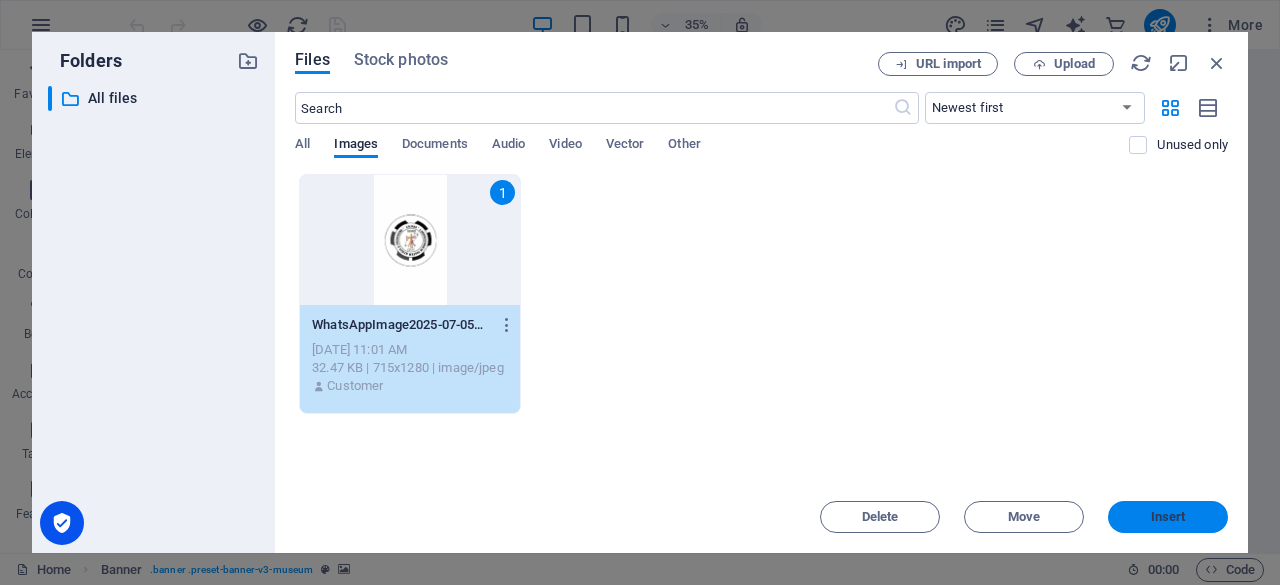 click on "Insert" at bounding box center (1168, 517) 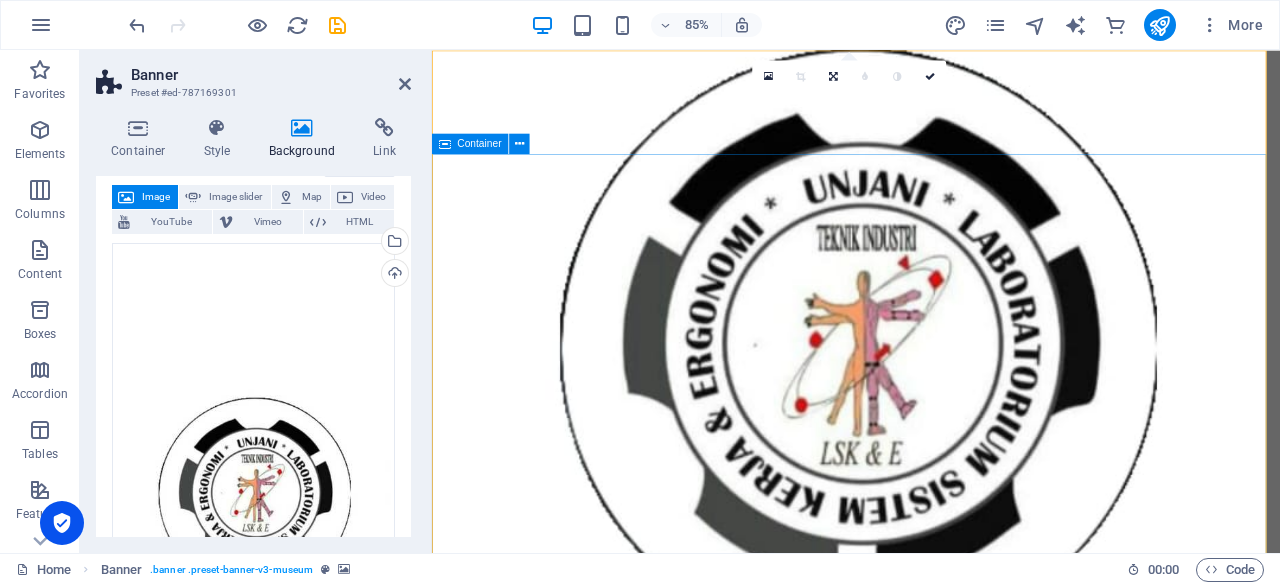 scroll, scrollTop: 0, scrollLeft: 11, axis: horizontal 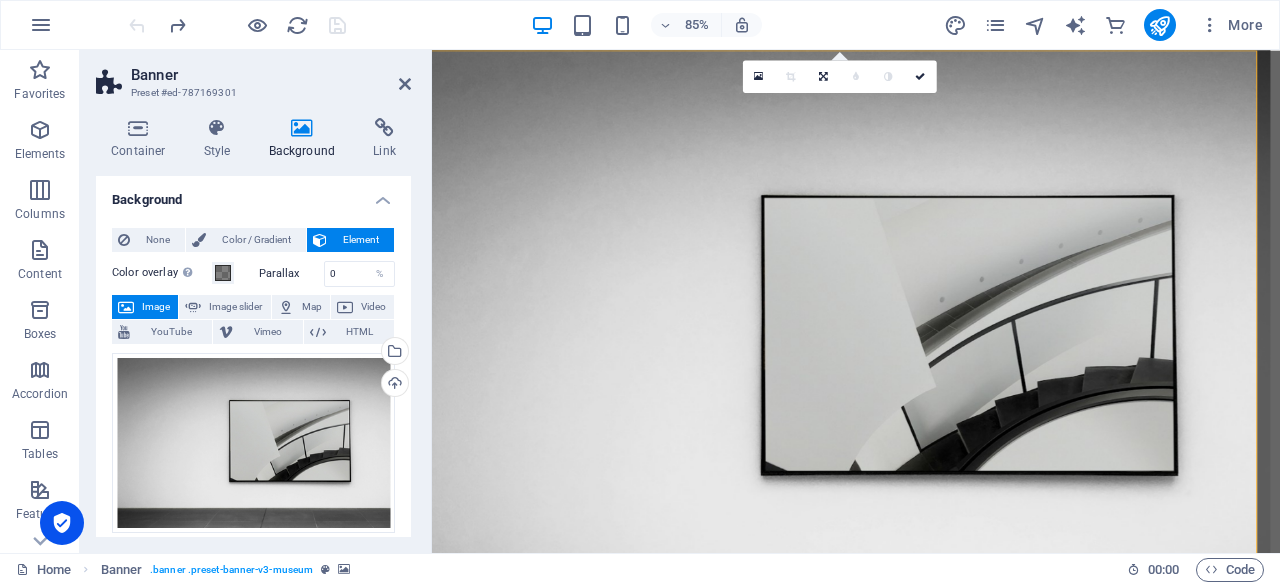 click on "Background" at bounding box center (306, 139) 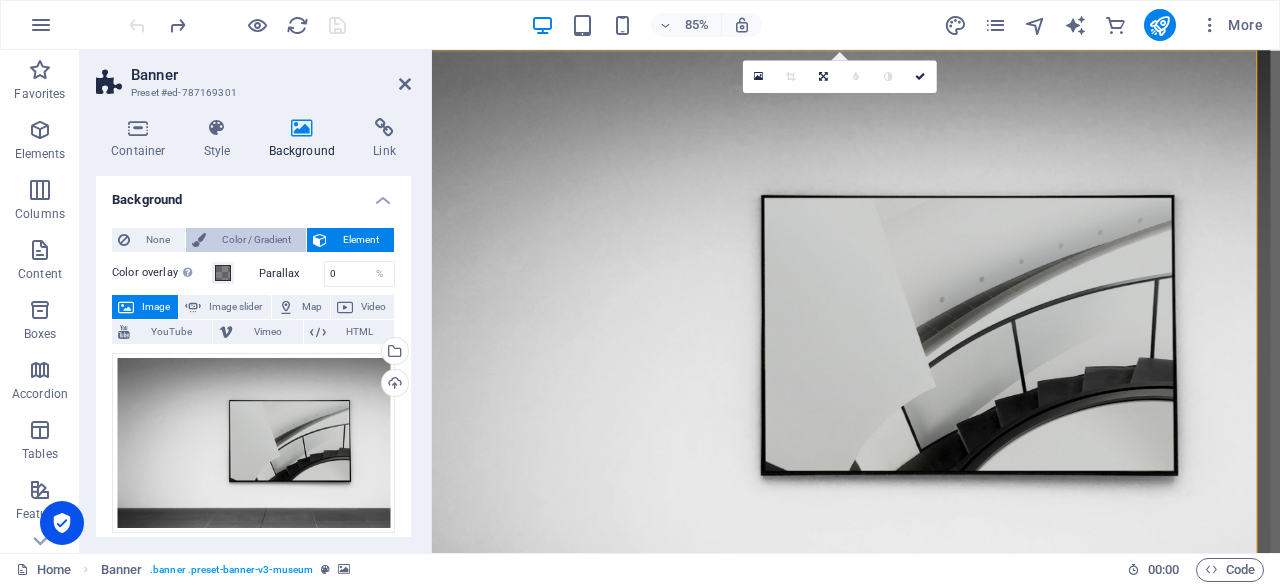 click on "Color / Gradient" at bounding box center [256, 240] 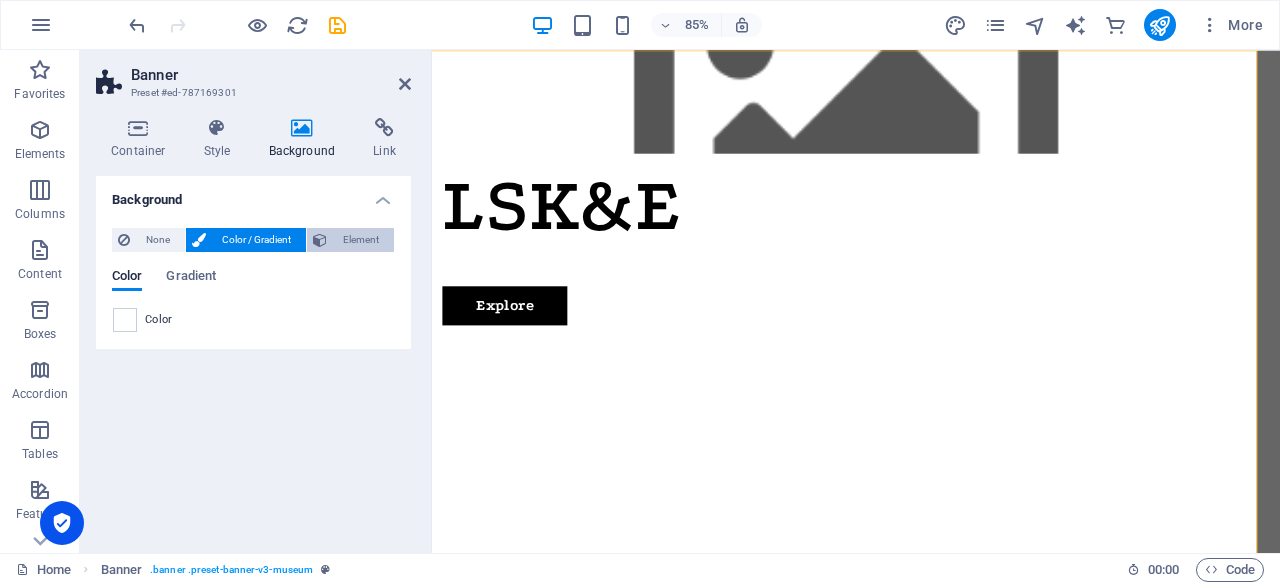 click on "Element" at bounding box center (360, 240) 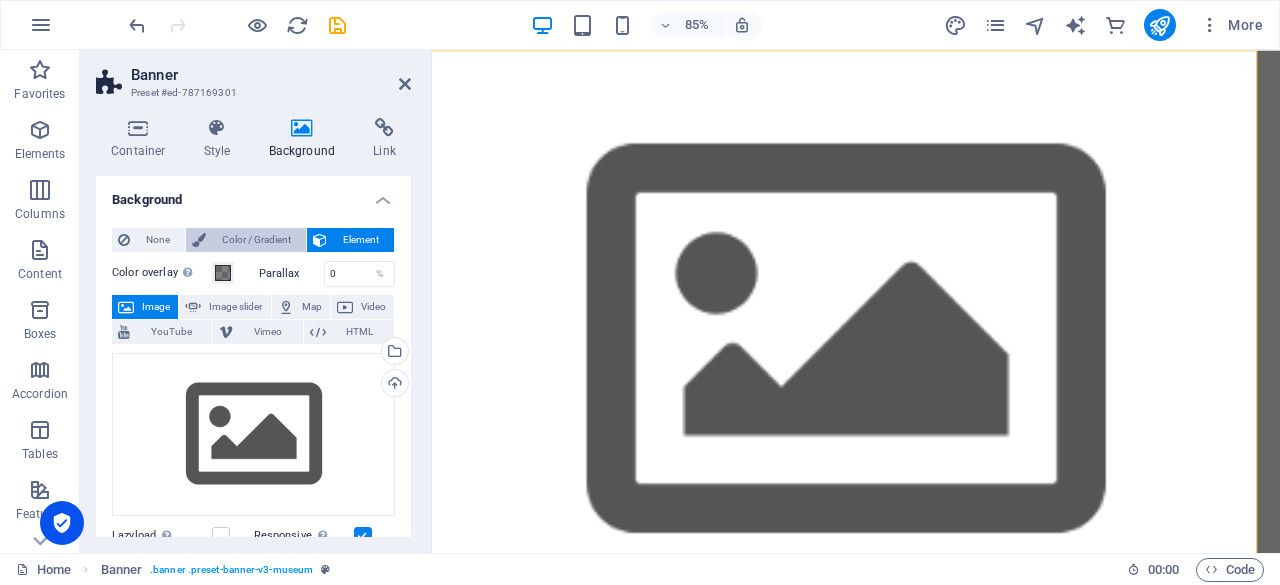 click on "Color / Gradient" at bounding box center [256, 240] 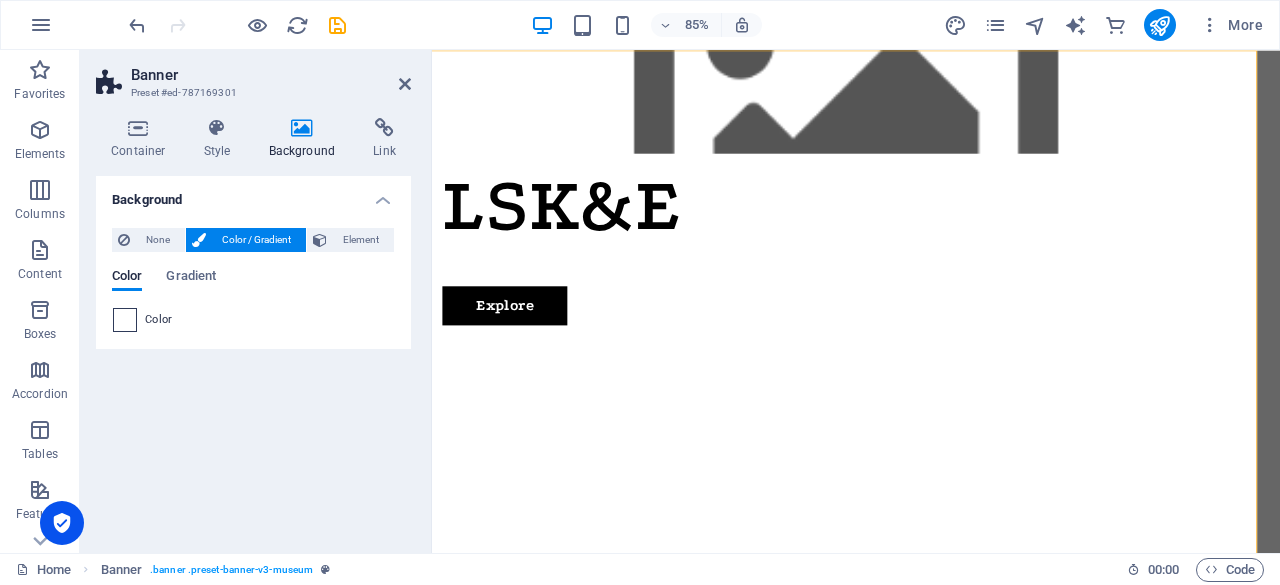click at bounding box center (125, 320) 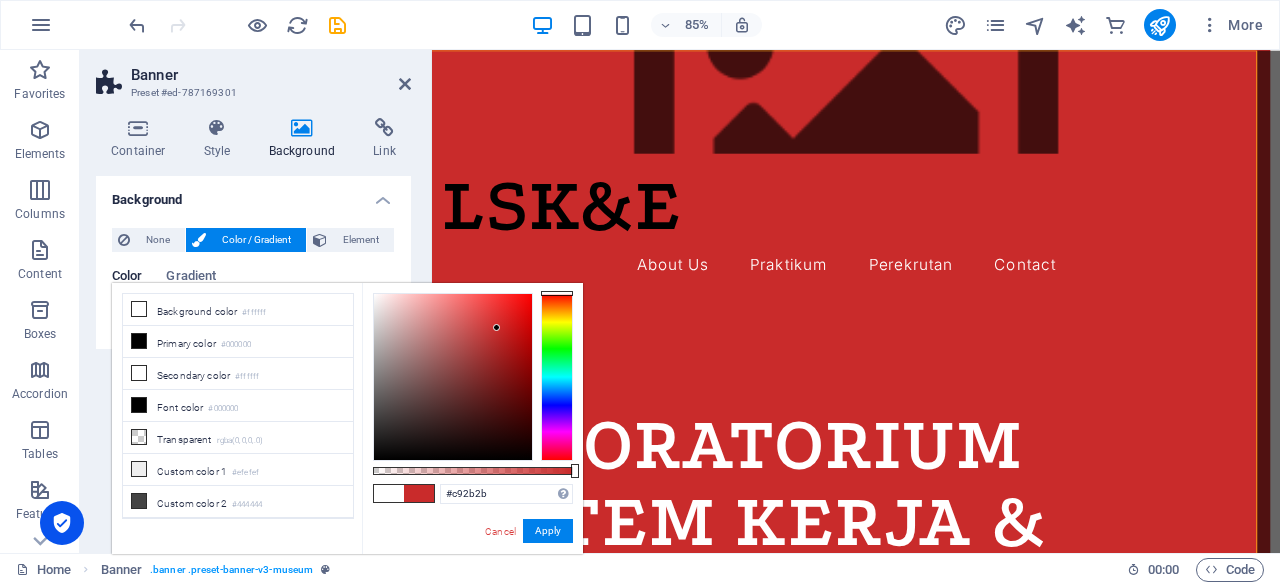 click at bounding box center [453, 377] 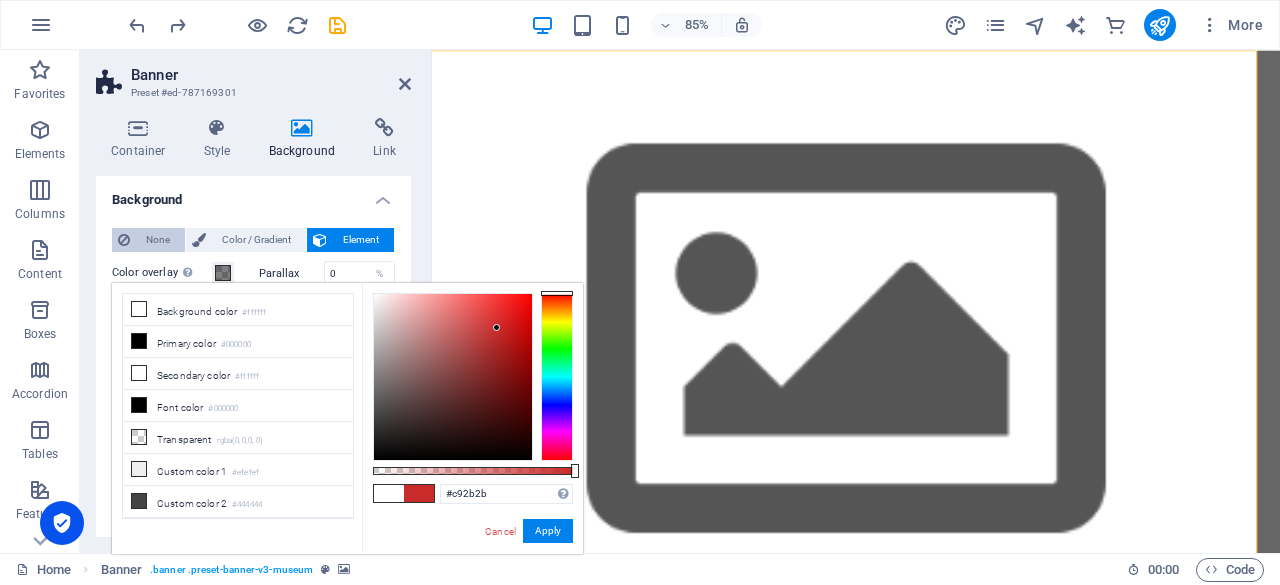 click on "None" at bounding box center (157, 240) 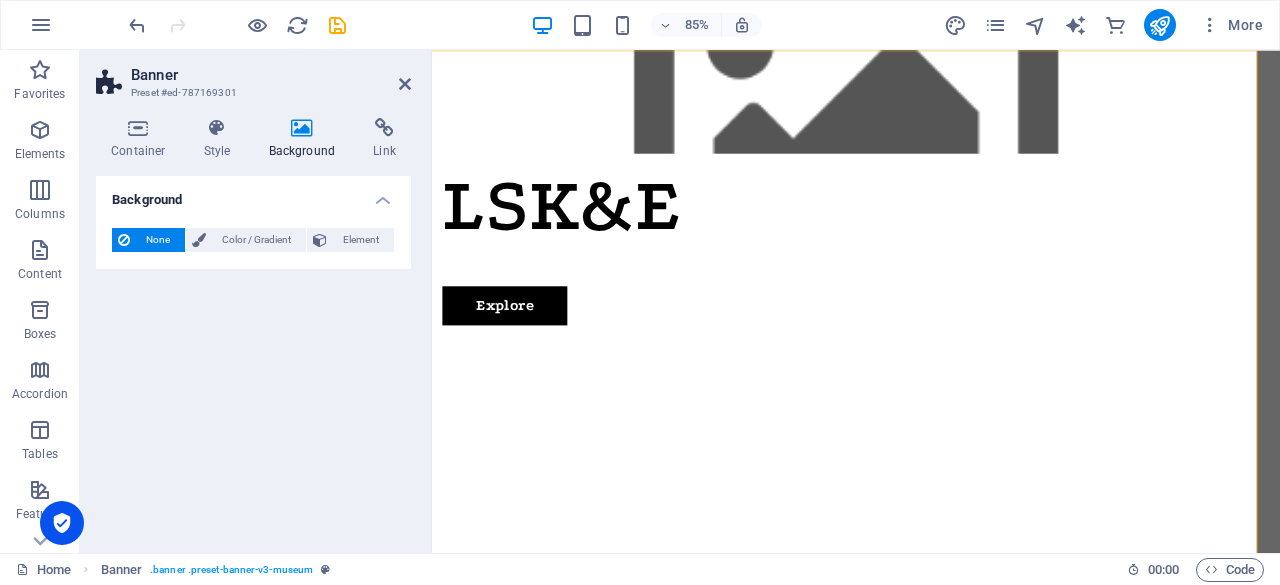 click on "None" at bounding box center [157, 240] 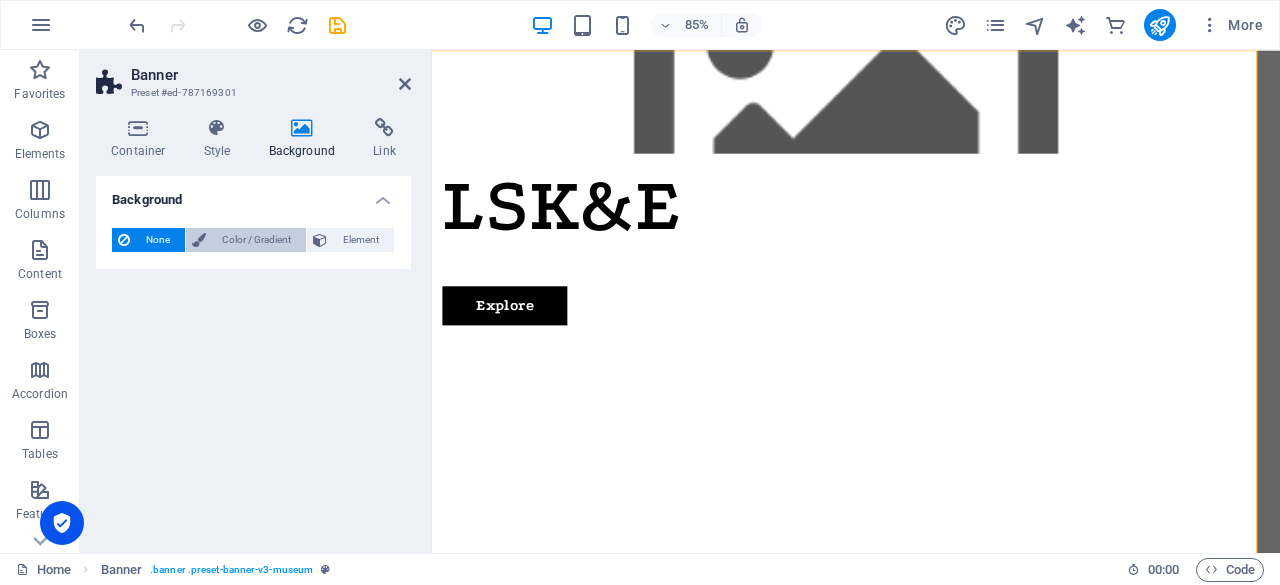 click on "Color / Gradient" at bounding box center [256, 240] 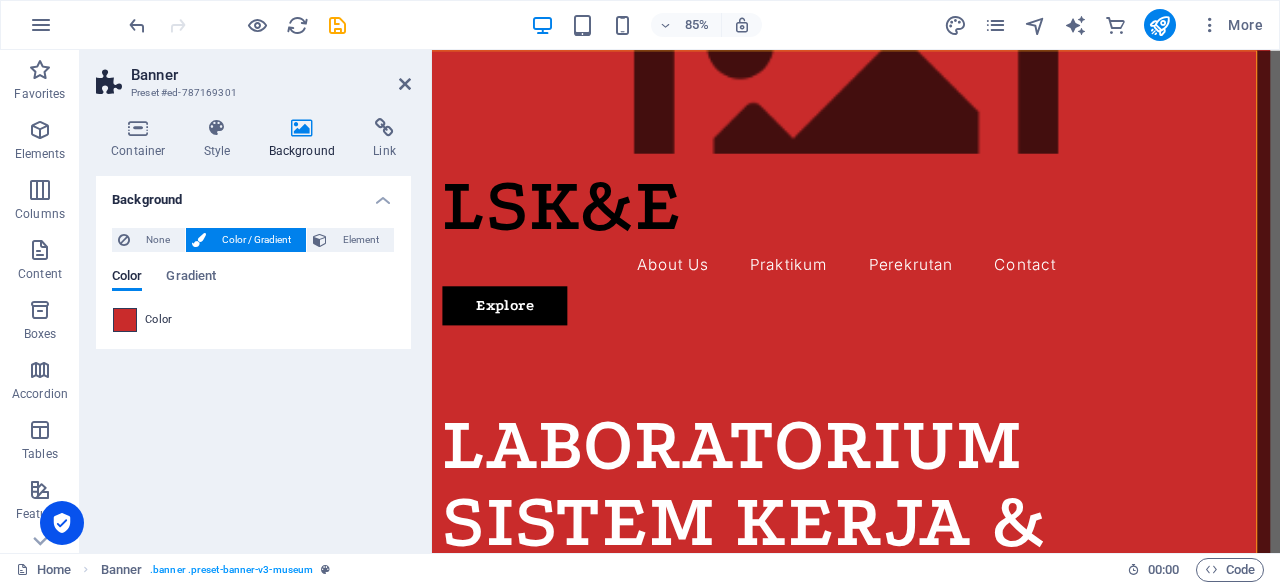 click at bounding box center [125, 320] 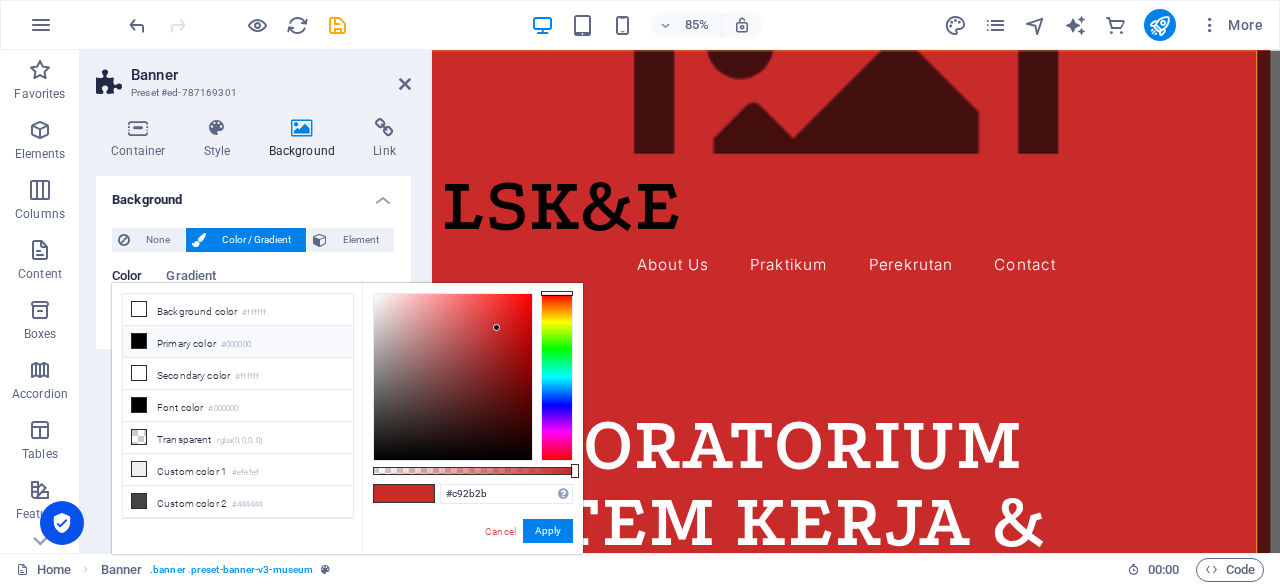 click on "Primary color
#000000" at bounding box center (238, 342) 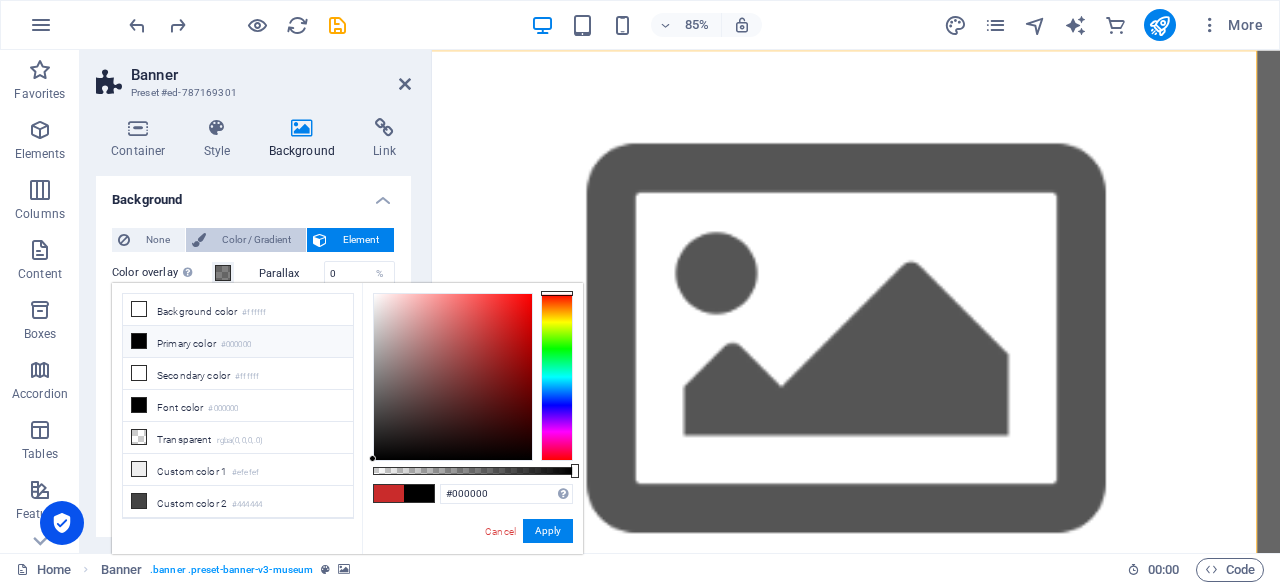 click on "Color / Gradient" at bounding box center (256, 240) 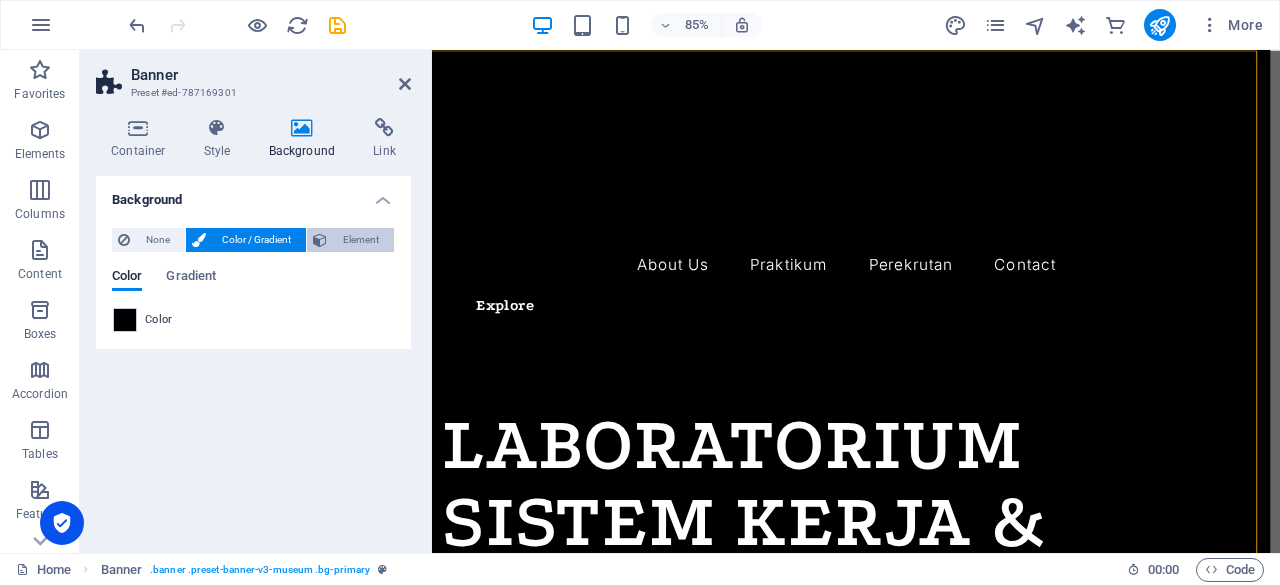 click on "Element" at bounding box center [360, 240] 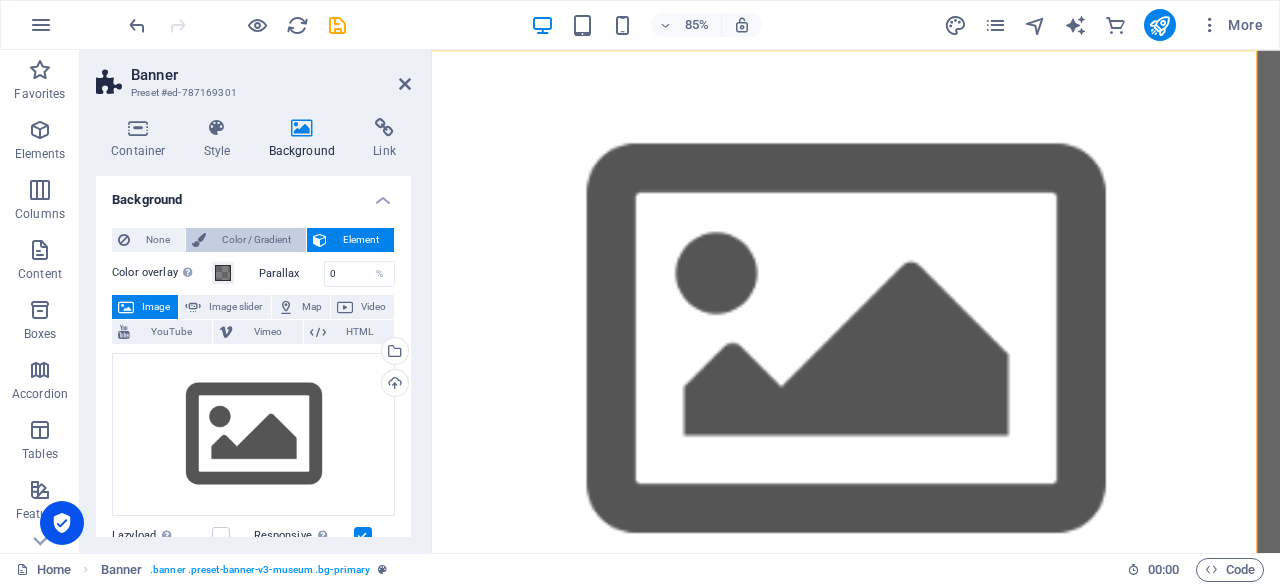 click on "Color / Gradient" at bounding box center [256, 240] 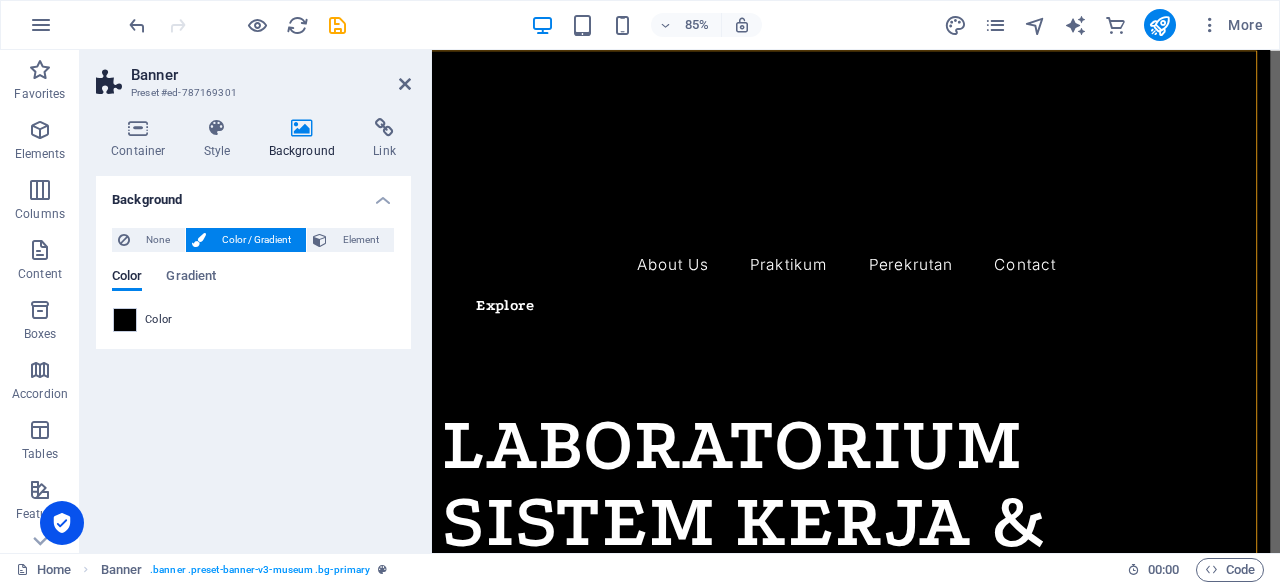 click on "Color" at bounding box center [253, 320] 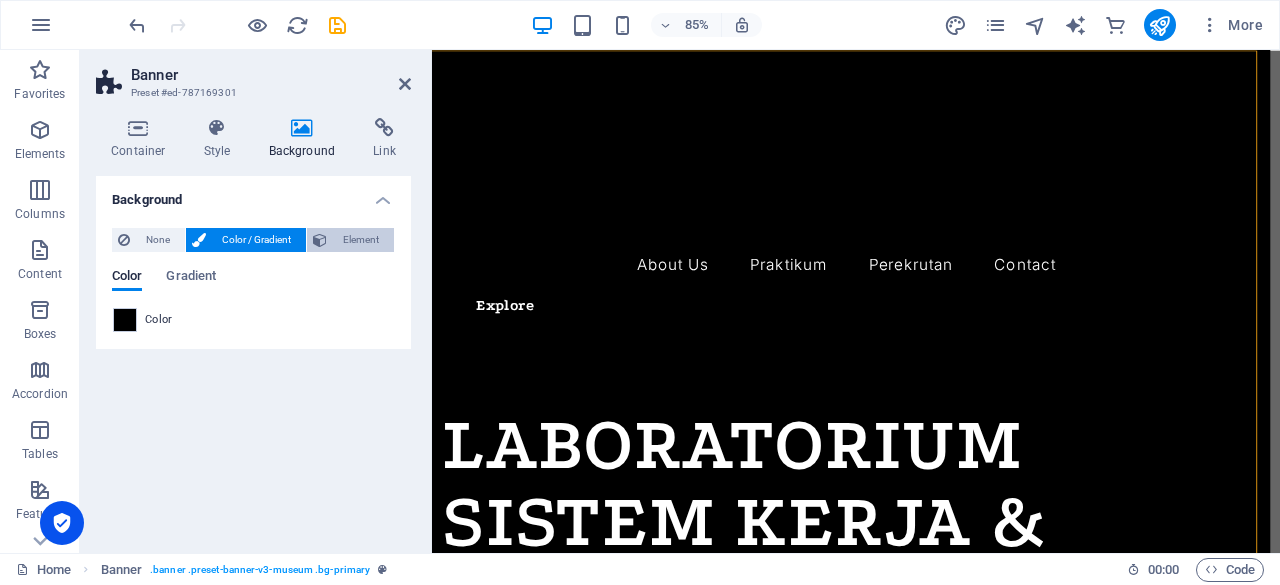 click on "Element" at bounding box center (360, 240) 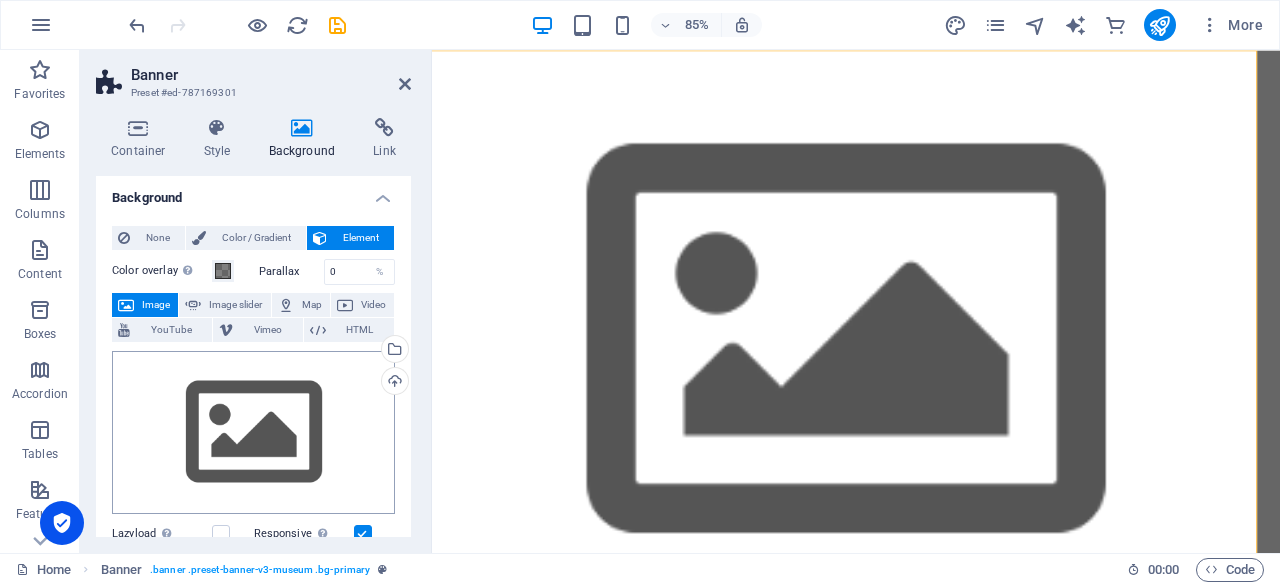 scroll, scrollTop: 1, scrollLeft: 0, axis: vertical 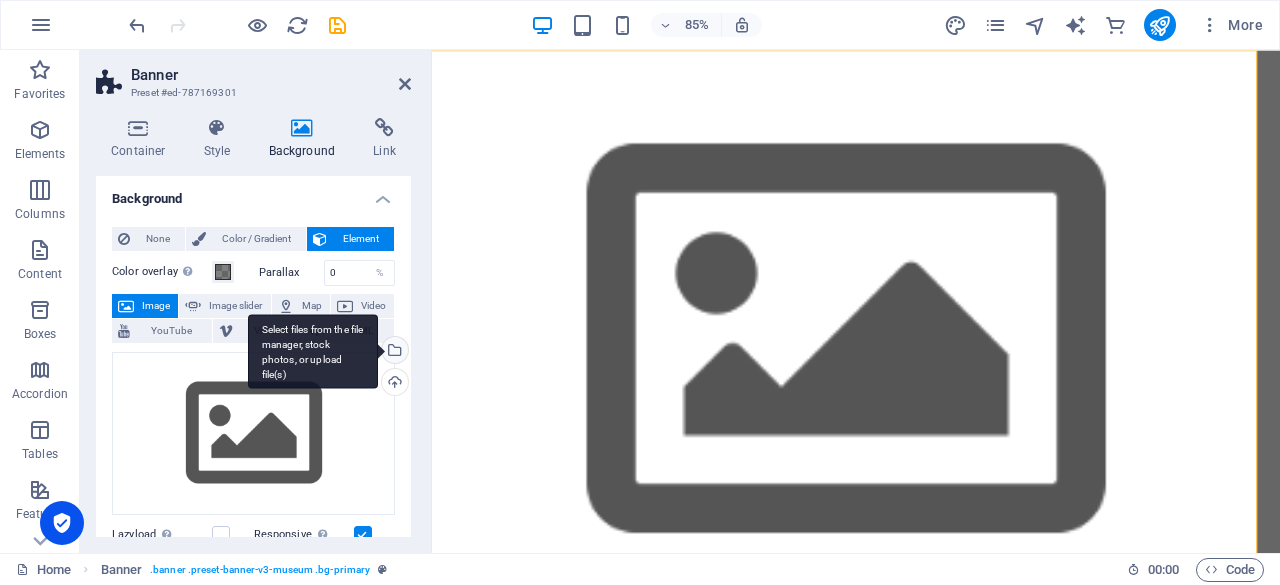click on "Select files from the file manager, stock photos, or upload file(s)" at bounding box center (393, 352) 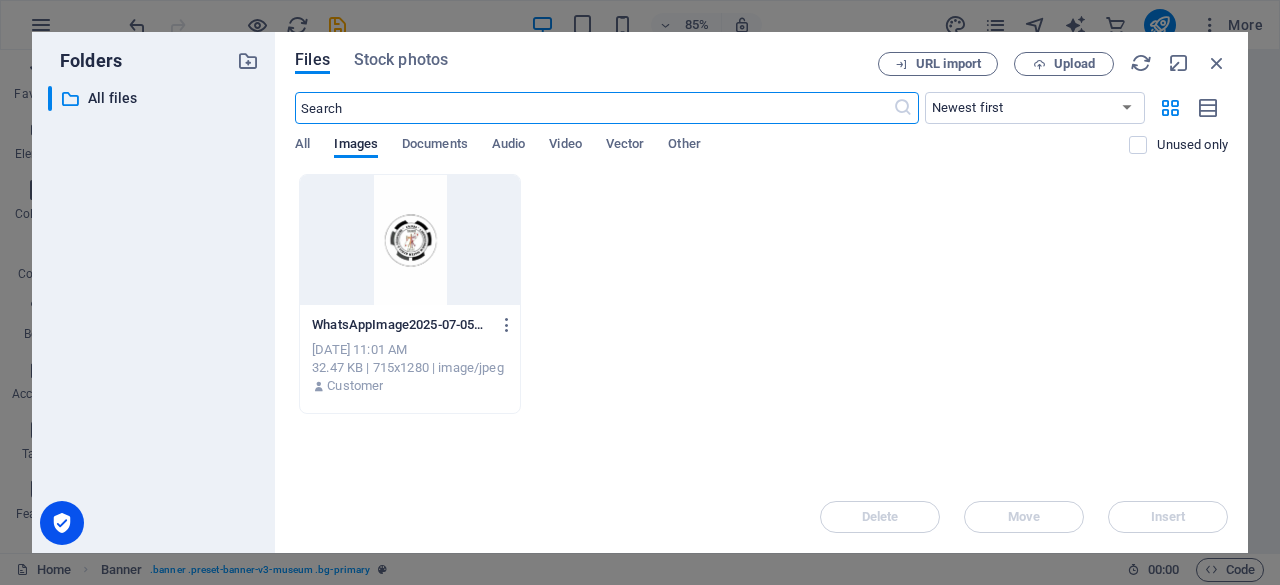 scroll, scrollTop: 0, scrollLeft: 0, axis: both 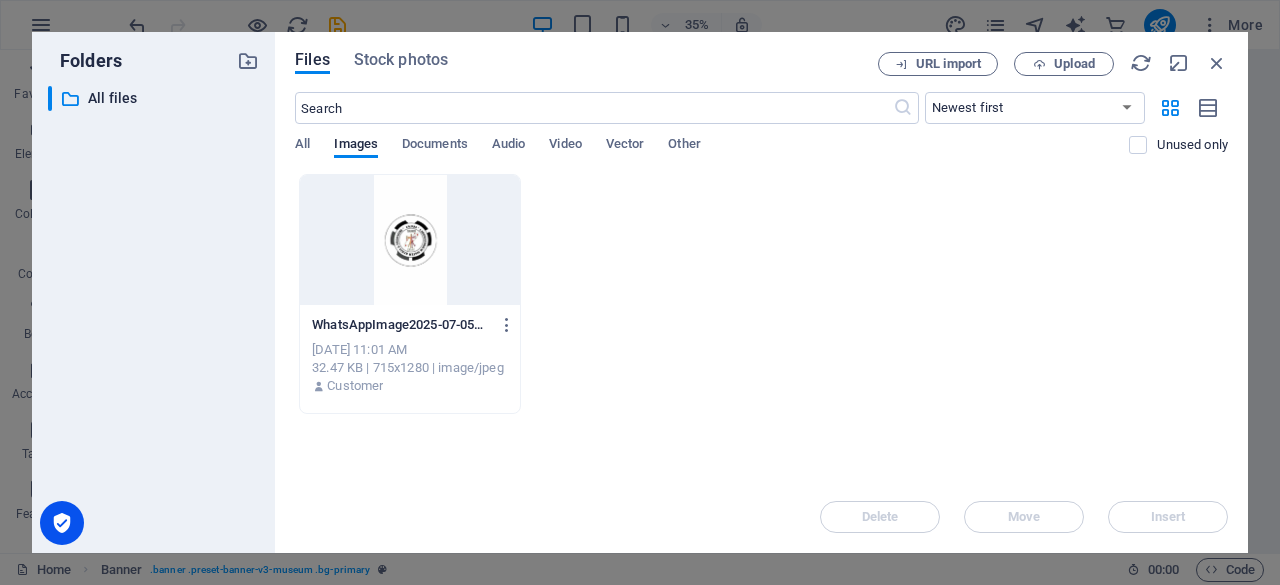 click at bounding box center [410, 240] 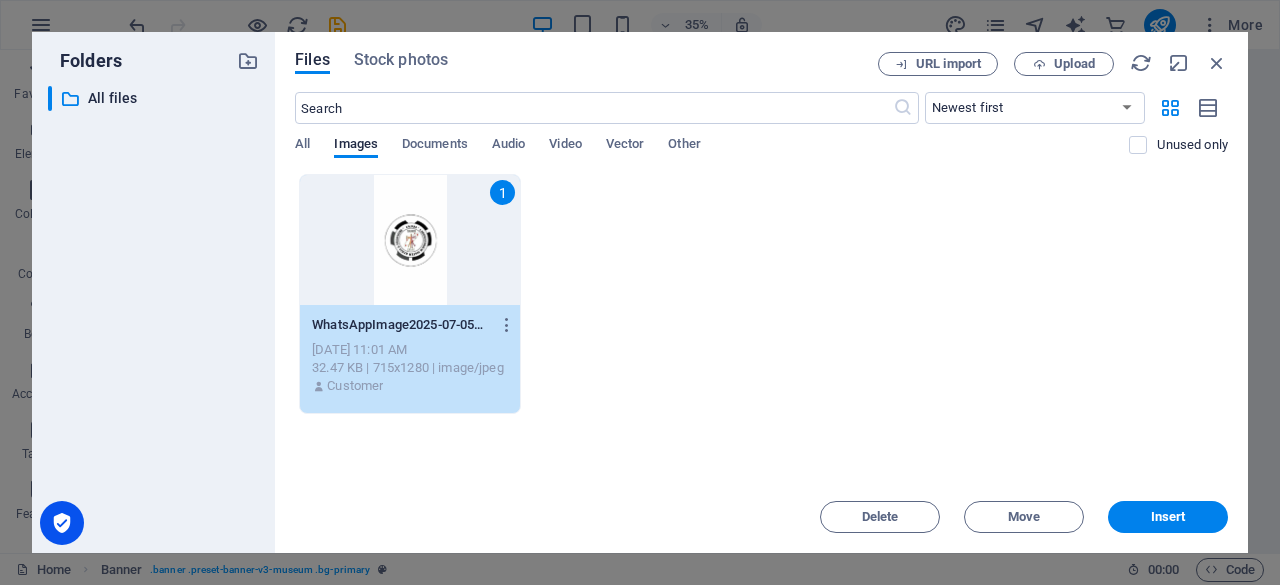 click on "1" at bounding box center (410, 240) 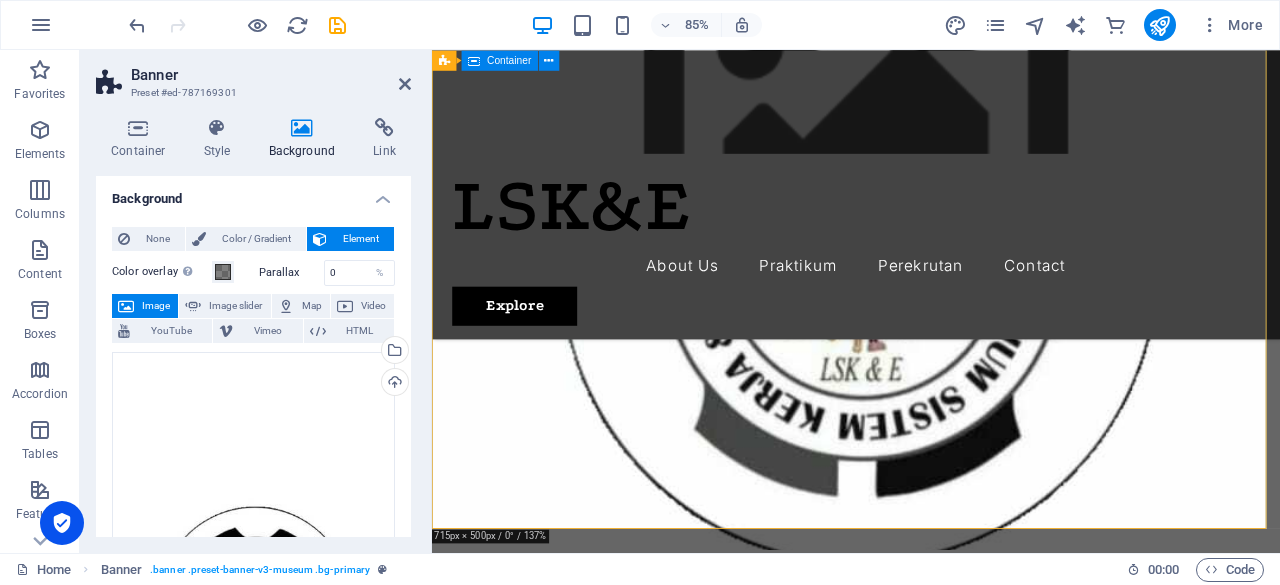 scroll, scrollTop: 0, scrollLeft: 0, axis: both 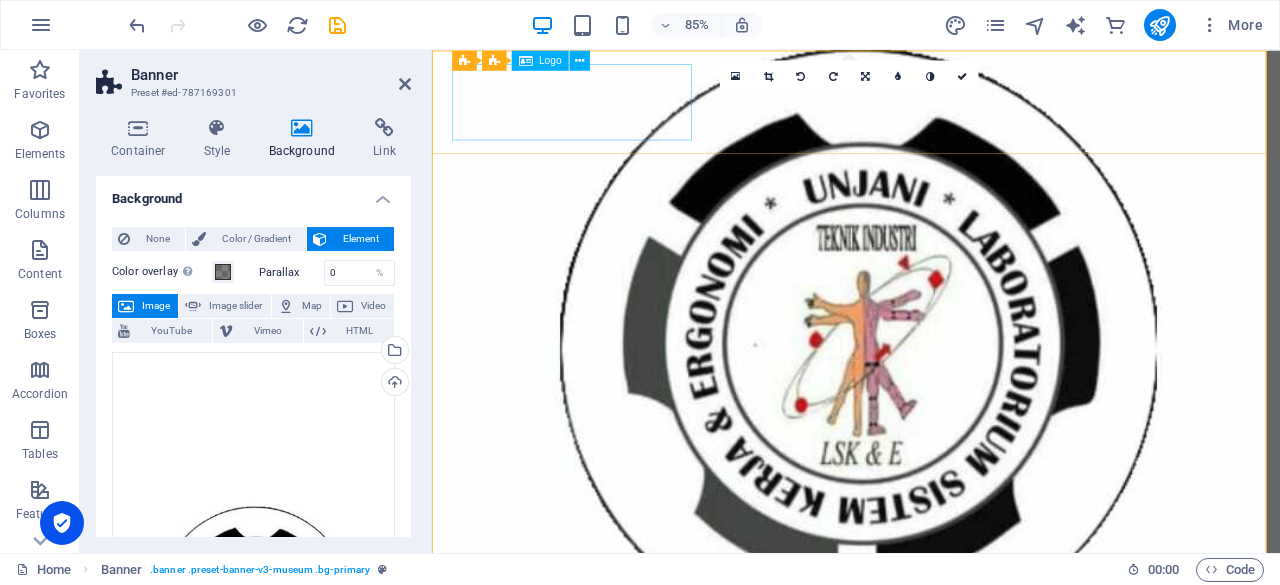 click on "Logo" at bounding box center (550, 60) 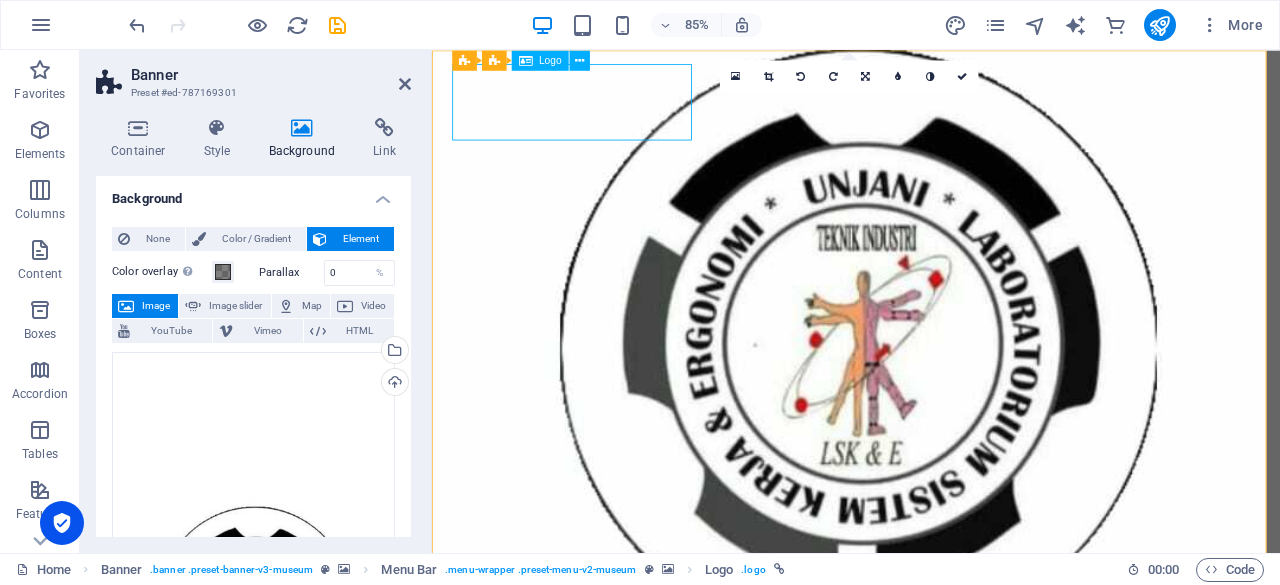 click on "Logo" at bounding box center [540, 60] 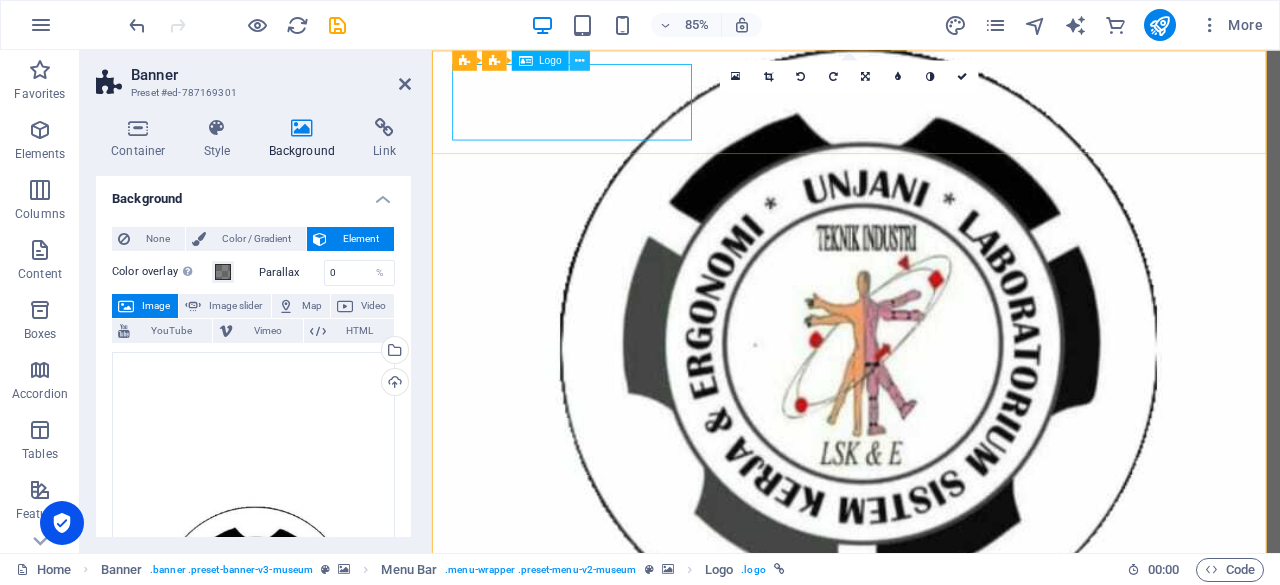 click at bounding box center (579, 60) 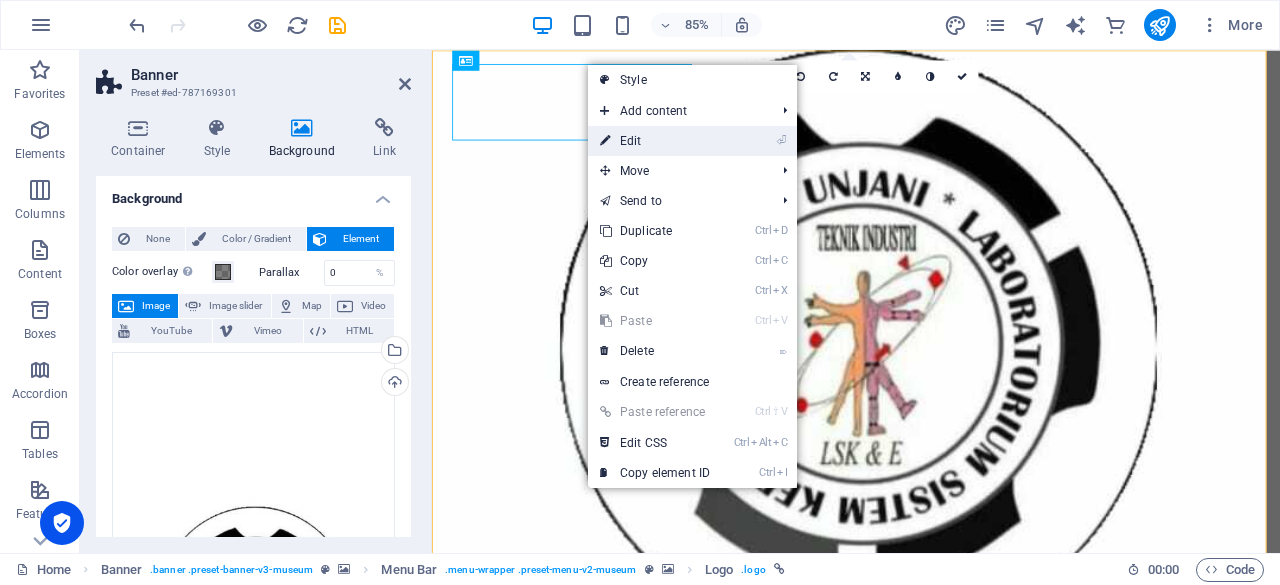 click on "⏎  Edit" at bounding box center [655, 141] 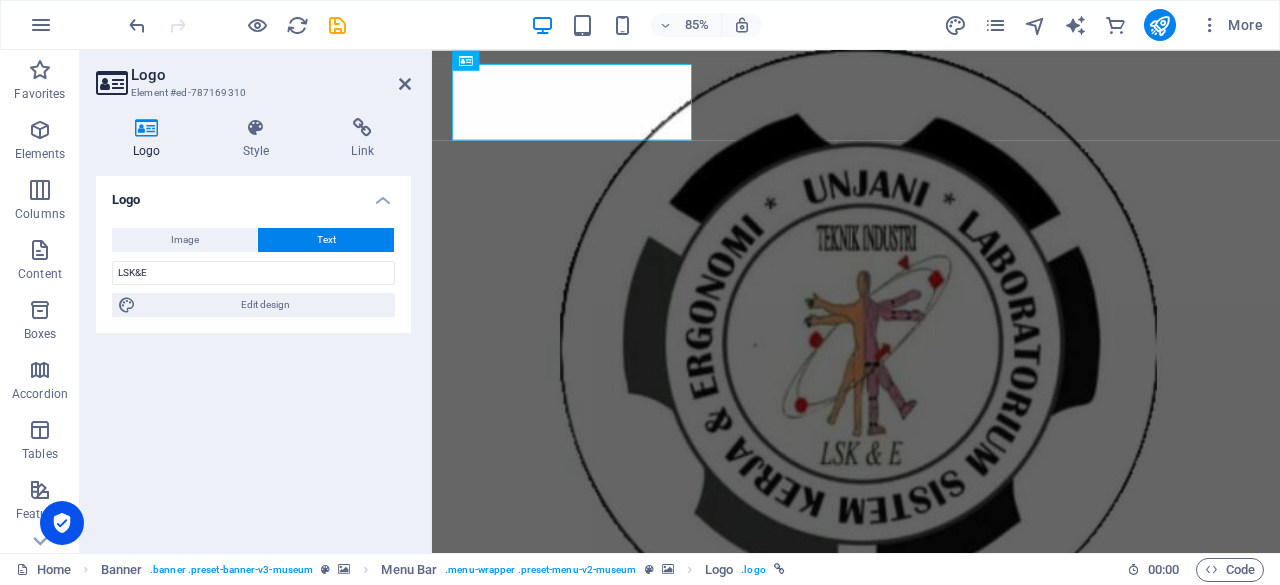 click on "Image Text Drag files here, click to choose files or select files from Files or our free stock photos & videos Select files from the file manager, stock photos, or upload file(s) Upload Width 186 Default auto px rem % em vh vw Fit image Automatically fit image to a fixed width and height Height Default auto px Alignment Lazyload Loading images after the page loads improves page speed. Responsive Automatically load retina image and smartphone optimized sizes. Lightbox Use as headline The image will be wrapped in an H1 headline tag. Useful for giving alternative text the weight of an H1 headline, e.g. for the logo. Leave unchecked if uncertain. Optimized Images are compressed to improve page speed. Position Direction Custom X offset 50 px rem % vh vw Y offset 50 px rem % vh vw LSK&E Edit design" at bounding box center (253, 272) 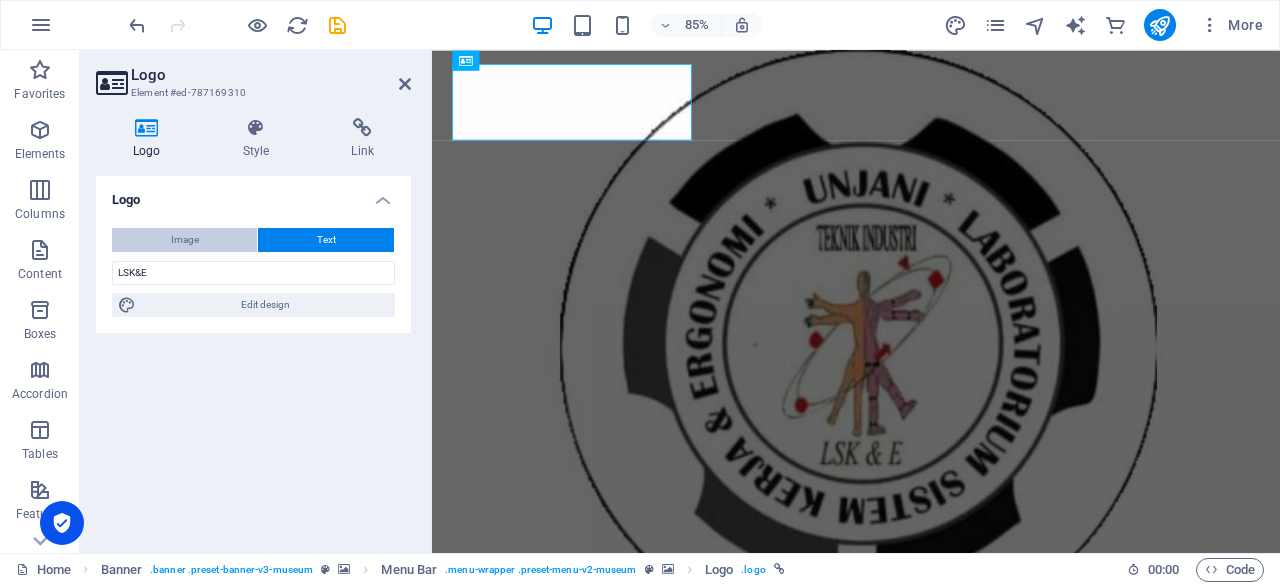click on "Image" at bounding box center [184, 240] 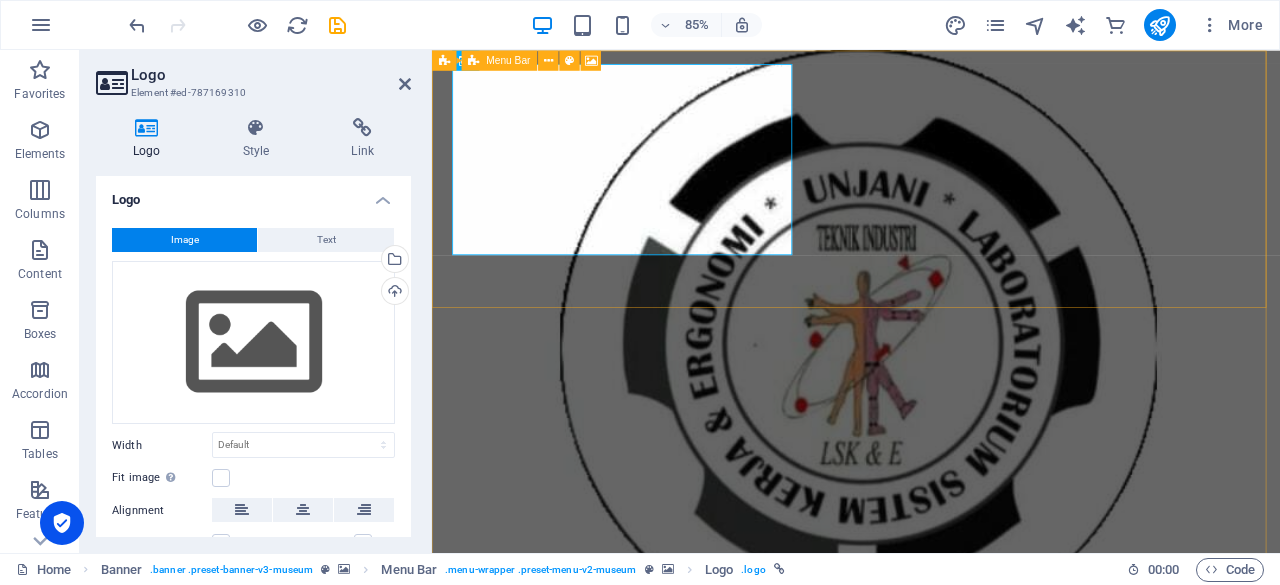 type 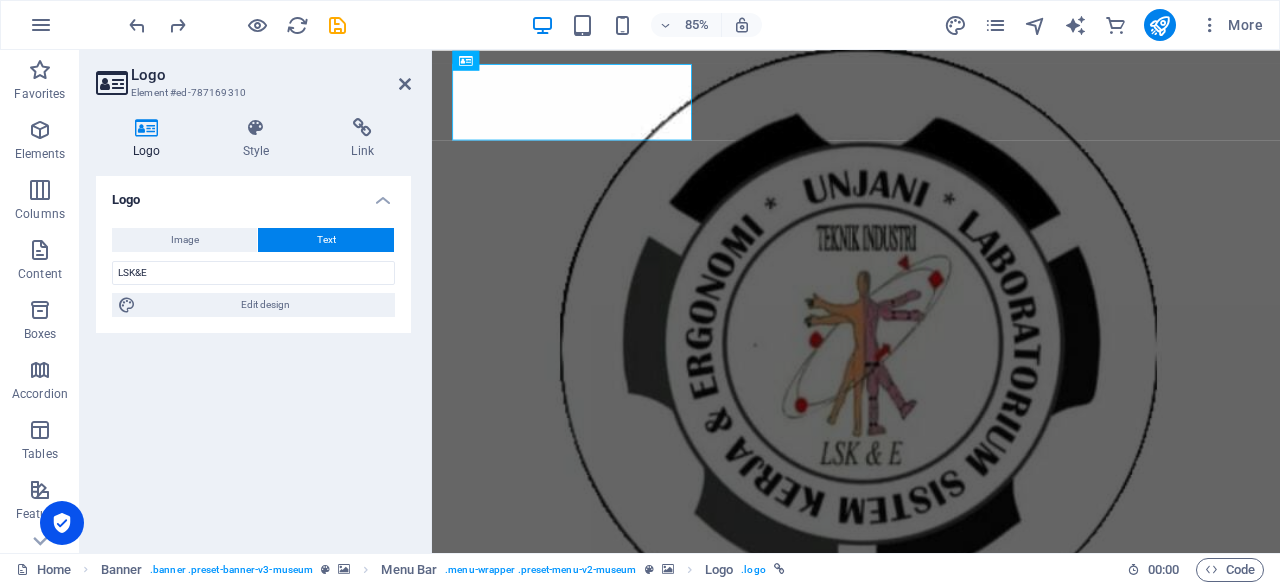 click at bounding box center [931, 798] 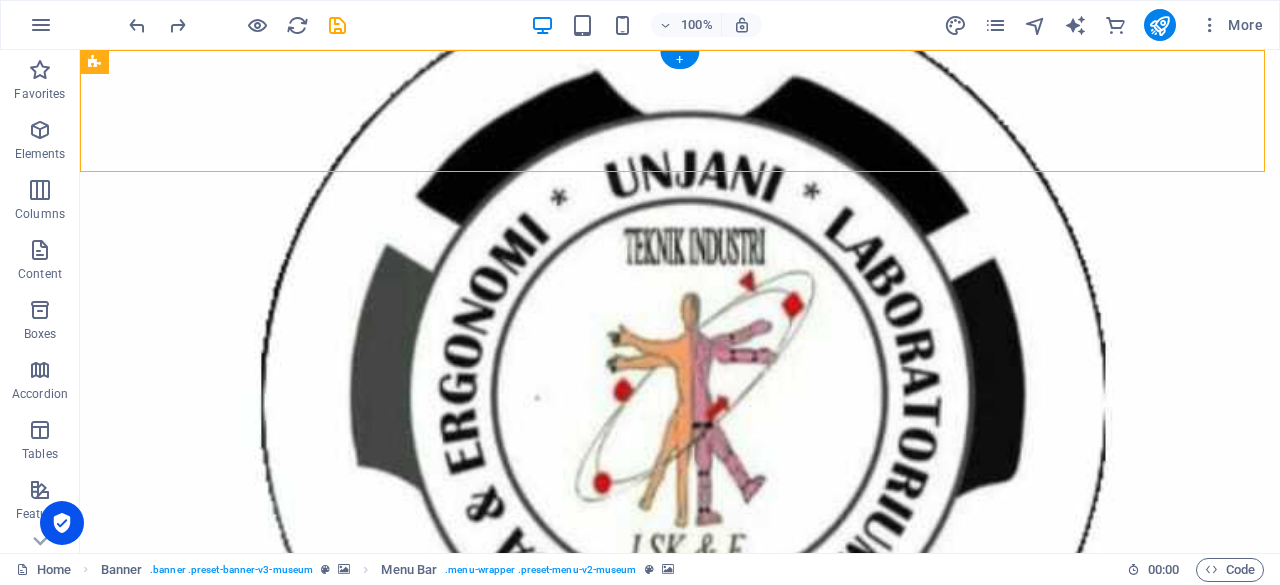 click at bounding box center [680, 798] 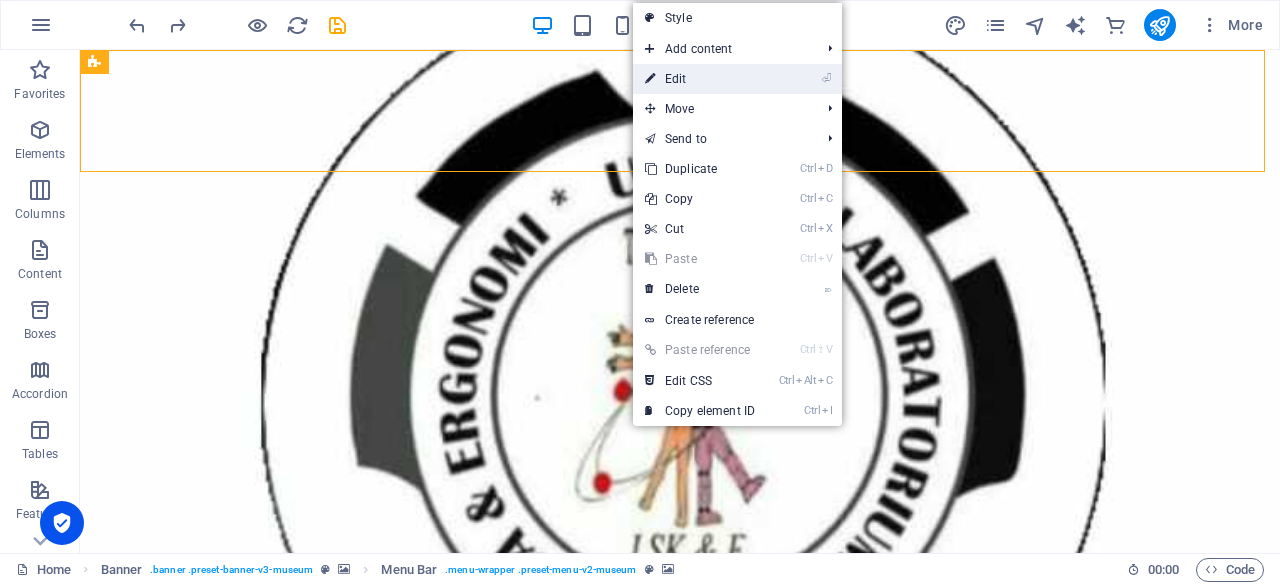 click on "⏎  Edit" at bounding box center [700, 79] 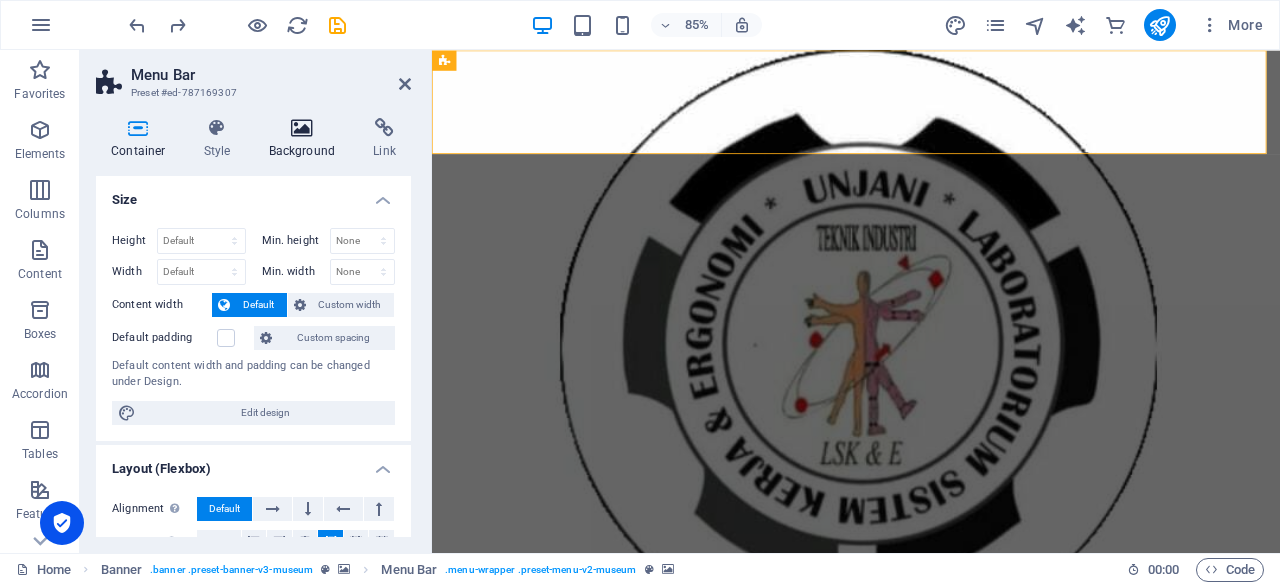 click at bounding box center (302, 128) 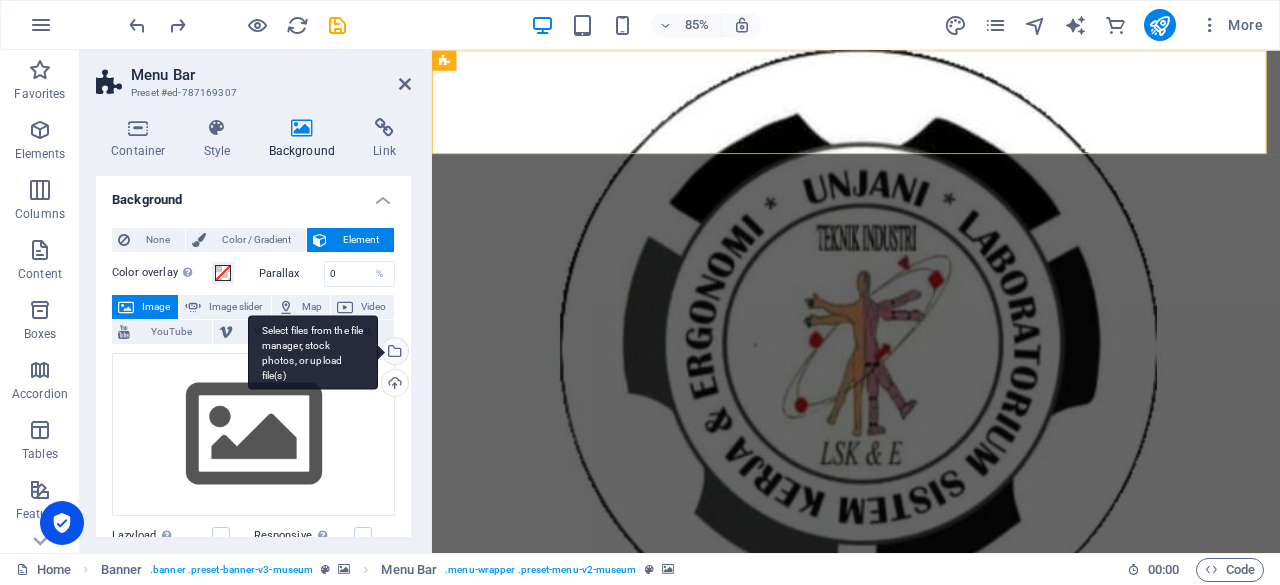 click on "Select files from the file manager, stock photos, or upload file(s)" at bounding box center (393, 353) 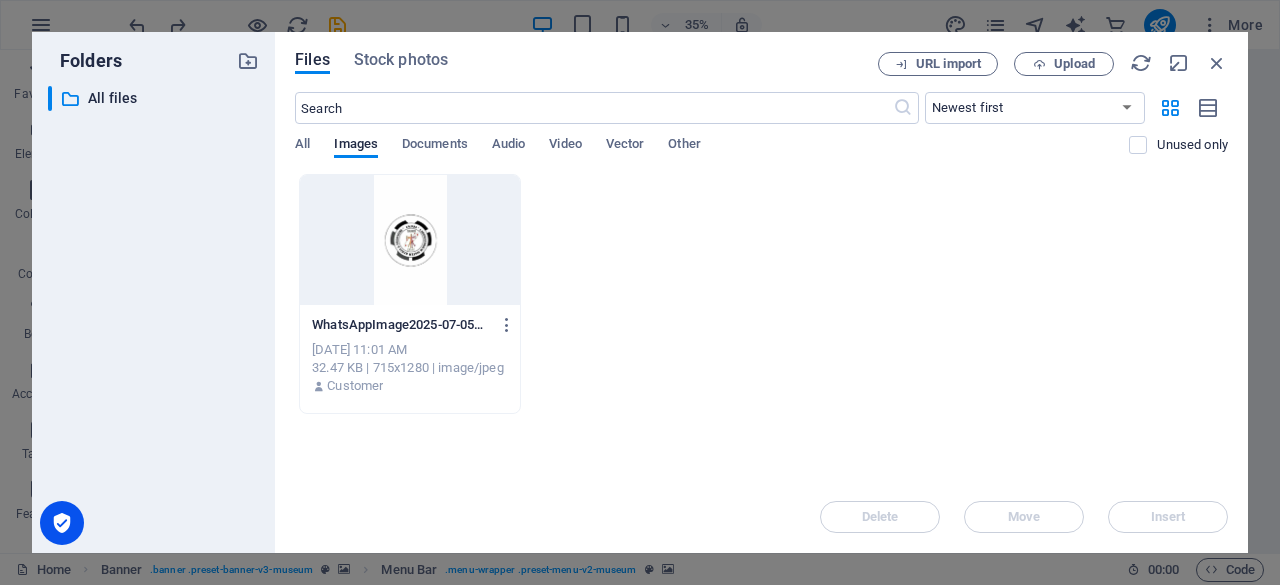 click at bounding box center (410, 240) 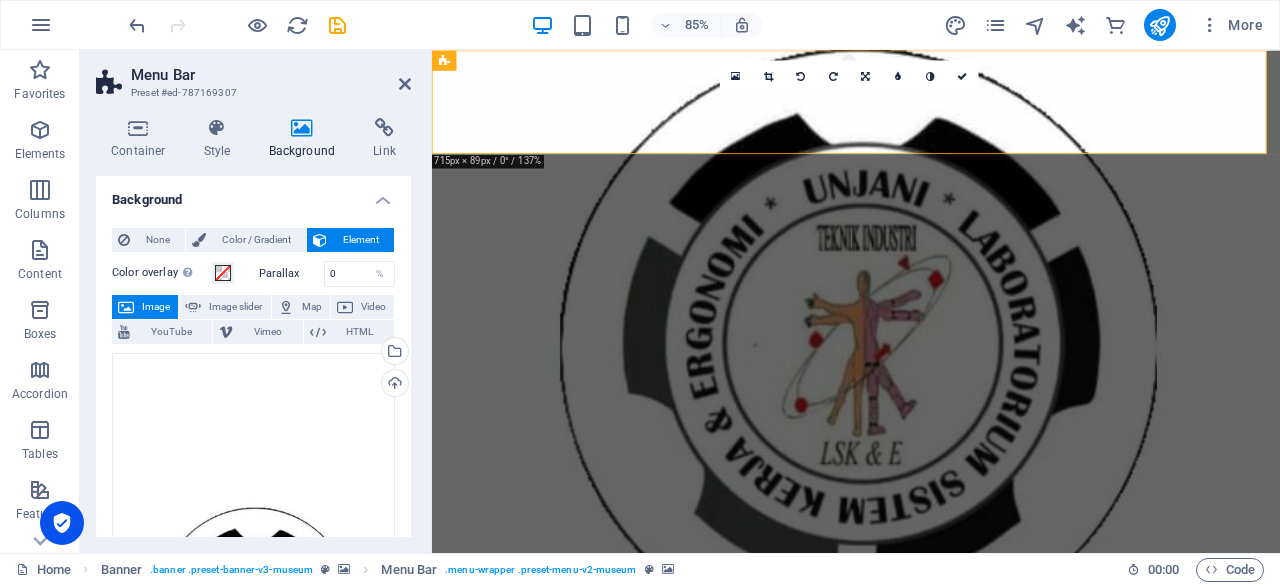 click at bounding box center (931, 798) 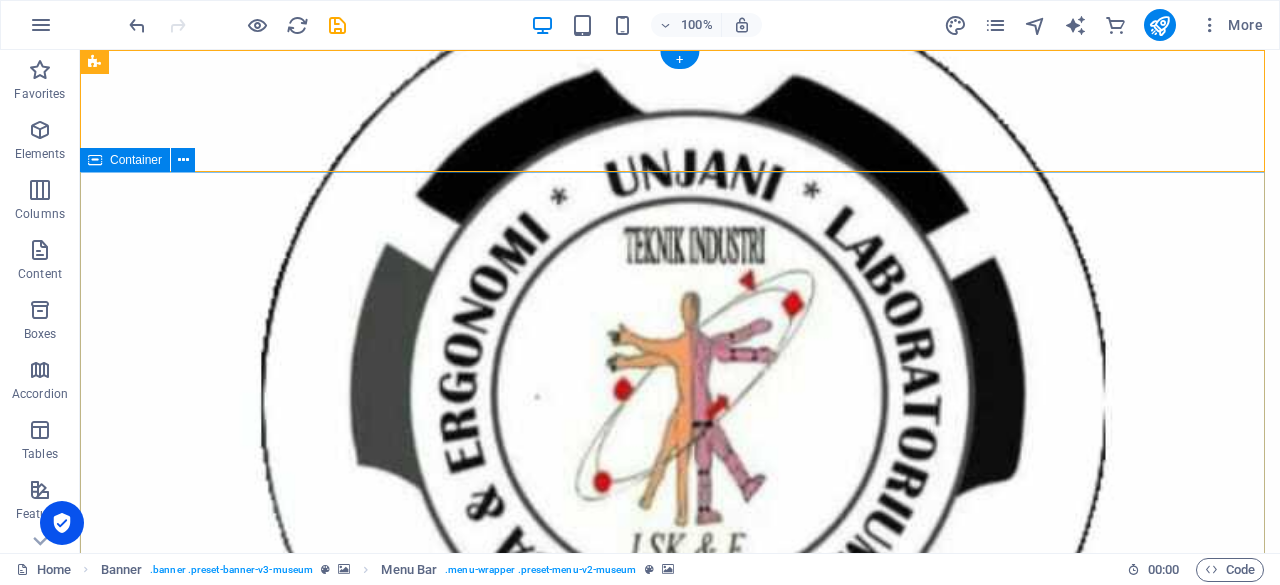 scroll, scrollTop: 0, scrollLeft: 0, axis: both 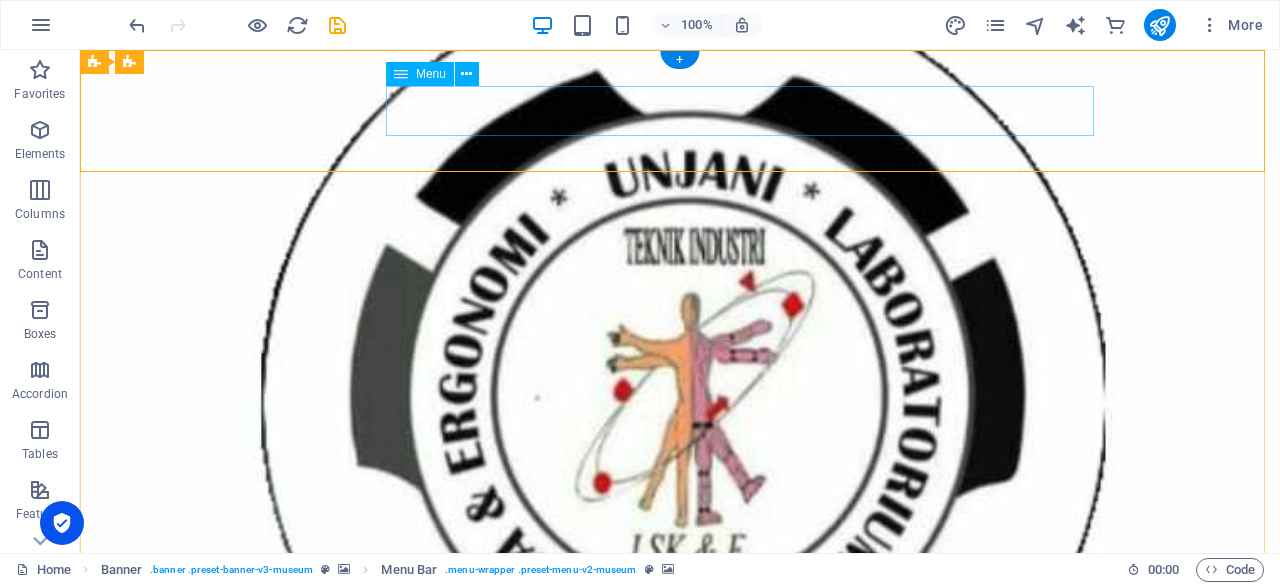 click on "About Us Praktikum Perekrutan Contact" at bounding box center [680, 990] 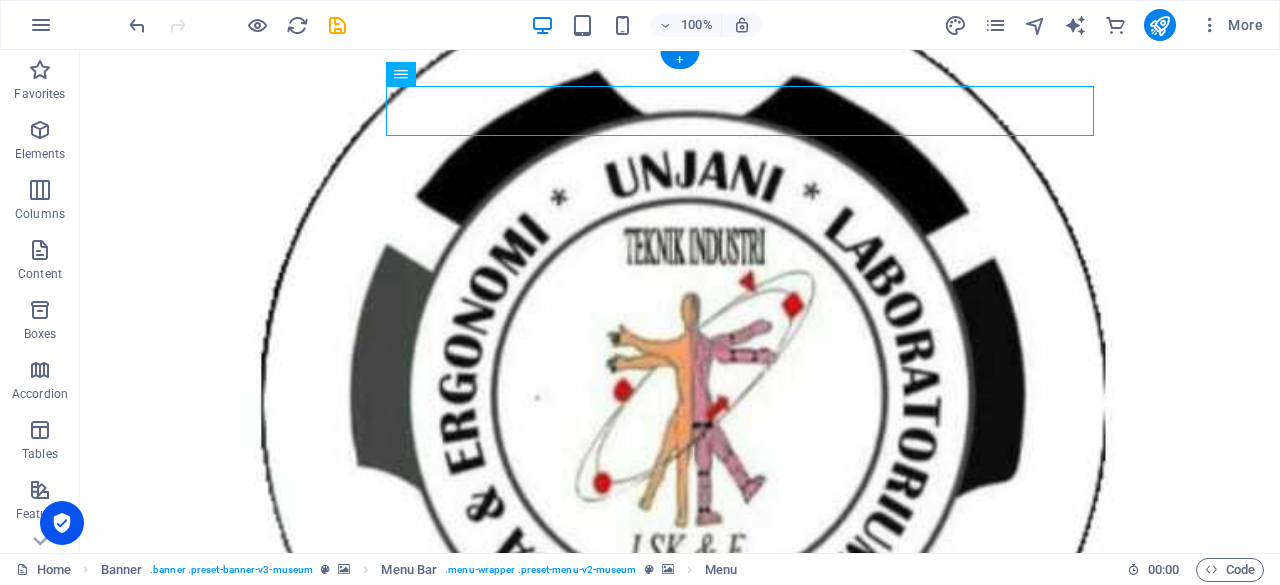 click at bounding box center [680, 798] 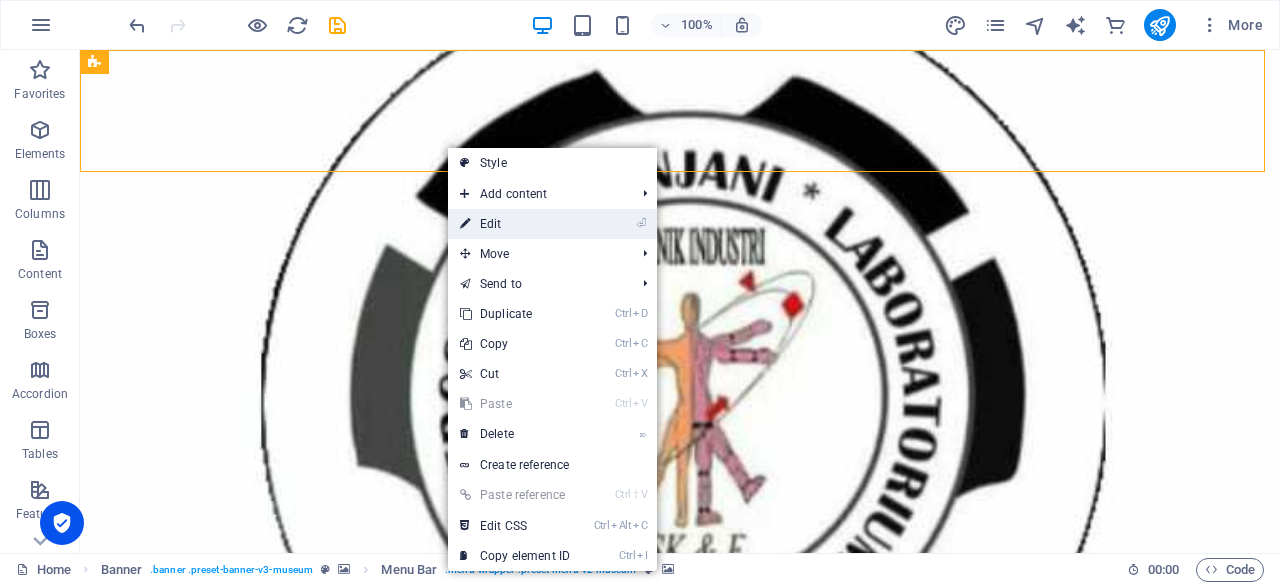 click on "⏎  Edit" at bounding box center [515, 224] 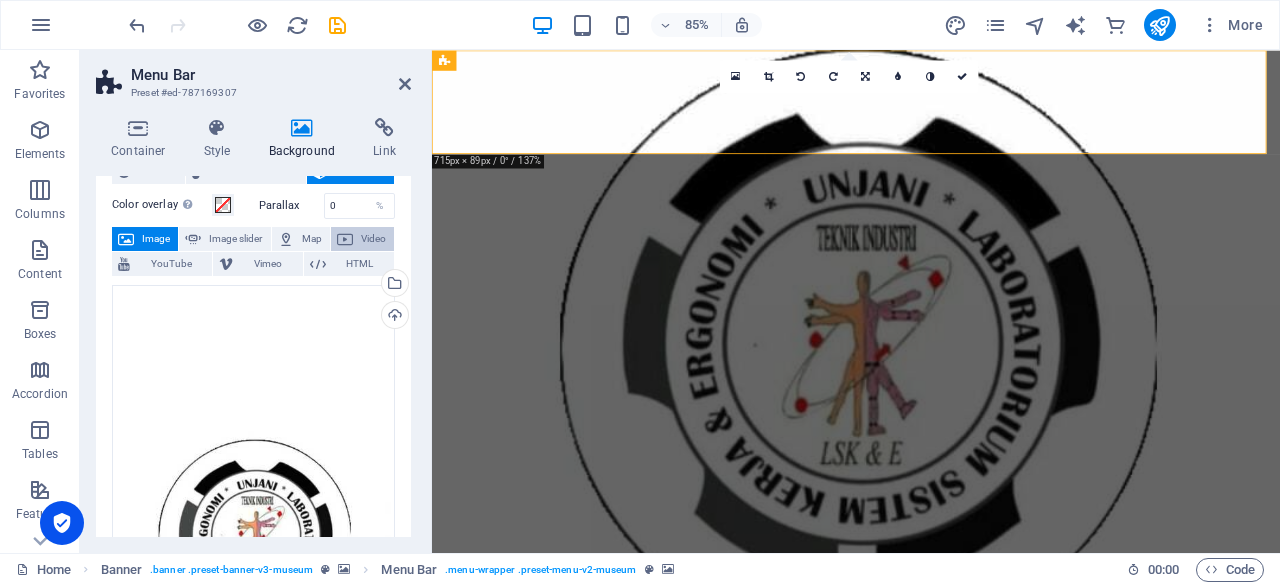 scroll, scrollTop: 0, scrollLeft: 0, axis: both 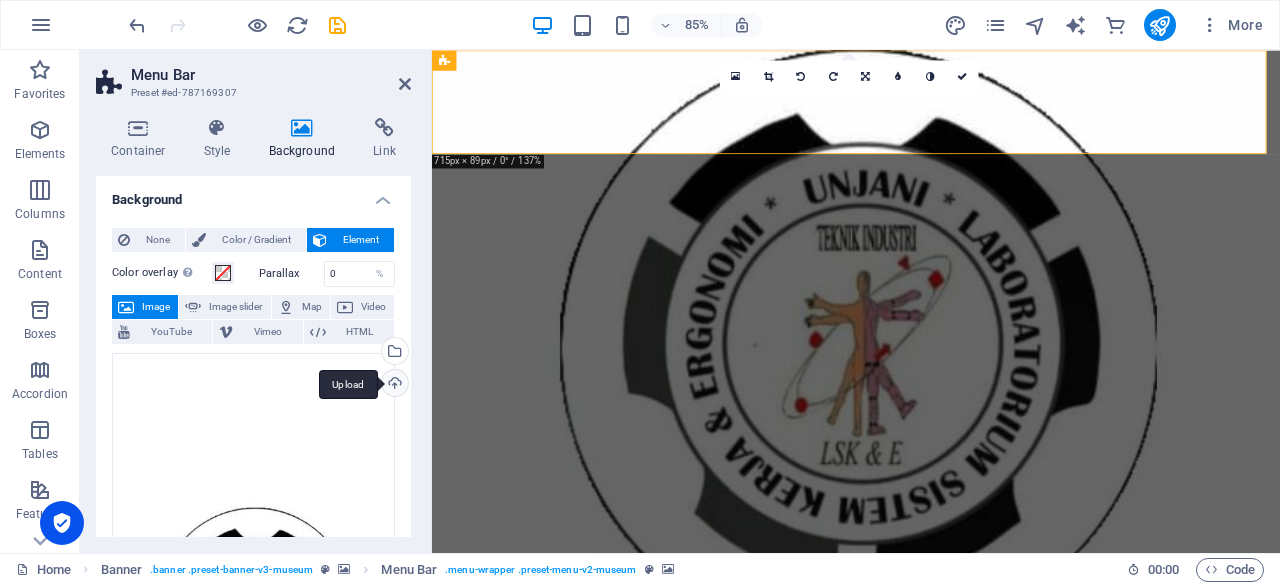 click on "Upload" at bounding box center [393, 385] 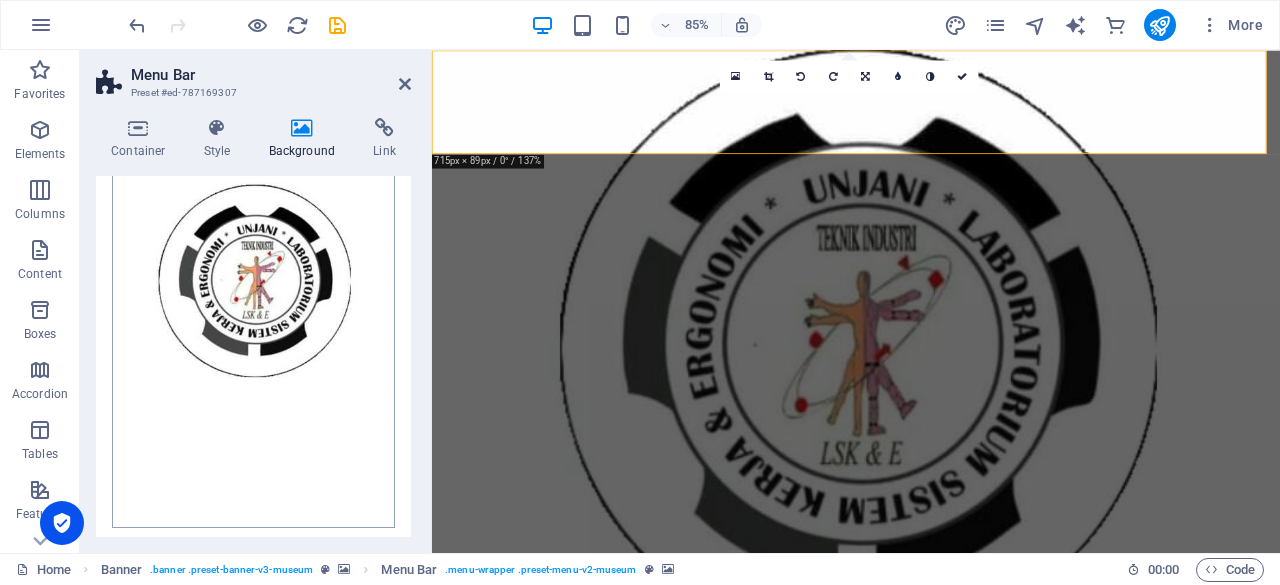 scroll, scrollTop: 595, scrollLeft: 0, axis: vertical 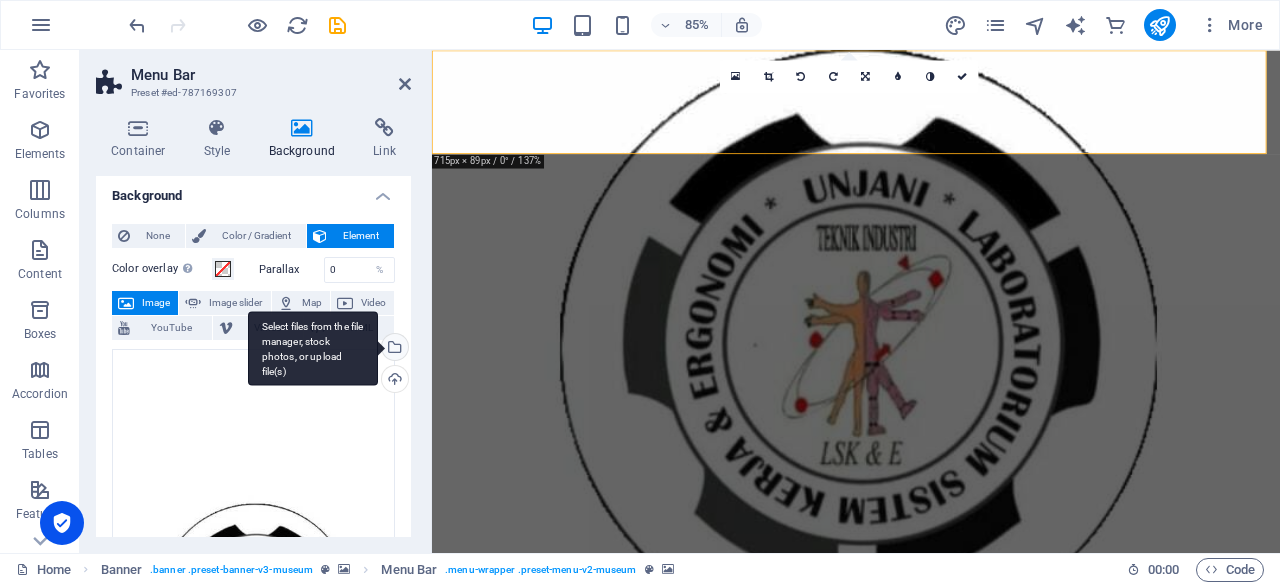 click on "Select files from the file manager, stock photos, or upload file(s)" at bounding box center [313, 348] 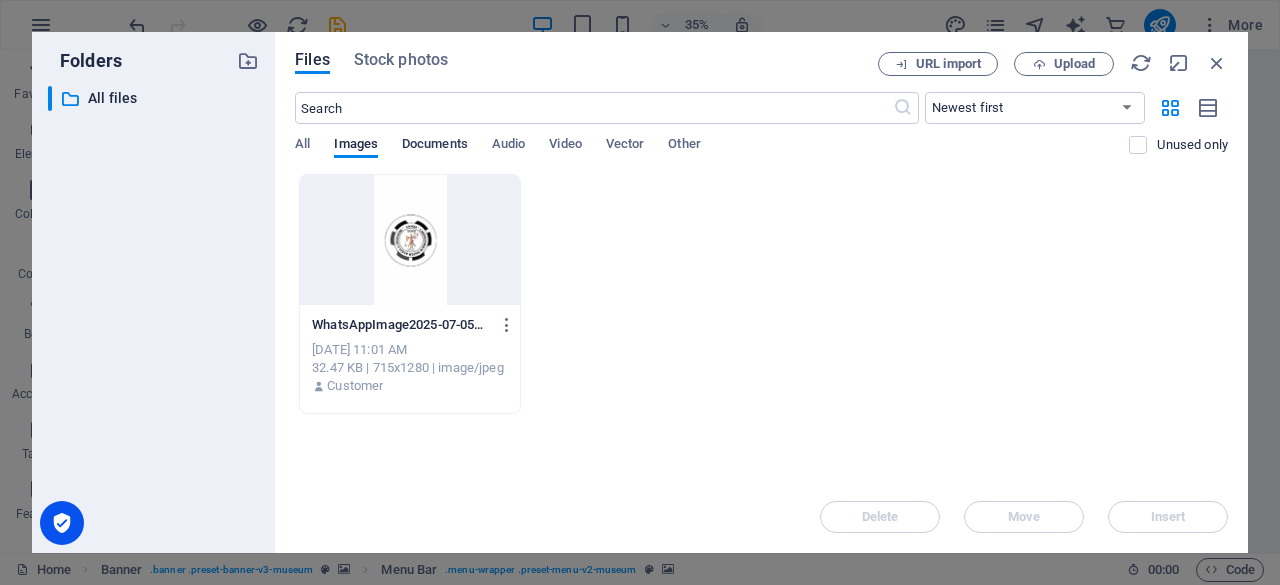 click on "Documents" at bounding box center (435, 146) 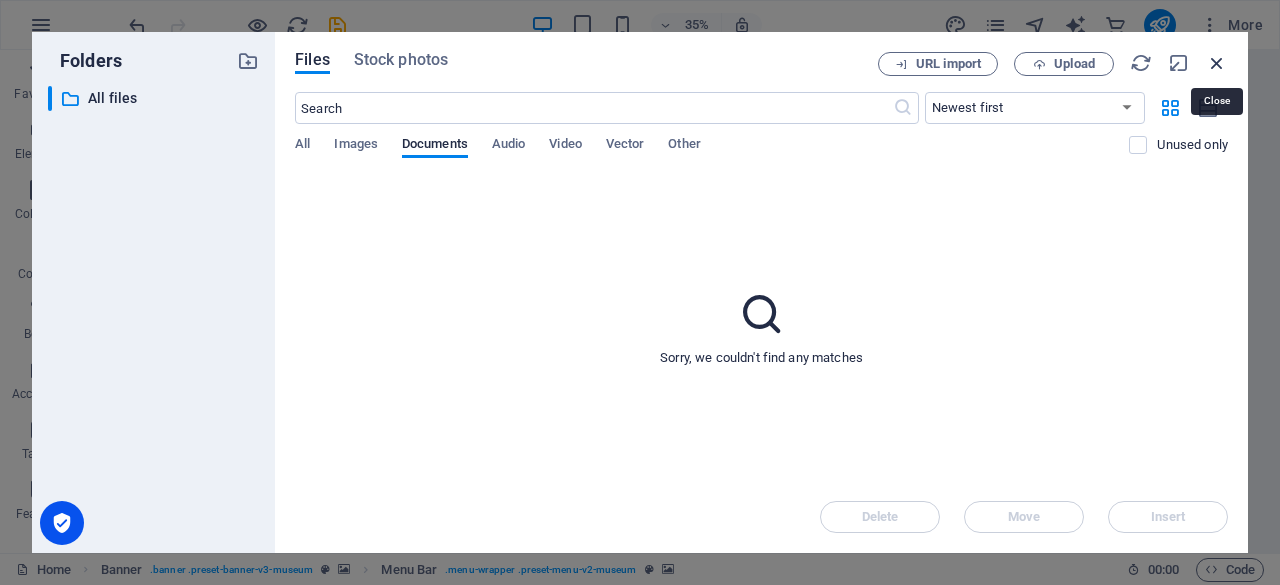click at bounding box center [1217, 63] 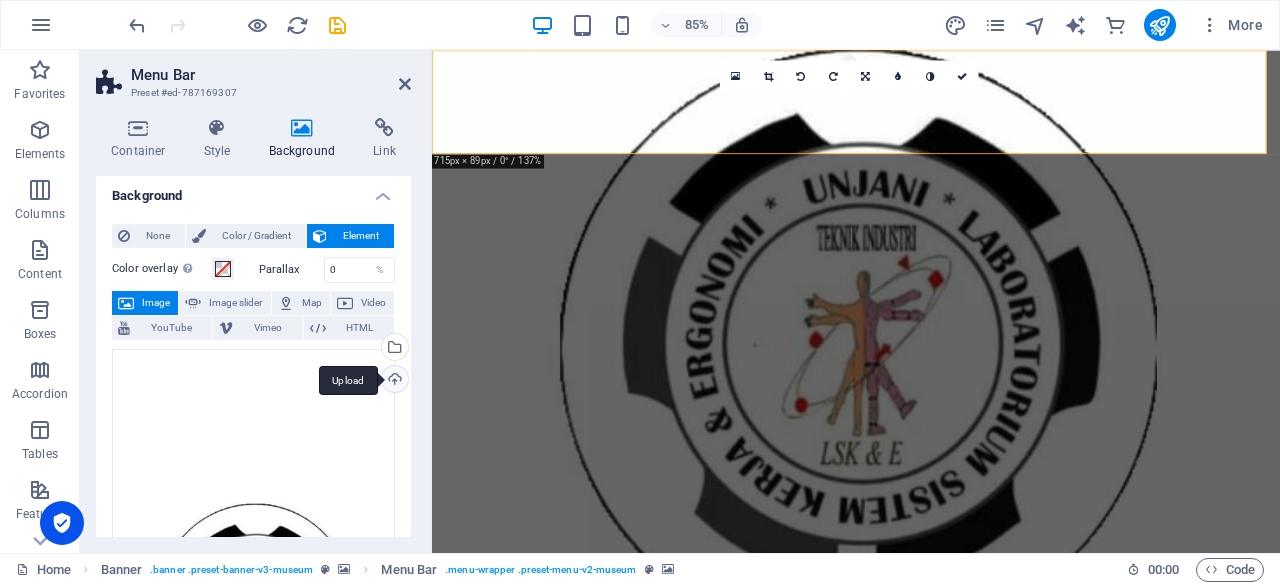 click on "Upload" at bounding box center (393, 381) 